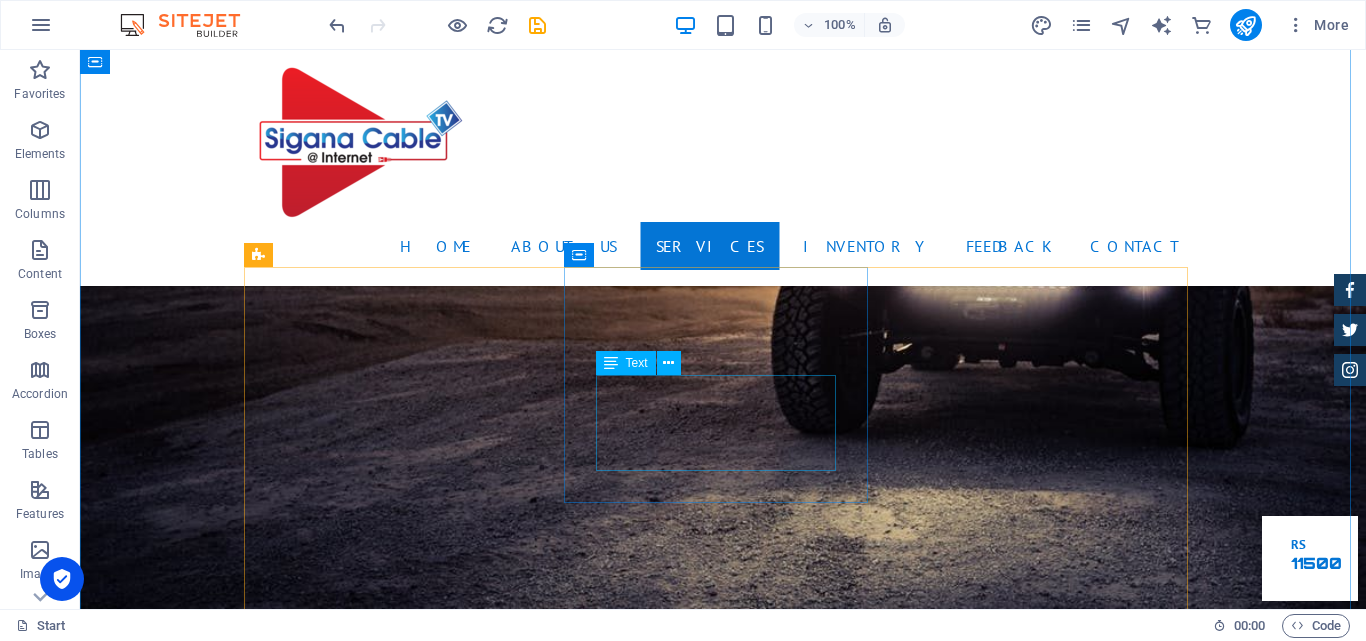 scroll, scrollTop: 1688, scrollLeft: 0, axis: vertical 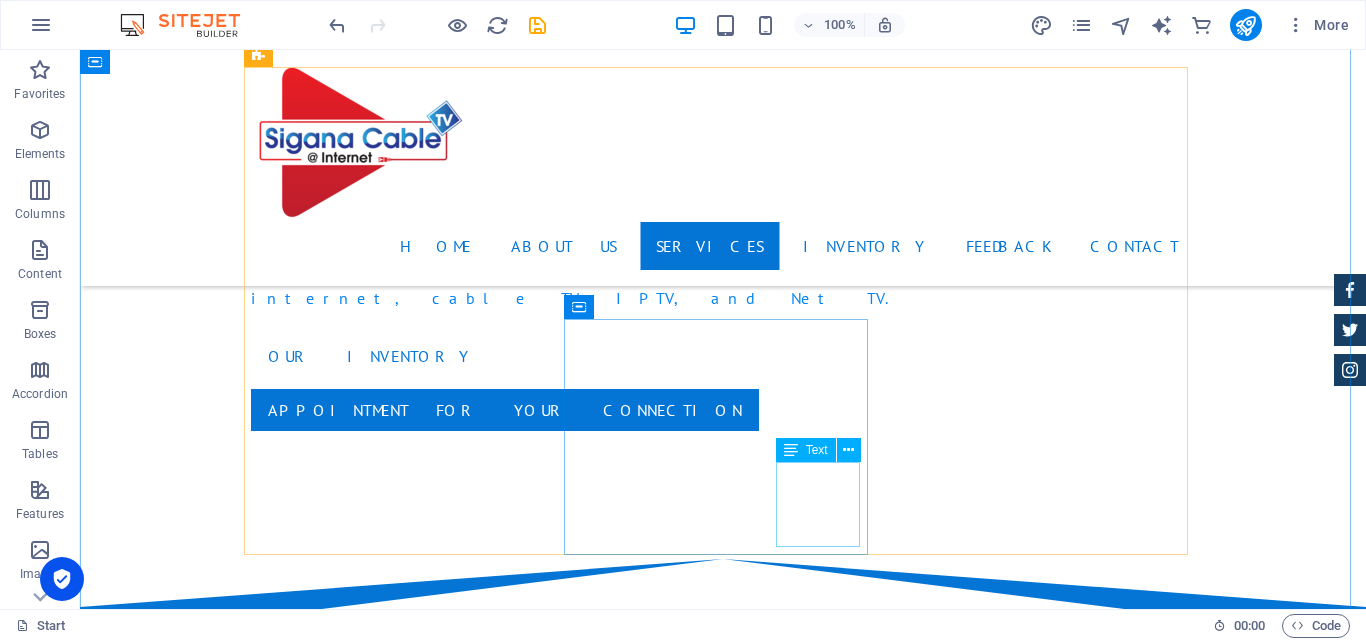 click on "rs 3200" at bounding box center (1316, -1330) 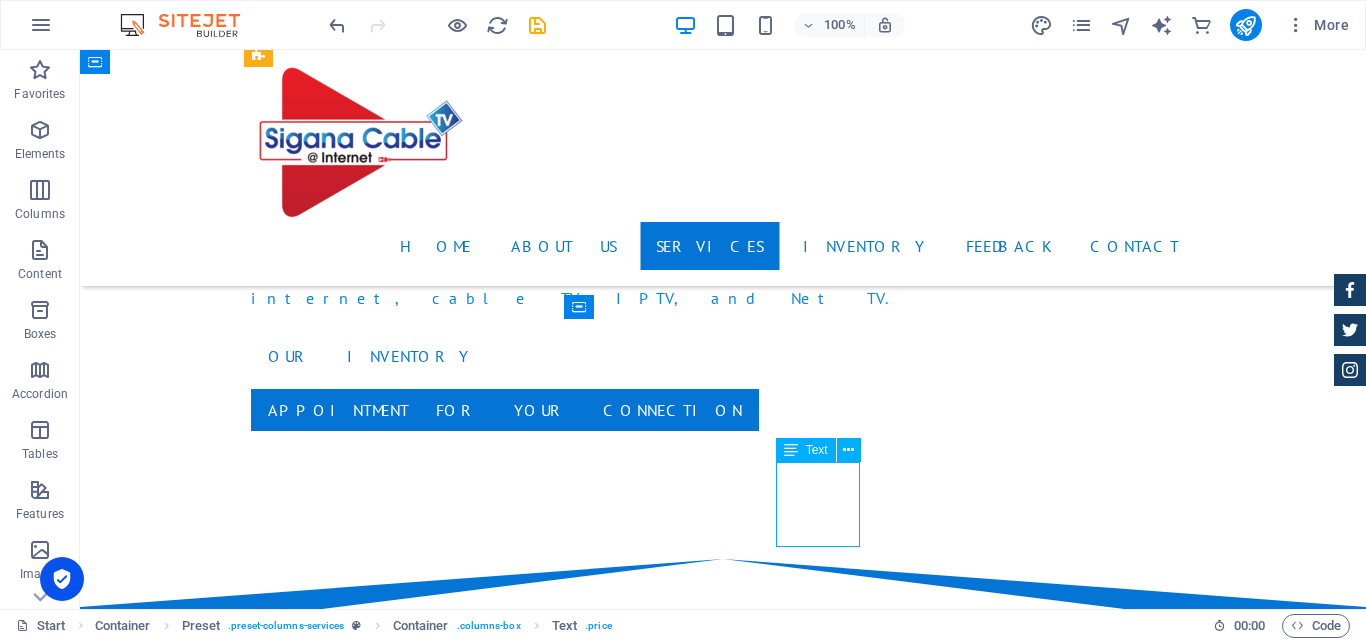 click on "rs 3200" at bounding box center (1316, -1330) 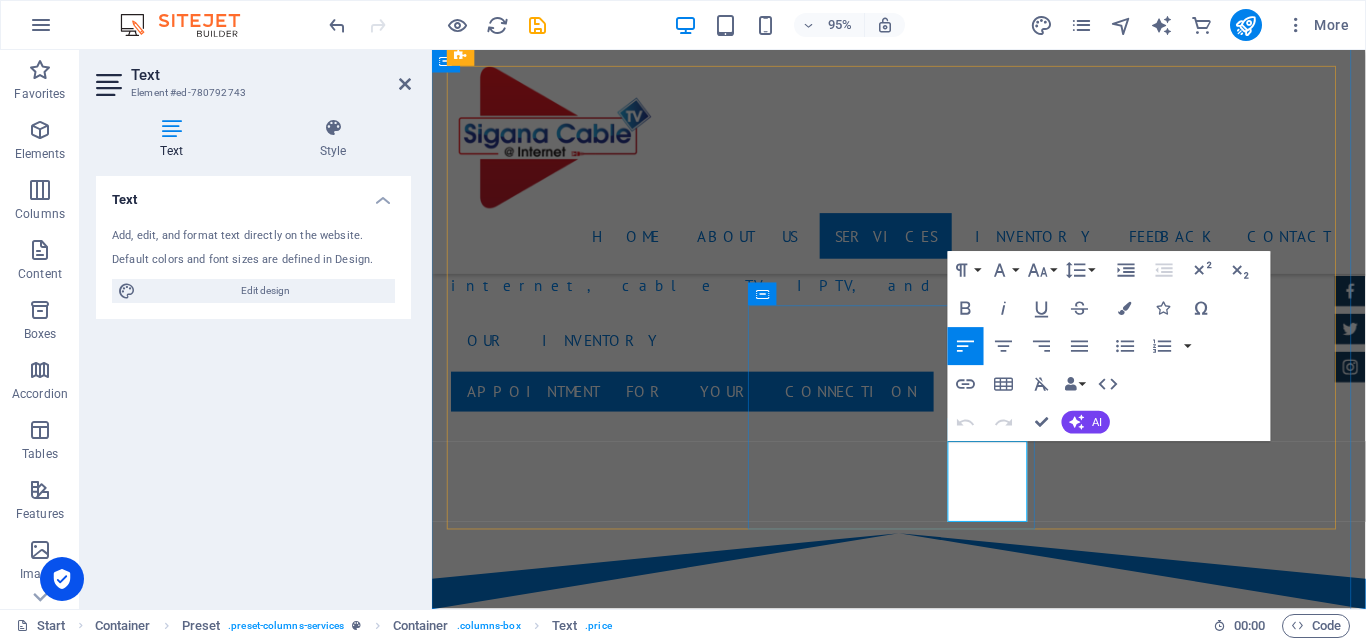 click on "3200" at bounding box center [1365, -1296] 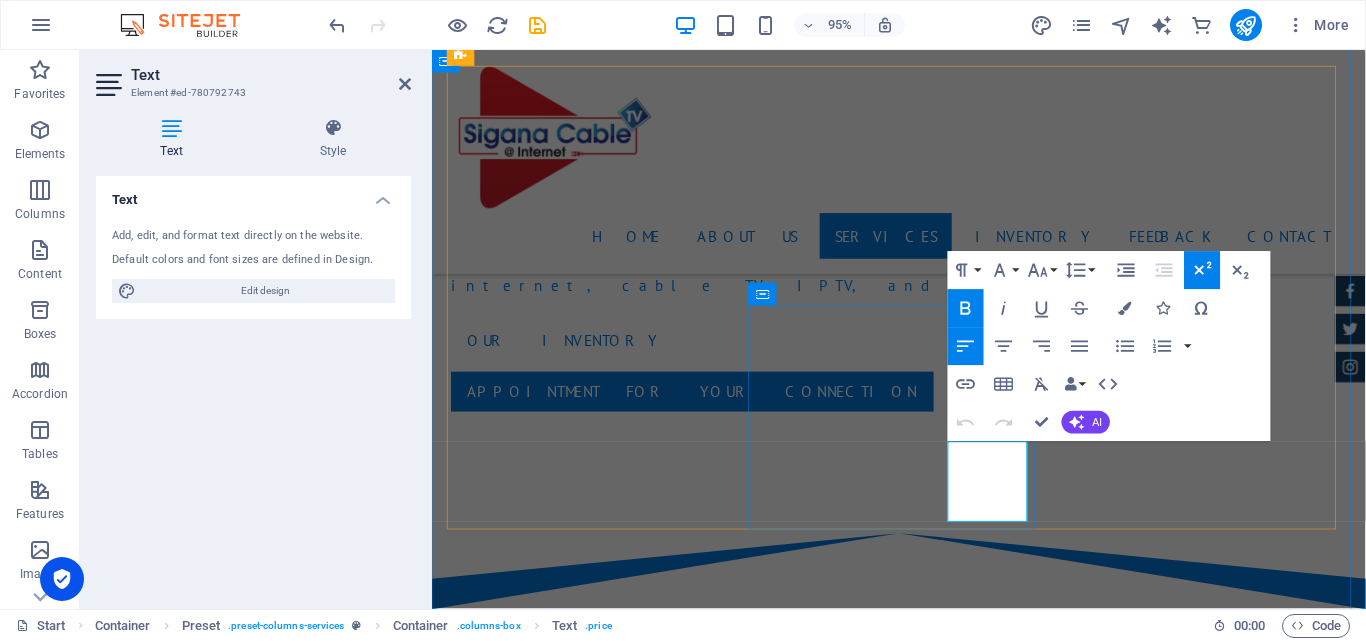 click on "3200" at bounding box center [1365, -1296] 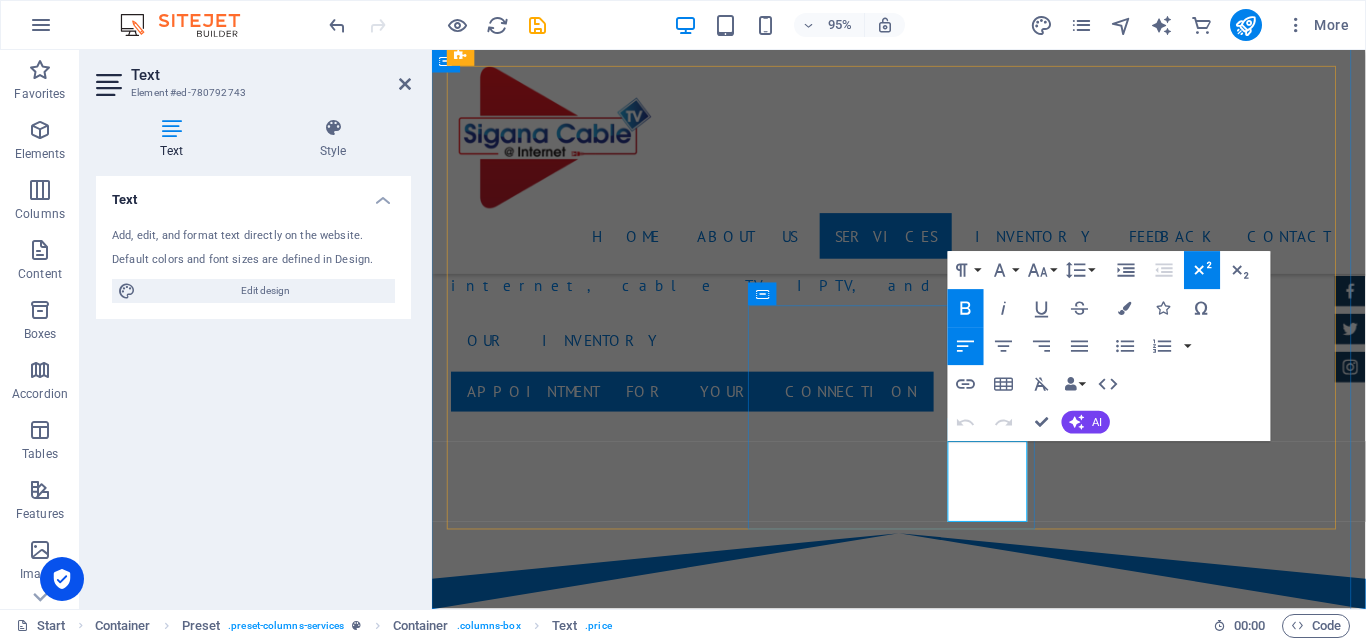 type 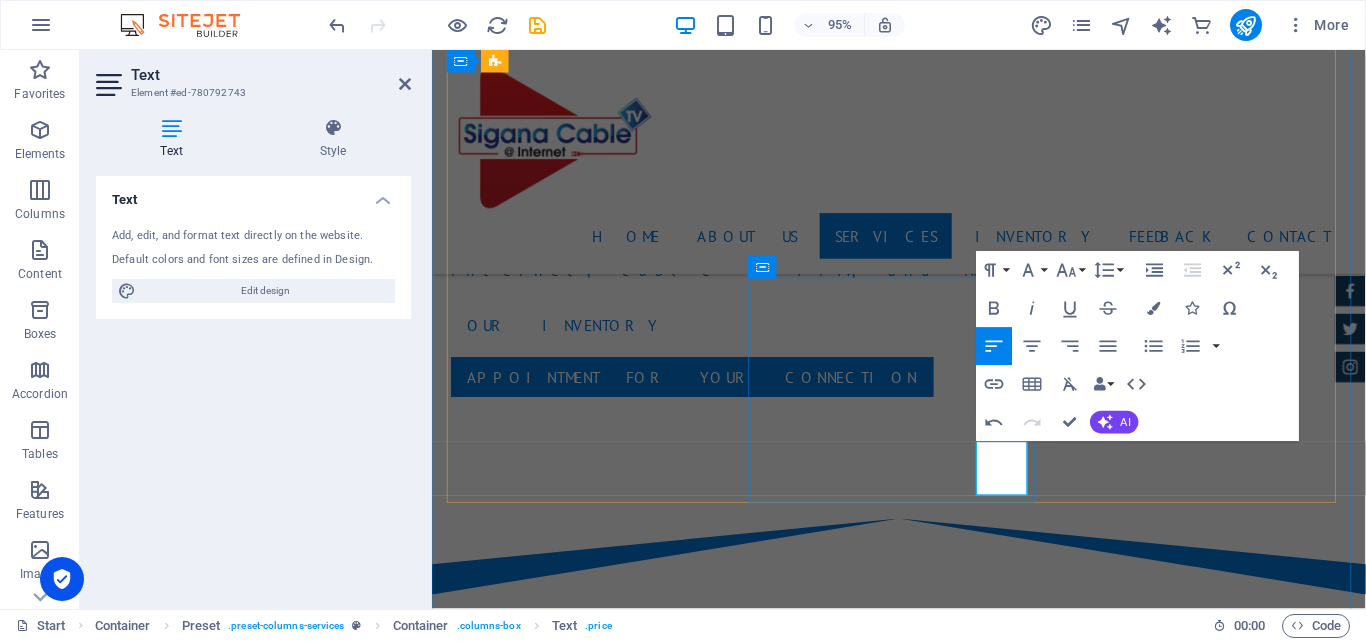 scroll, scrollTop: 1888, scrollLeft: 0, axis: vertical 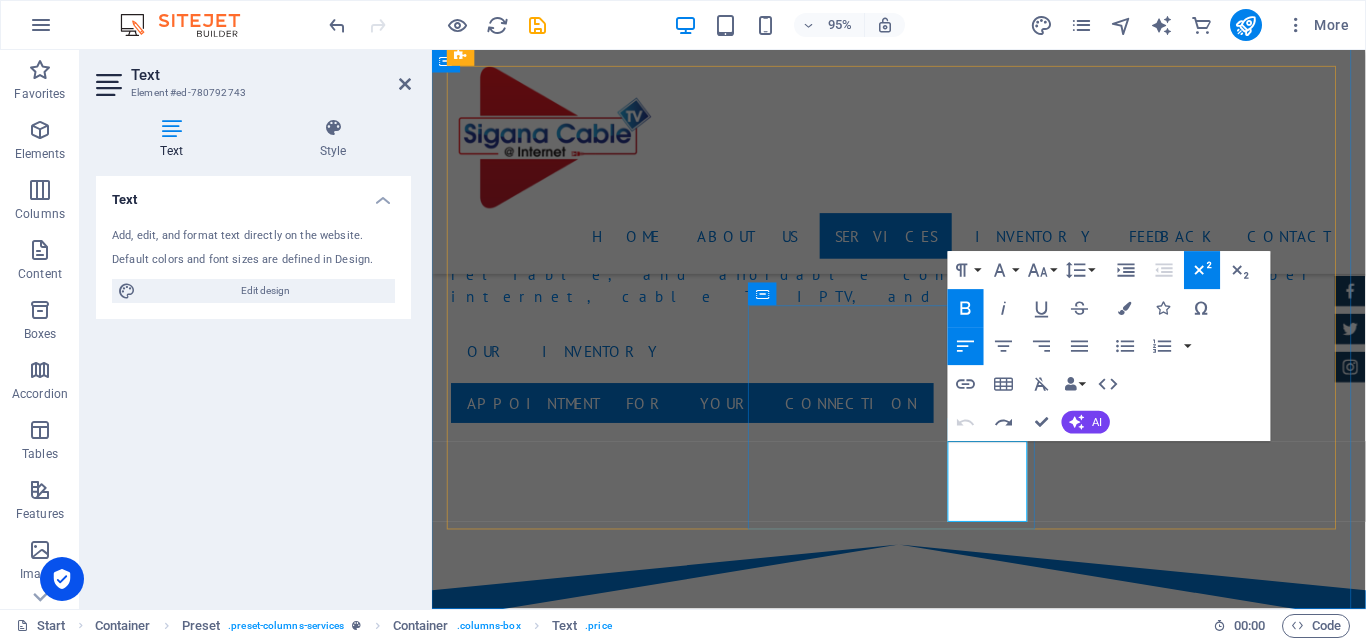 click on "3200" at bounding box center [1365, -1296] 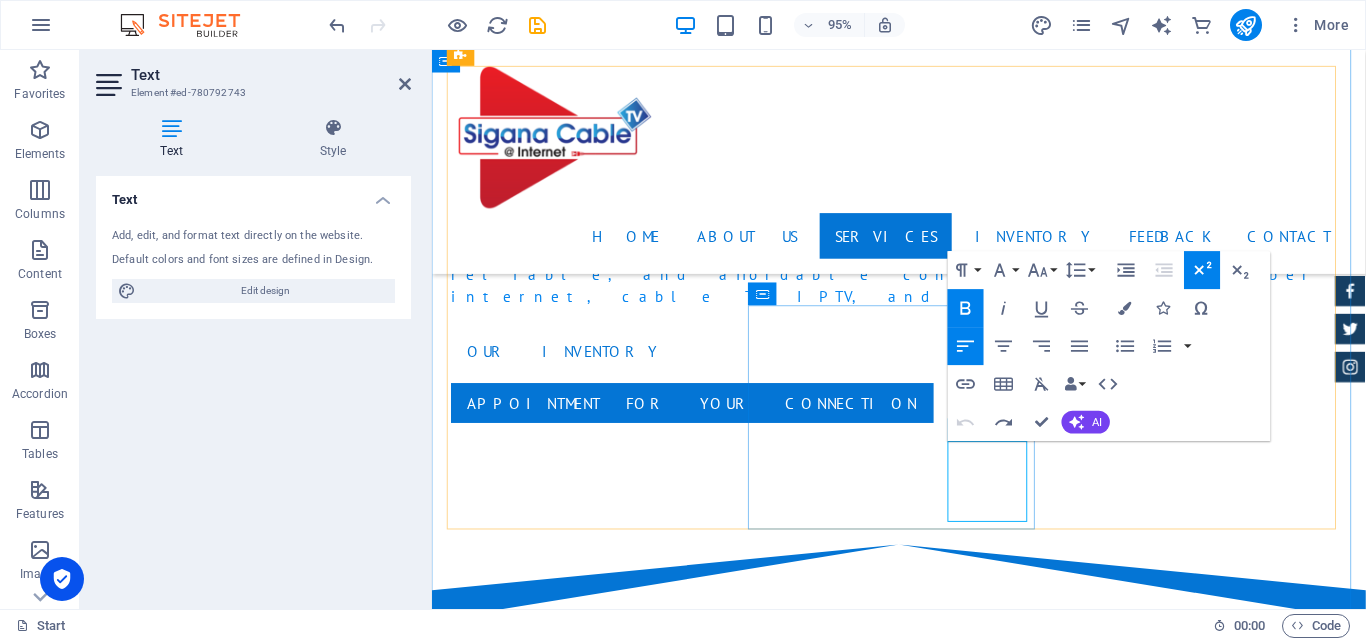 drag, startPoint x: 1044, startPoint y: 511, endPoint x: 1023, endPoint y: 513, distance: 21.095022 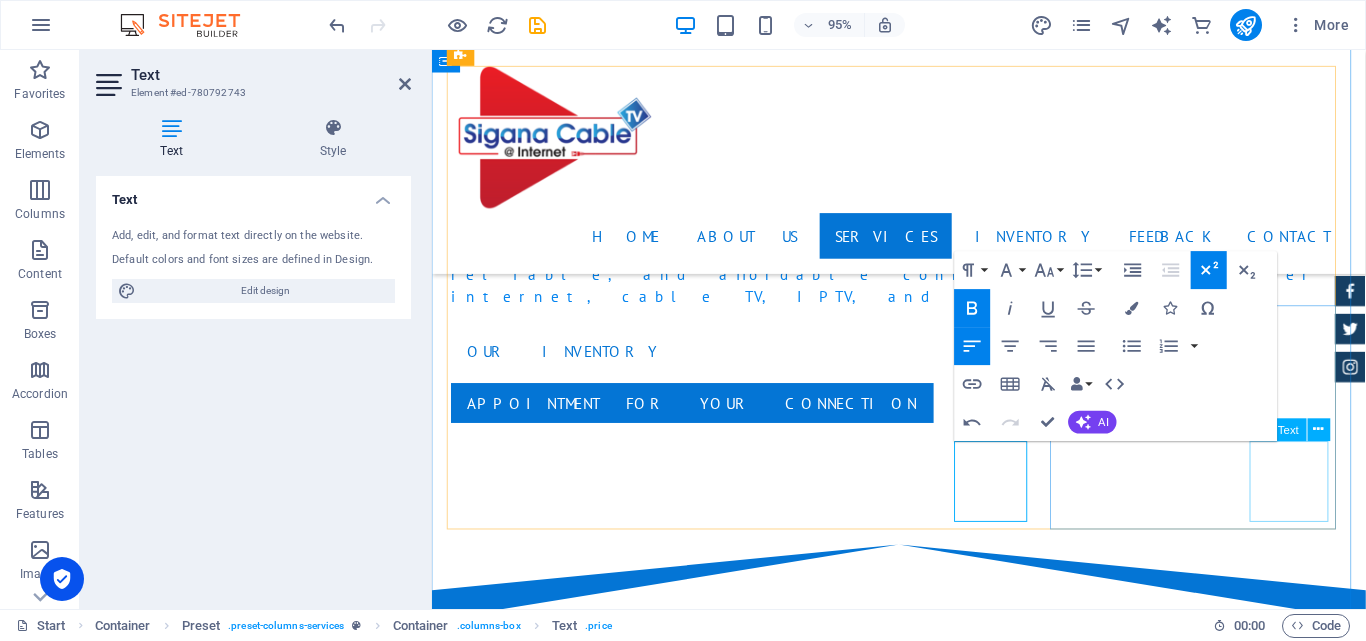 click on "rs 11500" at bounding box center (1365, -1301) 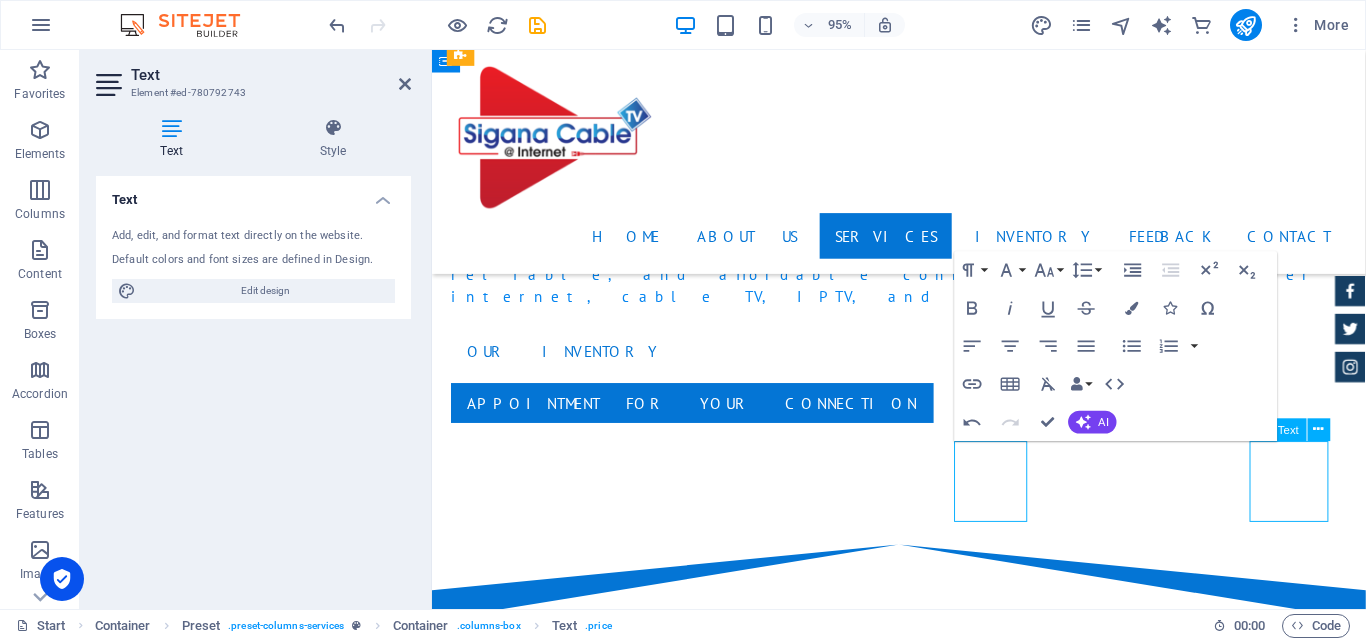 click on "Services Sigana Cable Television Network Pvt. Ltd.  is your trusted provider of high-speed internet, fiber cable, Max TV, and Net TV services. We offer reliable and affordable internet connections for homes and businesses, using advanced fiber technology for fast and stable performance. Our TV services bring you a wide range of HD channels, movies, and entertainment through Max TV and Net TV. With expert installation and dedicated customer support, we ensure a smooth and satisfying digital experience for all our customers. 100 Mbps          1 month High-Speed Internet Unlimited Data Free Maintenance 24/7 Customer Support from $1000 100 mbps 3 months High-Speed Internet Unlimited Data Free Maintenance 24/7 Customer Support from $2700 100 mbps  12 months High-Speed Internet Unlimited Data Free Maintenance 24/7 Customer Support from $8000 basic cable 1 month High-Speed Internet Unlimited Data Free Maintenance 24/7 Customer Support rs 350 basic cable 3 months High-Speed Internet Unlimited Data rs 1000 rs rs" at bounding box center (923, 3869) 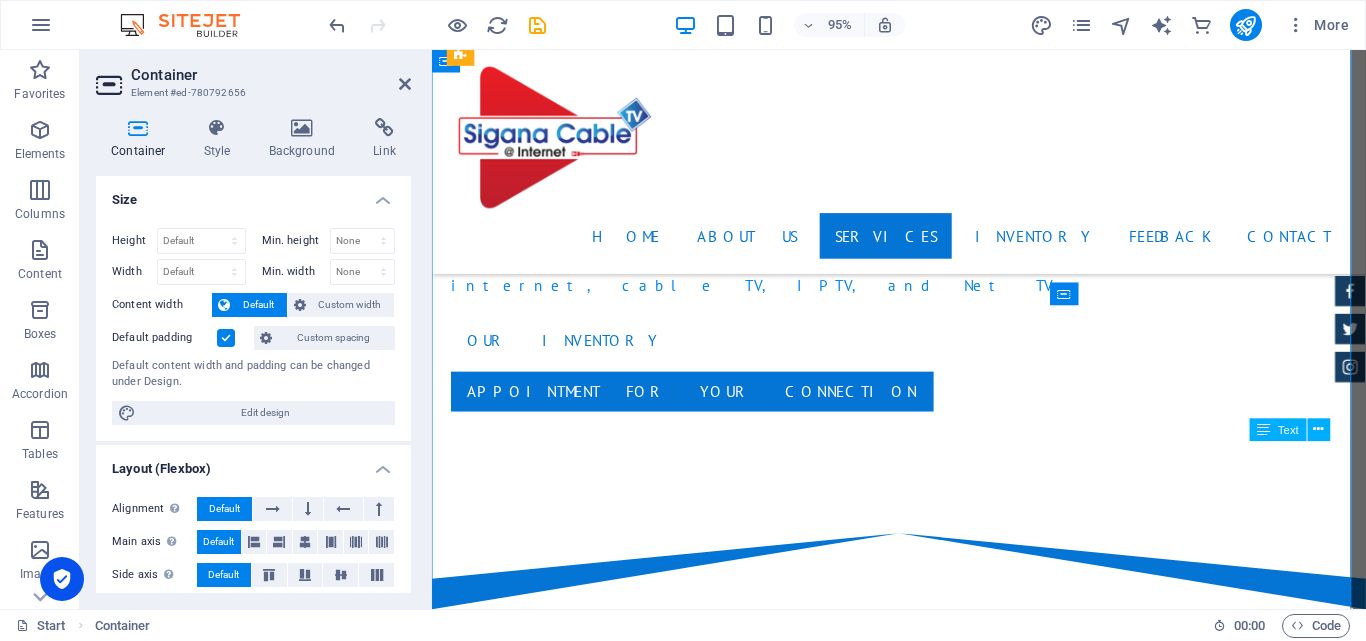 click on "rs 11500" at bounding box center [1365, -1301] 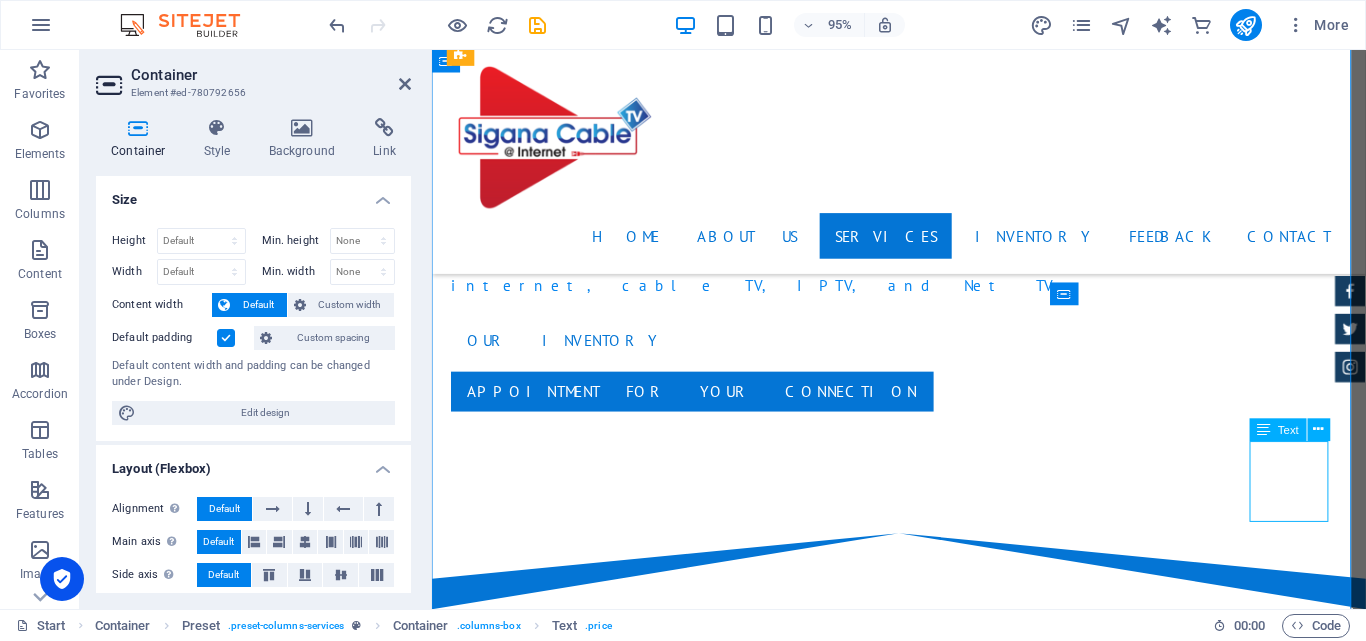 click on "rs 11500" at bounding box center [1365, -1301] 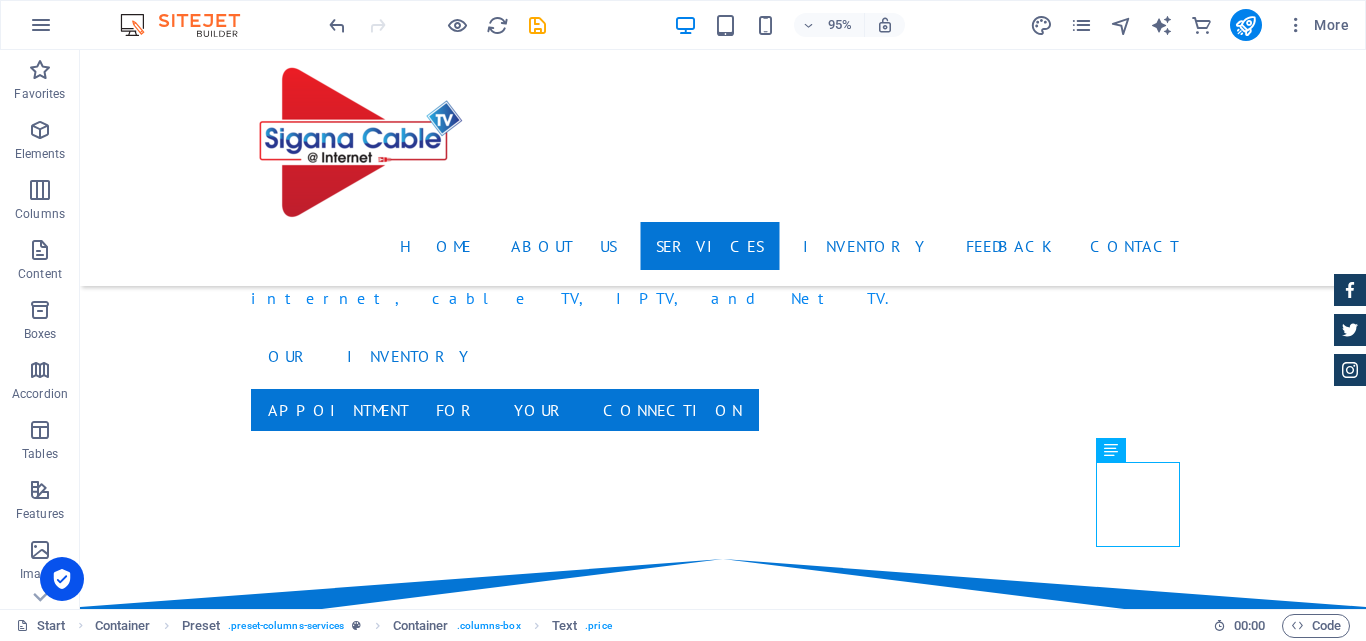 drag, startPoint x: 1004, startPoint y: 509, endPoint x: 1281, endPoint y: 490, distance: 277.65085 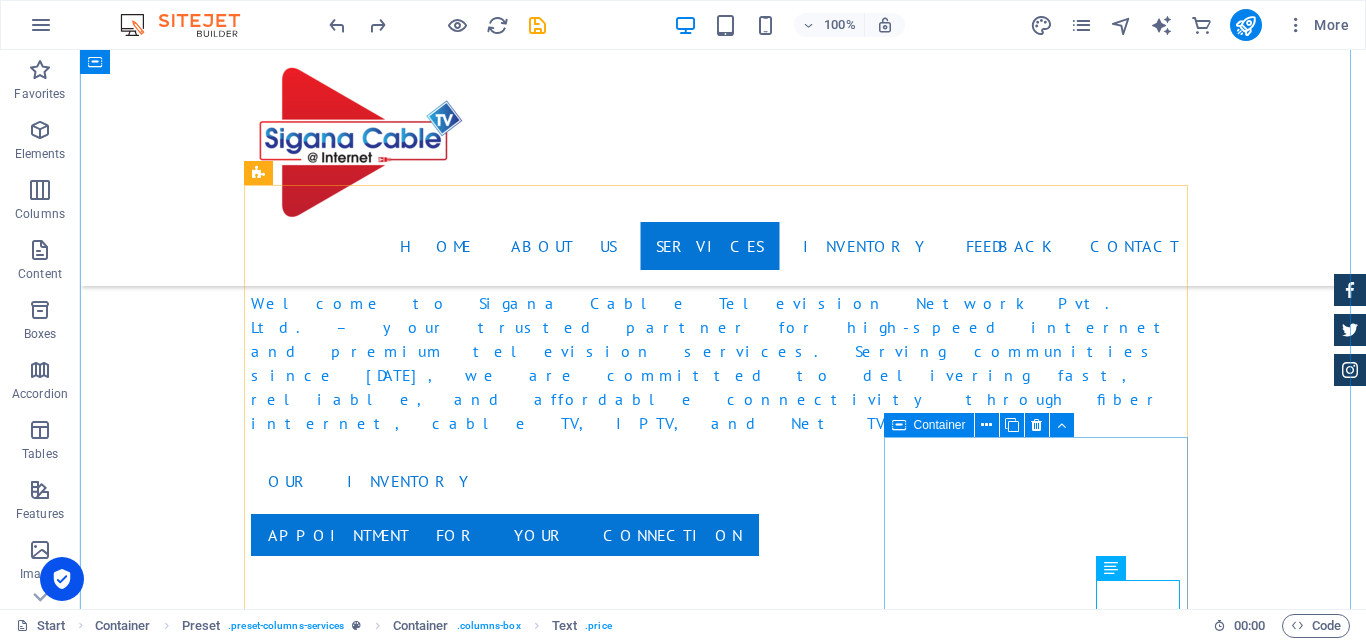 scroll, scrollTop: 1963, scrollLeft: 0, axis: vertical 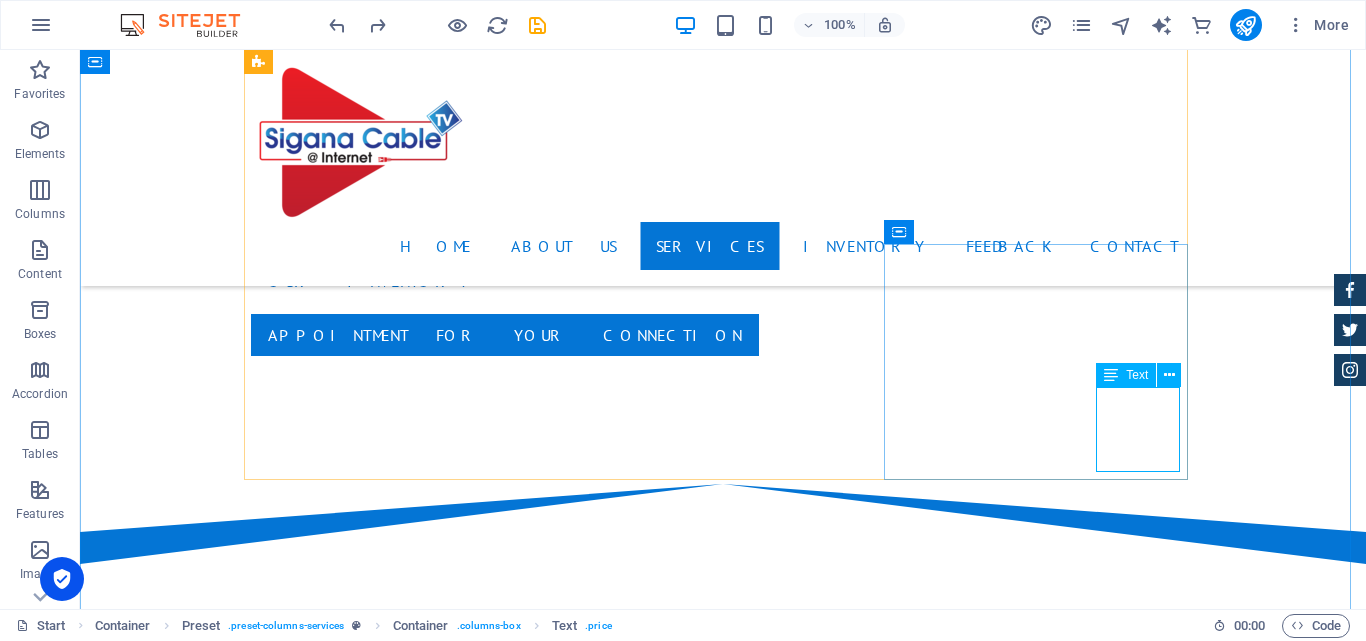 click on "rs 11500" at bounding box center [1316, -1405] 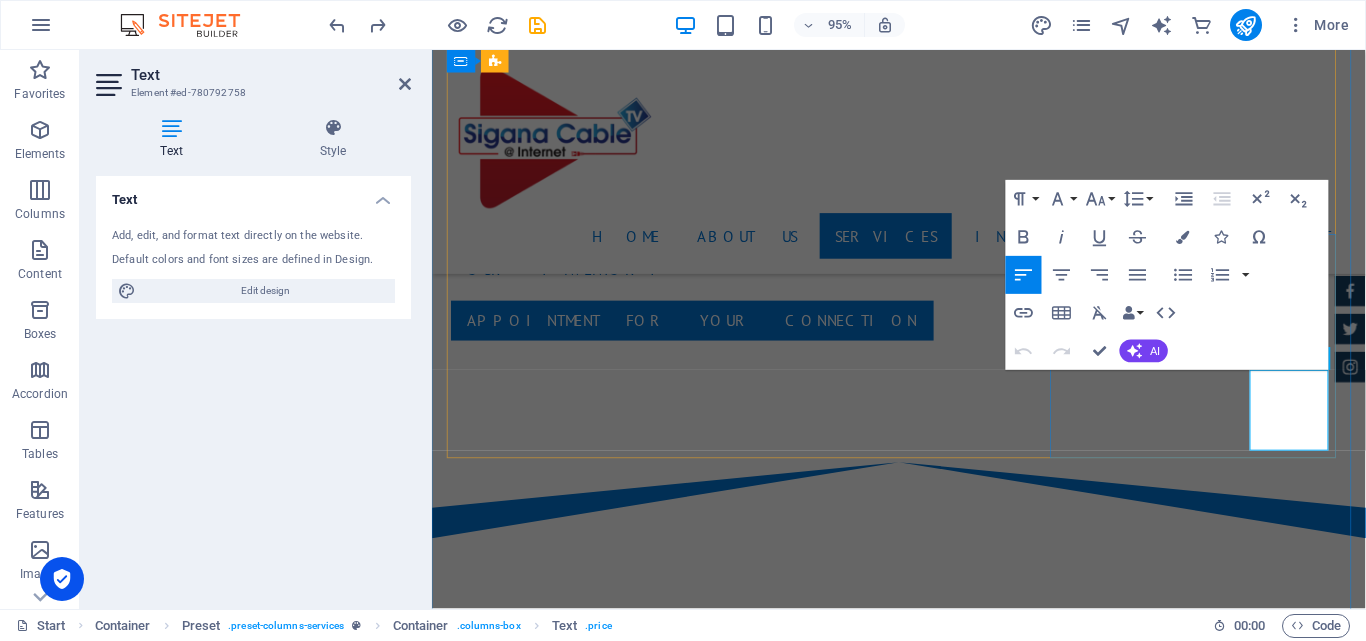 click on "11500" at bounding box center [1365, -1371] 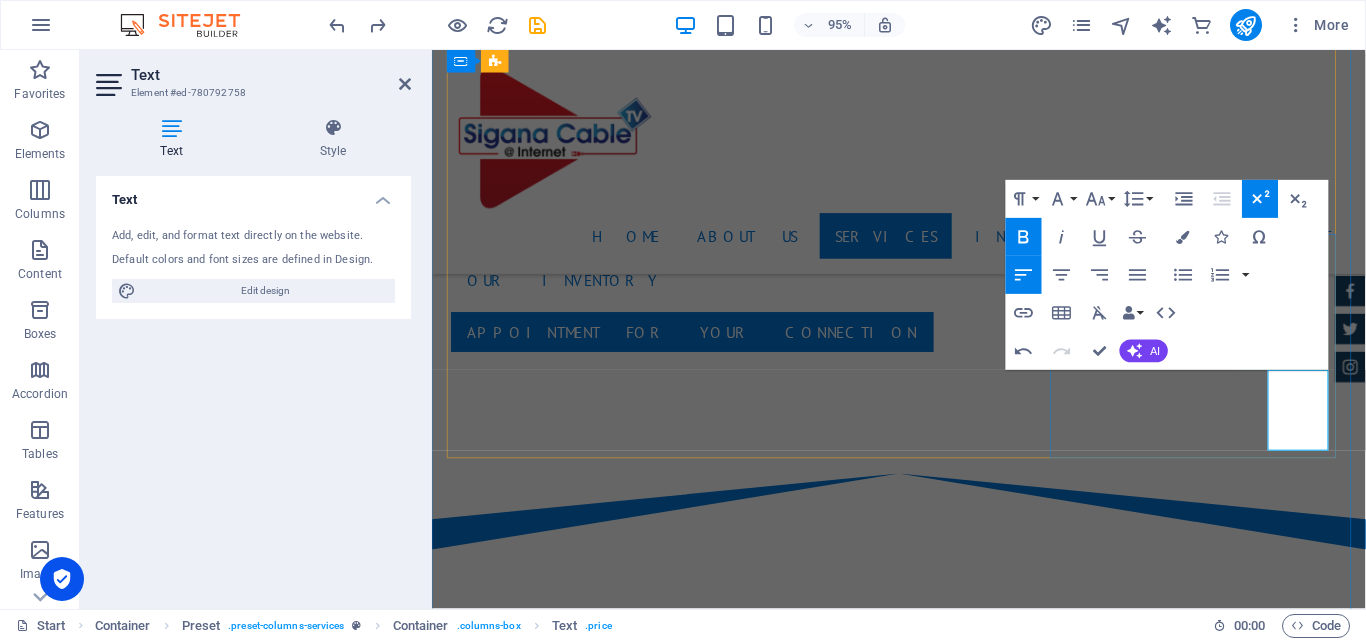 type 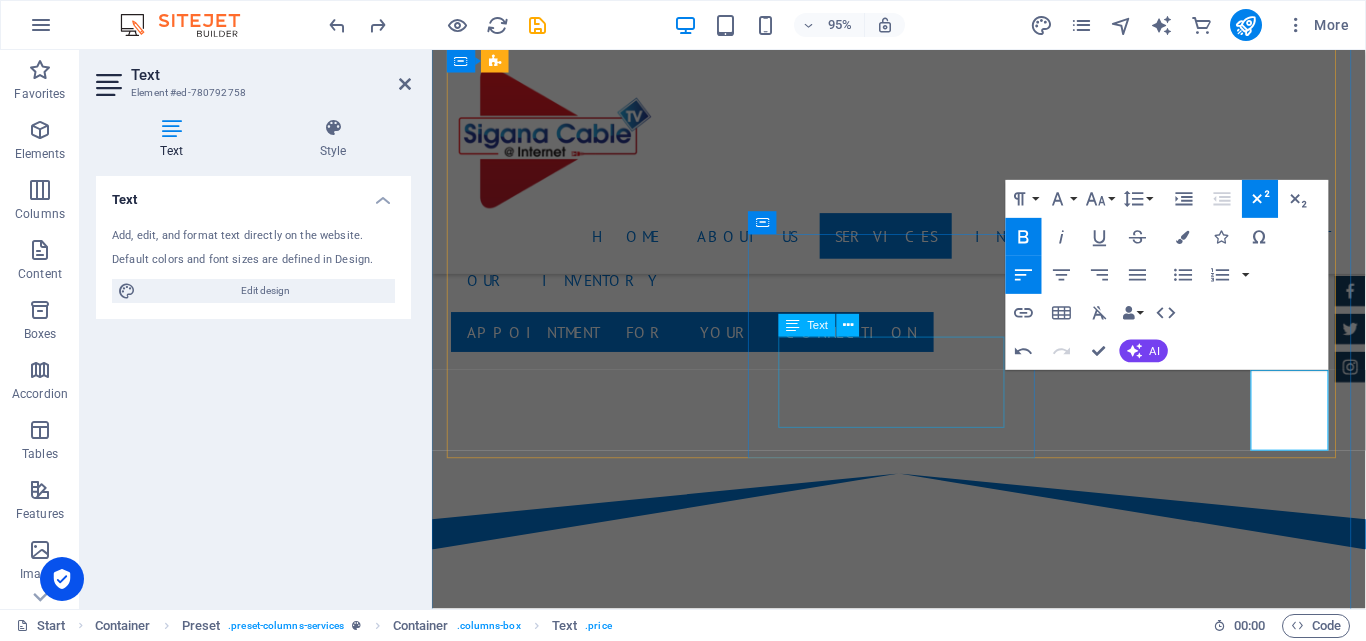 click on "High-Speed Internet Unlimited Data Free Maintenance 24/7 Customer Support" at bounding box center [924, 3636] 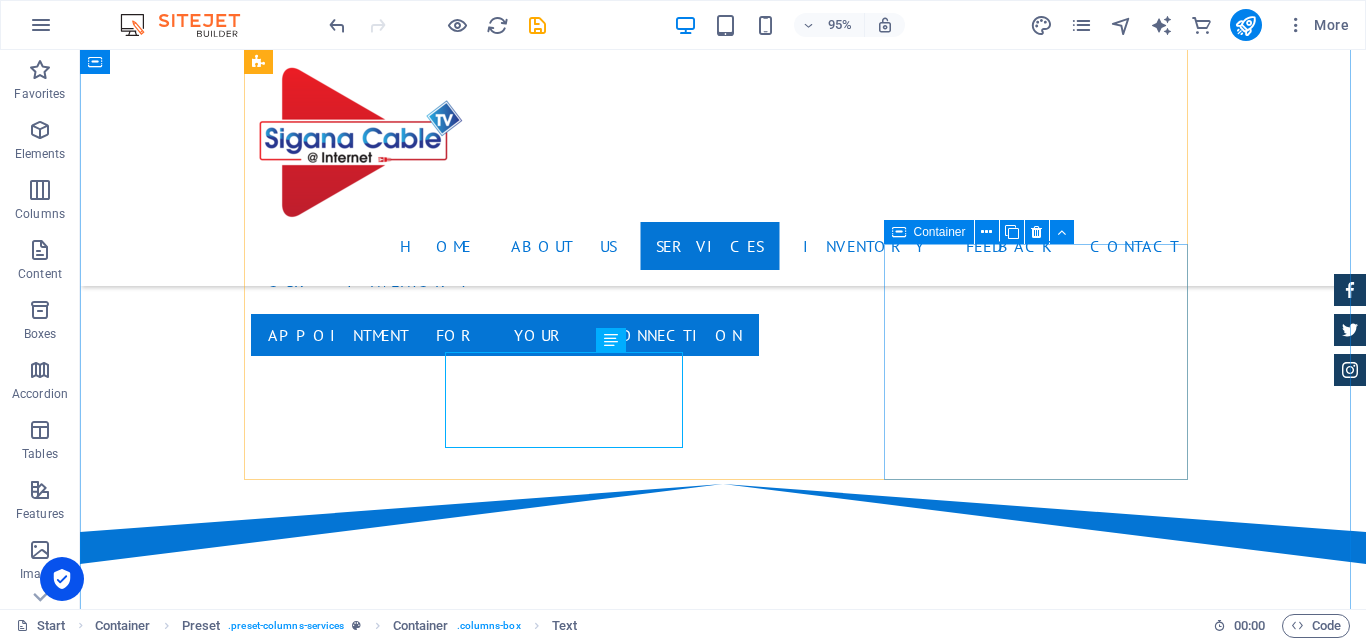 click on "basic cable 12 motnhs High-Speed Internet Unlimited Data Free Maintenance 24/7 Customer Support rs 4200" at bounding box center (723, 3820) 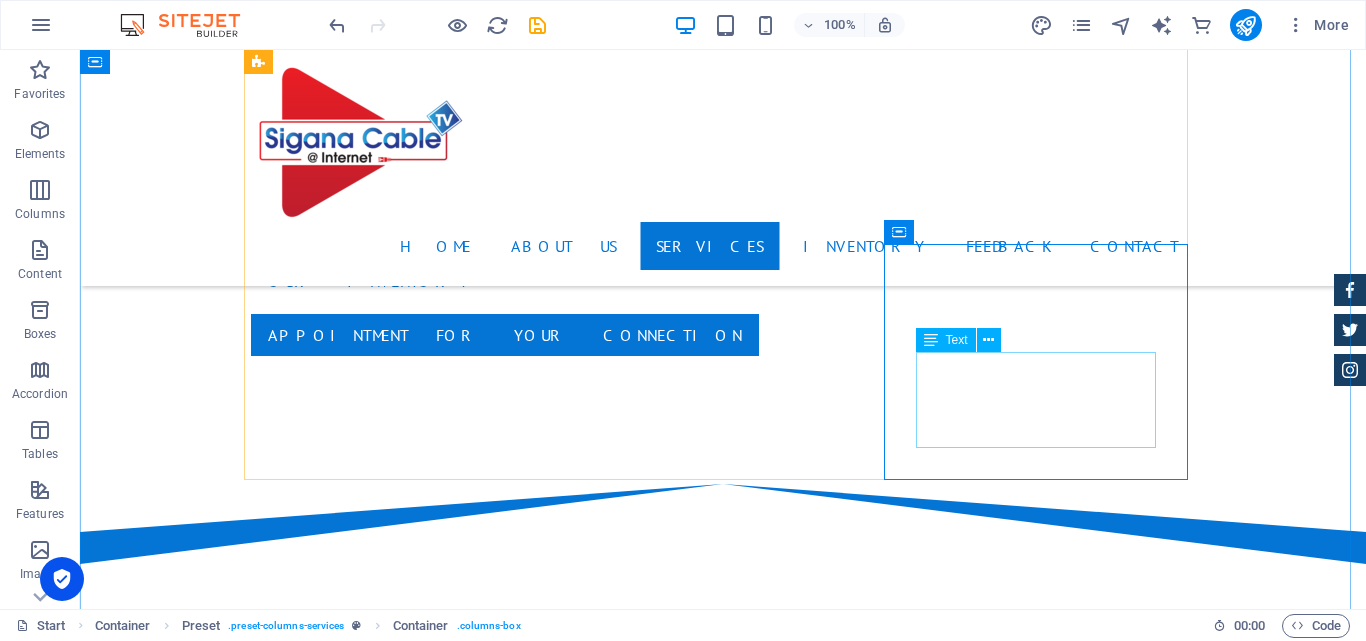 click on "Text" at bounding box center [946, 340] 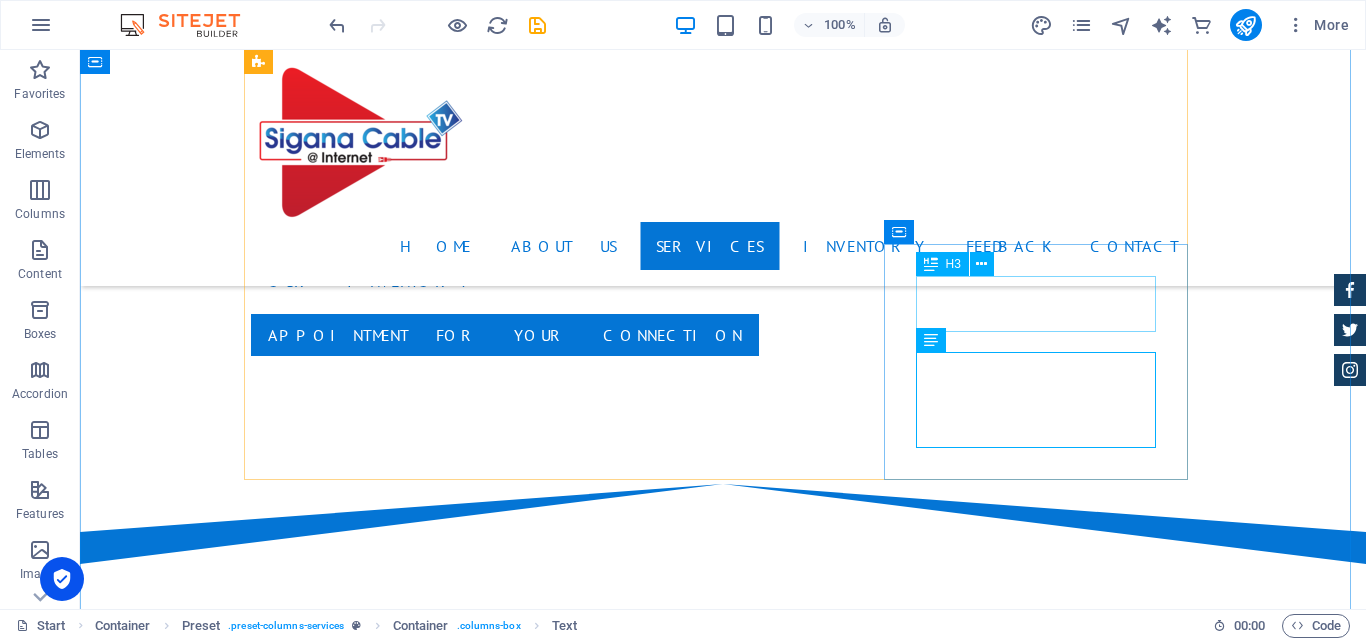 click on "basic cable 12 motnhs" at bounding box center [723, 3760] 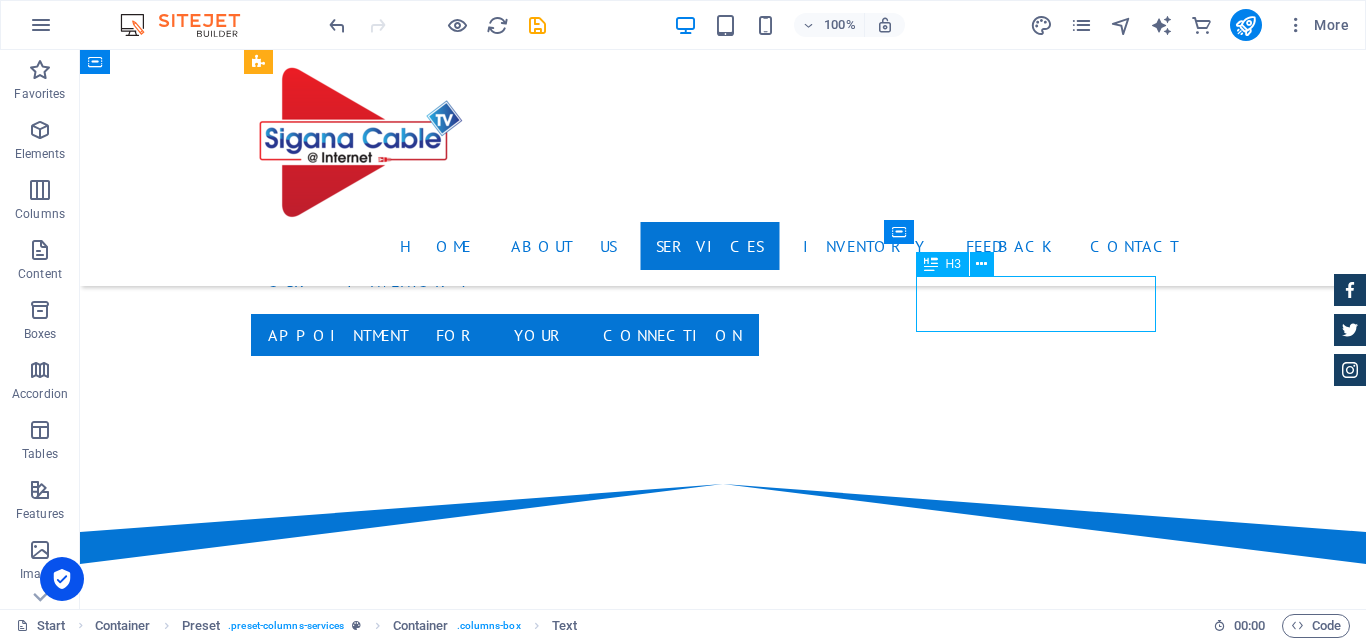 click on "basic cable 12 motnhs" at bounding box center (723, 3760) 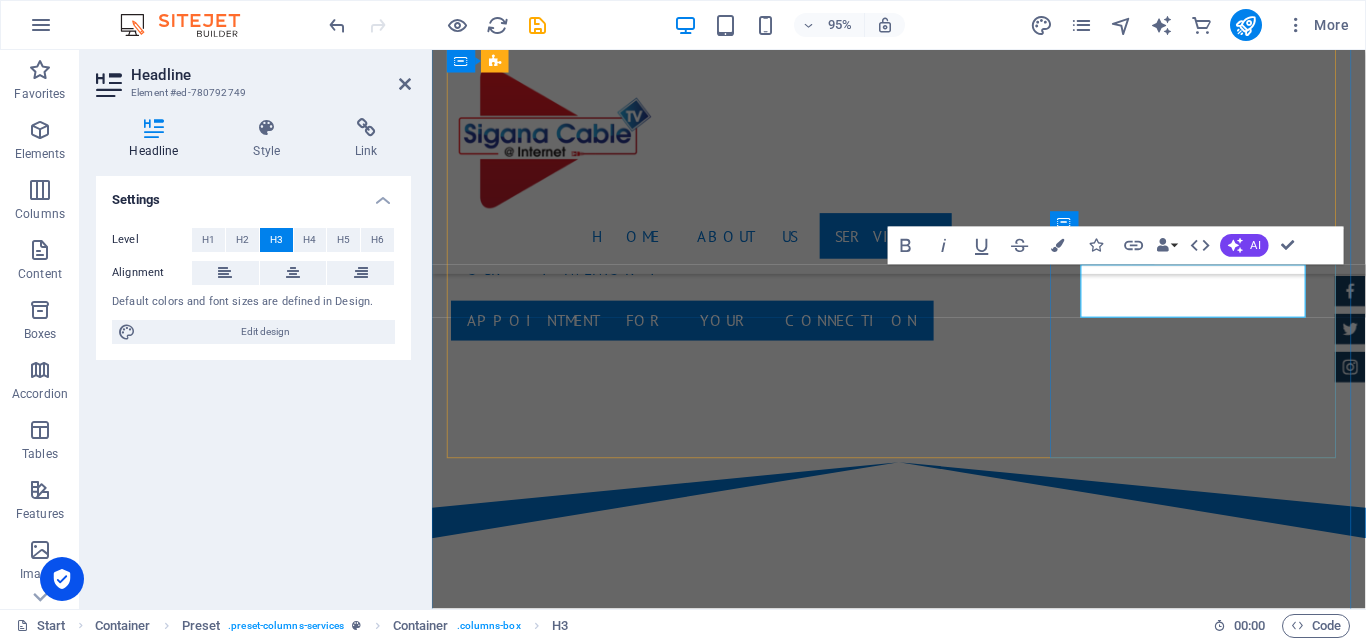 click on "basic cable 12 motnhs" at bounding box center [924, 3760] 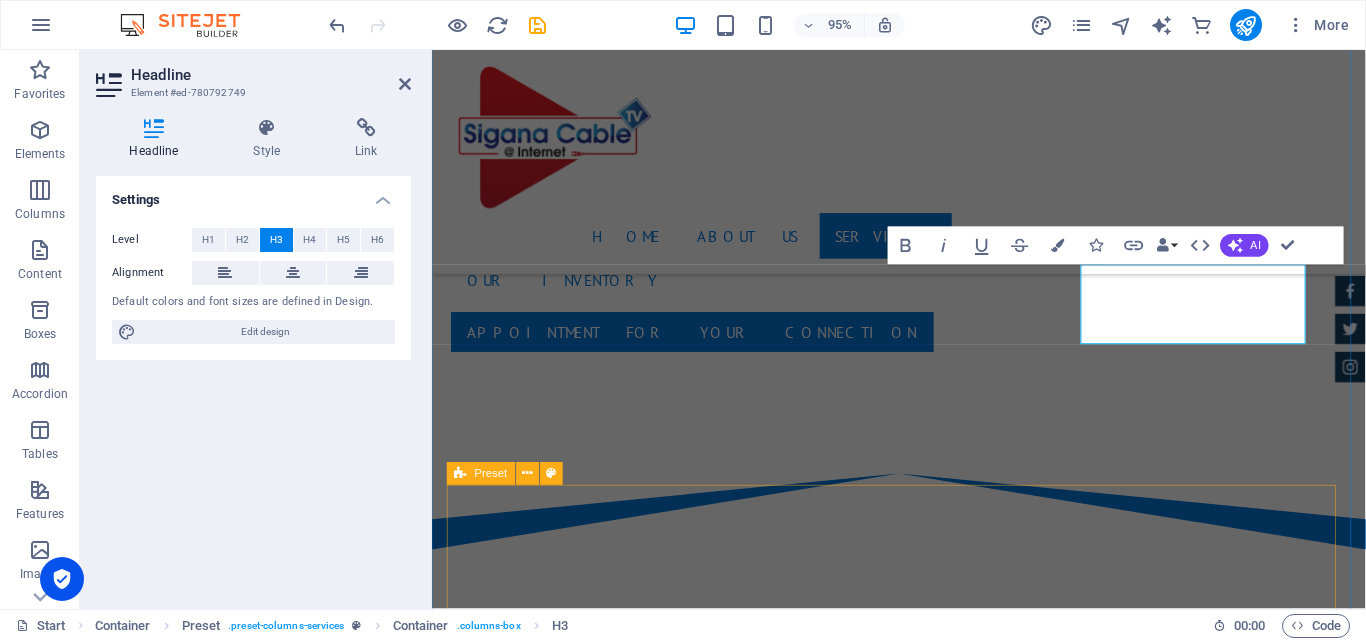 click on "100 Mbps          1 month High-Speed Internet Unlimited Data Free Maintenance 24/7 Customer Support from $1000 100 mbps 3 months High-Speed Internet Unlimited Data Free Maintenance 24/7 Customer Support from $2700 100 mbps  12 months High-Speed Internet Unlimited Data Free Maintenance 24/7 Customer Support from $8000 200 mbps 1 month High-Speed Internet Unlimited Data Free Maintenance 24/7 Customer Support rs 1200 200 mbps 3 months High-Speed Internet Unlimited Data Free Maintenance 24/7 Customer Support rs 3200 200 mbps 12 motnhs High-Speed Internet Unlimited Data Free Maintenance 24/7 Customer Support rs 11500" at bounding box center (924, 4664) 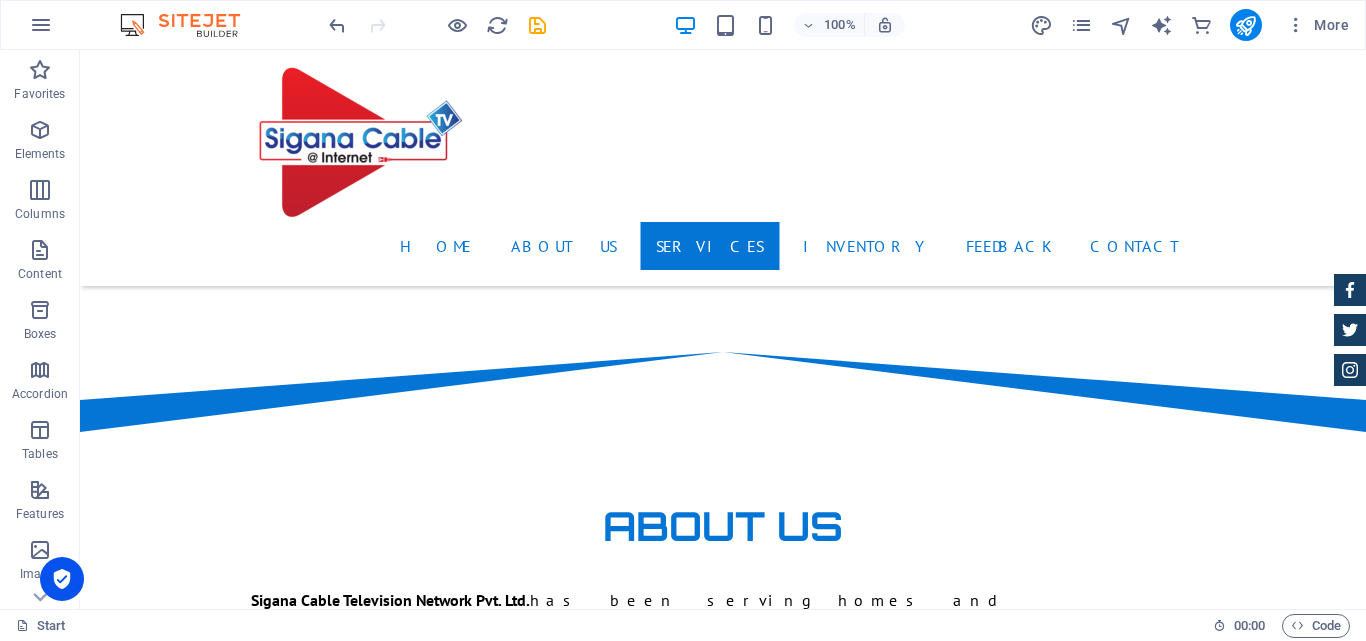 scroll, scrollTop: 2110, scrollLeft: 0, axis: vertical 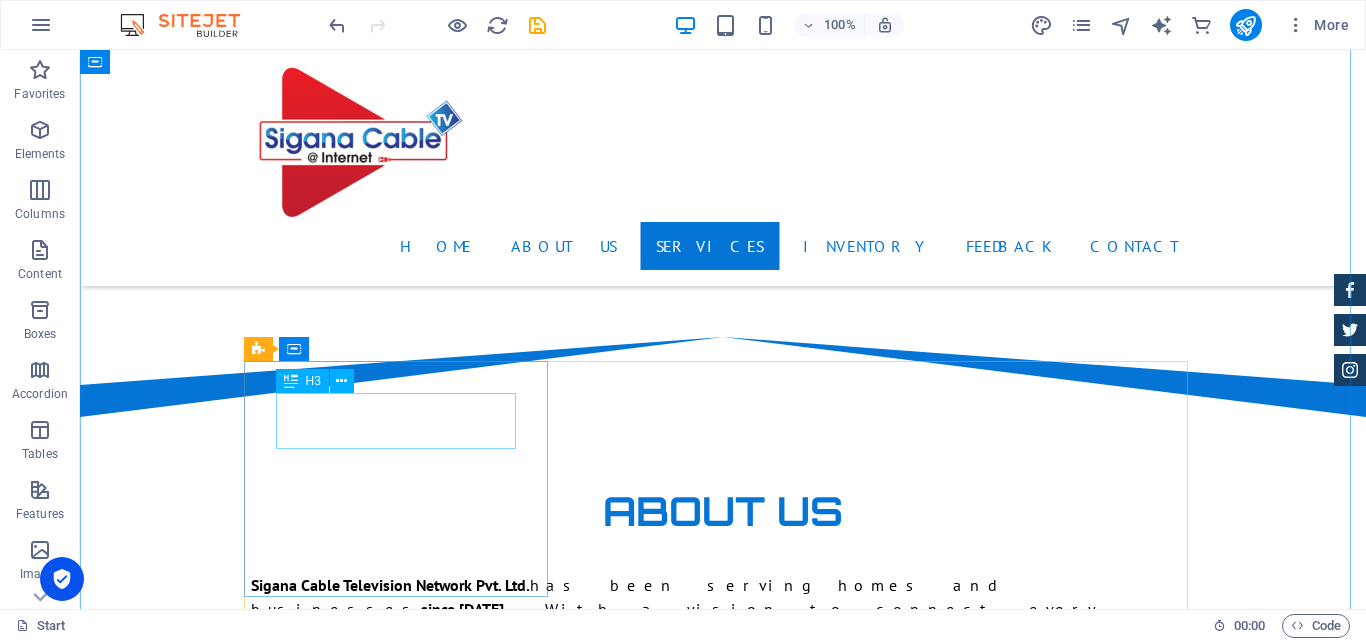 click on "100 Mbps          1 month" at bounding box center (723, 3825) 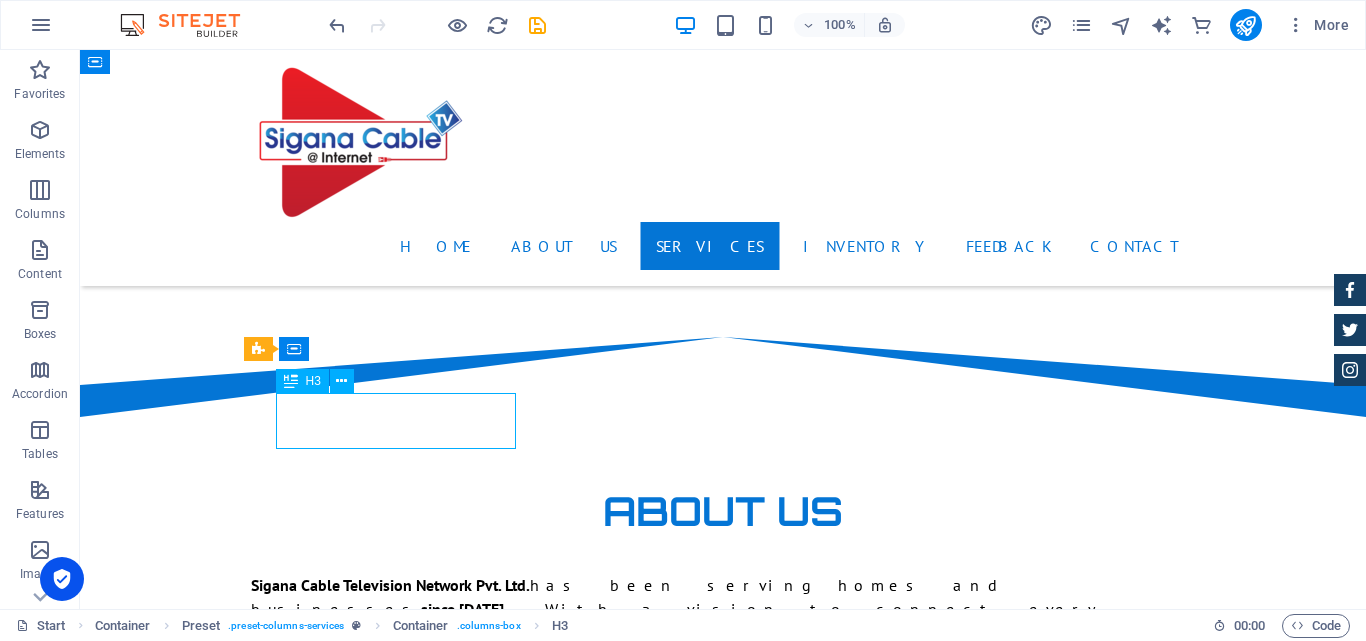 click on "100 Mbps          1 month" at bounding box center [723, 3825] 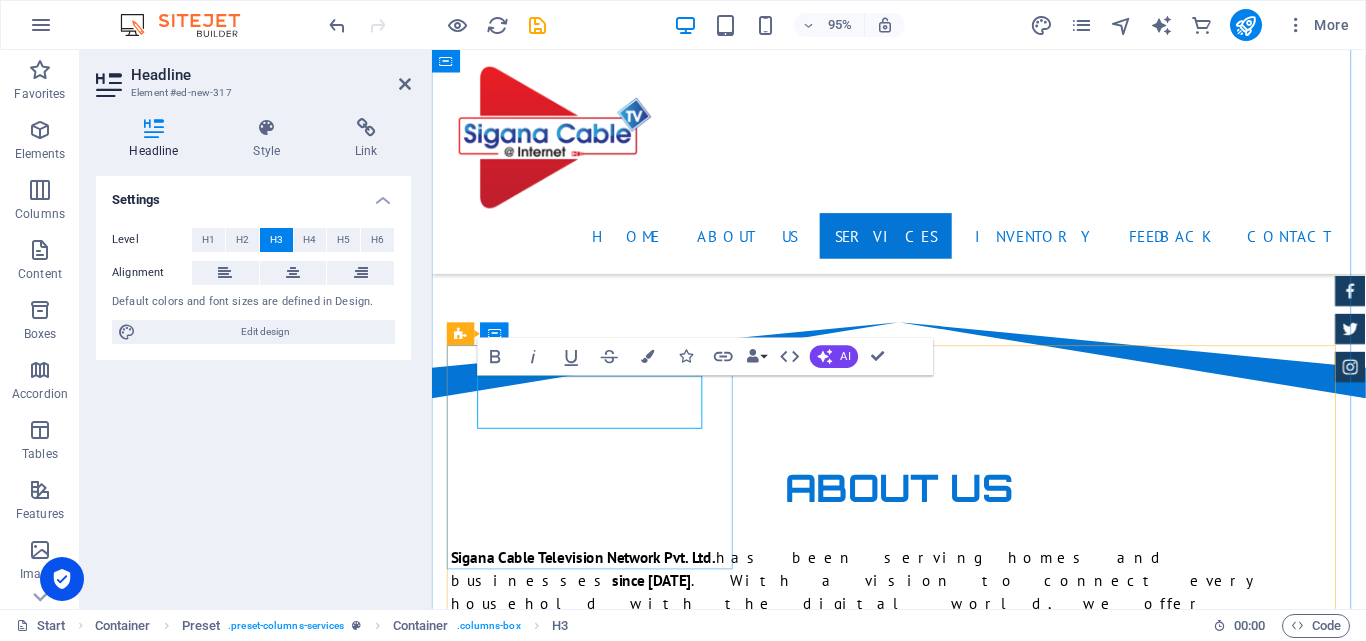 type 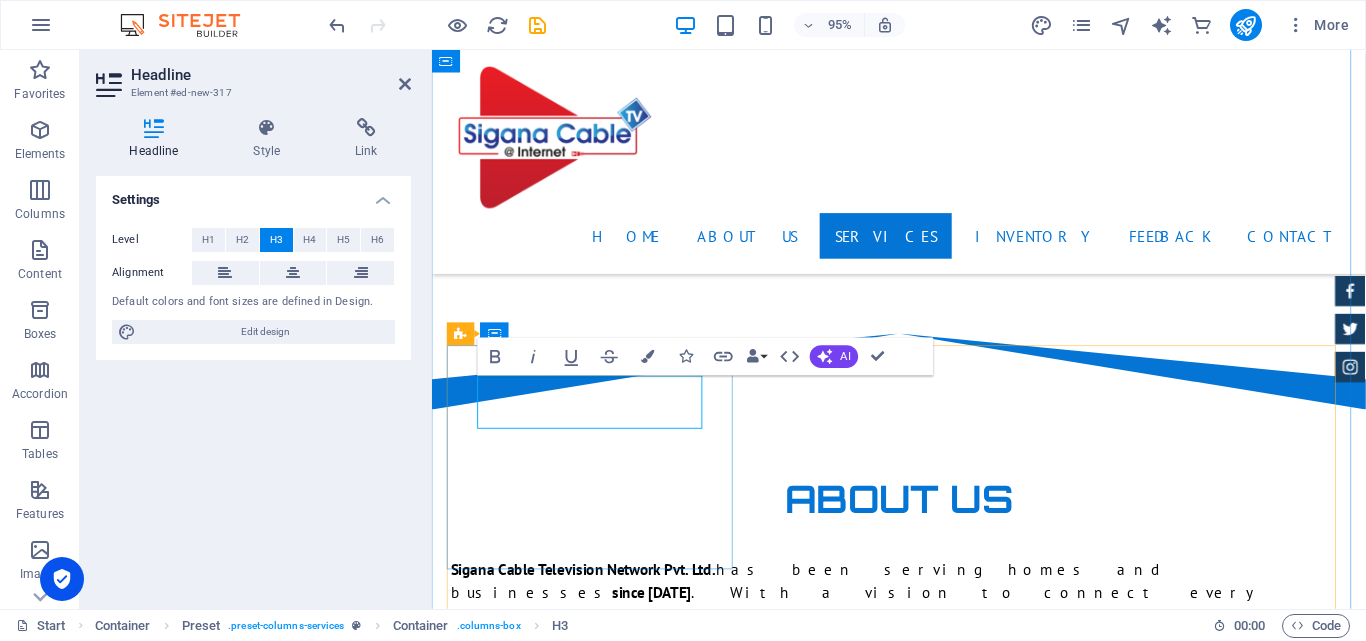 click on "internet + cable" at bounding box center (924, 3837) 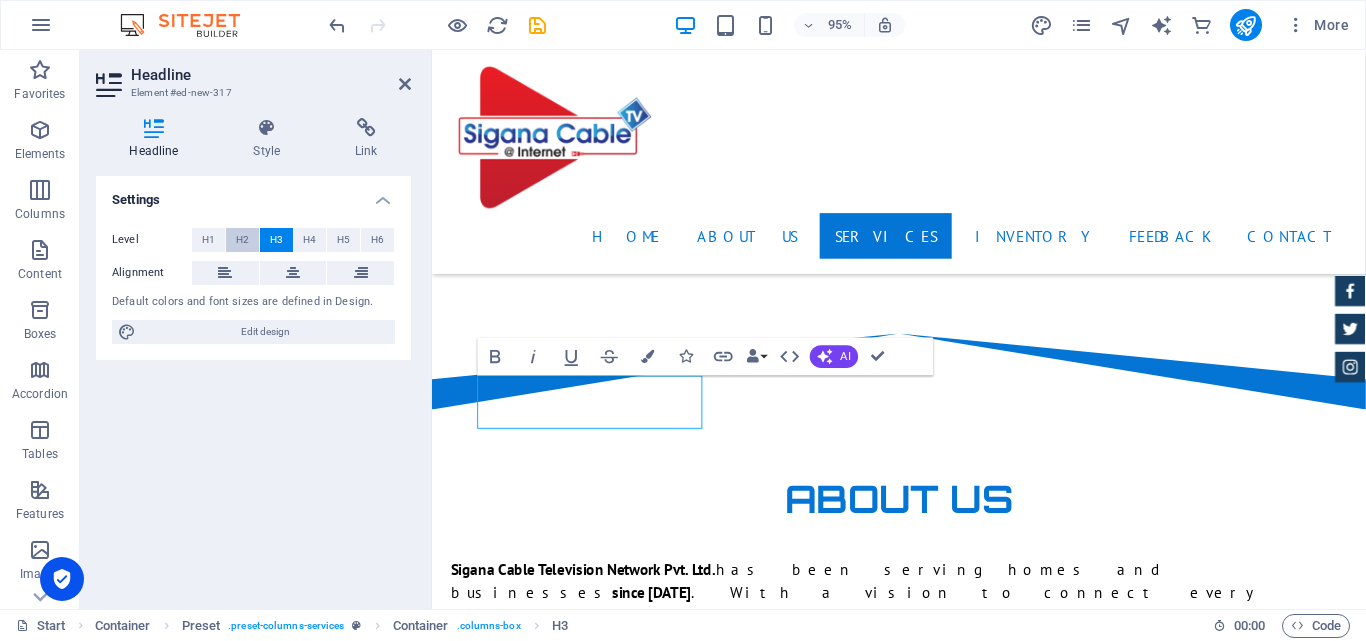 click on "H2" at bounding box center [242, 240] 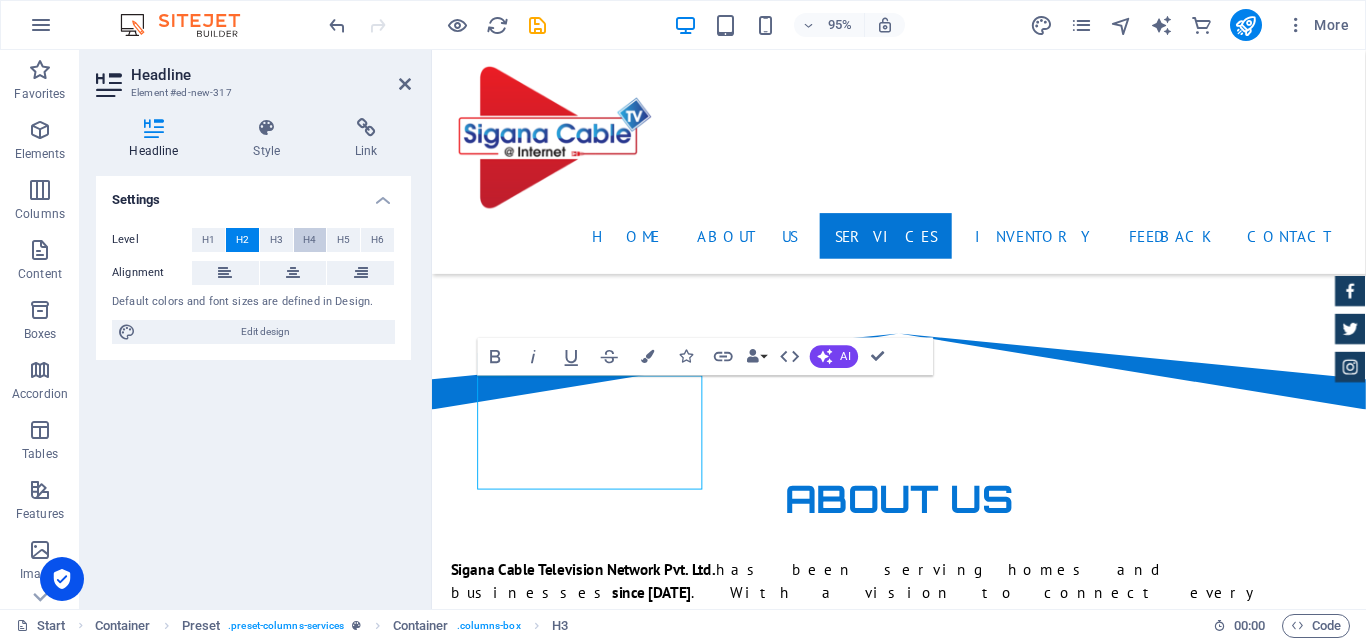 click on "H4" at bounding box center [310, 240] 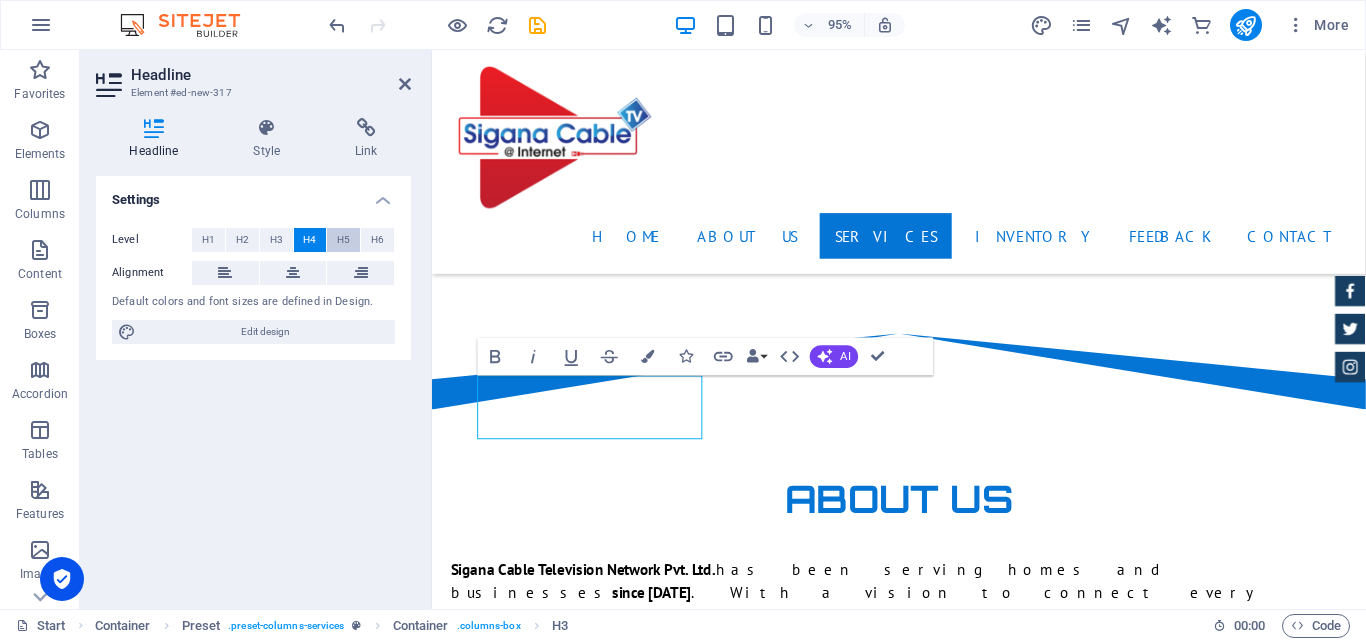 click on "H5" at bounding box center (343, 240) 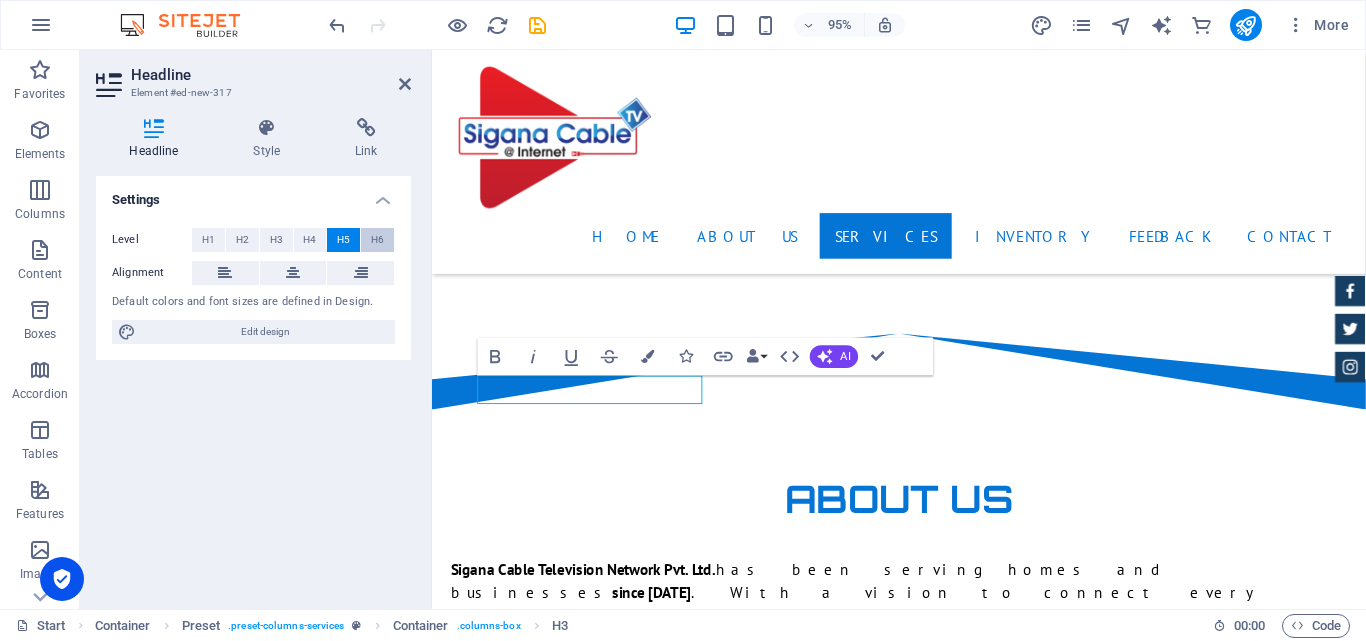 click on "H6" at bounding box center [377, 240] 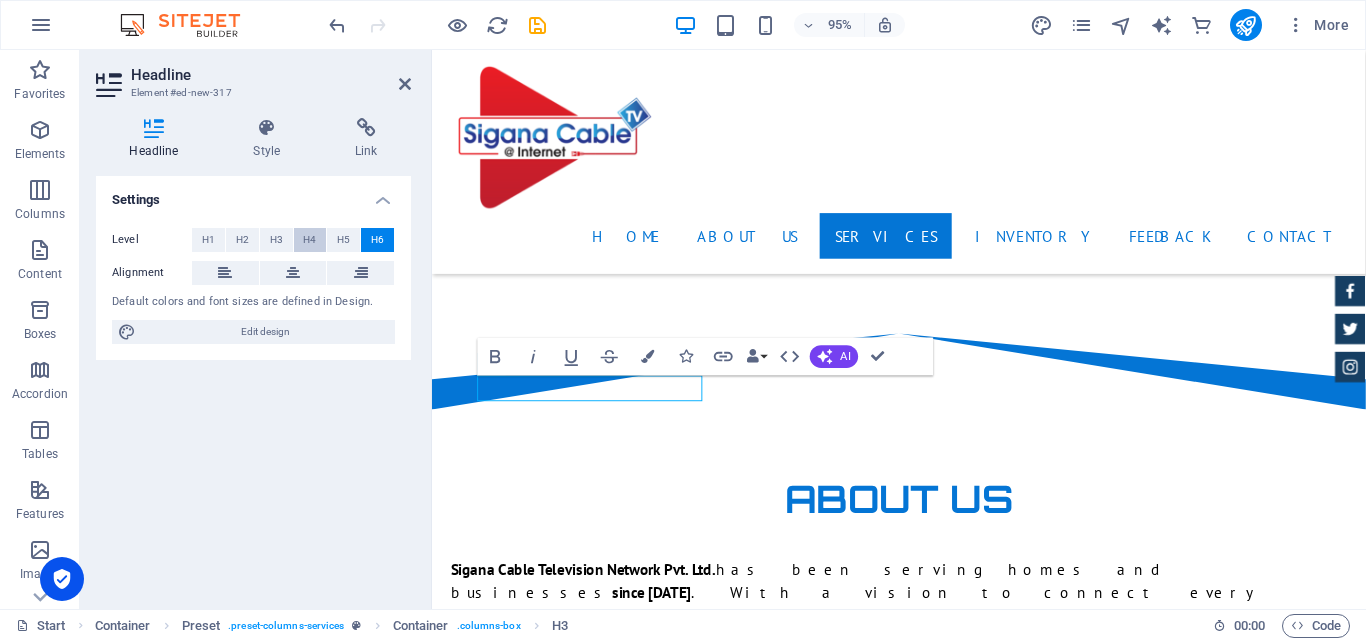 click on "H4" at bounding box center [309, 240] 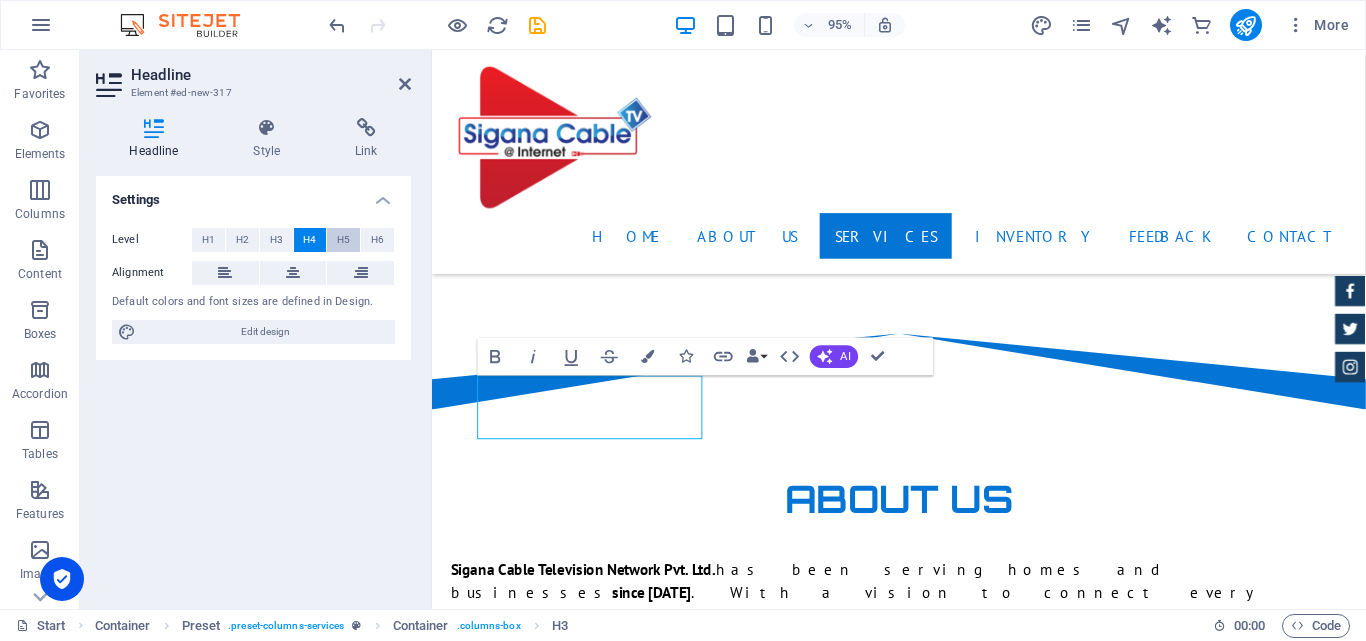 click on "H5" at bounding box center (343, 240) 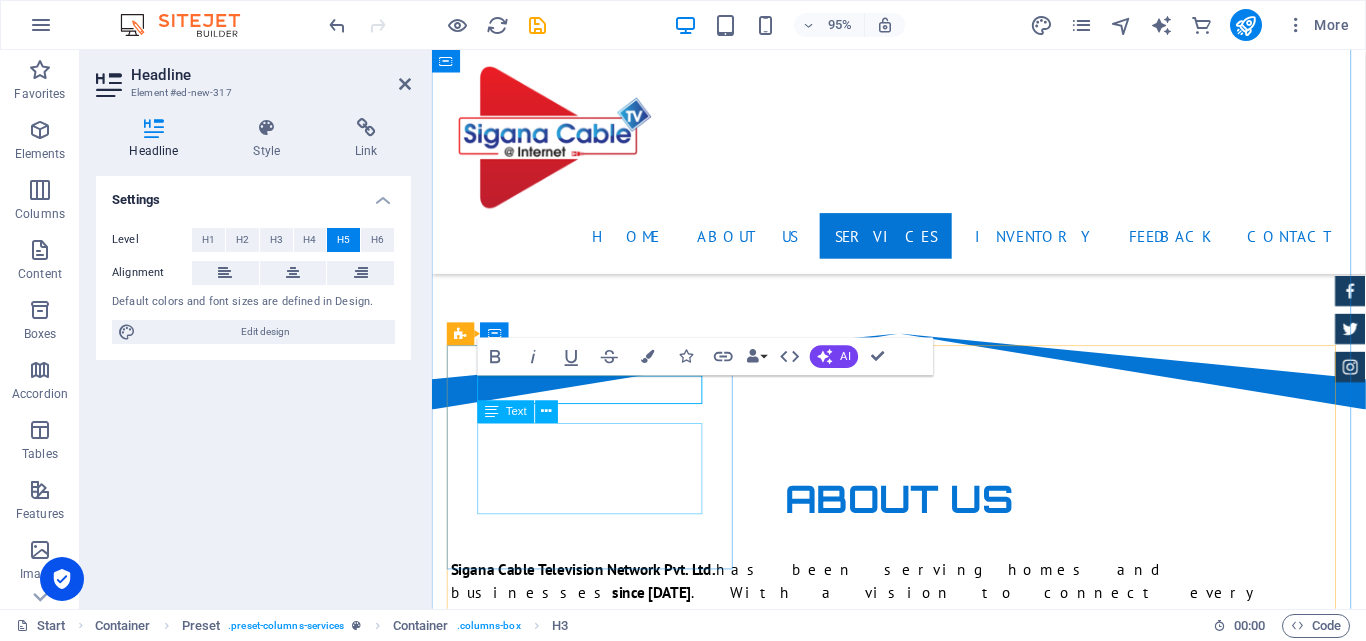 click on "High-Speed Internet Unlimited Data Free Maintenance 24/7 Customer Support" at bounding box center [924, 3923] 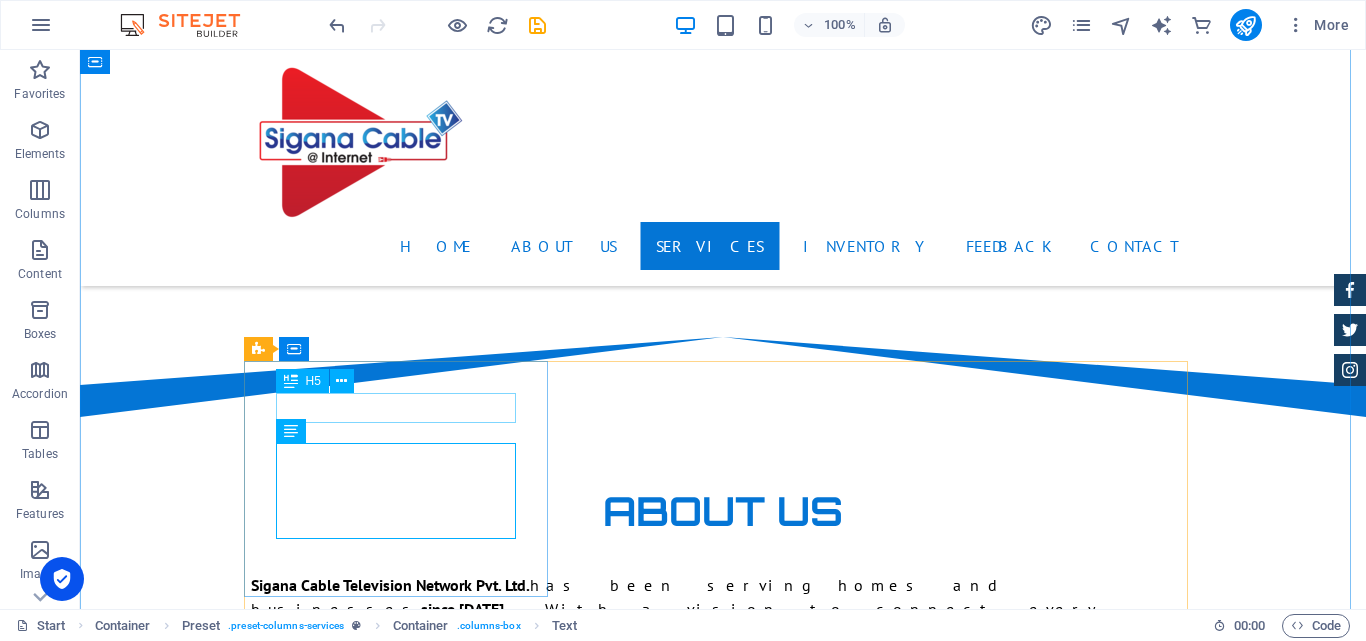 click on "internet + cable" at bounding box center [723, 3826] 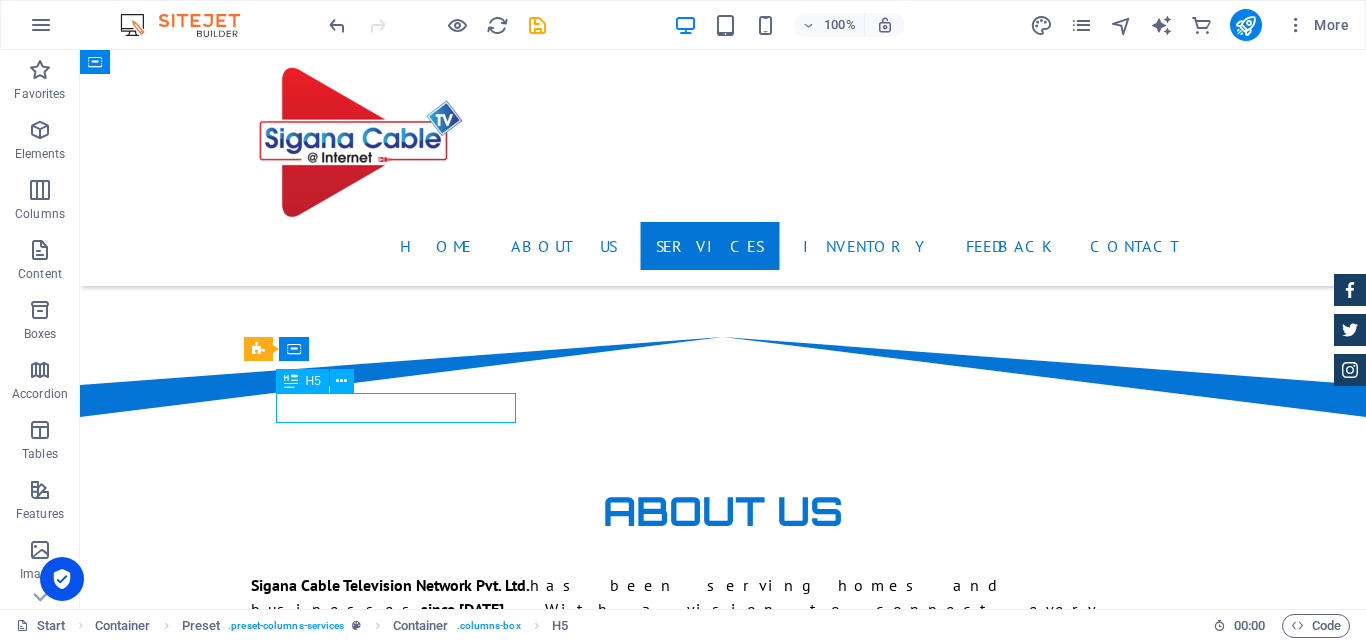 click on "internet + cable" at bounding box center [723, 3826] 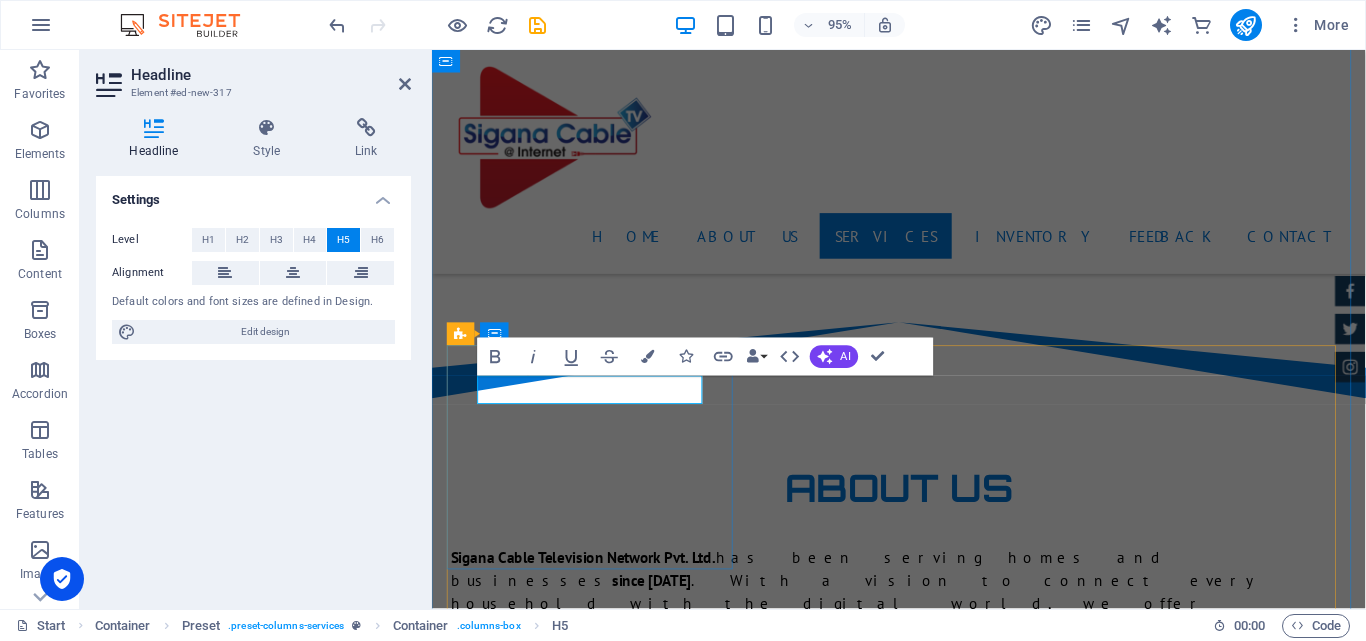 click on "internet + cable" at bounding box center (924, 3826) 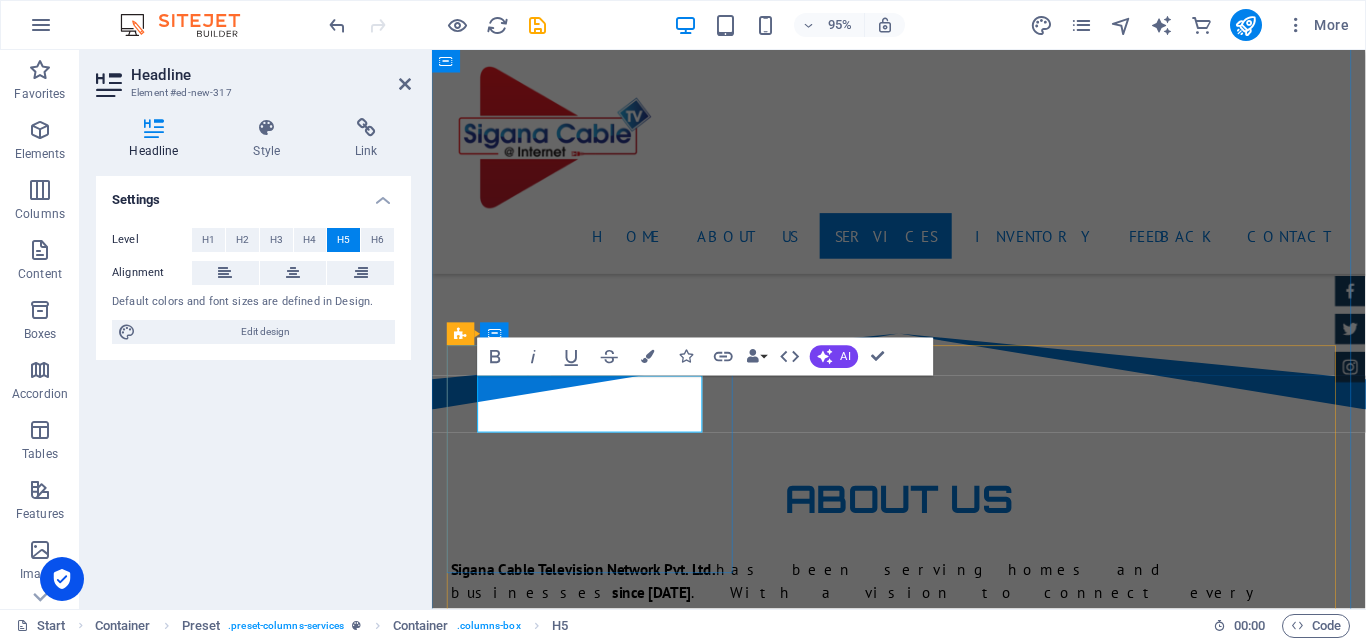 type 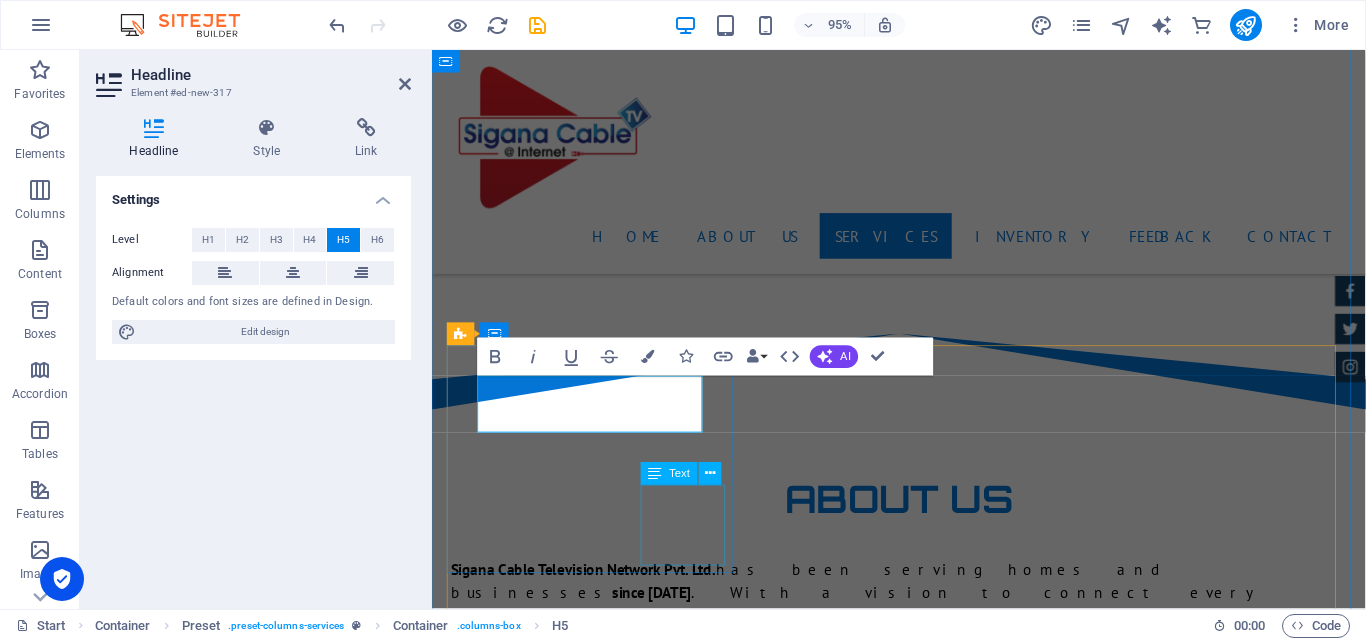 click on "from $1000" at bounding box center [1362, -1523] 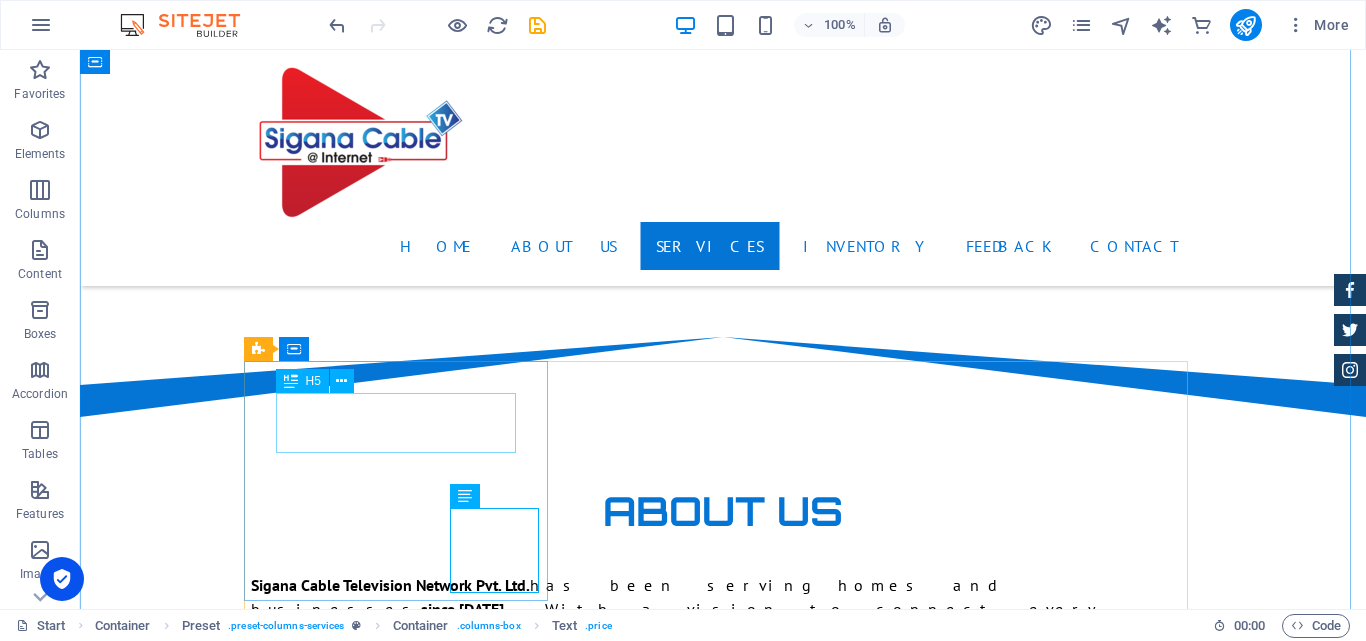 click on "internet + cable basic package" at bounding box center (723, 3841) 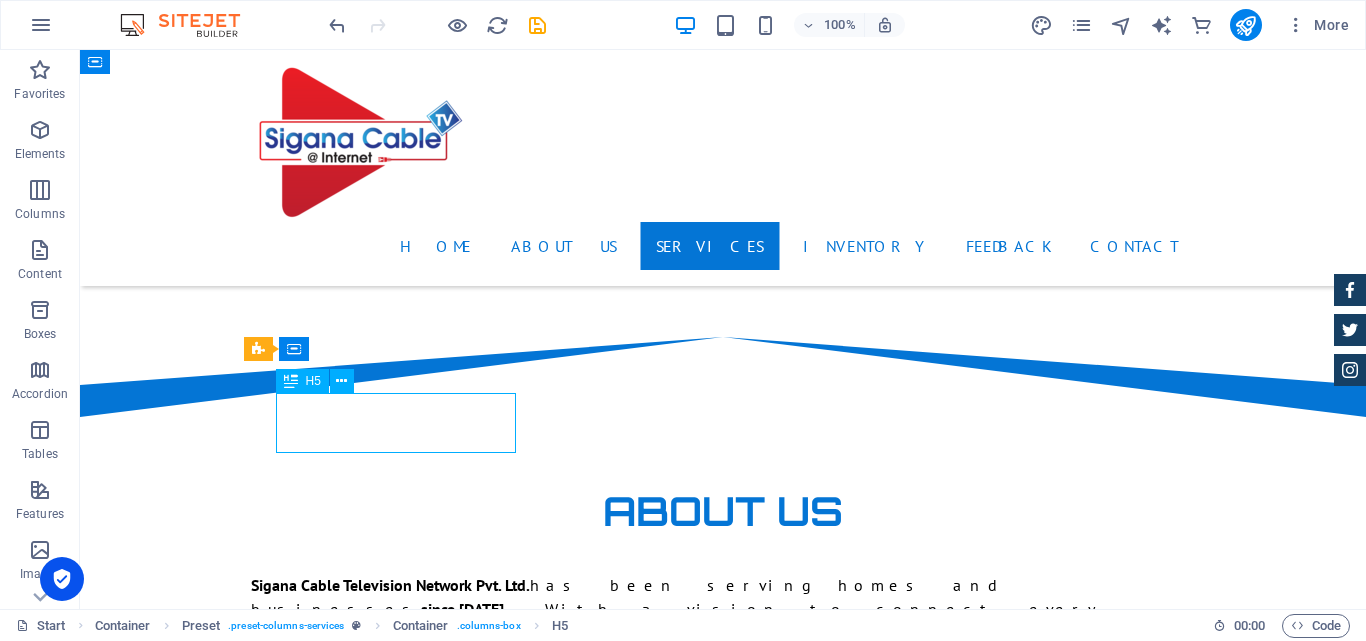 click on "internet + cable basic package" at bounding box center [723, 3841] 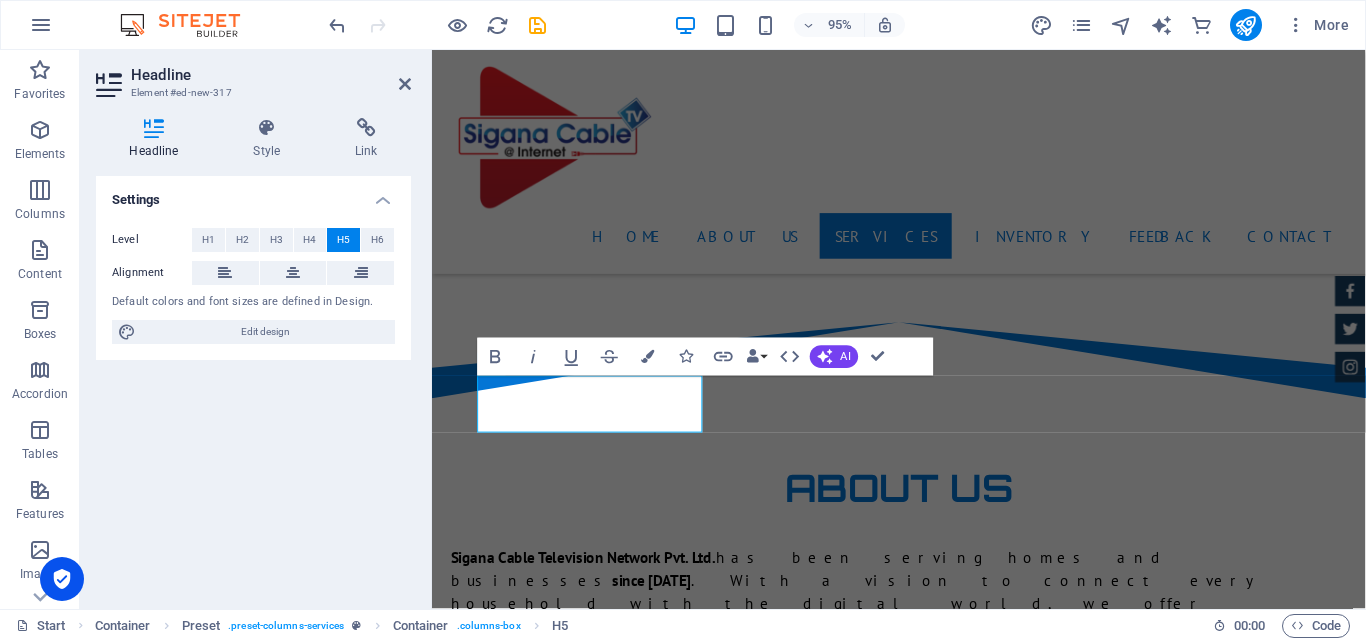 click on "Headline Style Link Settings Level H1 H2 H3 H4 H5 H6 Alignment Default colors and font sizes are defined in Design. Edit design Preset Element Layout How this element expands within the layout (Flexbox). Size Default auto px % 1/1 1/2 1/3 1/4 1/5 1/6 1/7 1/8 1/9 1/10 Grow Shrink Order Container layout Visible Visible Opacity 100 % Overflow Spacing Margin Default auto px % rem vw vh Custom Custom auto px % rem vw vh auto px % rem vw vh auto px % rem vw vh auto px % rem vw vh Padding Default px rem % vh vw Custom Custom px rem % vh vw px rem % vh vw px rem % vh vw px rem % vh vw Border Style              - Width 1 auto px rem % vh vw Custom Custom 1 auto px rem % vh vw 1 auto px rem % vh vw 1 auto px rem % vh vw 1 auto px rem % vh vw  - Color Round corners Default px rem % vh vw Custom Custom px rem % vh vw px rem % vh vw px rem % vh vw px rem % vh vw Shadow Default None Outside Inside Color X offset 0 px rem vh vw Y offset 0 px rem vh vw Blur 0 px rem % vh vw Spread 0 px rem vh vw Text Shadow Default" at bounding box center (253, 355) 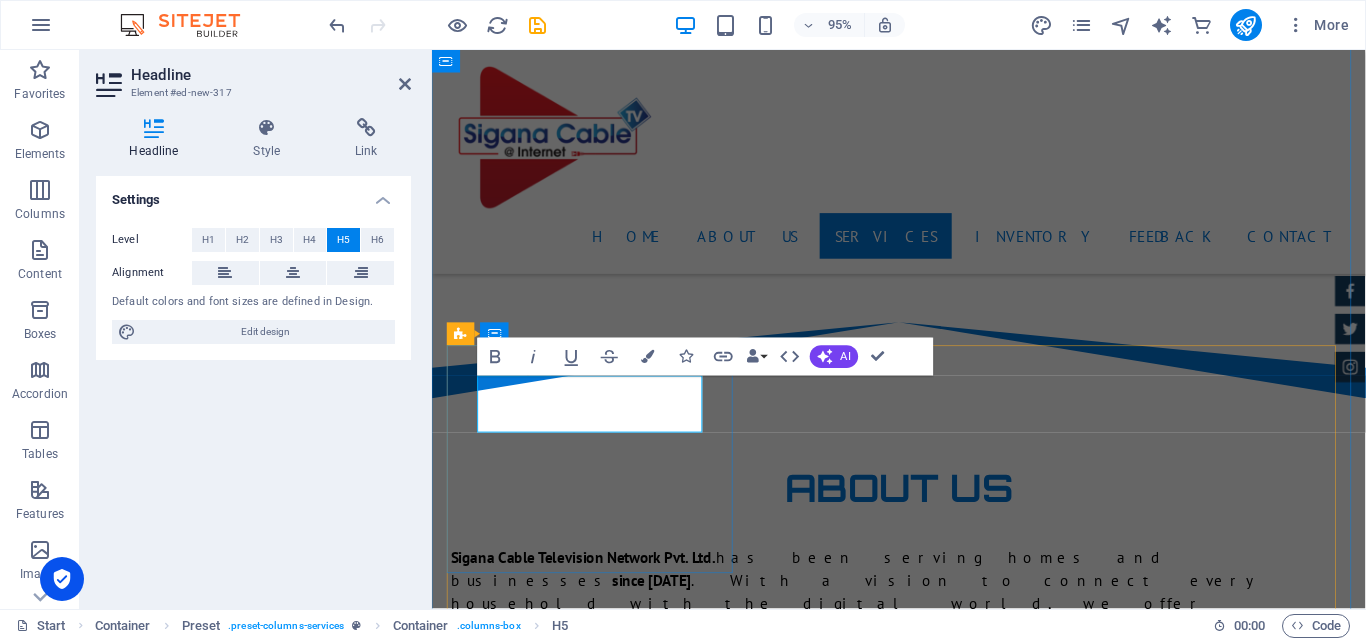 click on "internet + cable basic package" at bounding box center [924, 3841] 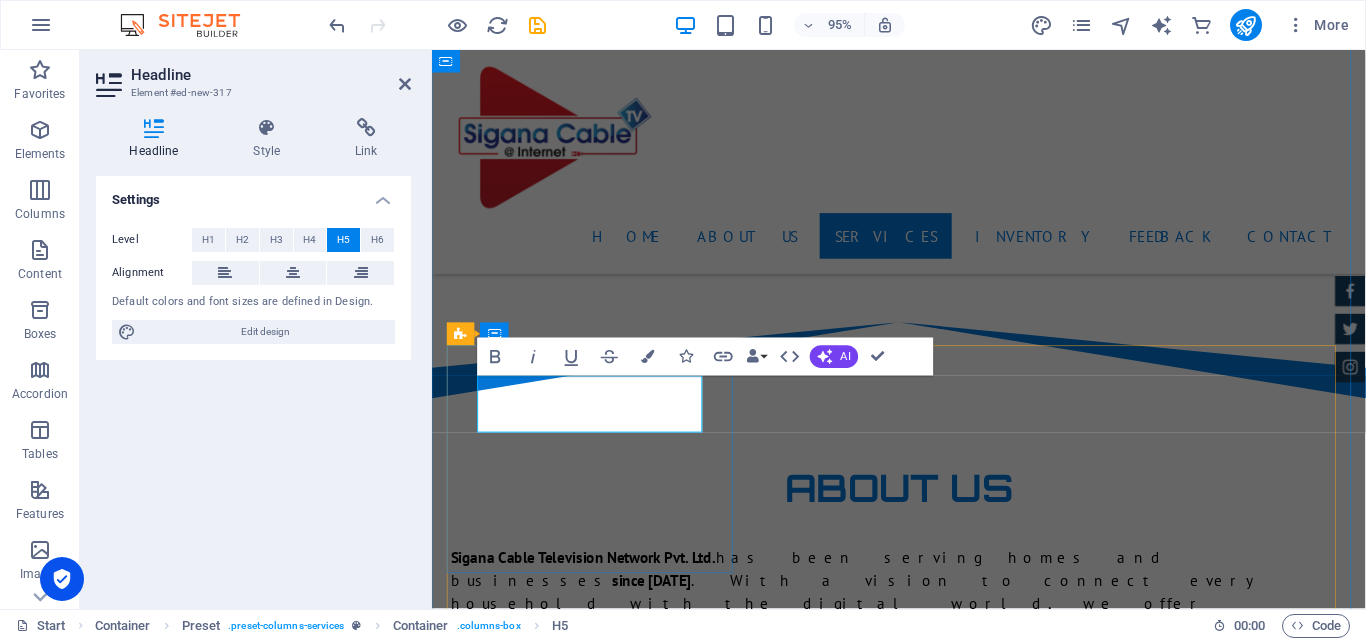 click on "internet + cable basic package" at bounding box center [924, 3841] 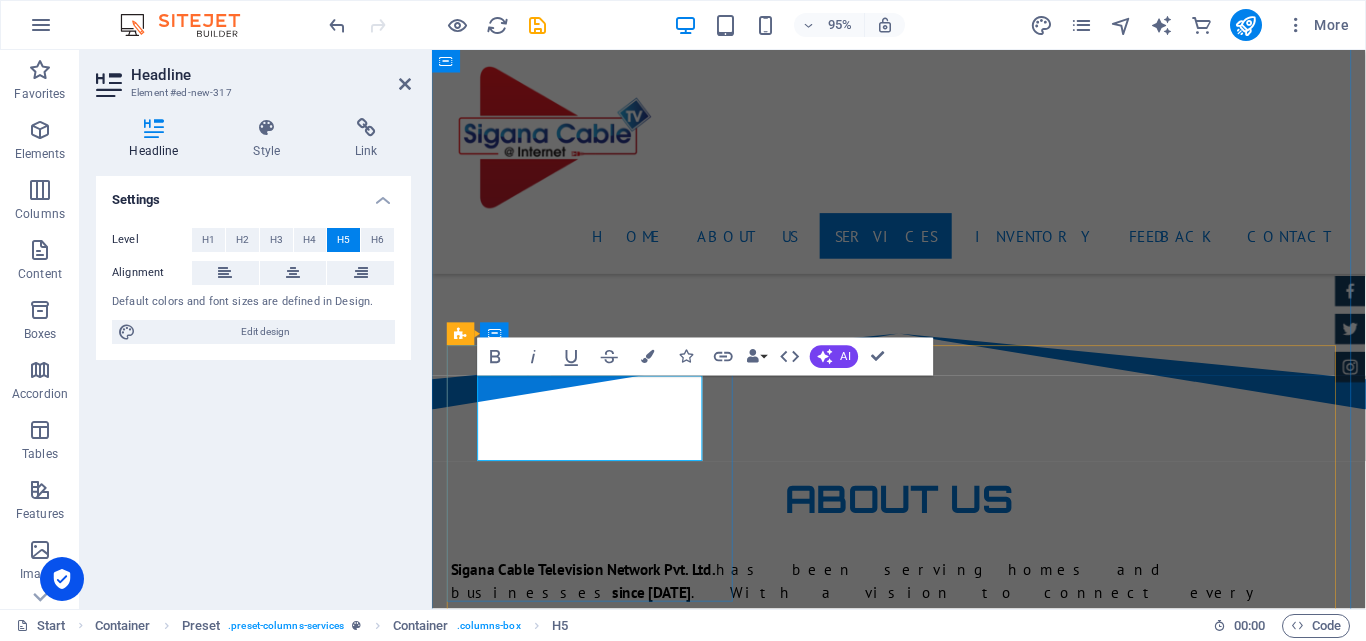 click on "internet + cable basic package 1 Months" at bounding box center (924, 3853) 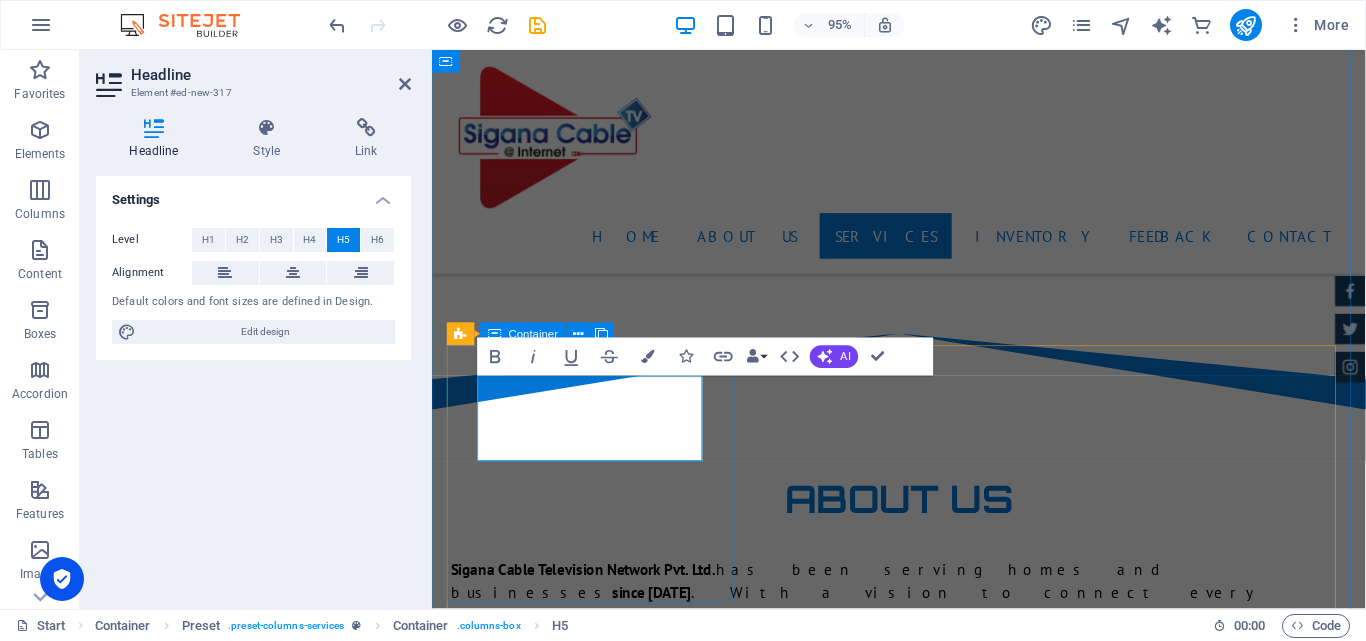 click on "100 mbps 3 months High-Speed Internet Unlimited Data Free Maintenance 24/7 Customer Support from $2700" at bounding box center [924, 4193] 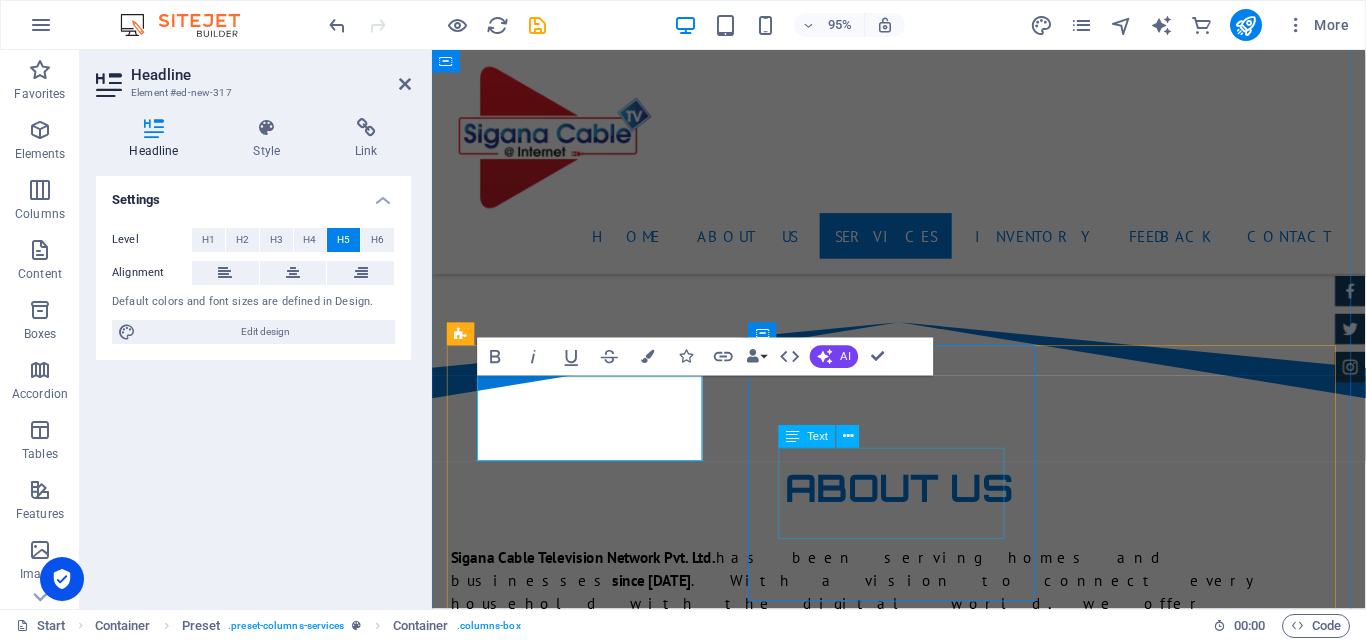 click on "100 mbps  12 months High-Speed Internet Unlimited Data Free Maintenance 24/7 Customer Support from $8000" at bounding box center (924, 4429) 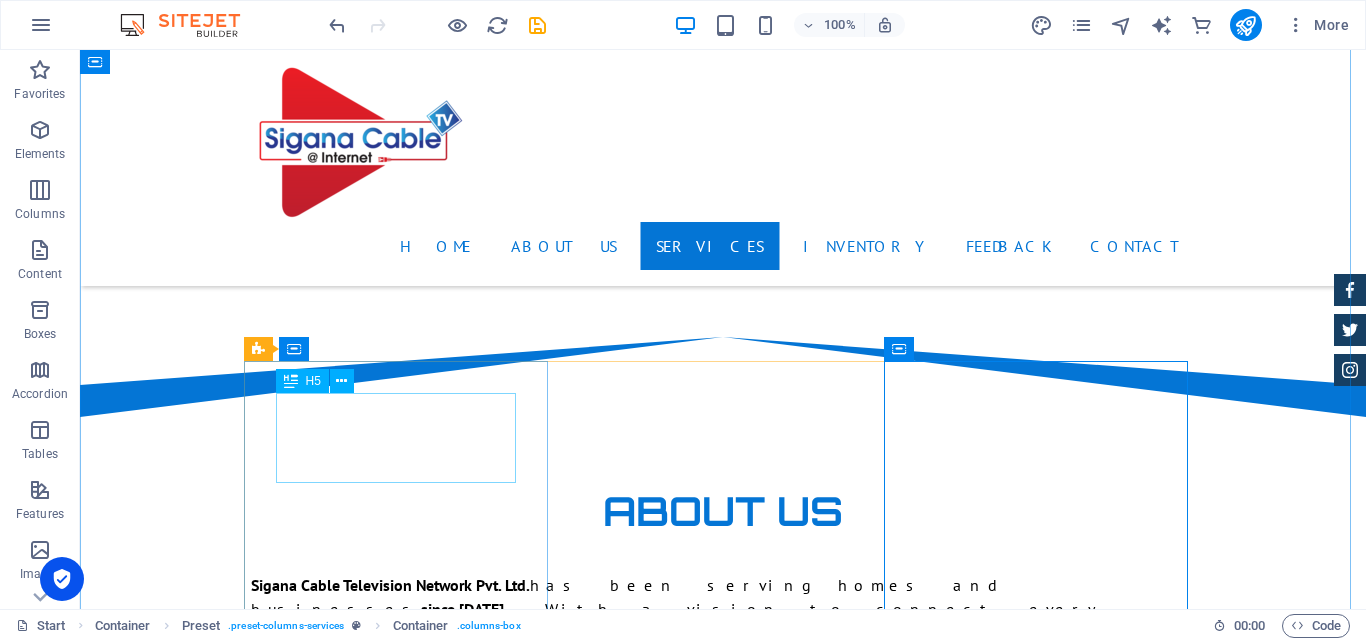 click on "internet + cable basic package  1 Months" at bounding box center (723, 3856) 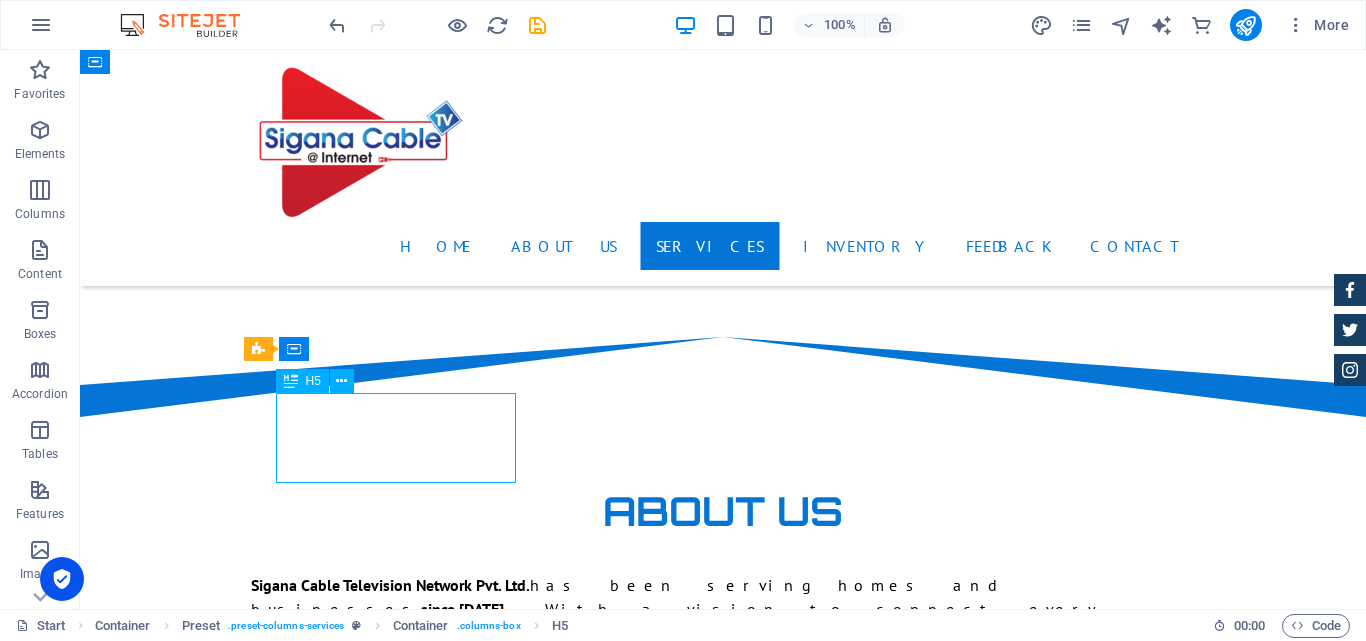 click on "internet + cable basic package  1 Months" at bounding box center (723, 3856) 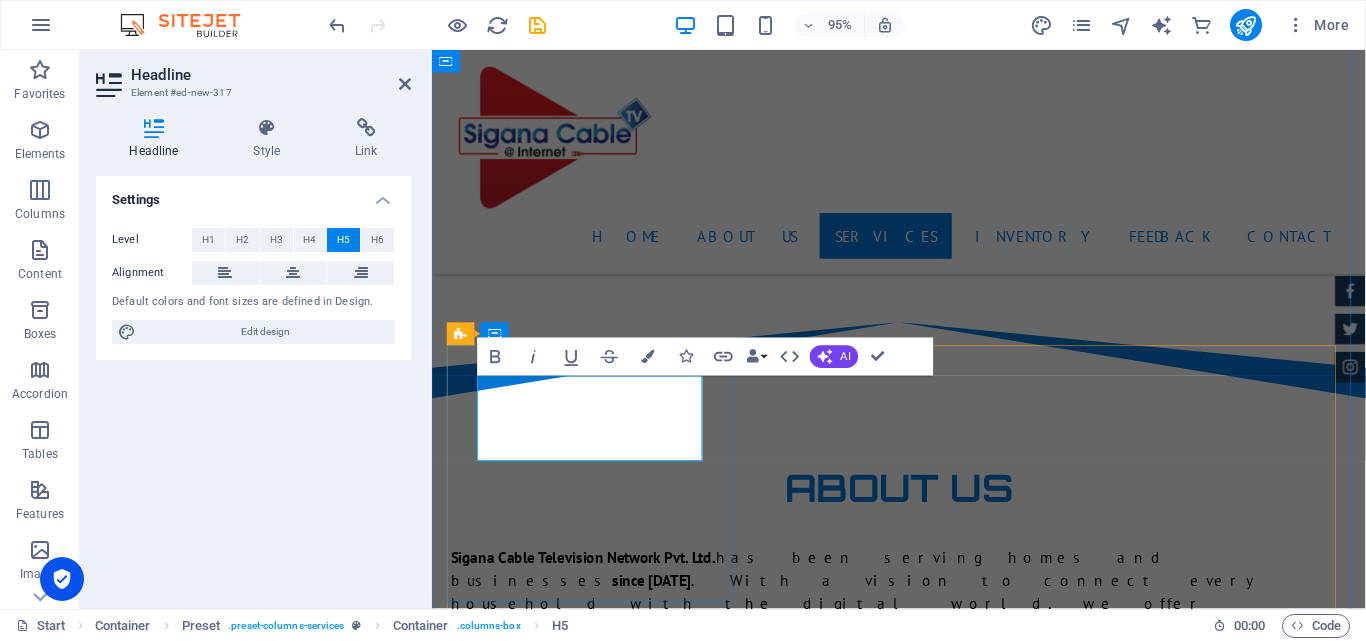 click on "internet + cable basic package 1 Months" at bounding box center [924, 3856] 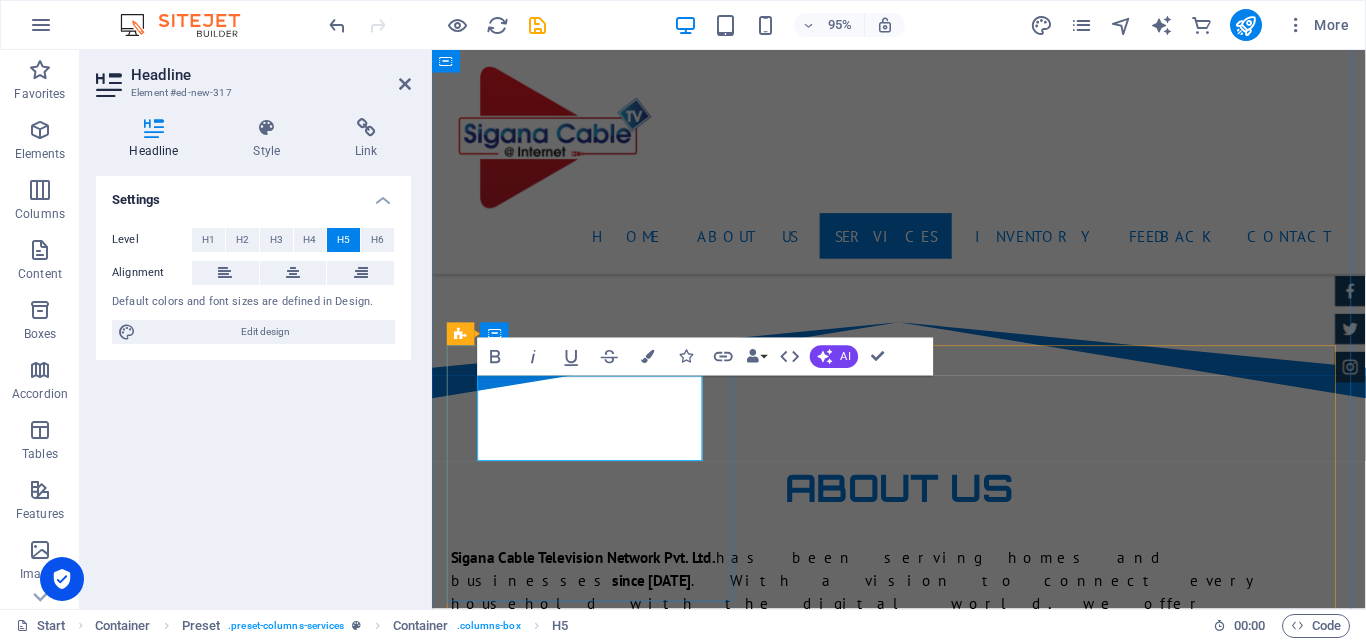 drag, startPoint x: 597, startPoint y: 464, endPoint x: 481, endPoint y: 437, distance: 119.1008 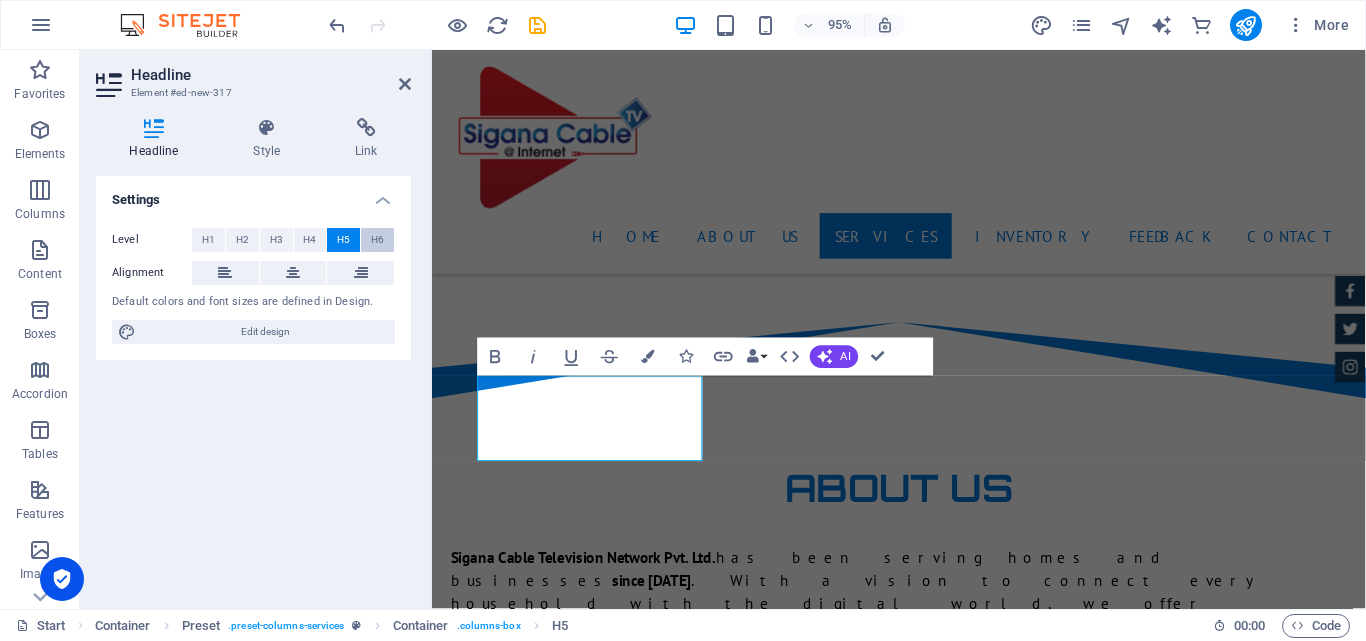 click on "H6" at bounding box center (377, 240) 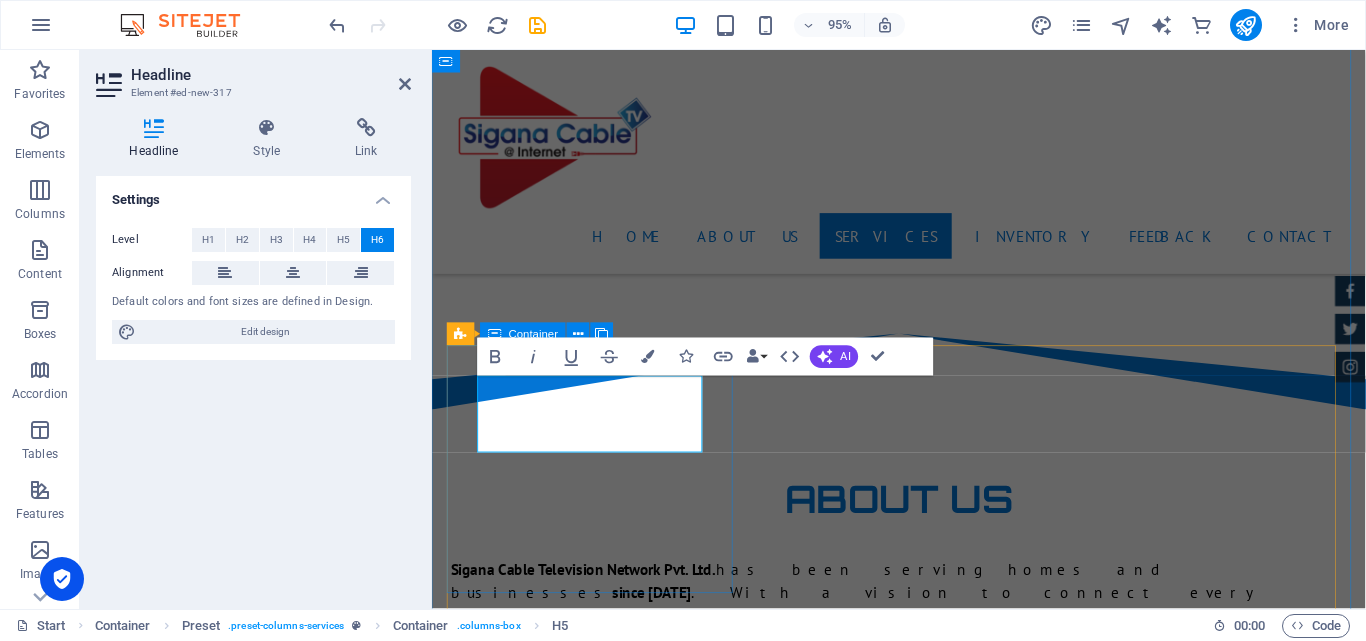drag, startPoint x: 716, startPoint y: 432, endPoint x: 727, endPoint y: 428, distance: 11.7046995 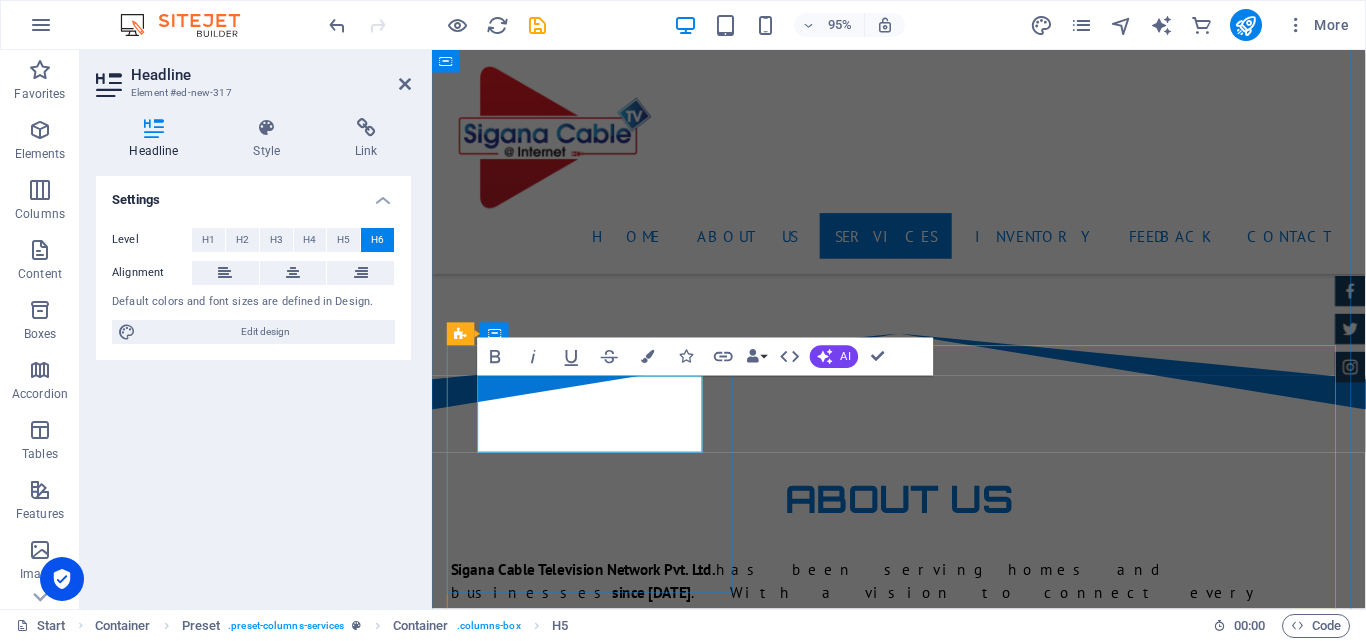drag, startPoint x: 686, startPoint y: 420, endPoint x: 713, endPoint y: 413, distance: 27.89265 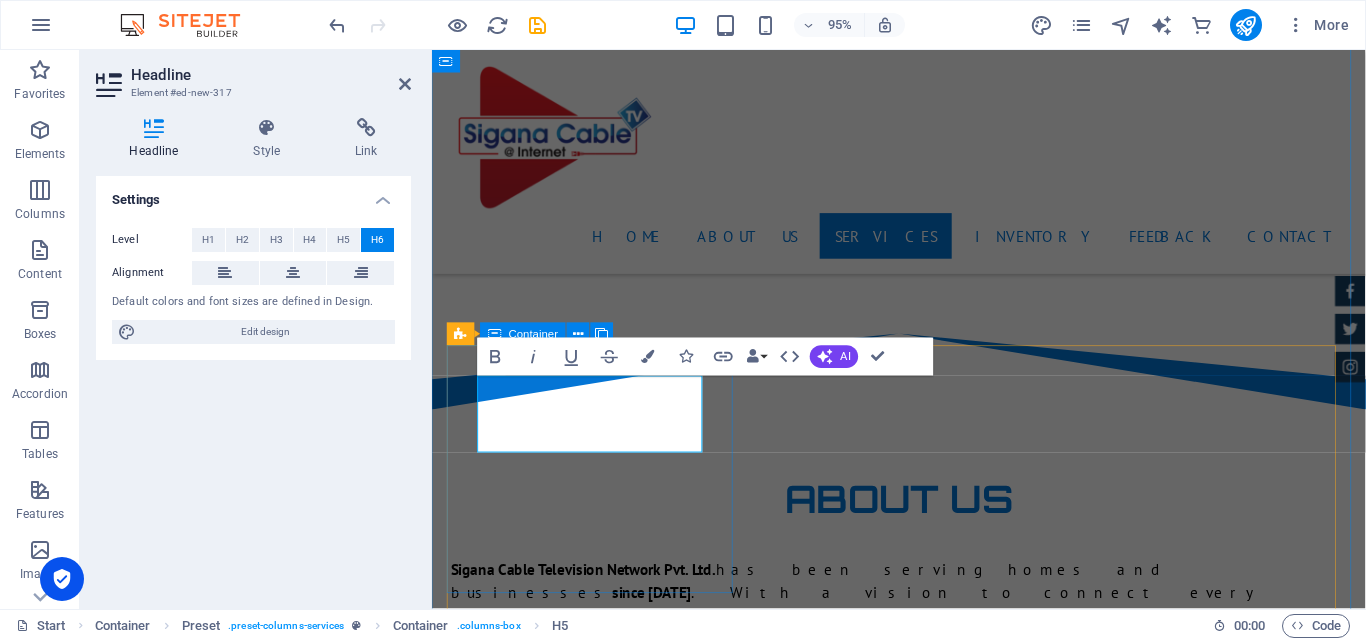 click on "100 mbps 3 months High-Speed Internet Unlimited Data Free Maintenance 24/7 Customer Support from $2700" at bounding box center [924, 4184] 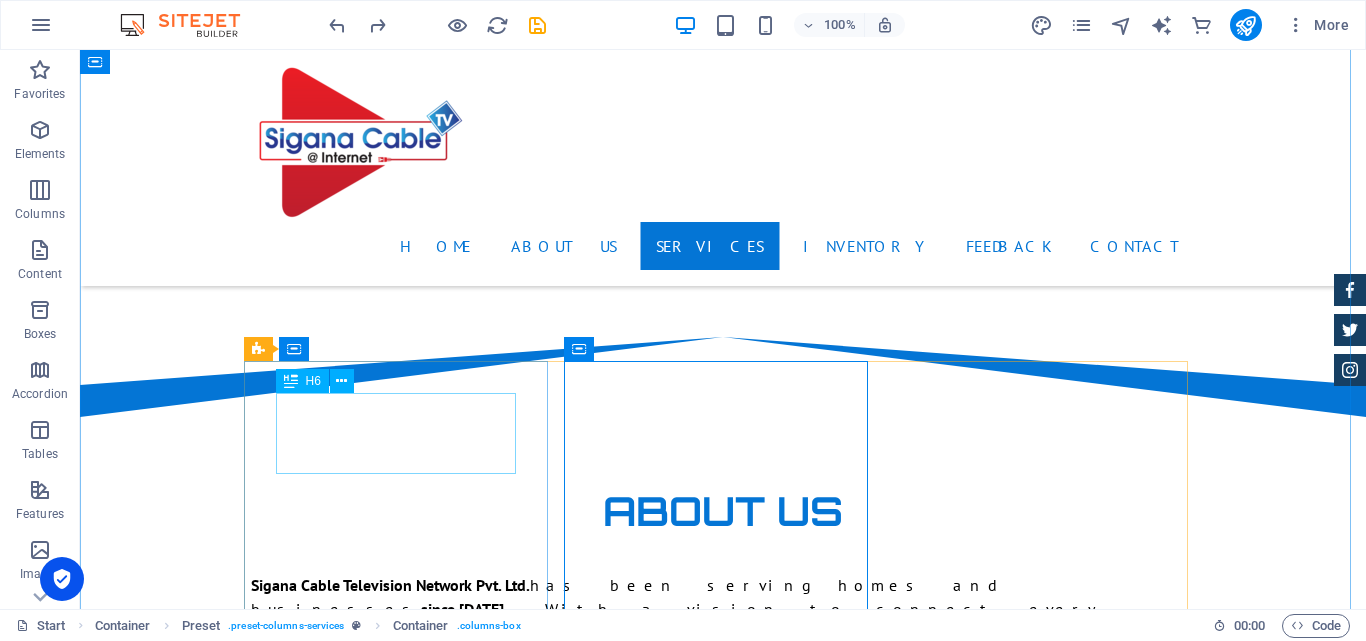 click on "internet + cable basic package  1 Months" at bounding box center [723, 3851] 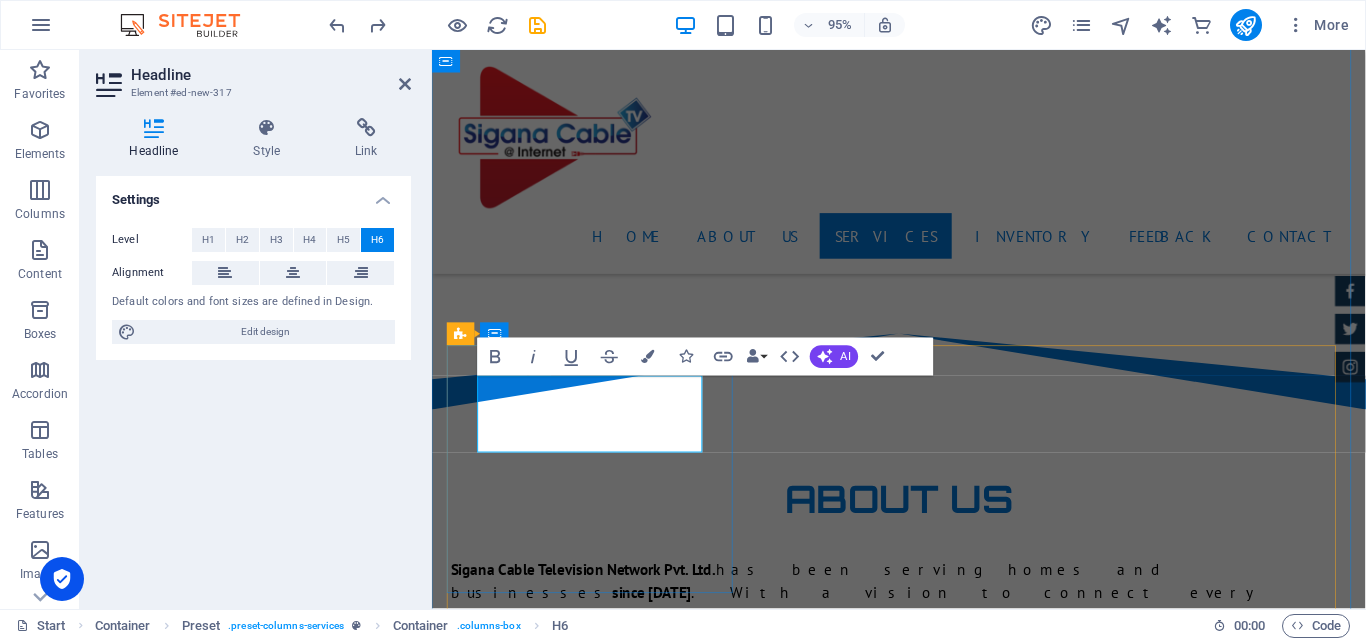 click on "internet + cable basic package 1 Months" at bounding box center [924, 3863] 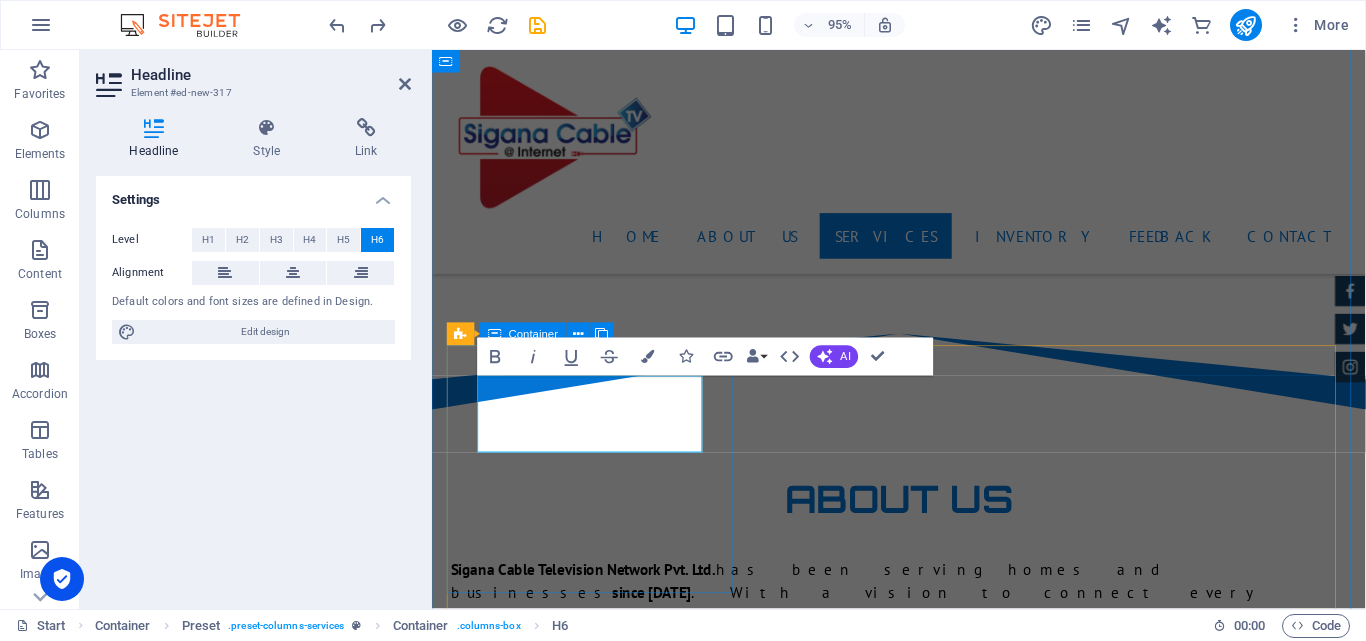drag, startPoint x: 588, startPoint y: 458, endPoint x: 470, endPoint y: 436, distance: 120.033325 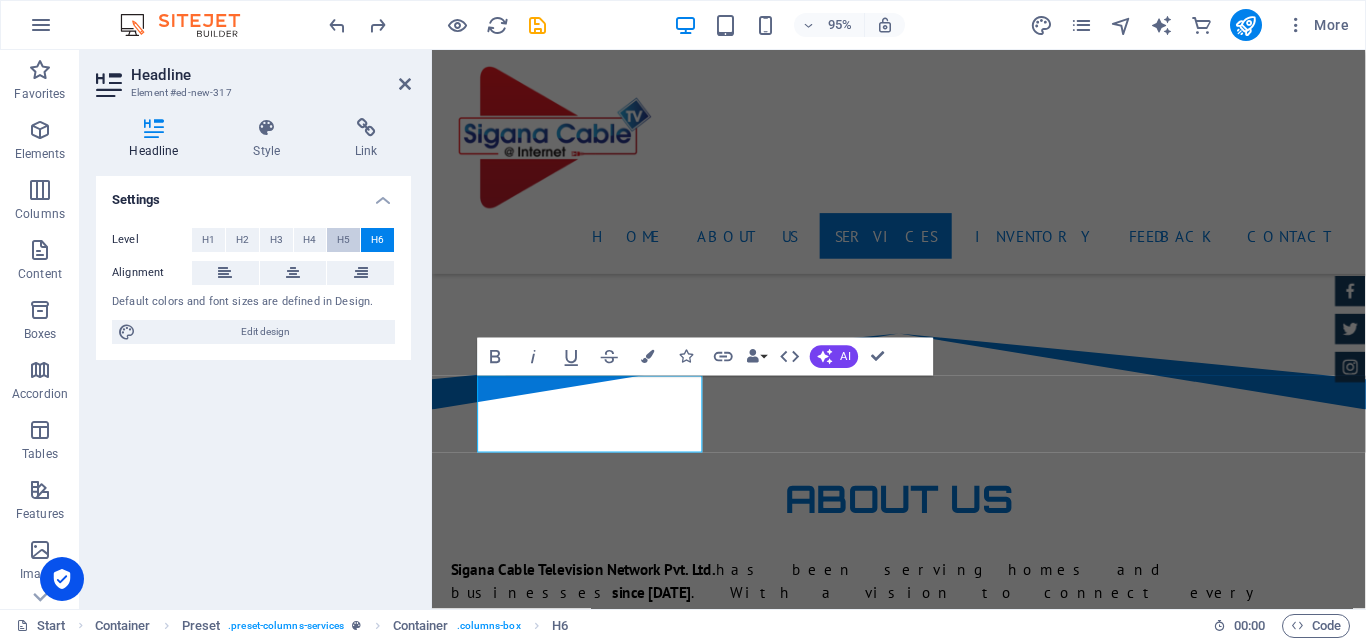 click on "H5" at bounding box center (343, 240) 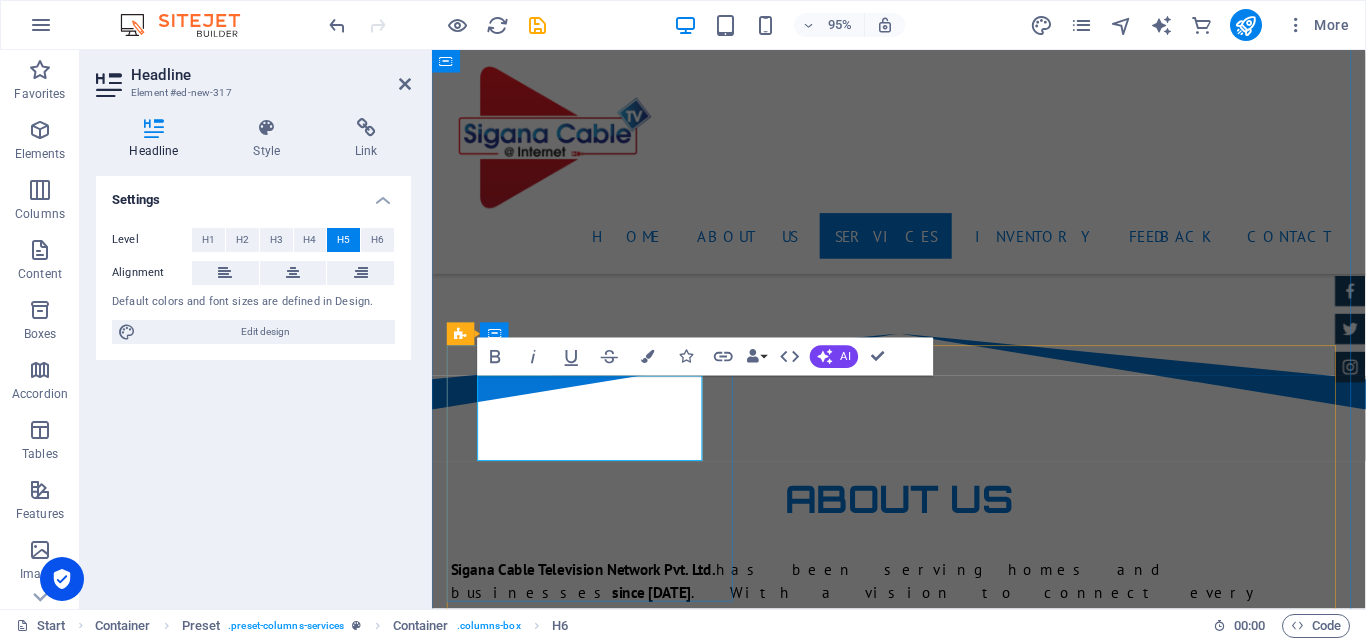 click on "internet + cable basic package 1 Months" at bounding box center (924, 3868) 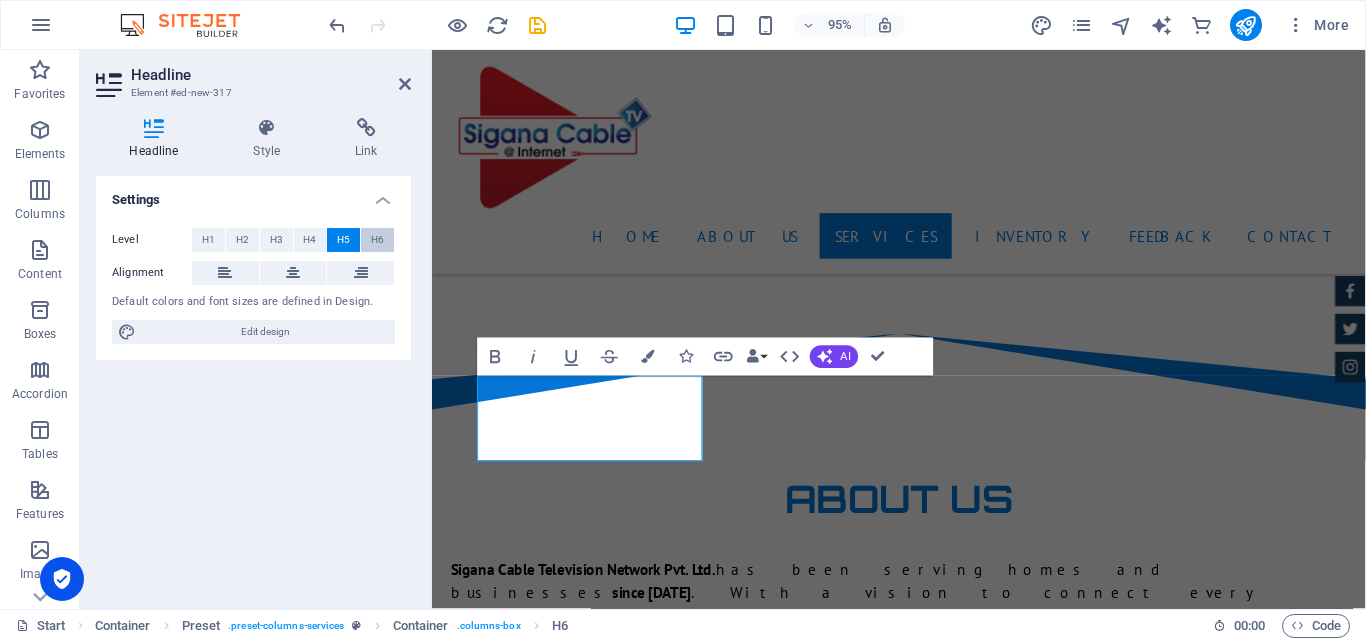 click on "H6" at bounding box center [377, 240] 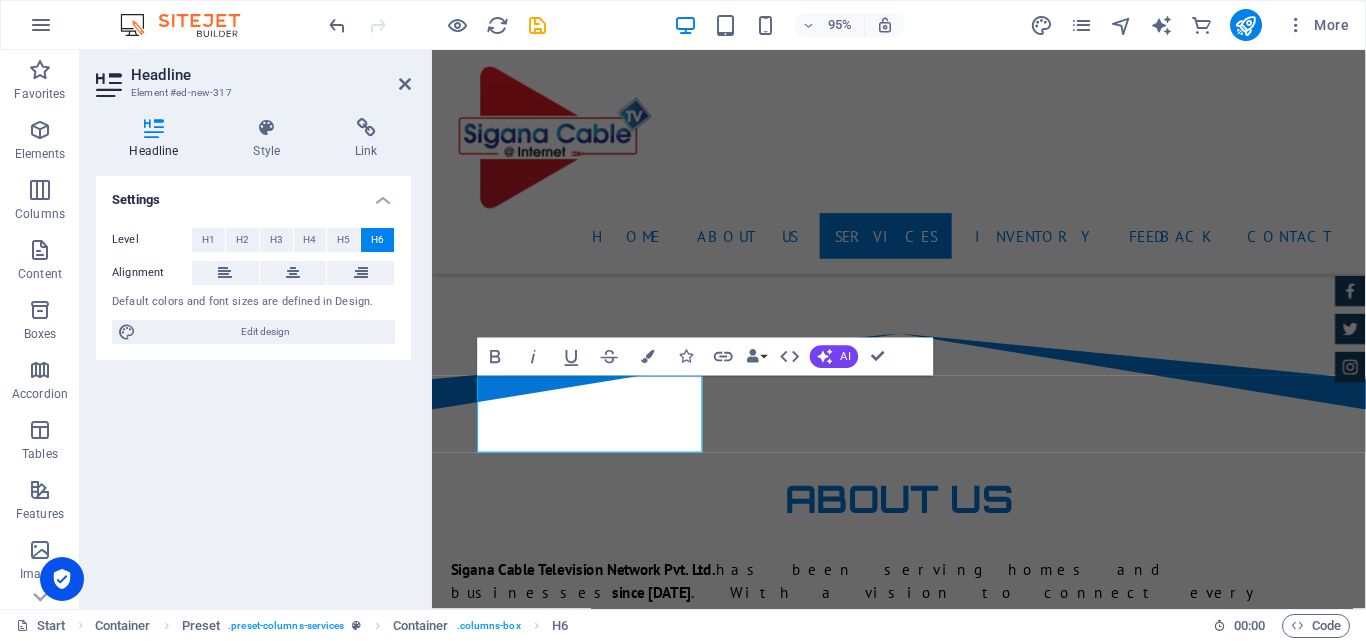 type 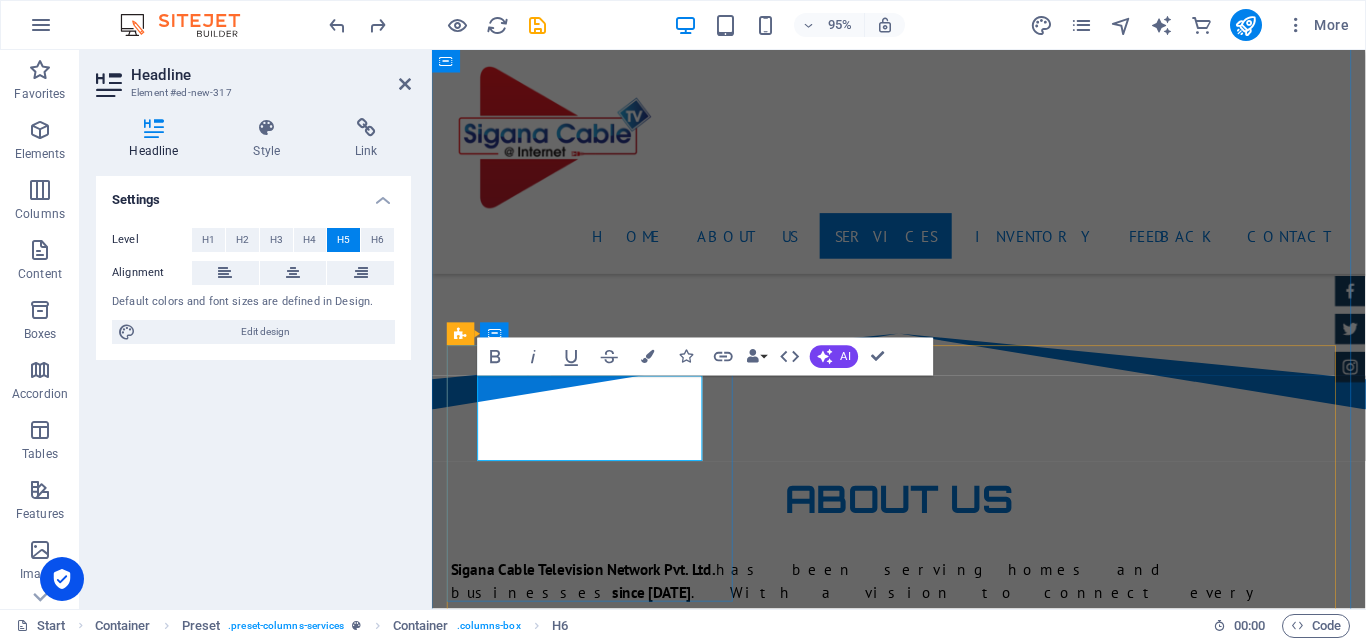 click on "internet + cable basic package 1 Months" at bounding box center (924, 3868) 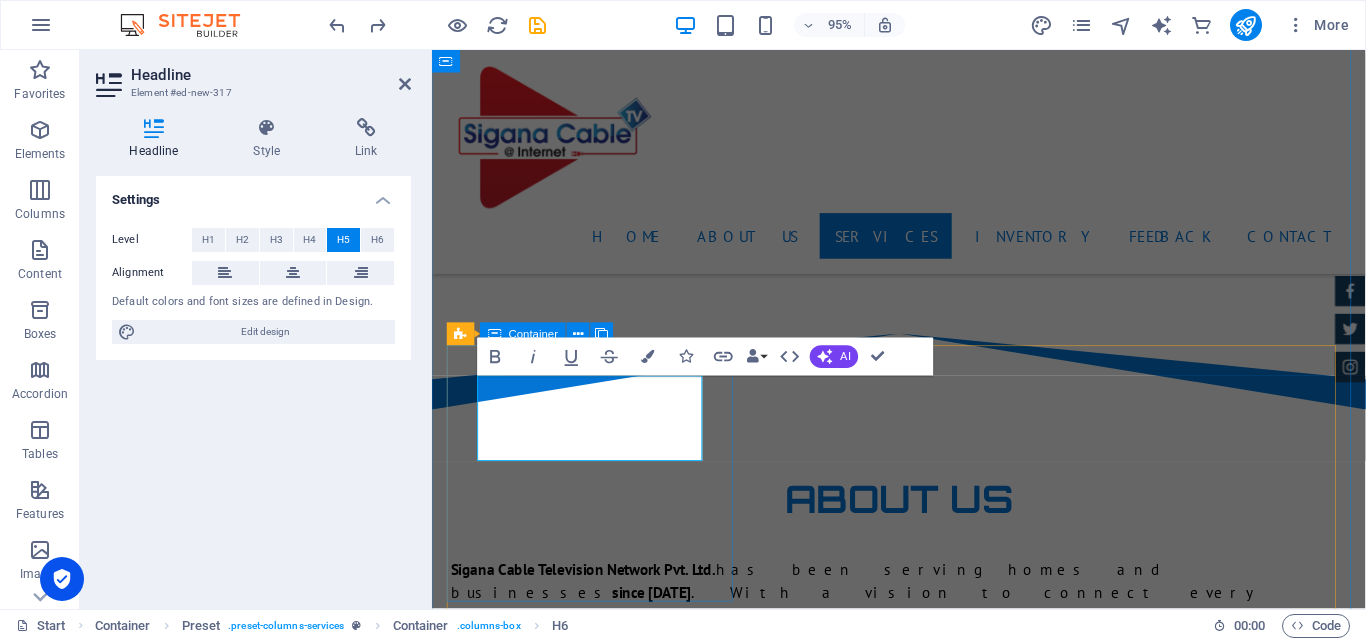 drag, startPoint x: 575, startPoint y: 474, endPoint x: 470, endPoint y: 403, distance: 126.751724 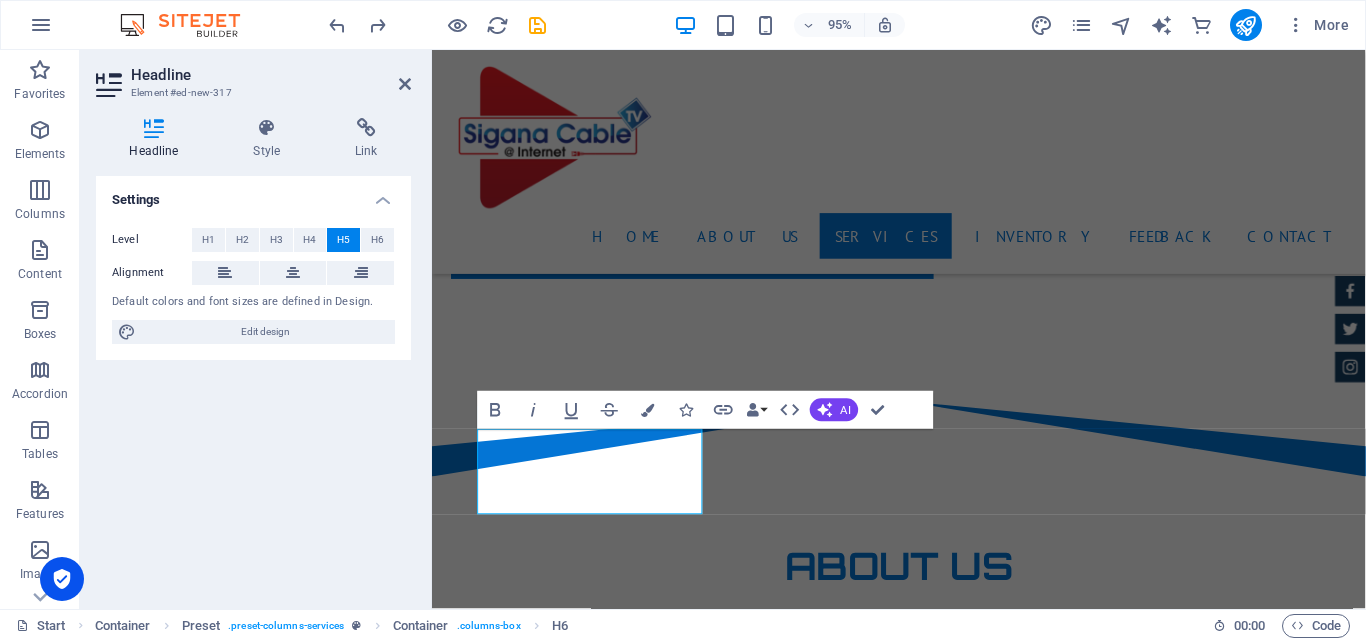 scroll, scrollTop: 2010, scrollLeft: 0, axis: vertical 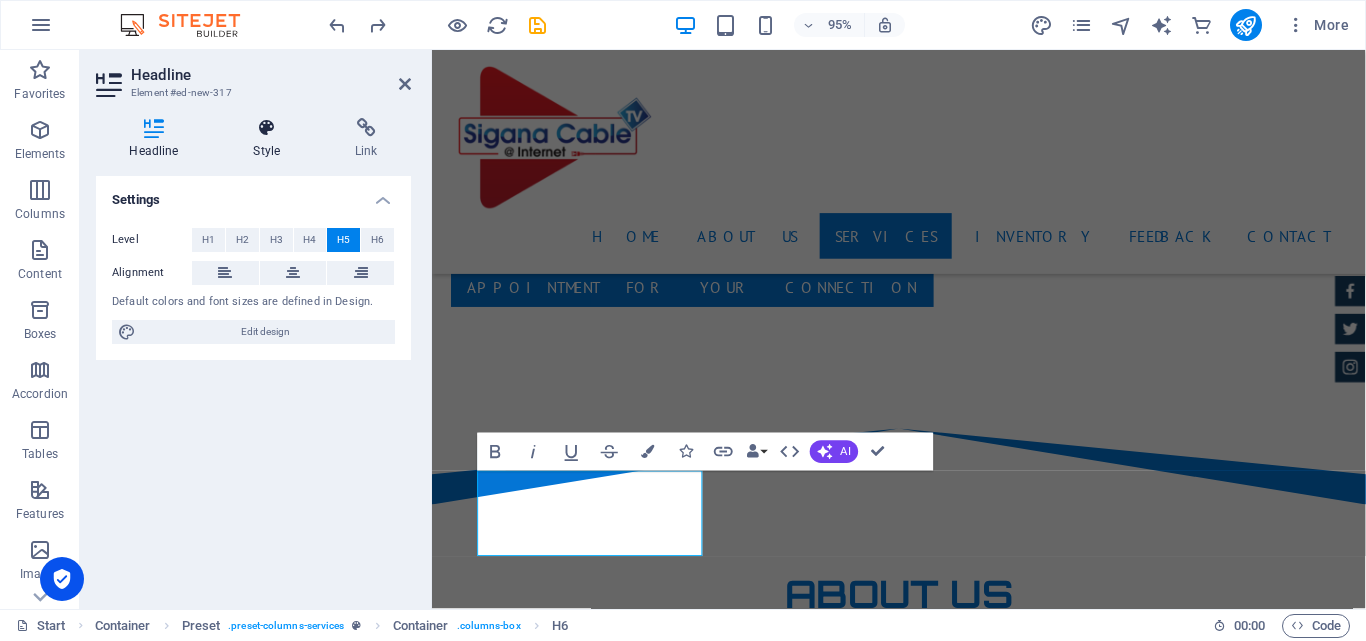 click at bounding box center [267, 128] 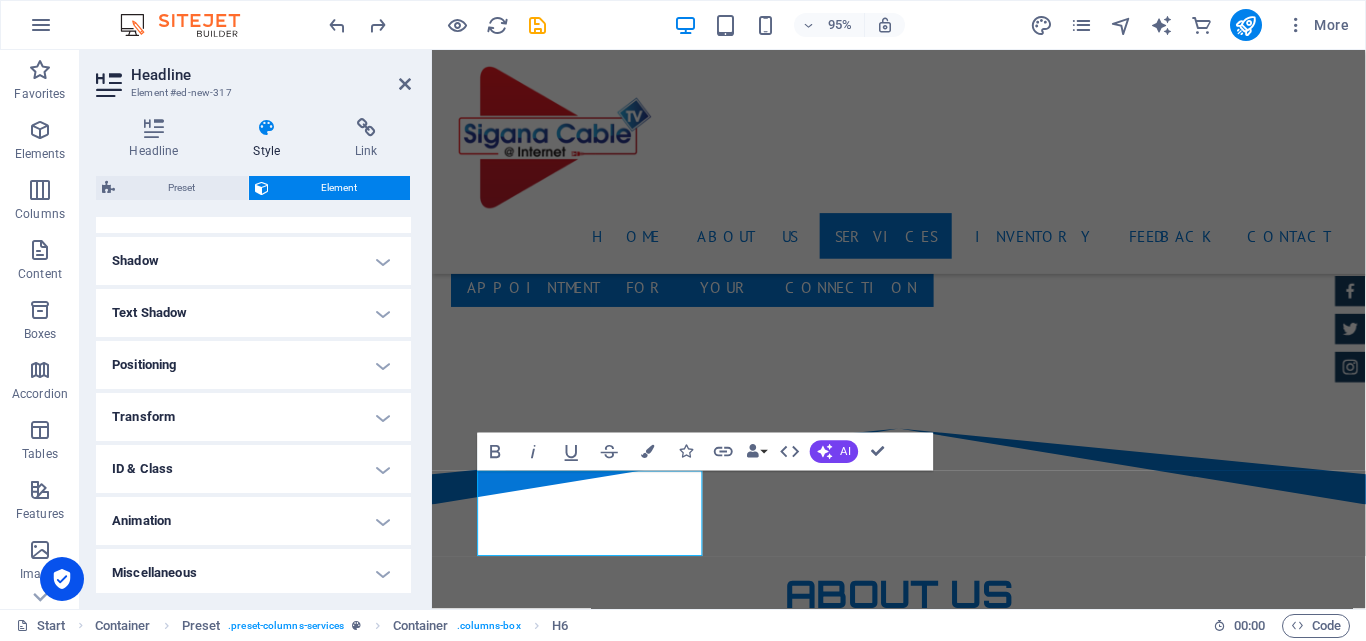 scroll, scrollTop: 469, scrollLeft: 0, axis: vertical 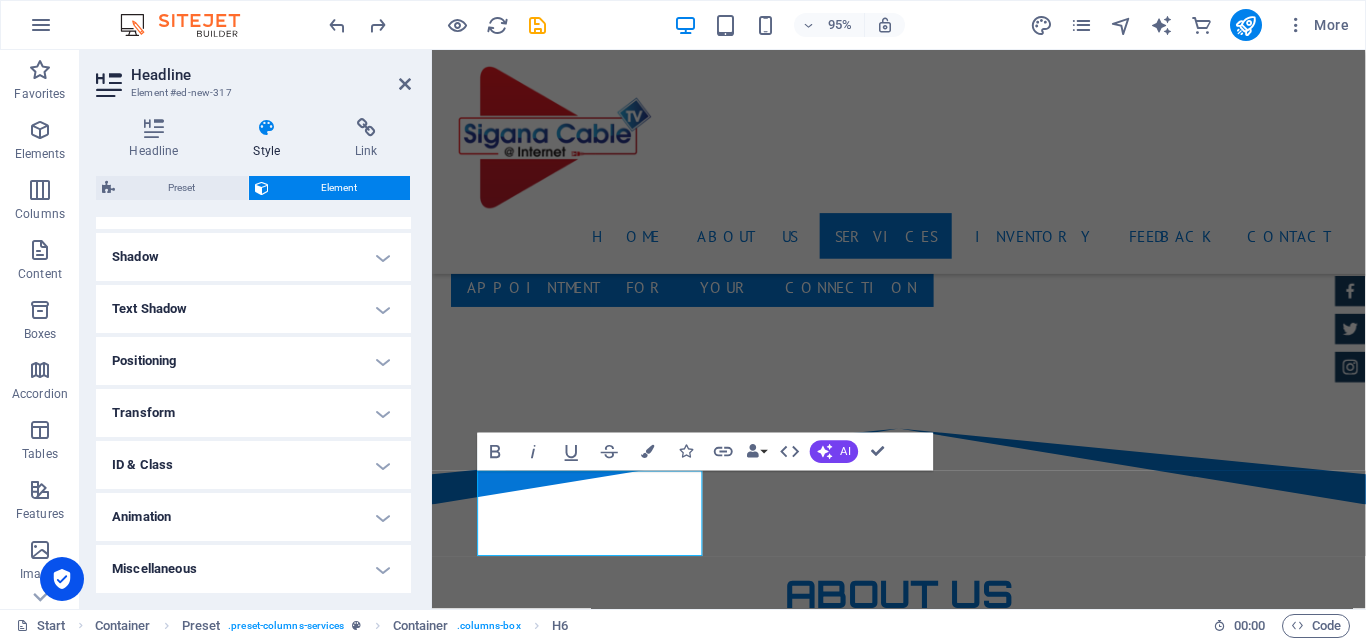 click on "Animation" at bounding box center (253, 517) 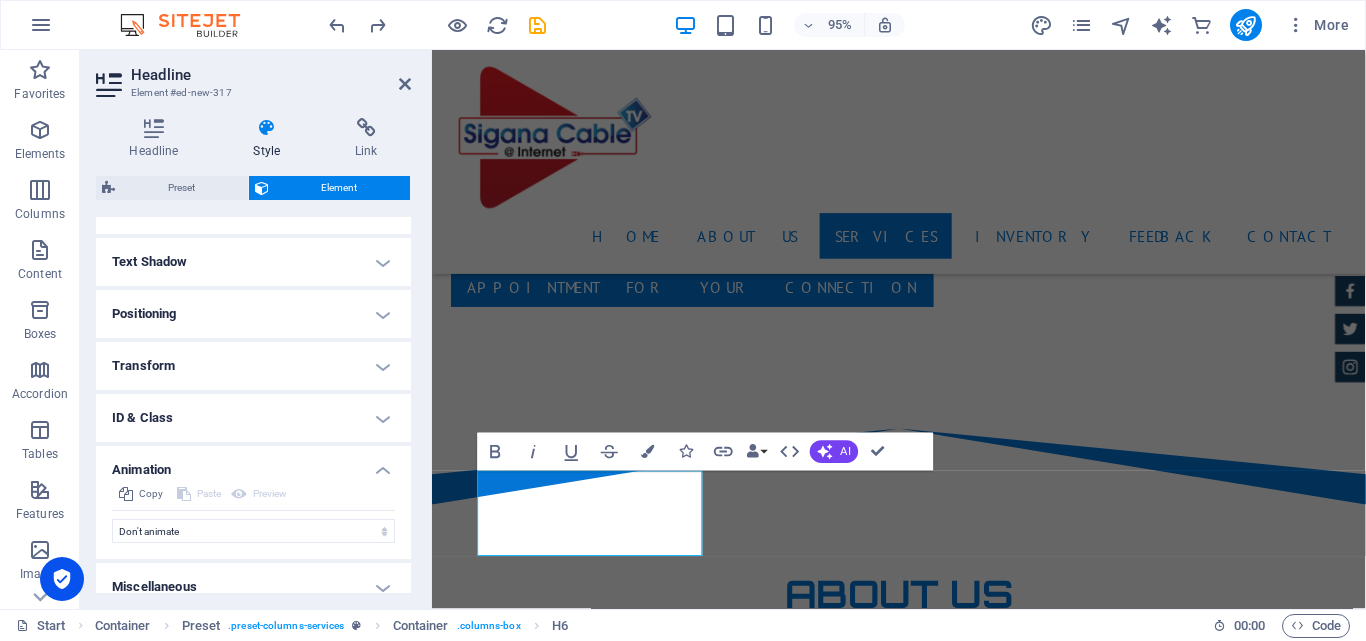 scroll, scrollTop: 534, scrollLeft: 0, axis: vertical 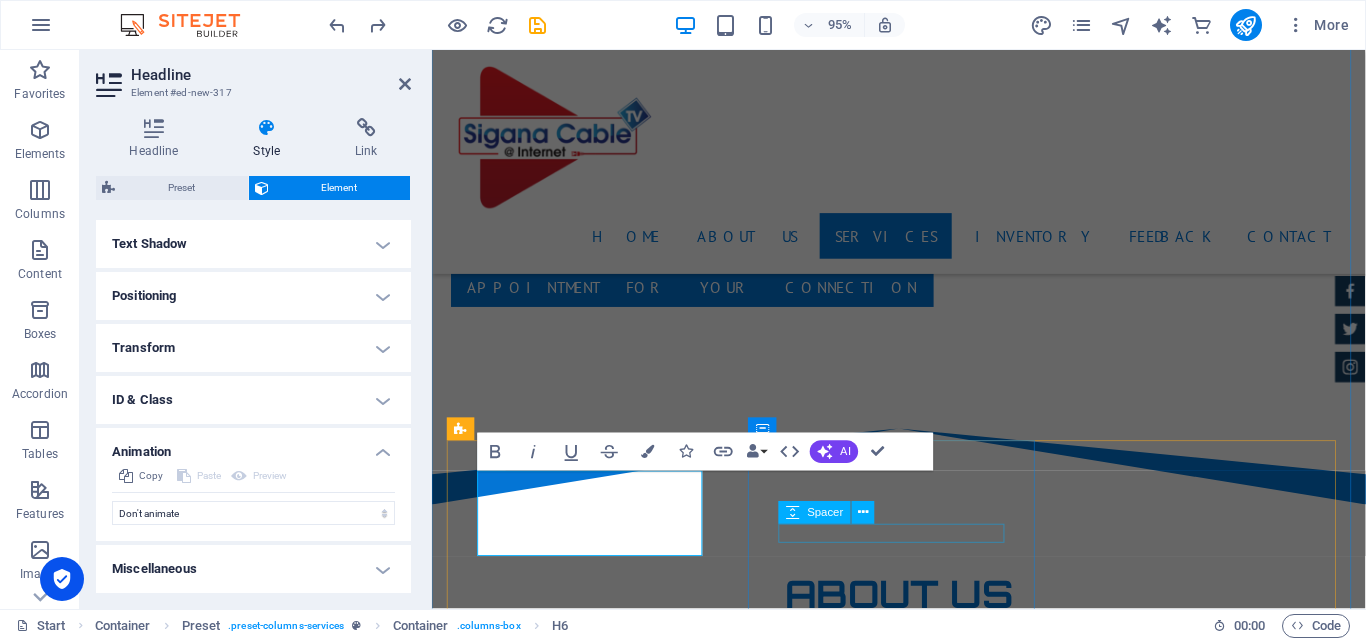 click at bounding box center [924, 4241] 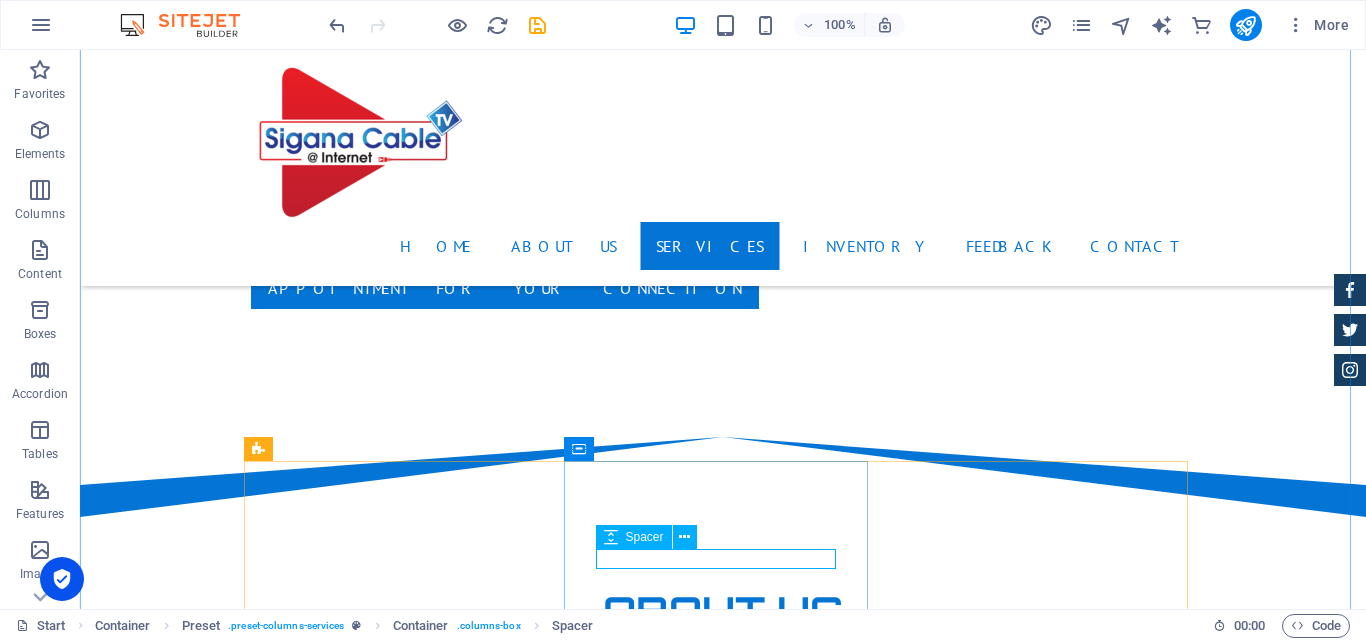 click at bounding box center [611, 537] 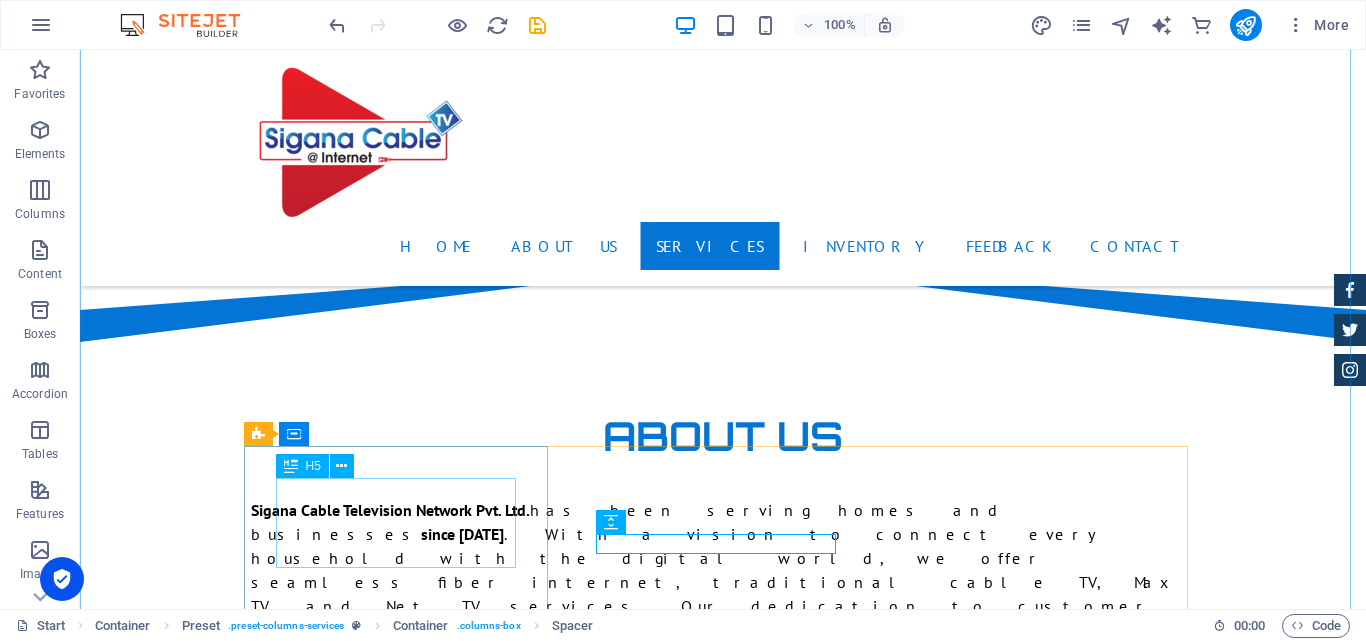 scroll, scrollTop: 2210, scrollLeft: 0, axis: vertical 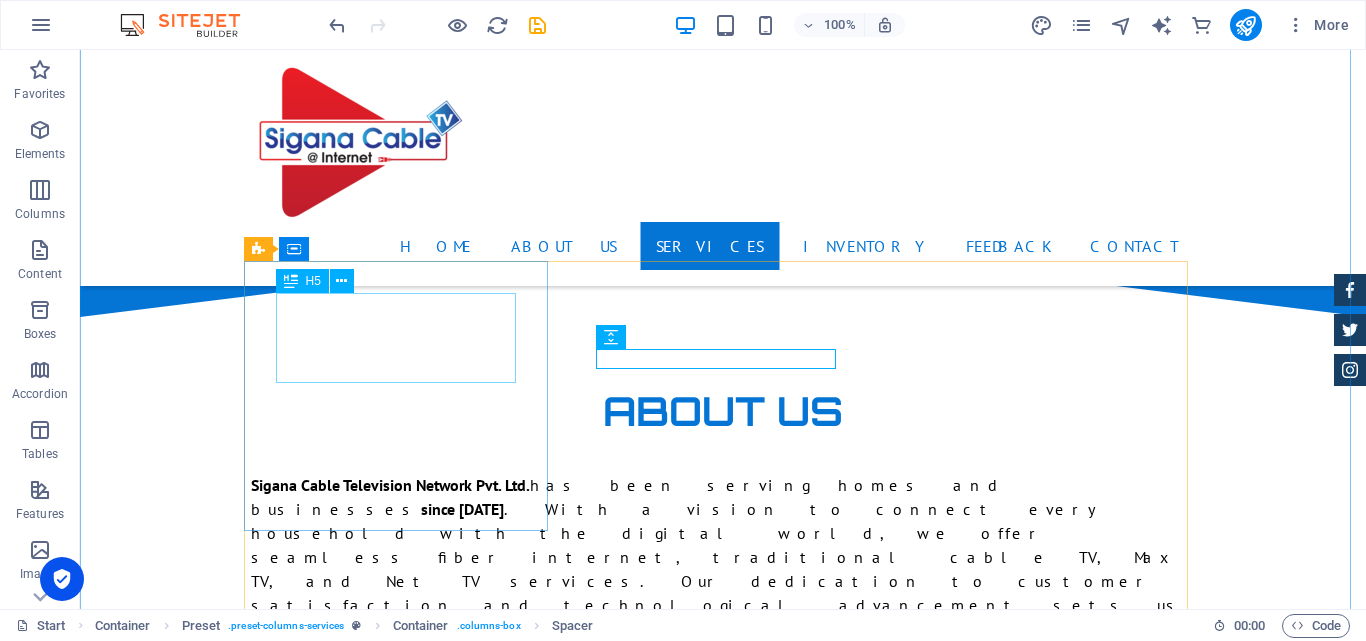 click on "internet + cable basic package 1 month" at bounding box center [723, 3741] 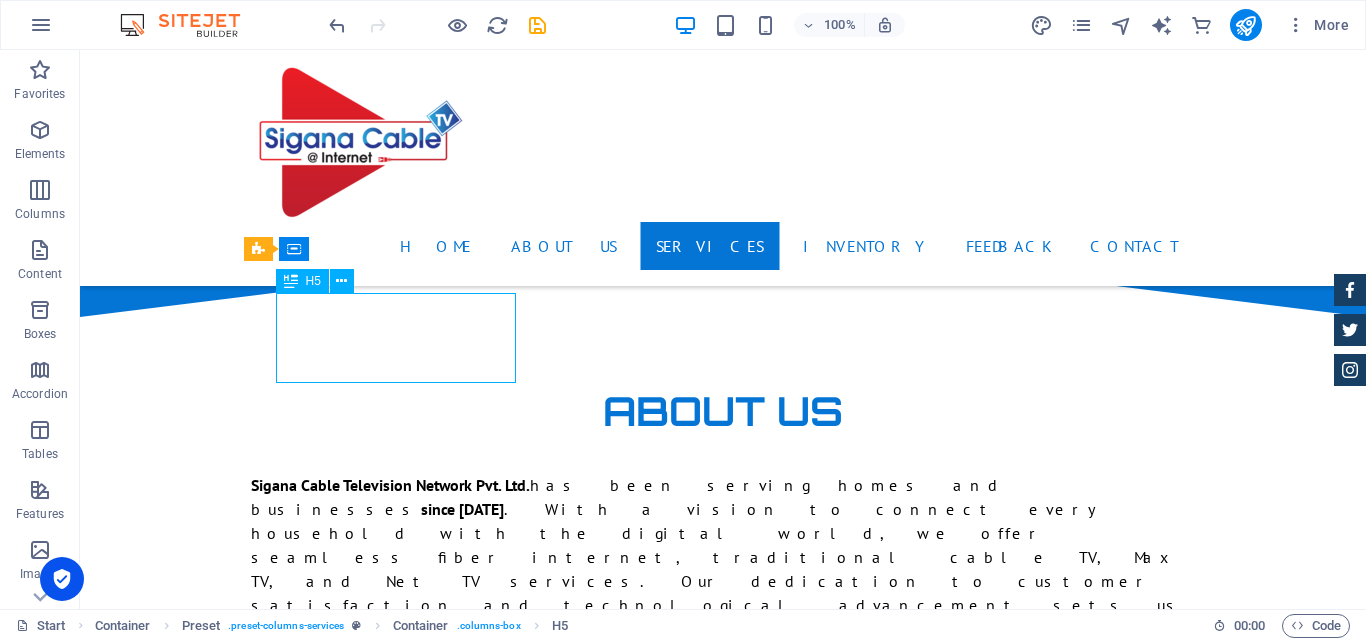click on "internet + cable basic package 1 month" at bounding box center [723, 3741] 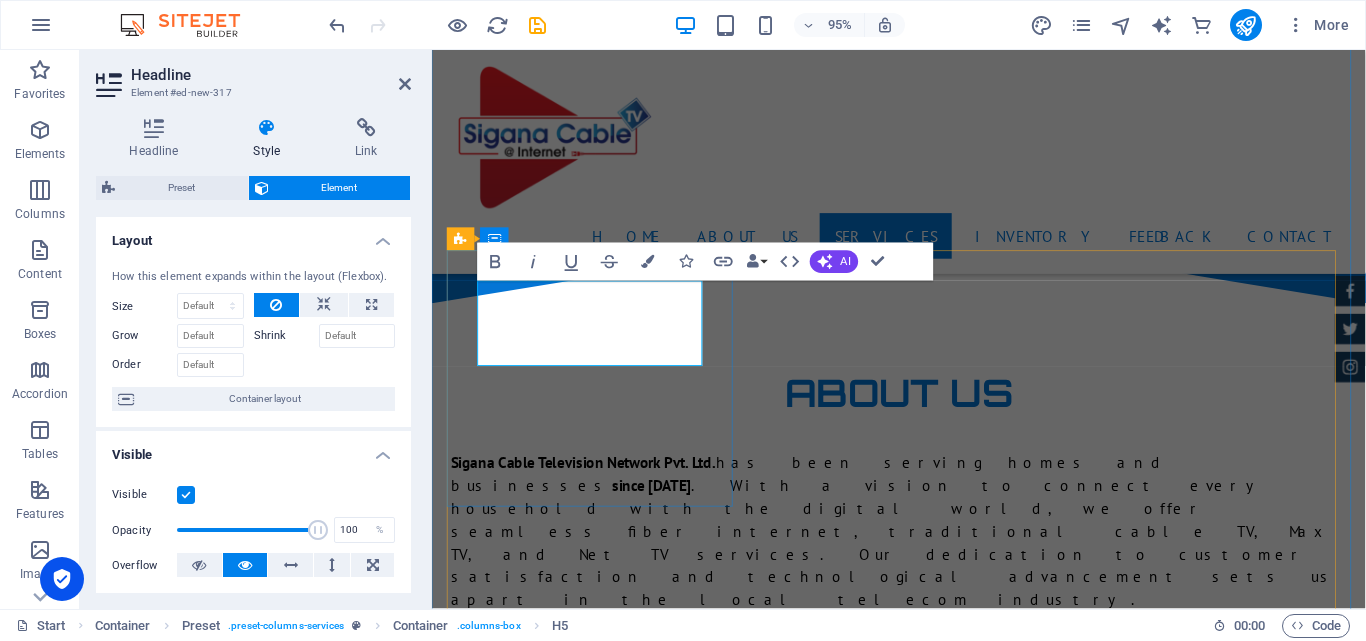 click on "internet + cable basic package 1 month" at bounding box center (924, 3741) 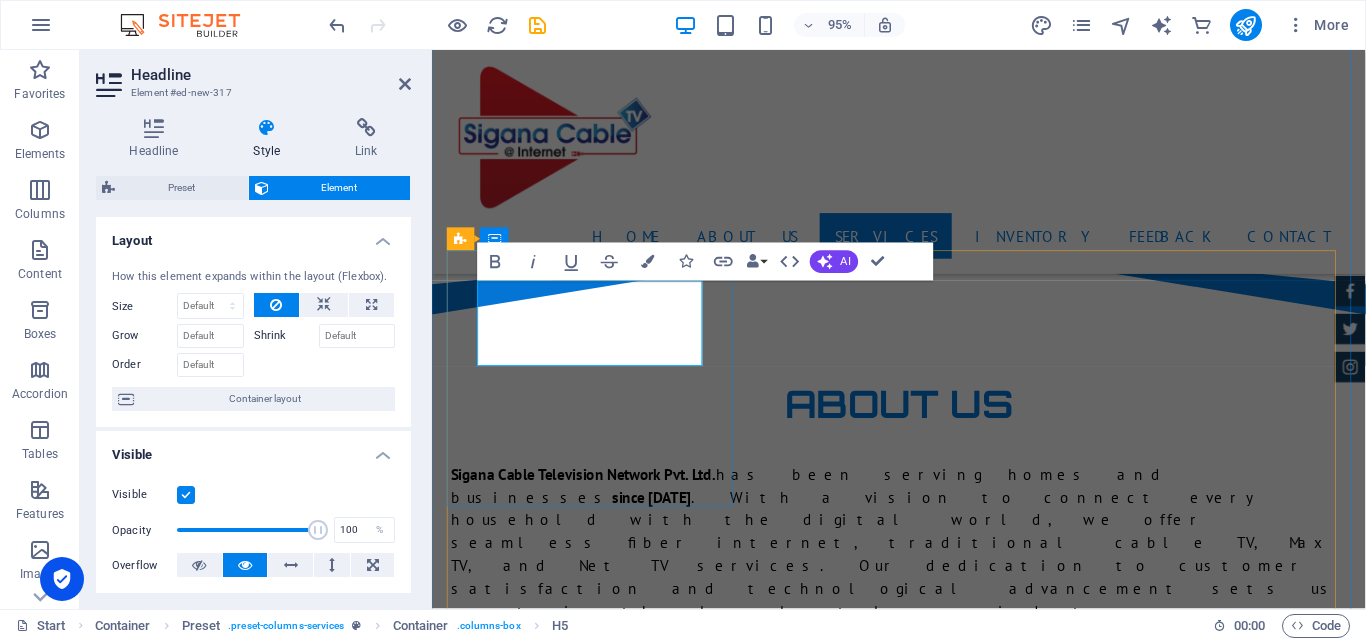 drag, startPoint x: 604, startPoint y: 369, endPoint x: 481, endPoint y: 304, distance: 139.11865 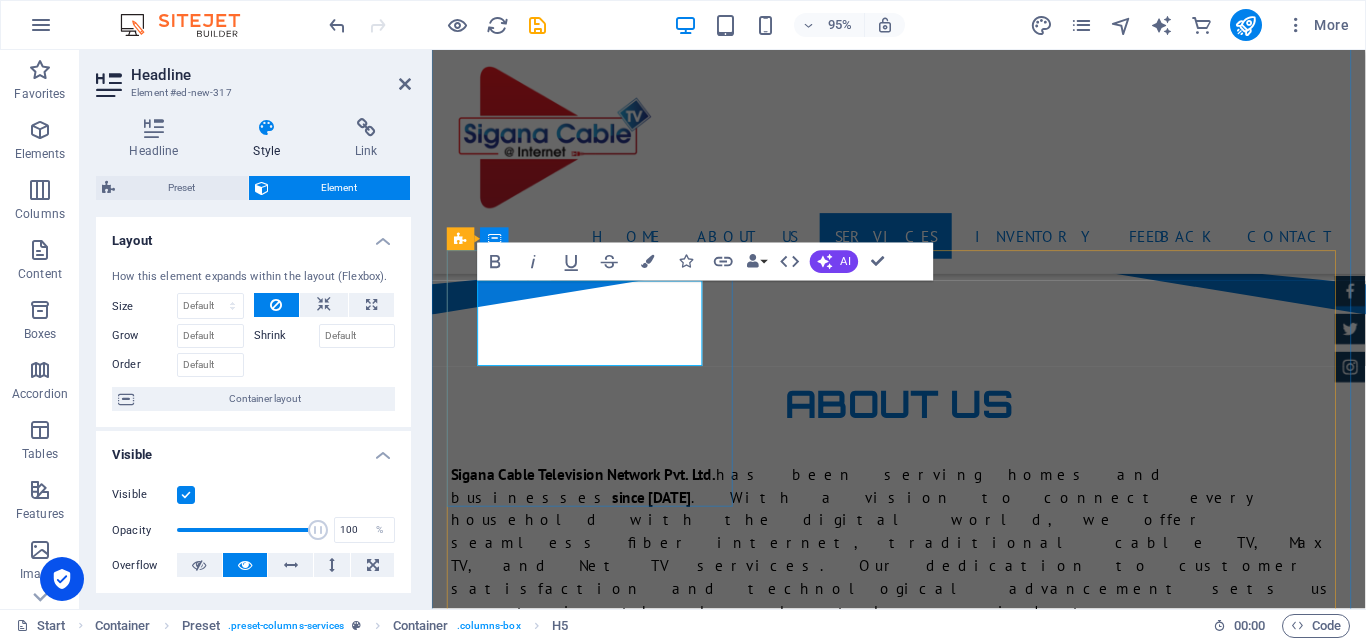 click on "internet + cable basic package  ‌1 month" at bounding box center (924, 3768) 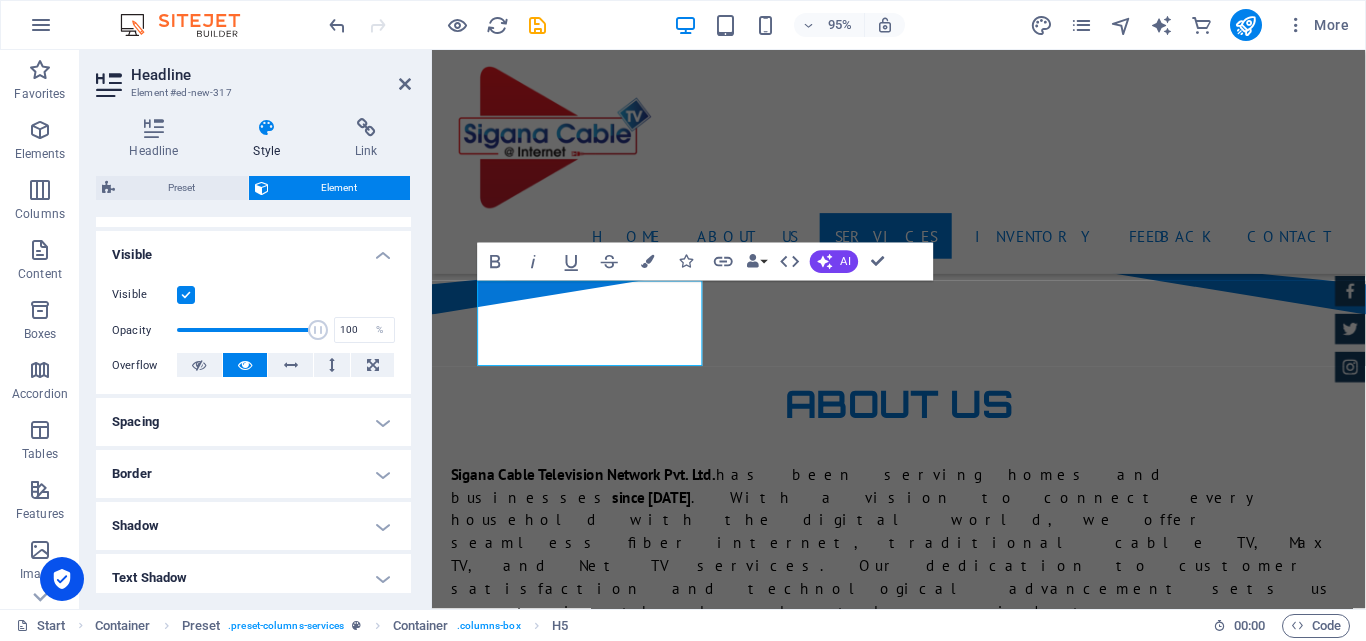 scroll, scrollTop: 0, scrollLeft: 0, axis: both 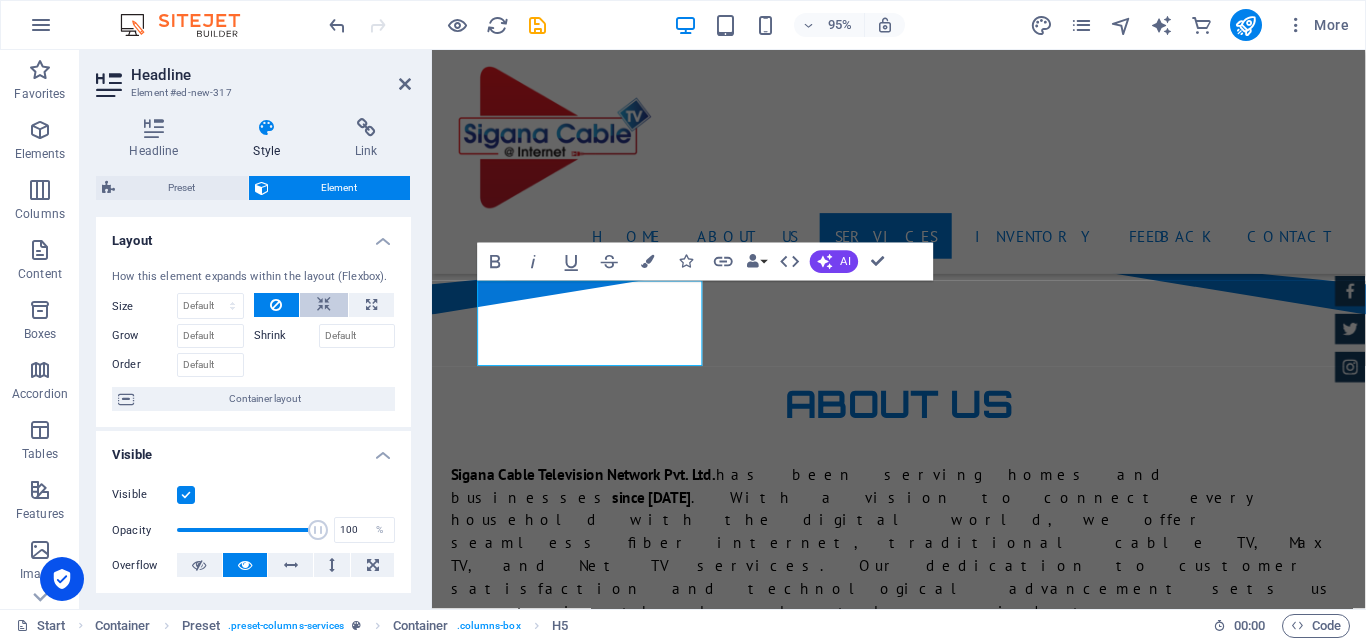 click at bounding box center [324, 305] 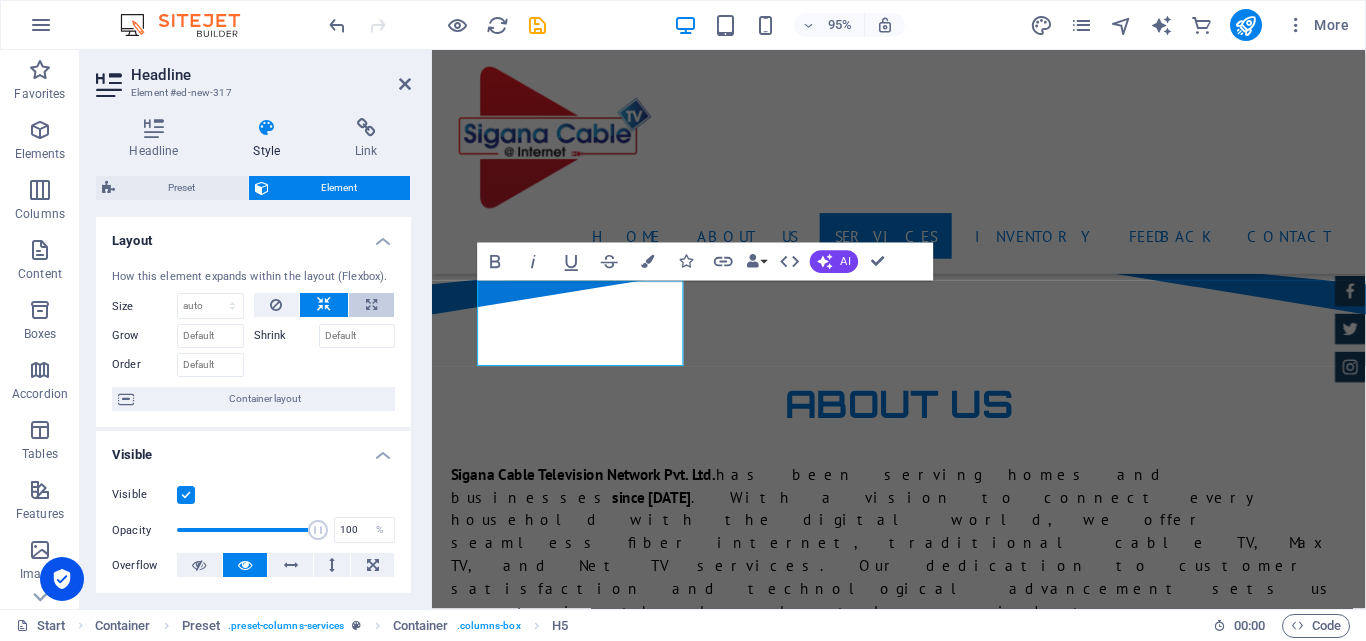 click at bounding box center [371, 305] 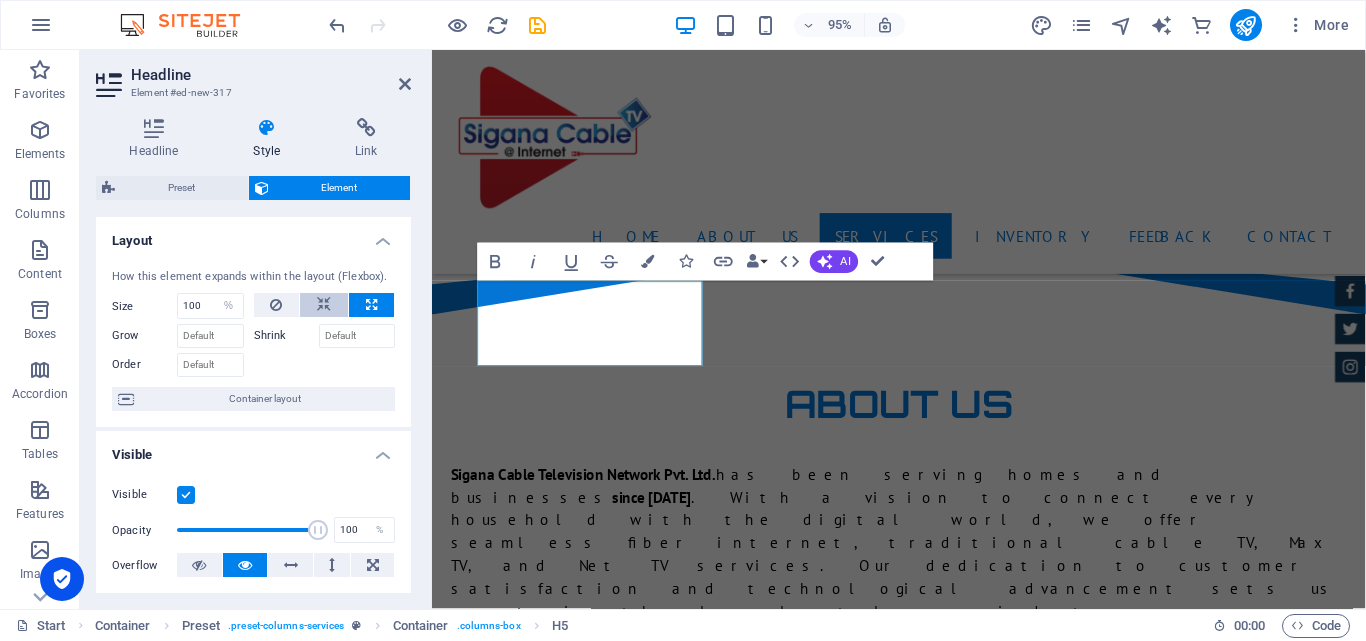 click at bounding box center [324, 305] 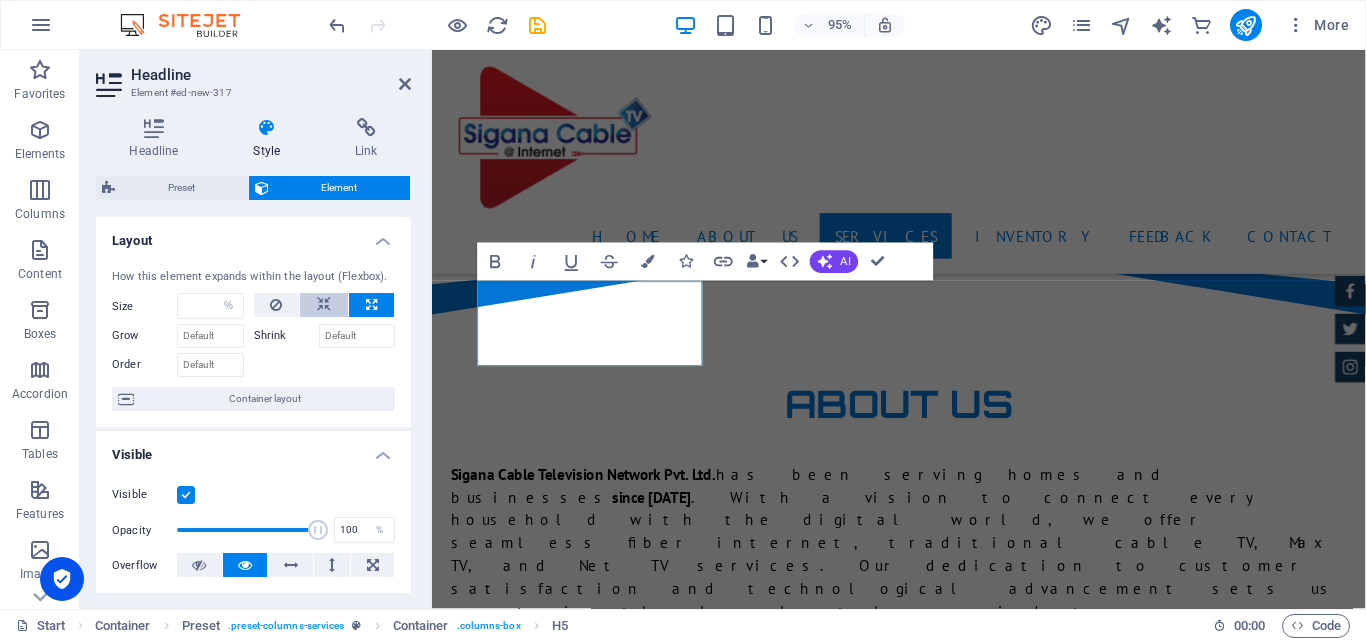 select on "DISABLED_OPTION_VALUE" 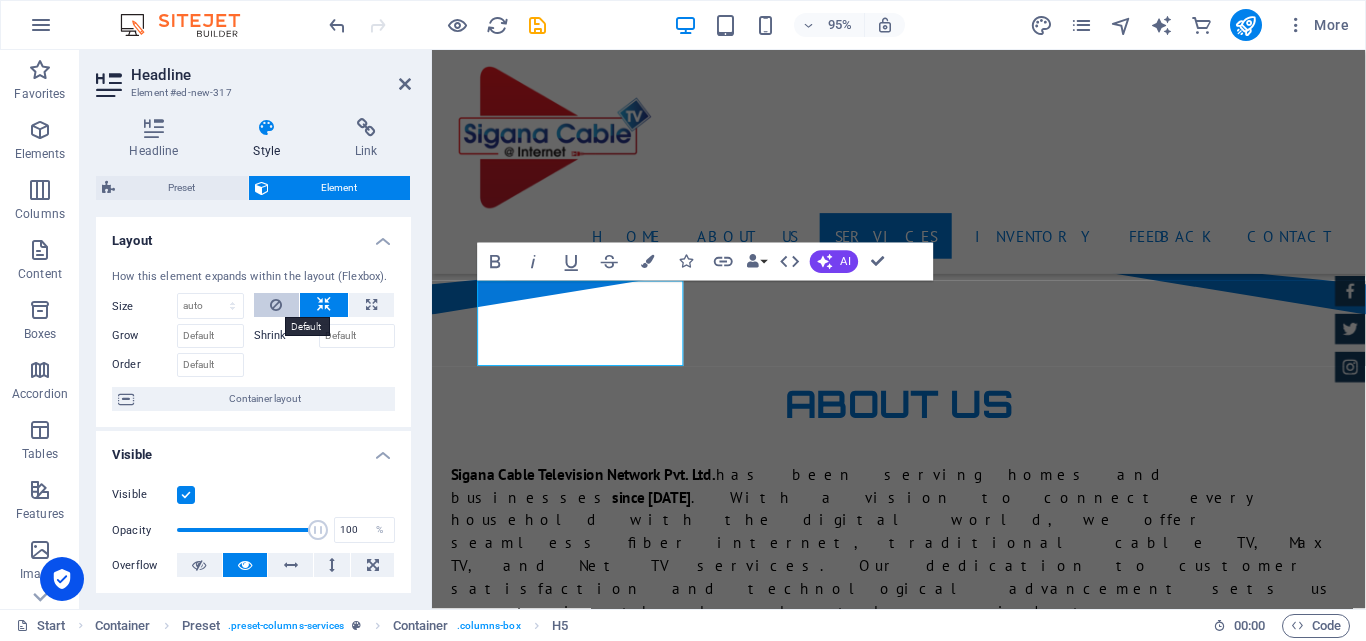 click at bounding box center (277, 305) 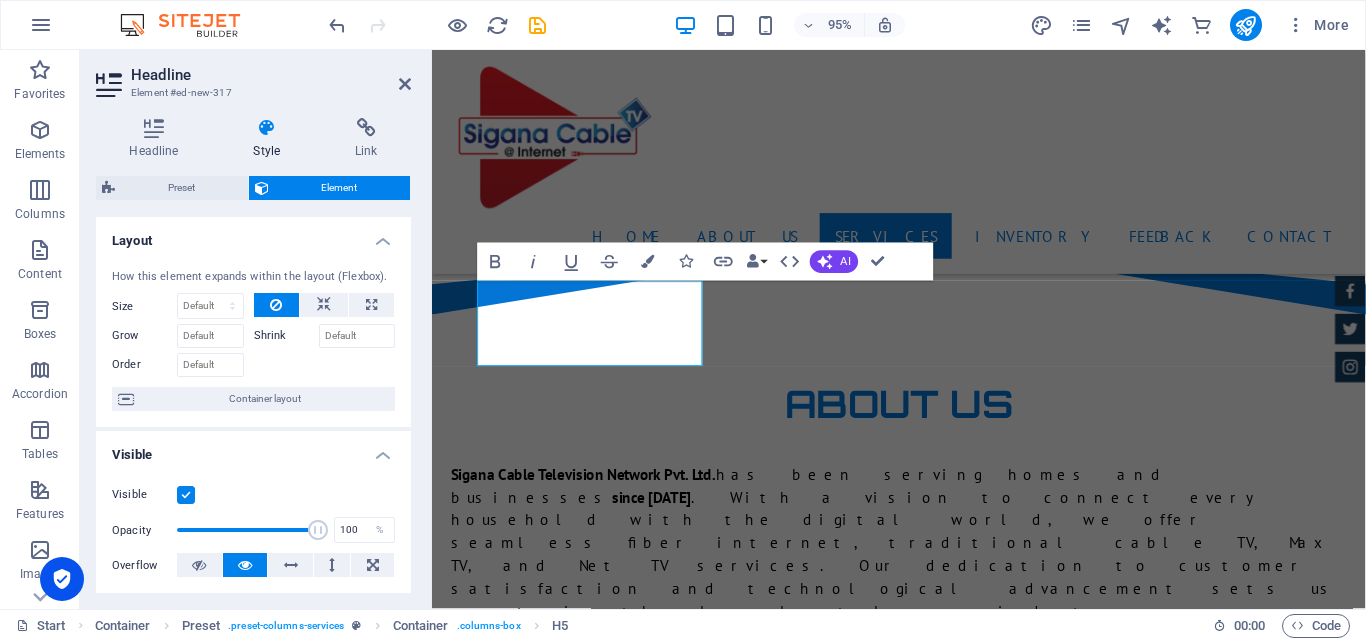 click on "Shrink" at bounding box center [286, 336] 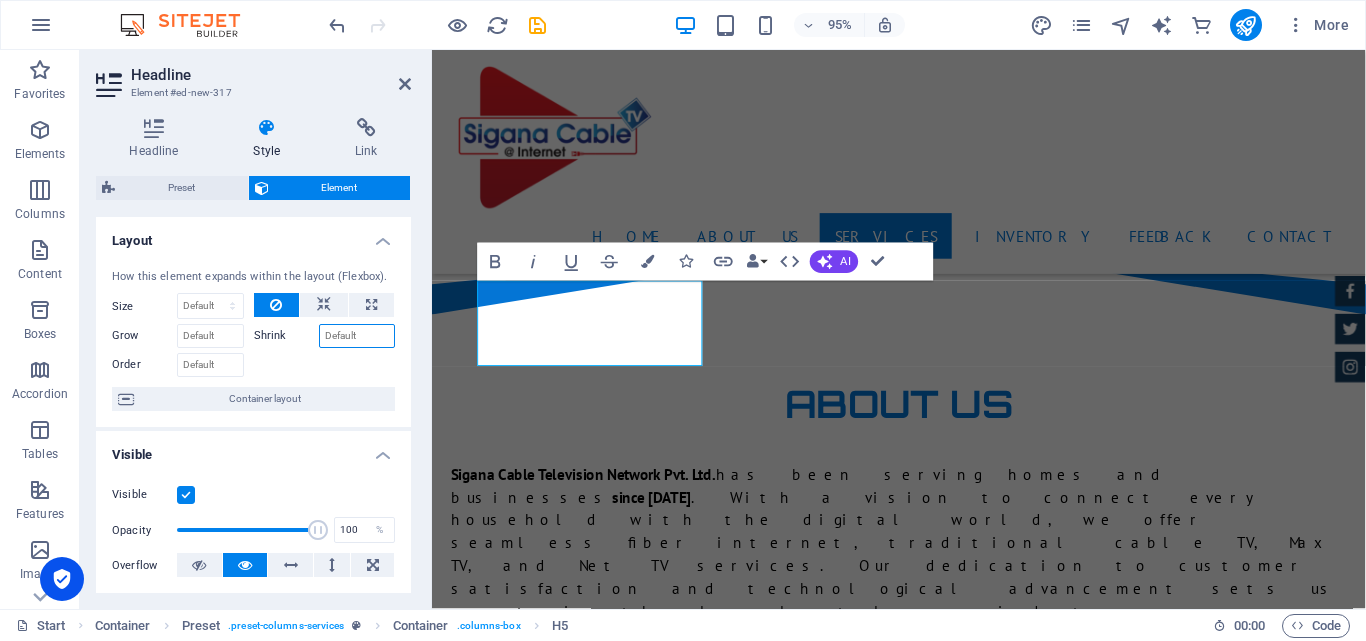 click on "Shrink" at bounding box center [357, 336] 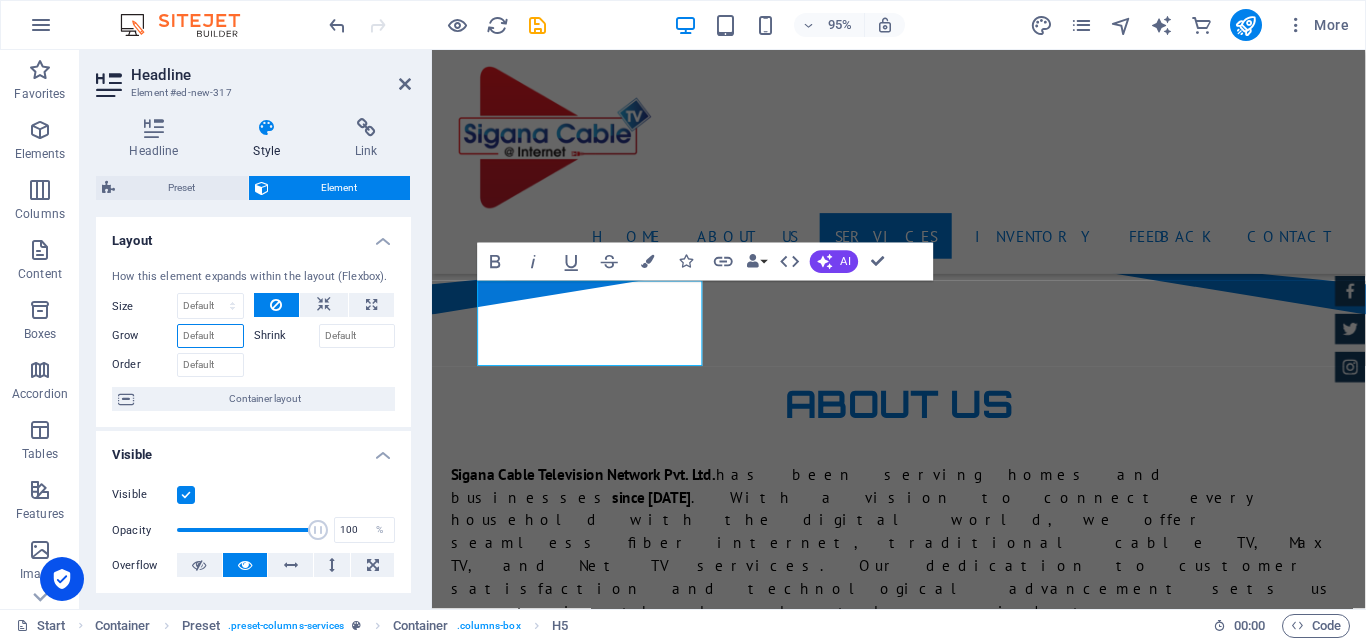 click on "Grow" at bounding box center [210, 336] 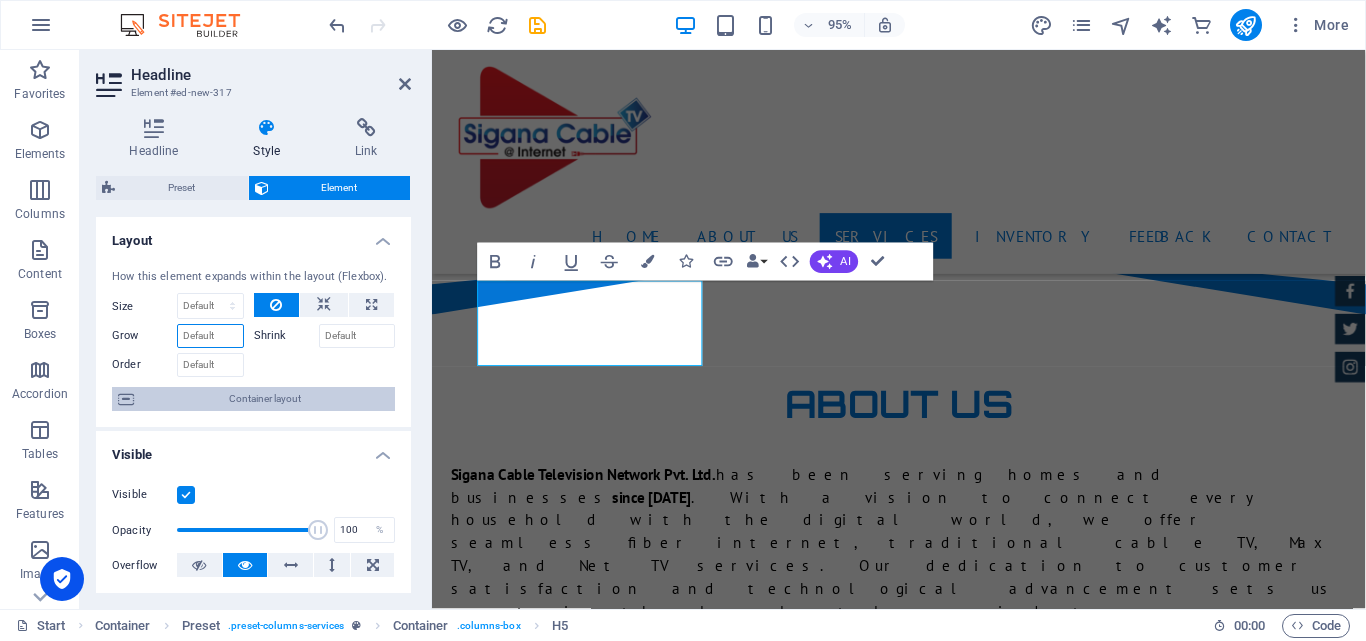 scroll, scrollTop: 200, scrollLeft: 0, axis: vertical 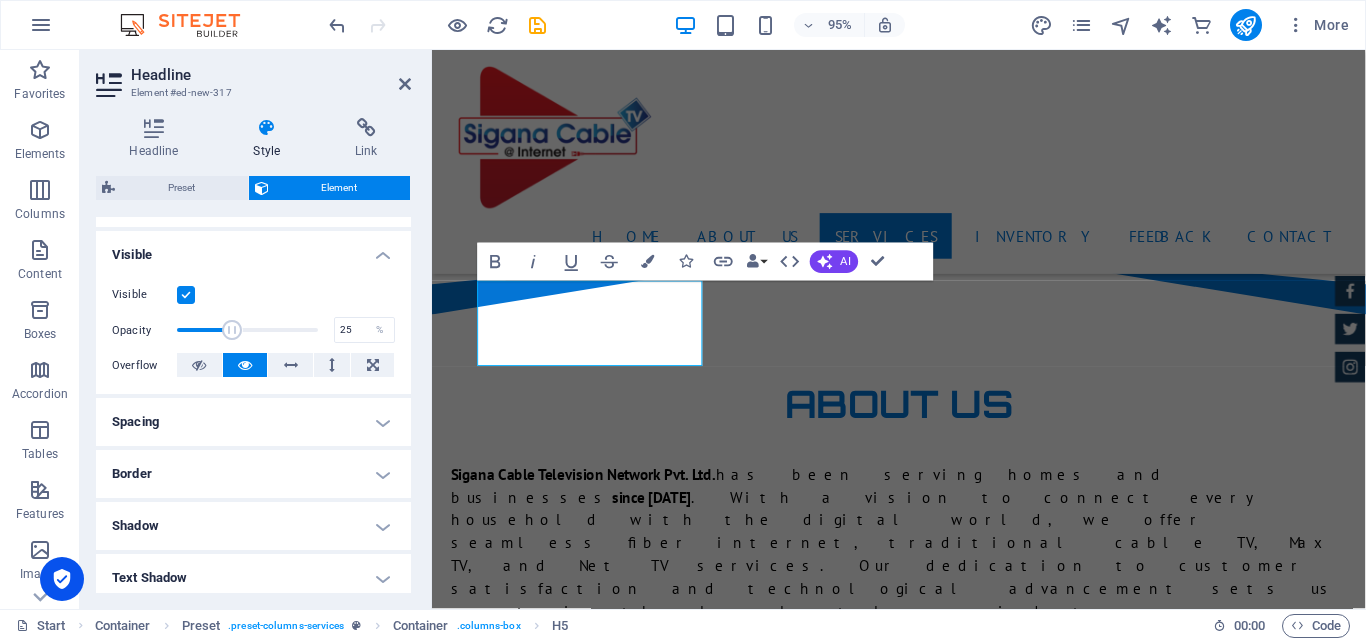 drag, startPoint x: 307, startPoint y: 330, endPoint x: 210, endPoint y: 339, distance: 97.41663 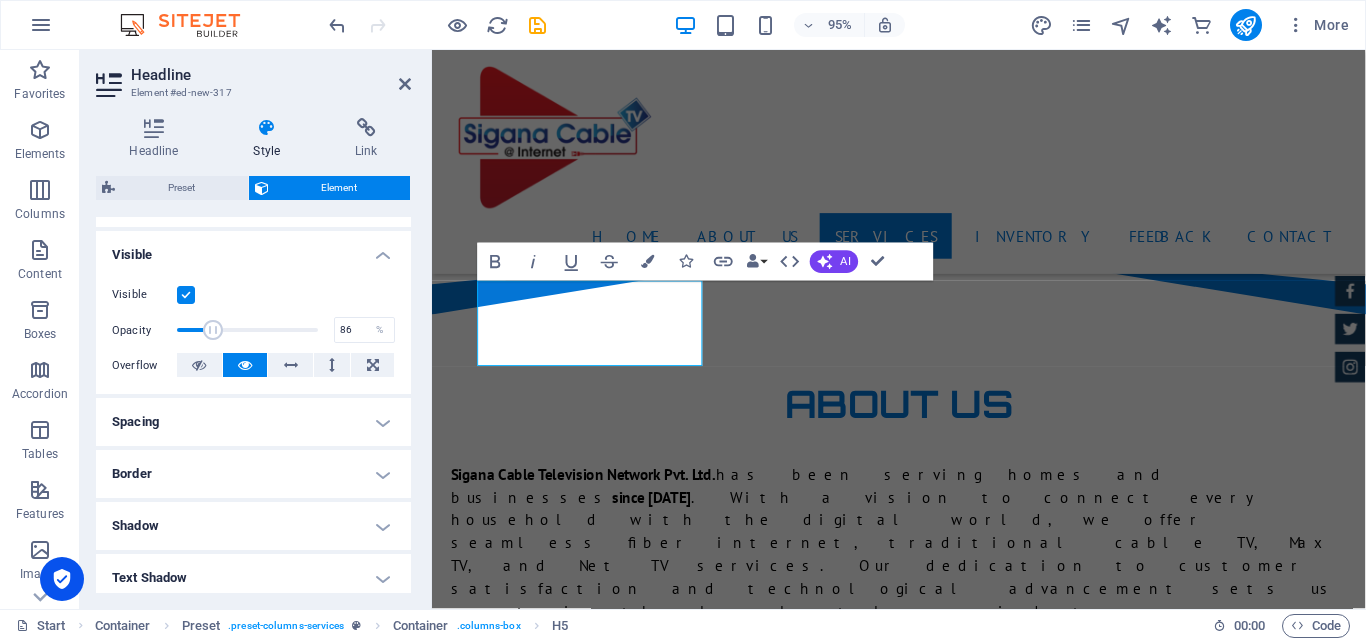 type on "100" 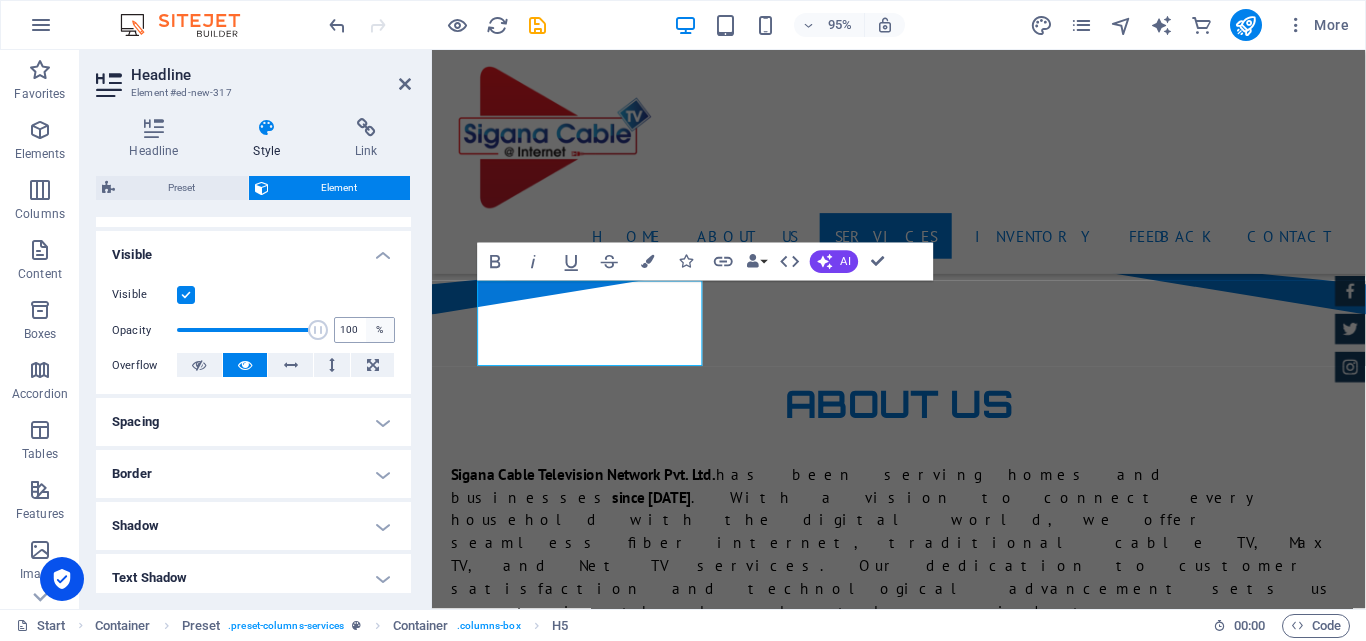drag, startPoint x: 211, startPoint y: 335, endPoint x: 368, endPoint y: 328, distance: 157.15598 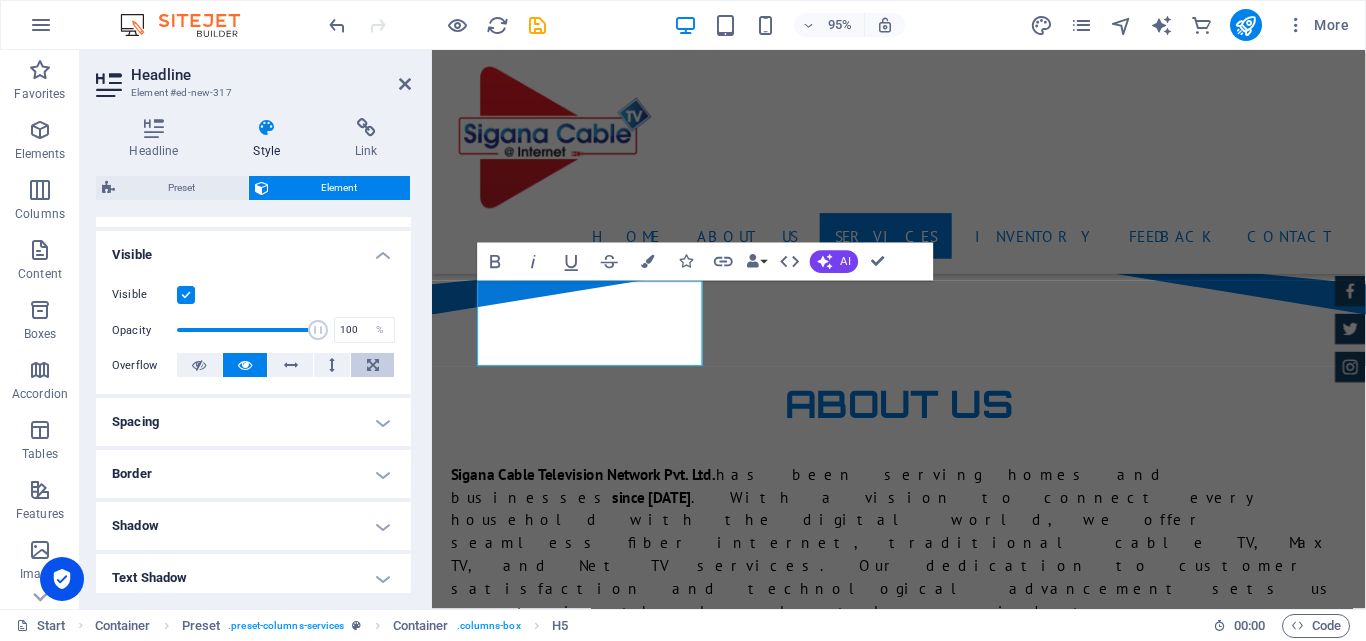 click at bounding box center [373, 365] 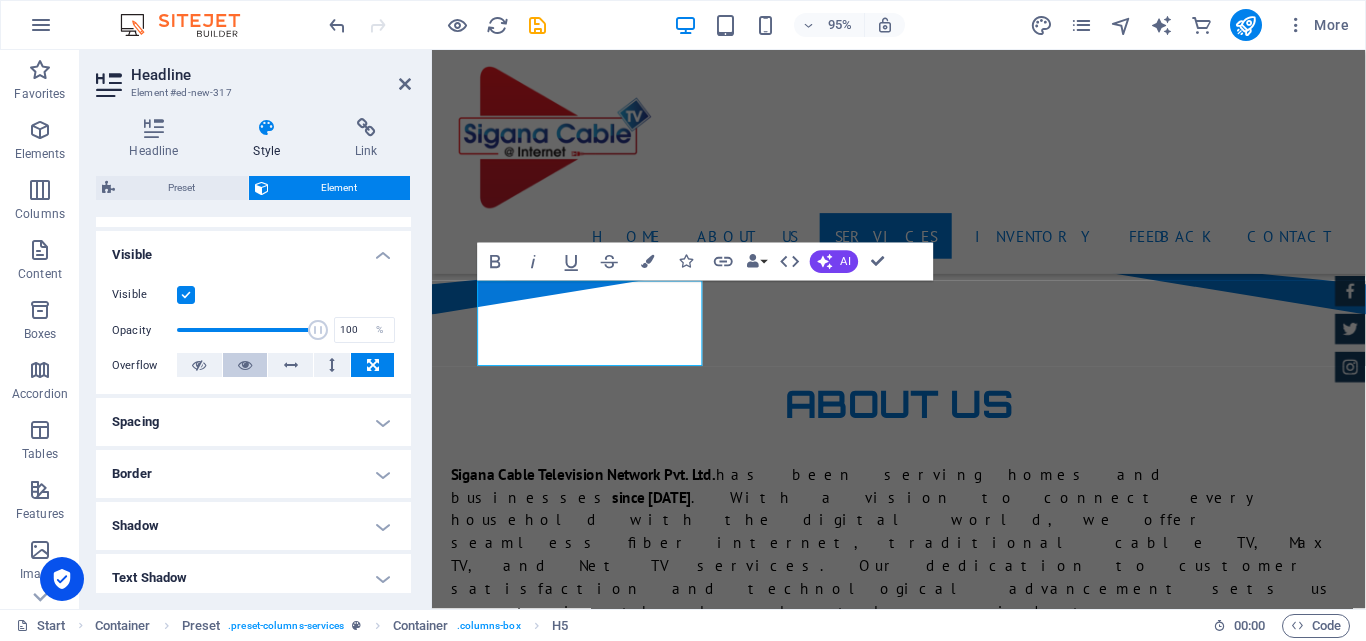 click at bounding box center (245, 365) 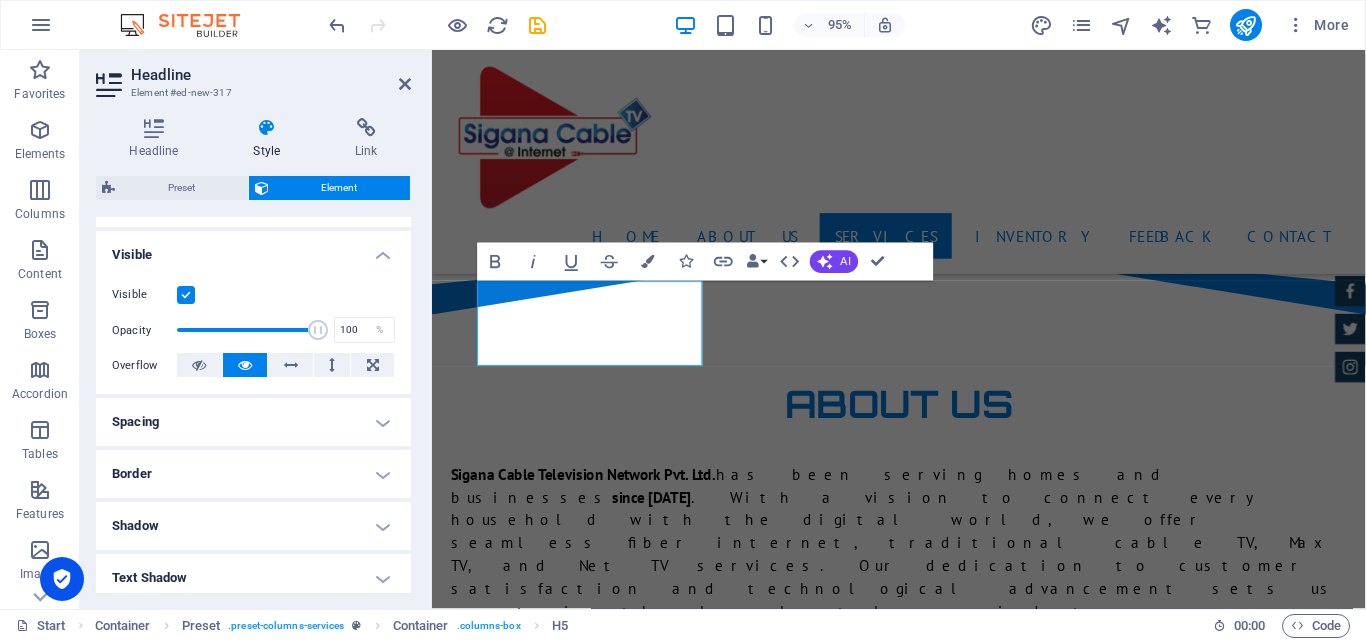 click on "Spacing" at bounding box center (253, 422) 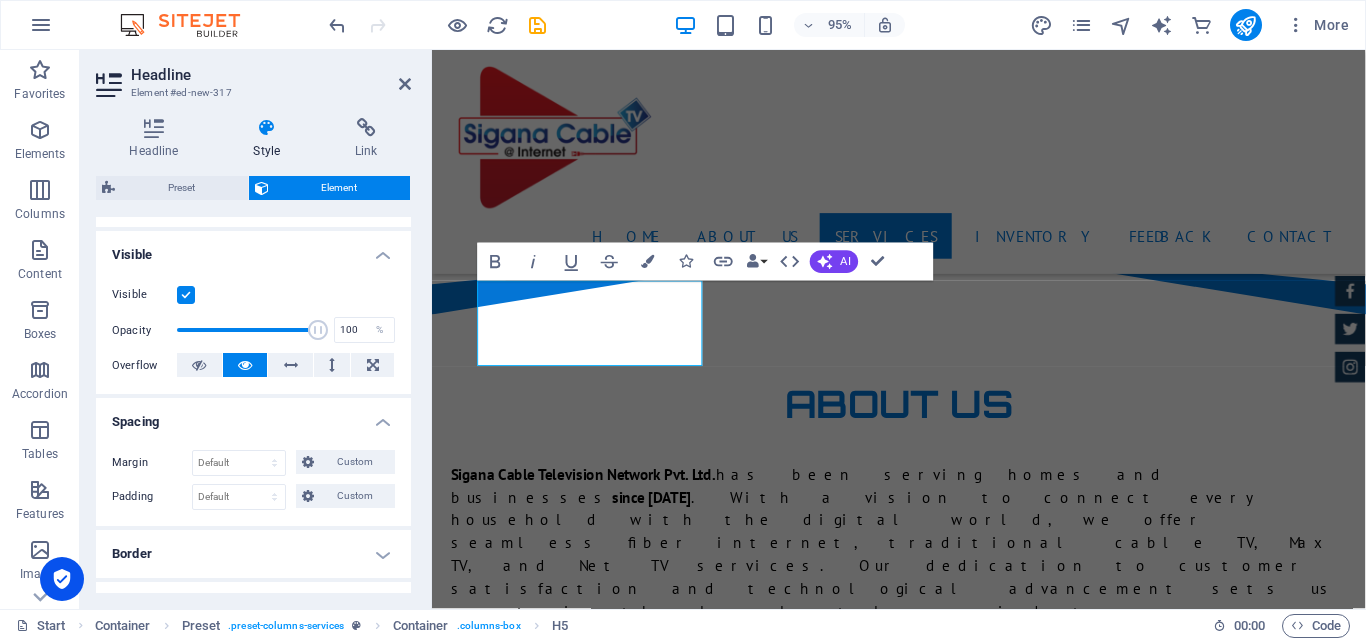 click on "Spacing" at bounding box center (253, 416) 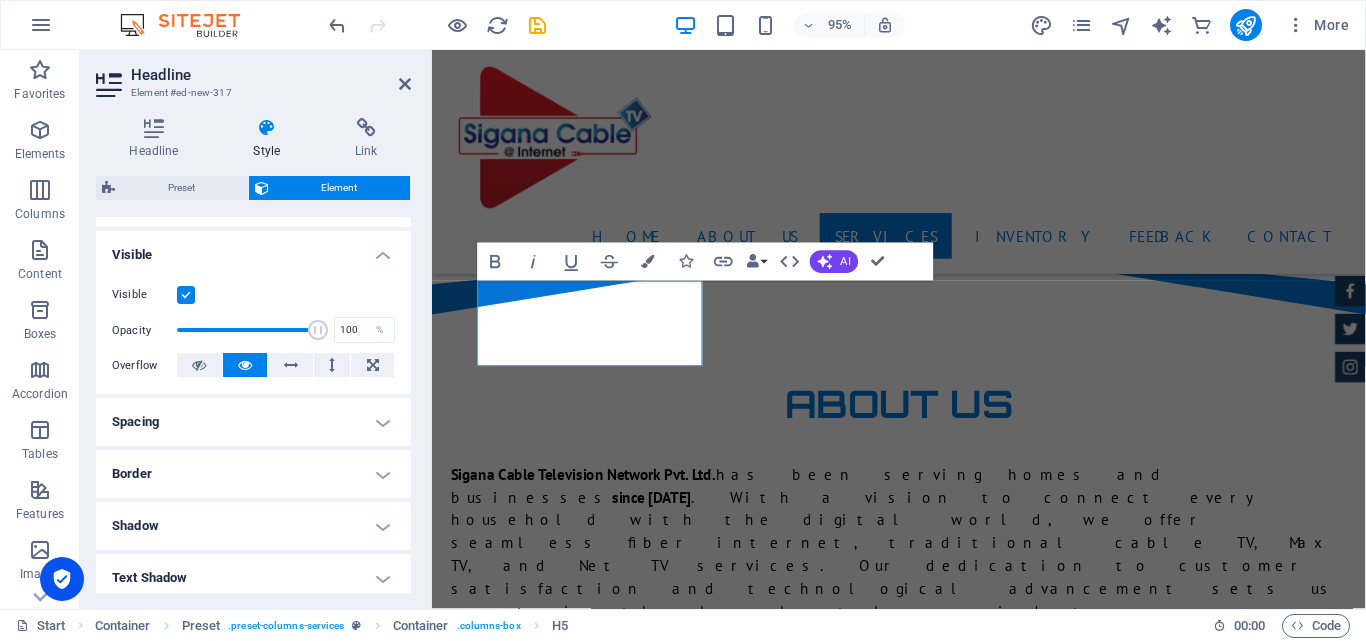 scroll, scrollTop: 400, scrollLeft: 0, axis: vertical 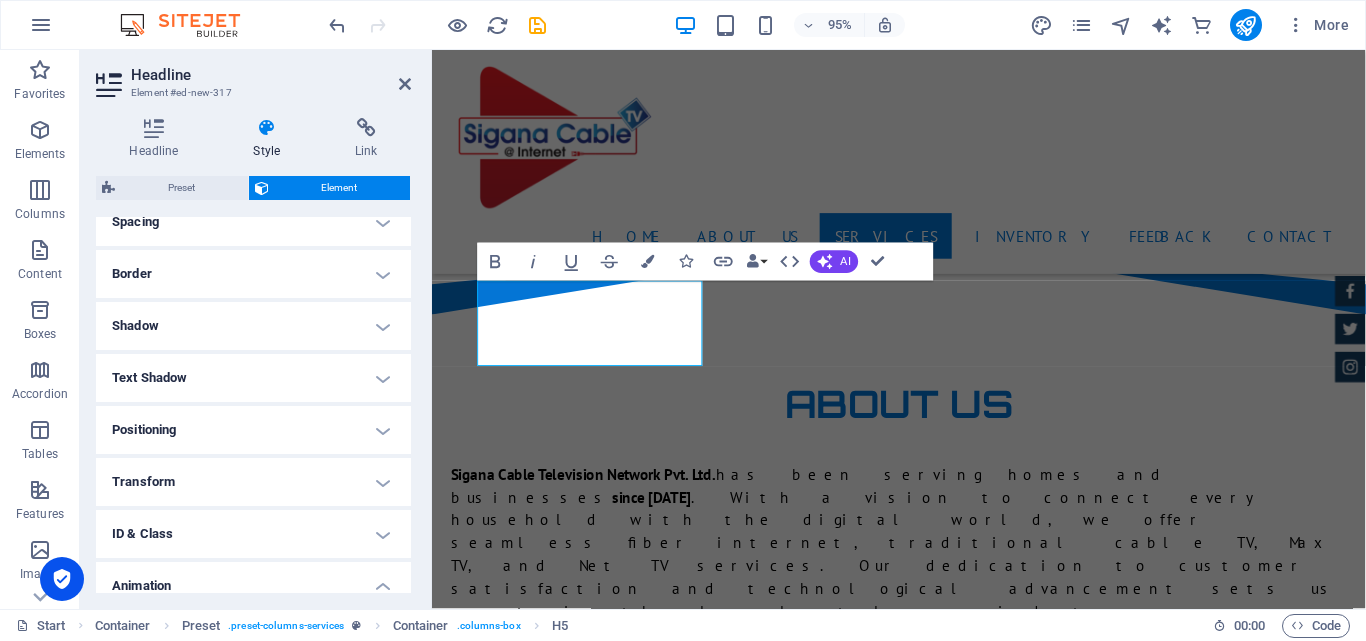 click on "Border" at bounding box center (253, 274) 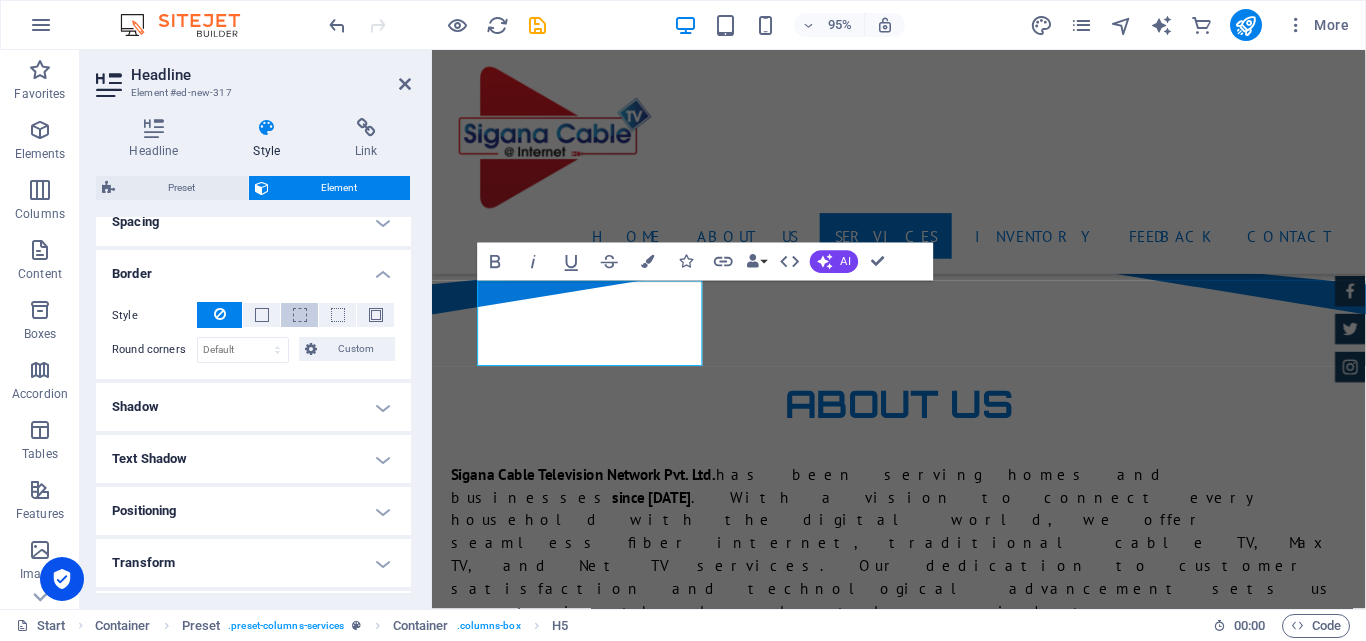 click at bounding box center [299, 315] 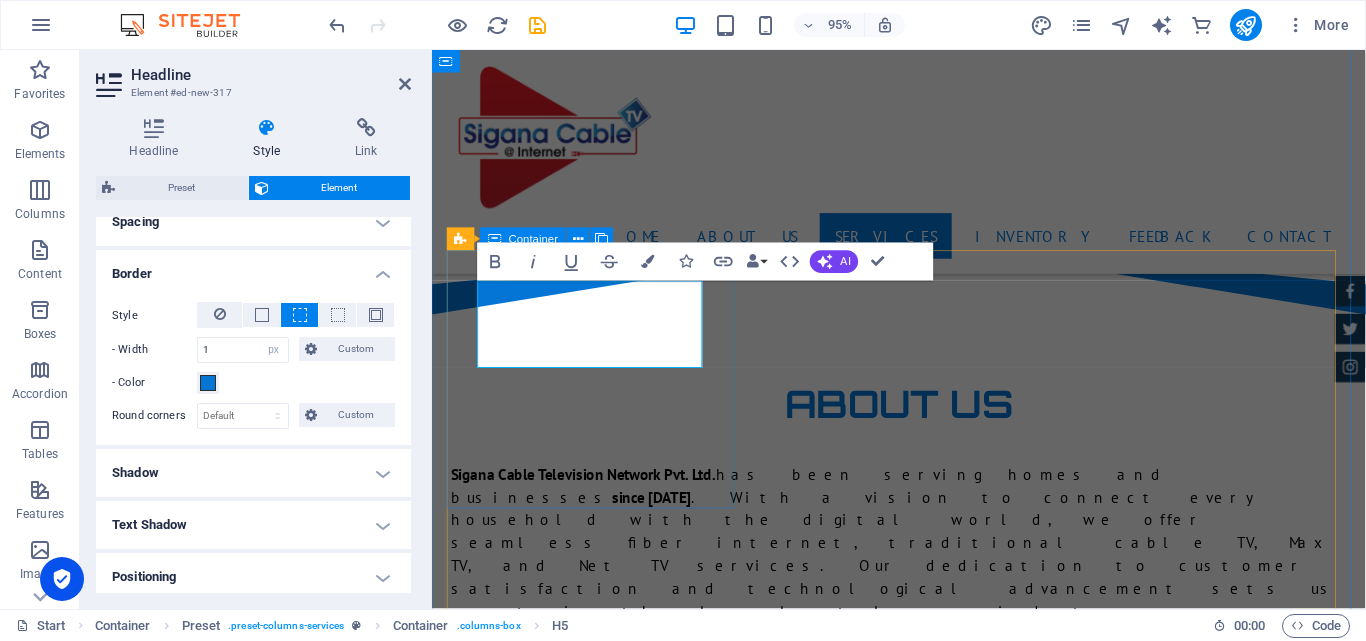 click on "internet + cable basic package  ‌1 month High-Speed Internet Unlimited Data Free Maintenance 24/7 Customer Support from $1000" at bounding box center (924, 3829) 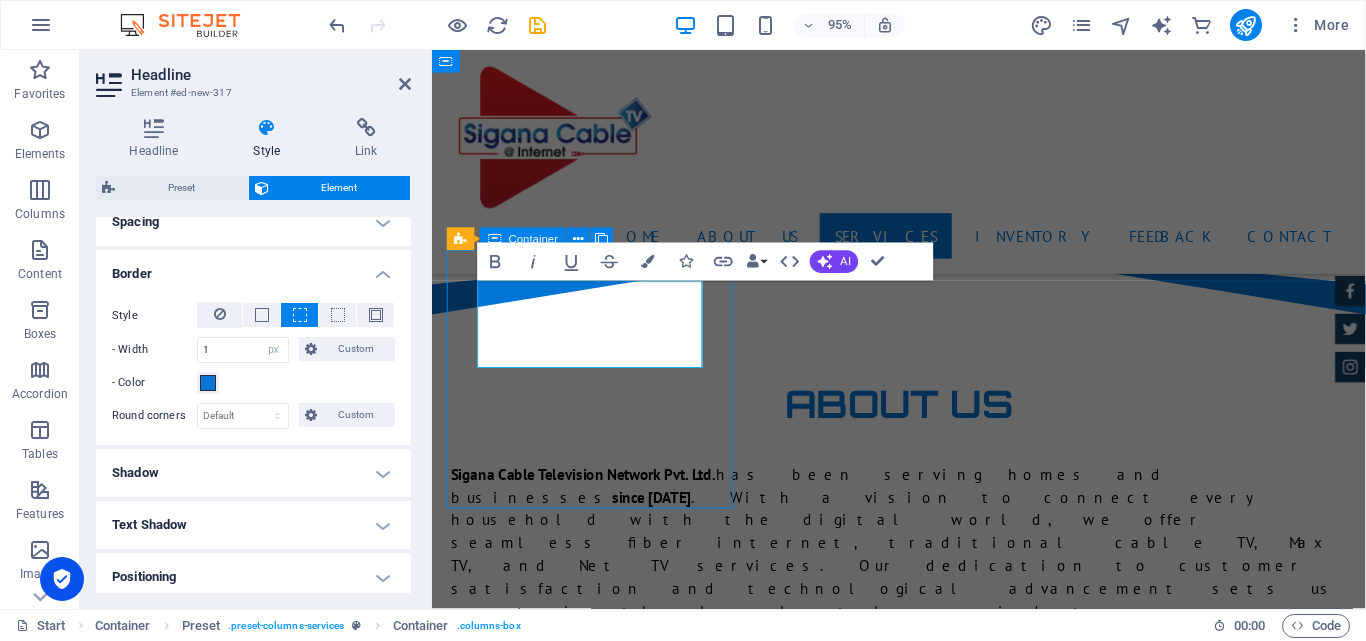 click on "High-Speed Internet Unlimited Data Free Maintenance 24/7 Customer Support" at bounding box center (924, 4133) 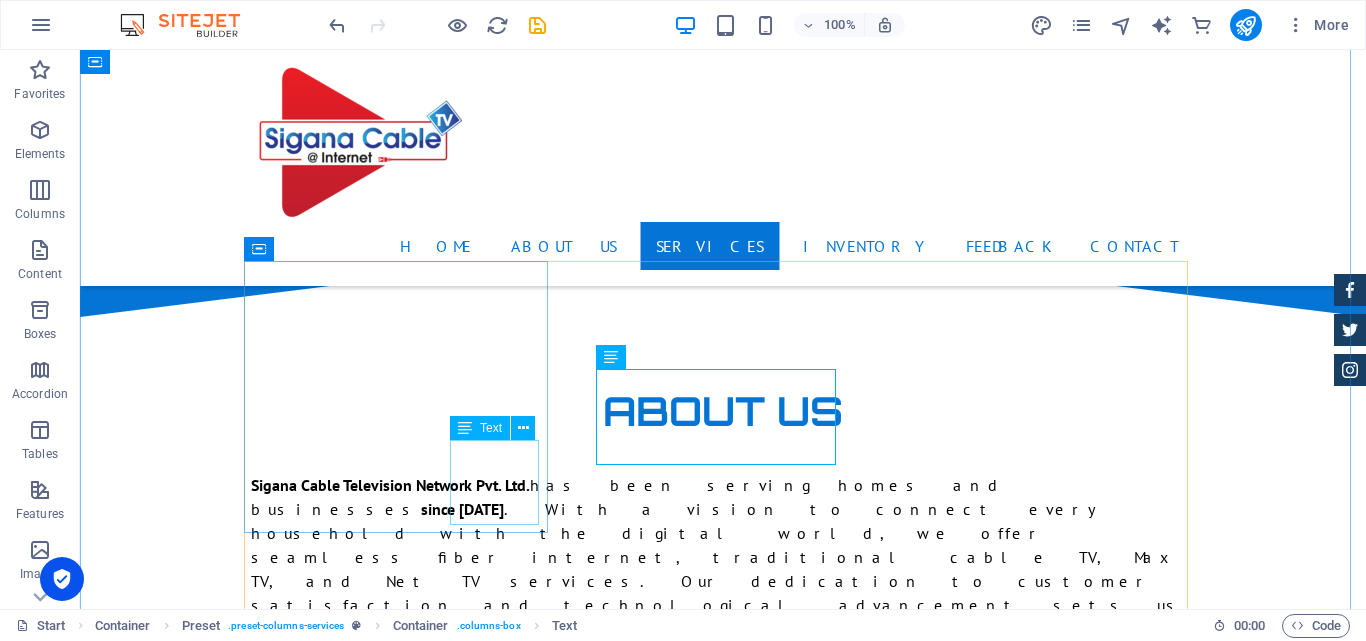 click at bounding box center (723, 3813) 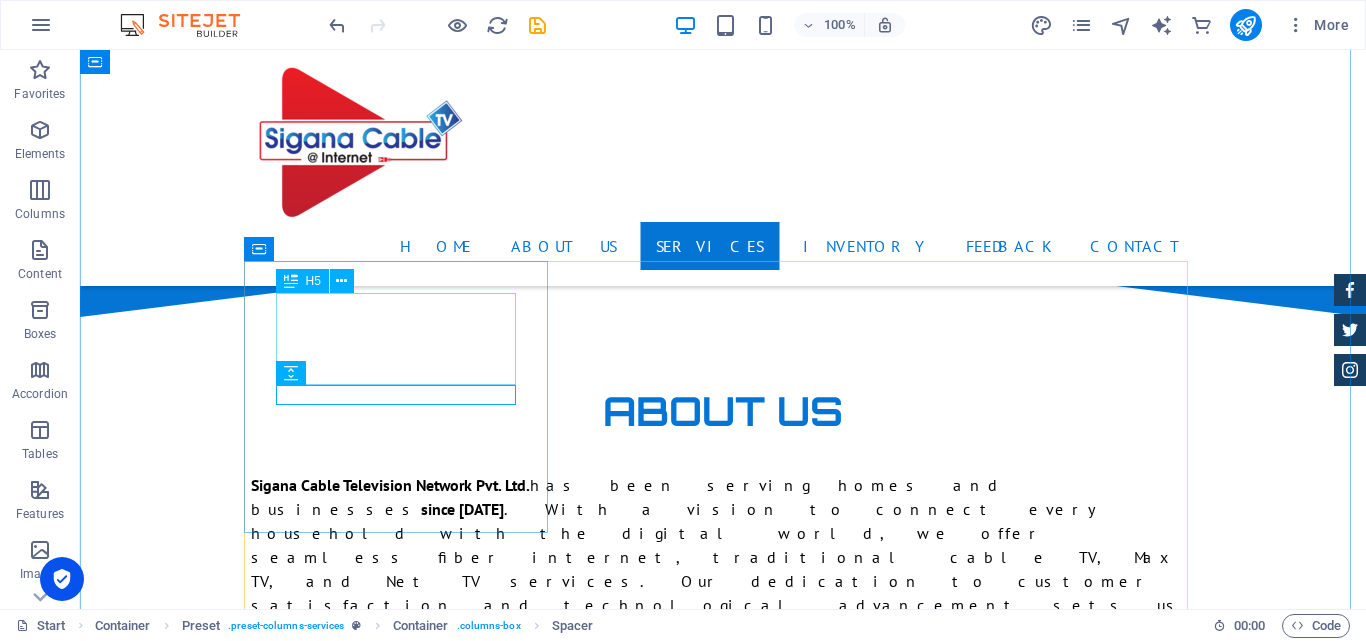 click on "internet + cable basic package  1 month" at bounding box center (723, 3757) 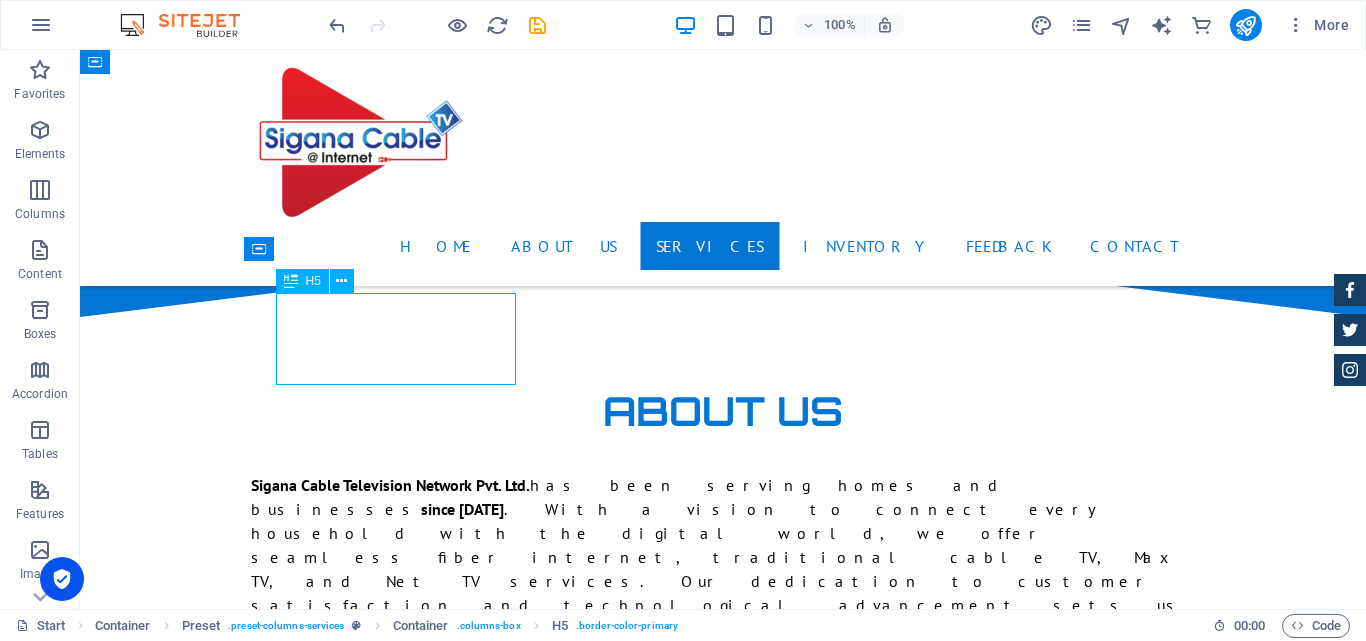 click on "internet + cable basic package  1 month" at bounding box center [723, 3757] 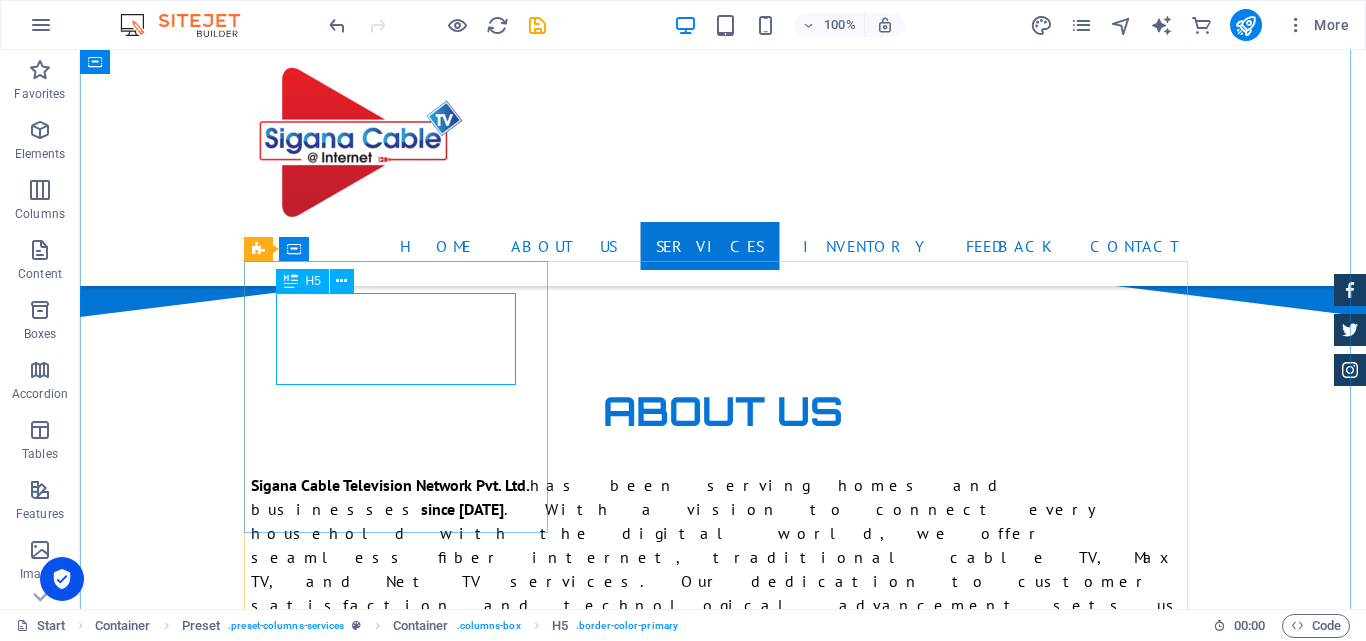 click on "internet + cable basic package  1 month" at bounding box center [723, 3757] 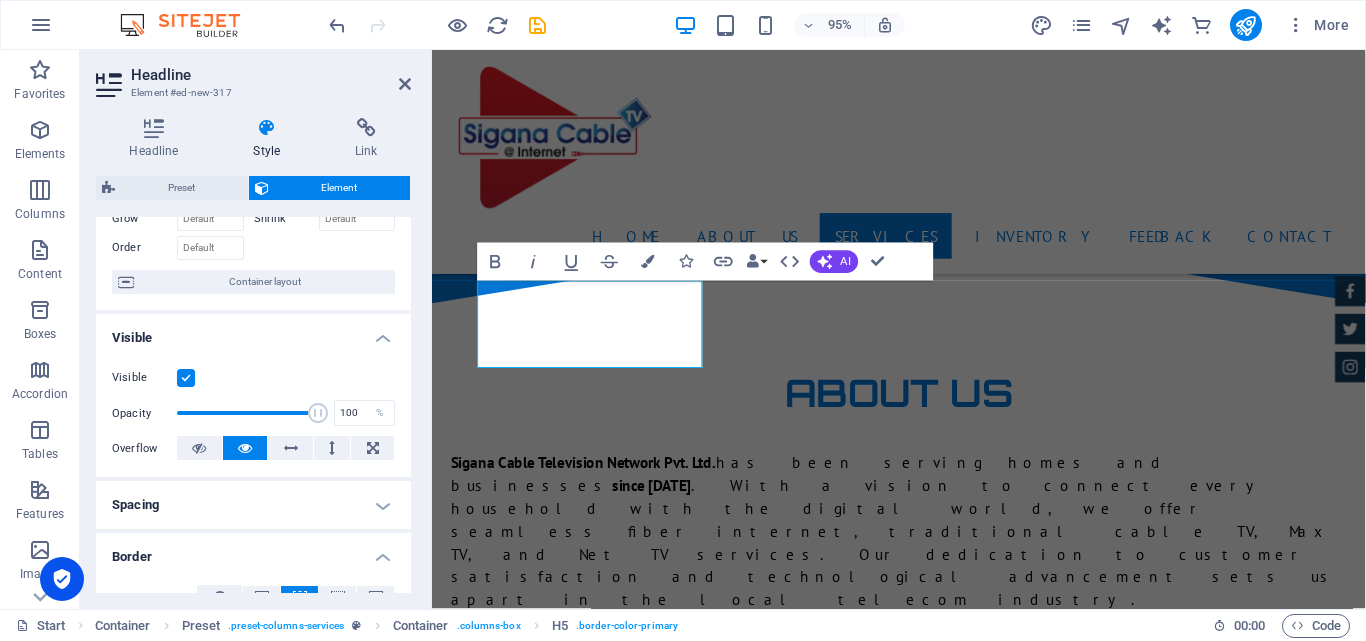 scroll, scrollTop: 200, scrollLeft: 0, axis: vertical 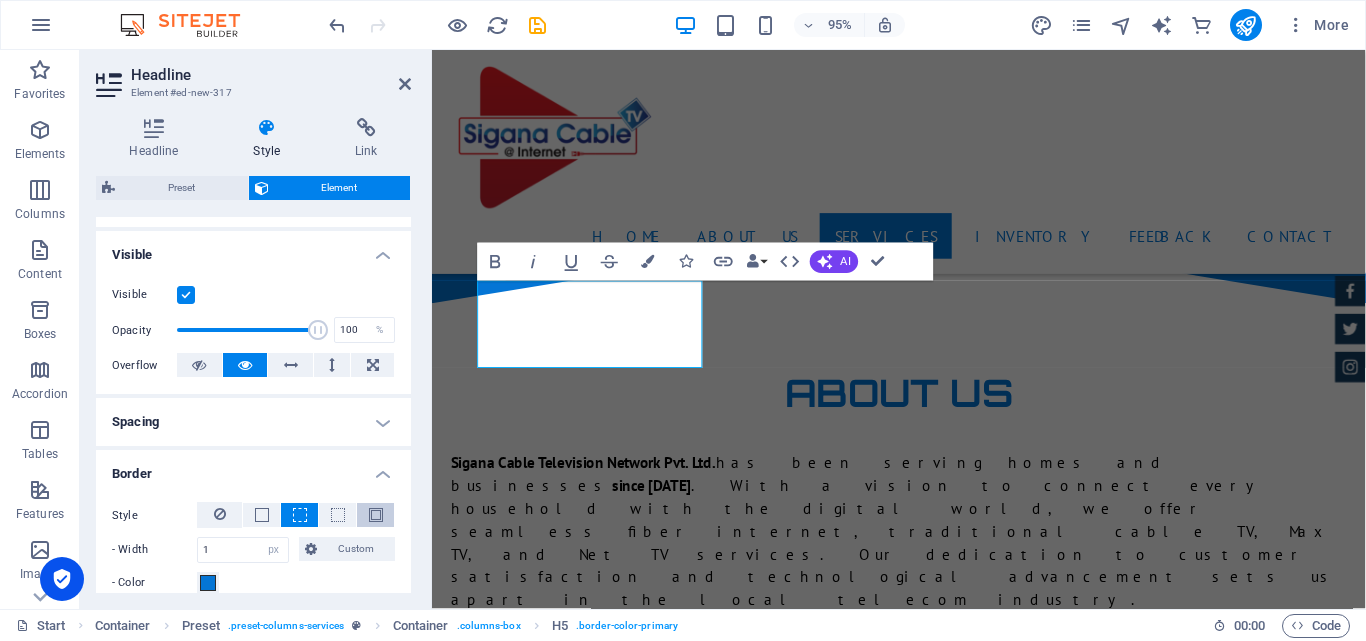 click at bounding box center [376, 515] 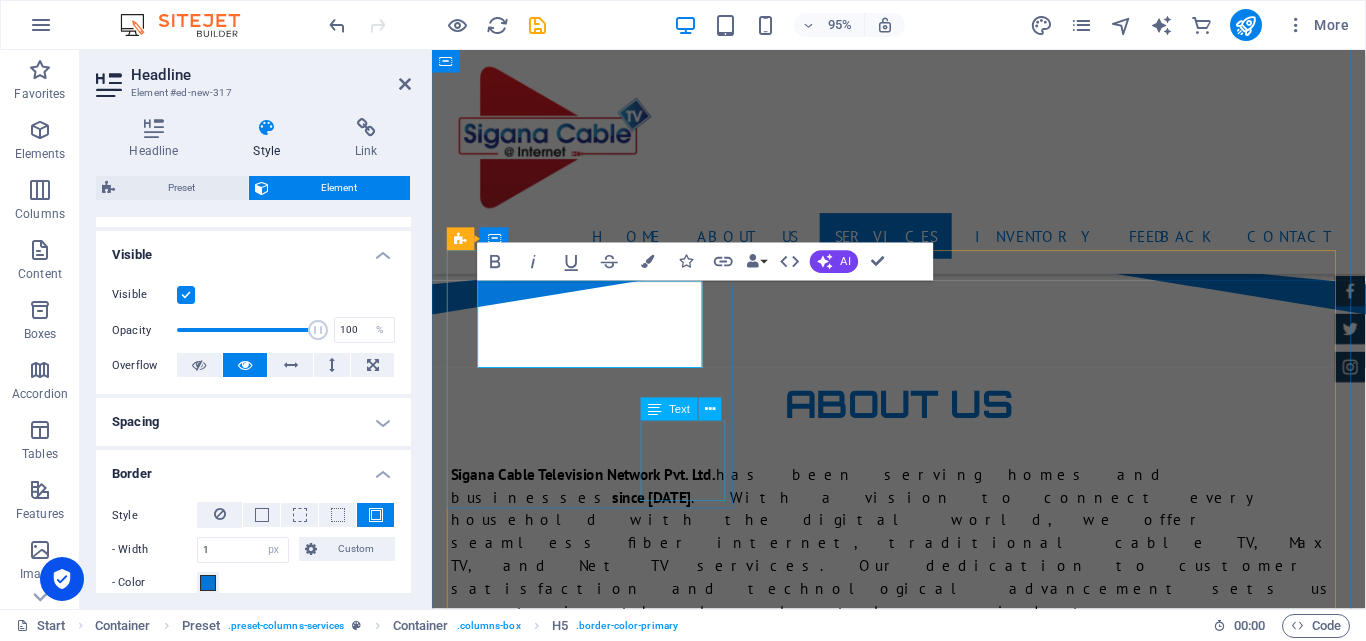 click on "Text" at bounding box center (687, 410) 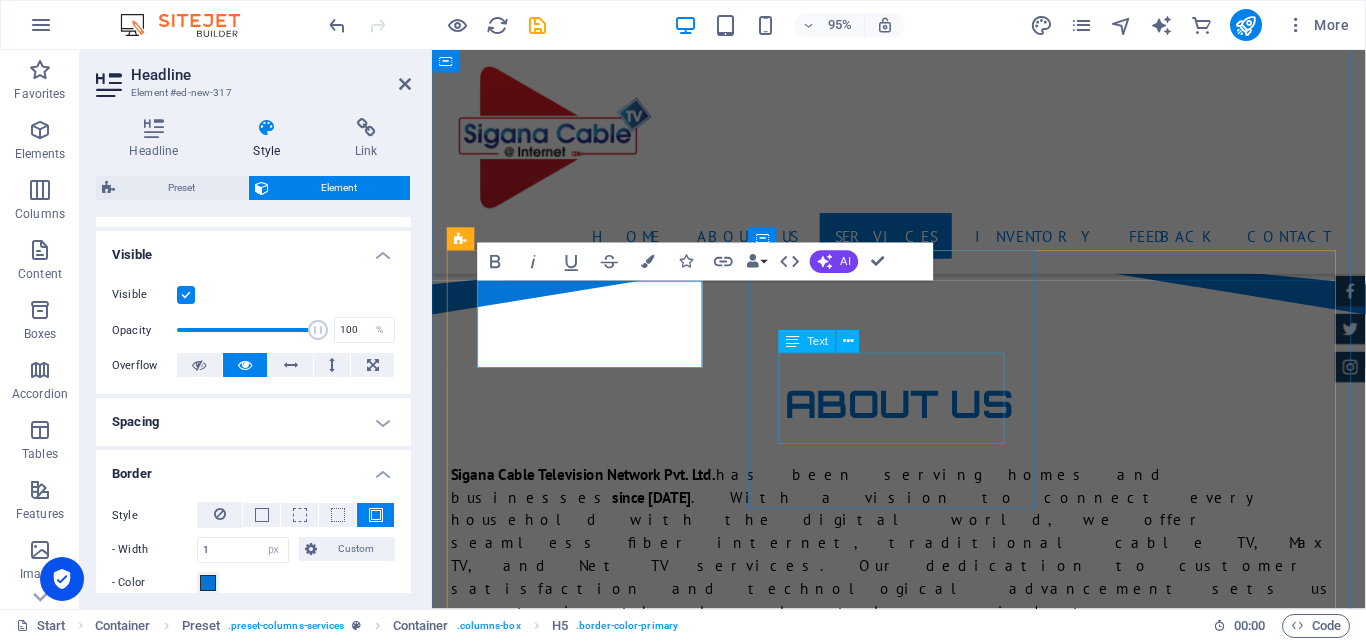 click on "High-Speed Internet Unlimited Data Free Maintenance 24/7 Customer Support" at bounding box center (924, 4133) 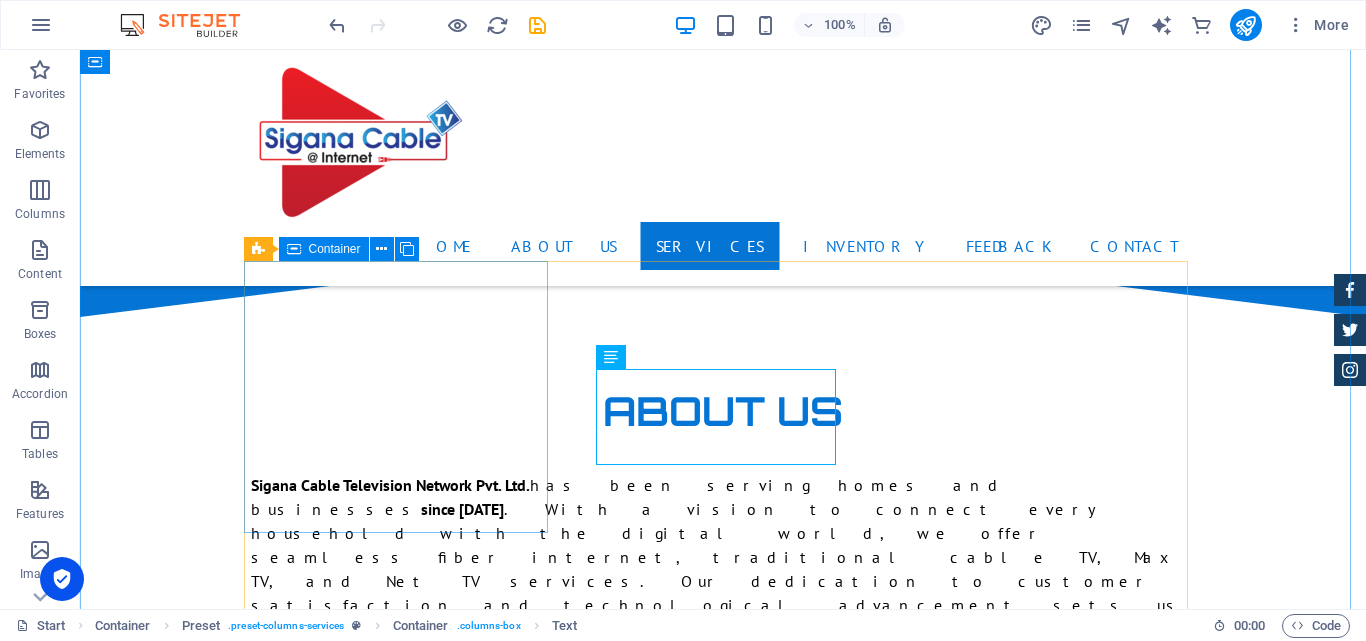 click on "internet + cable basic package 1 month High-Speed Internet Unlimited Data Free Maintenance 24/7 Customer Support from $1000" at bounding box center [723, 3817] 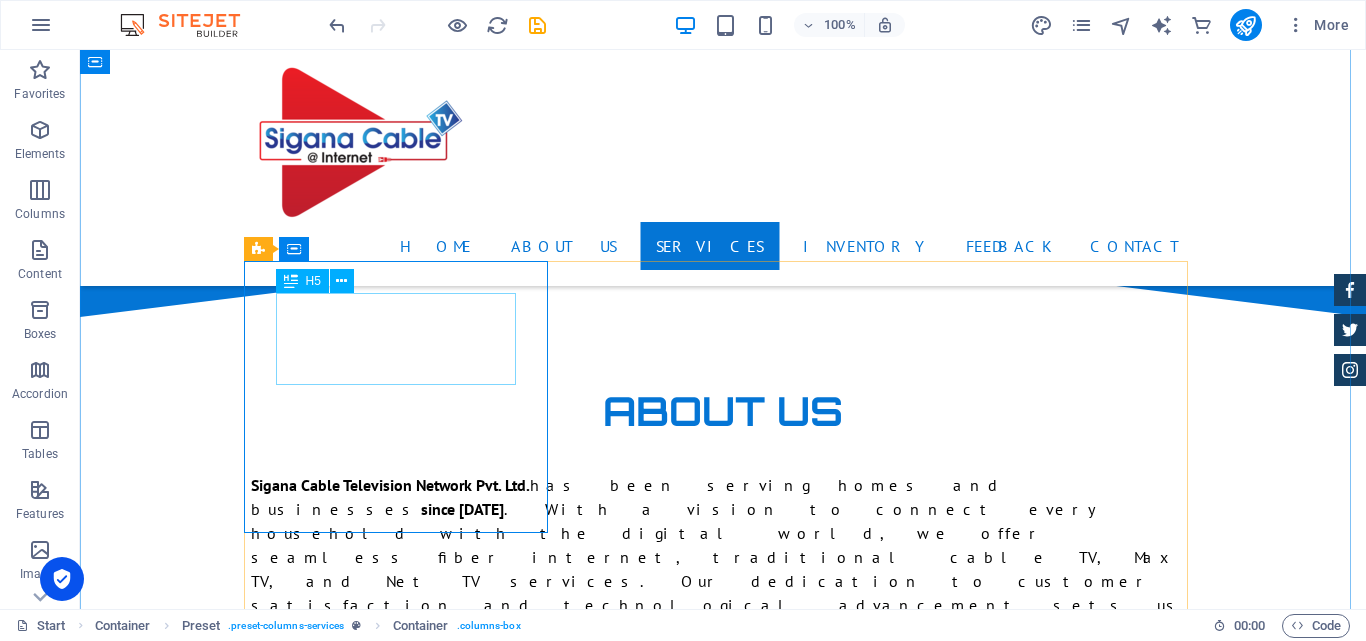 click on "internet + cable basic package 1 month" at bounding box center [723, 3757] 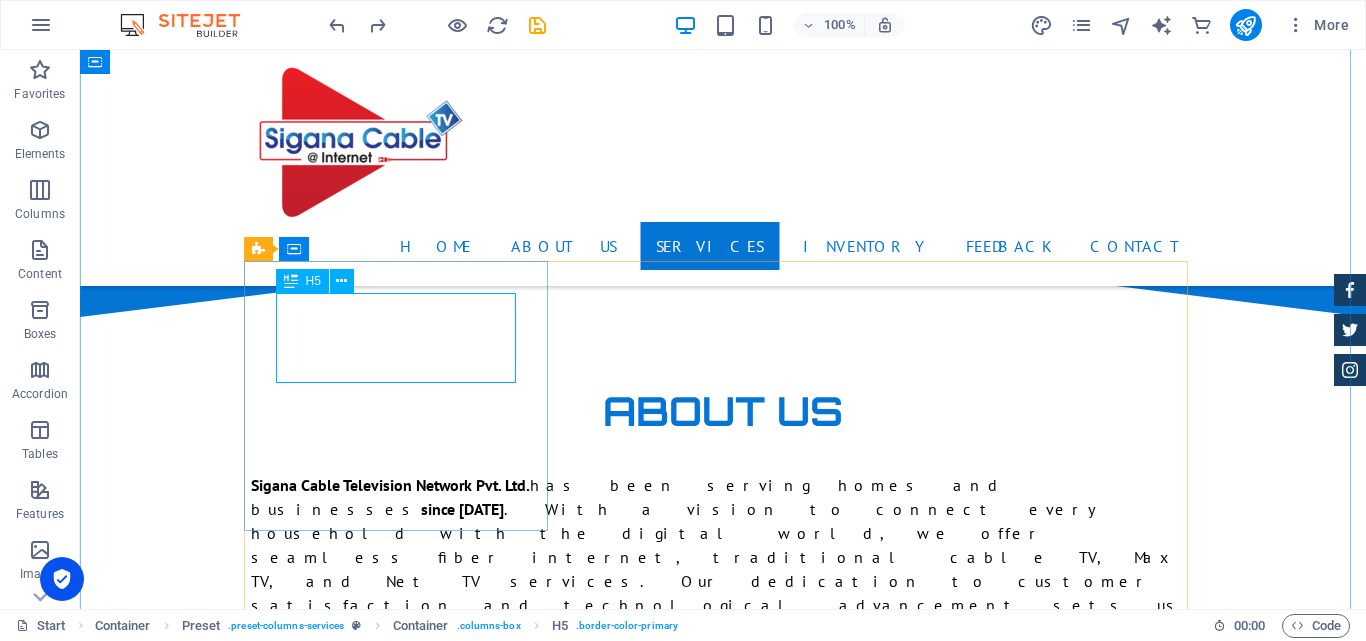 click on "internet + cable basic package 1 month" at bounding box center [723, 3741] 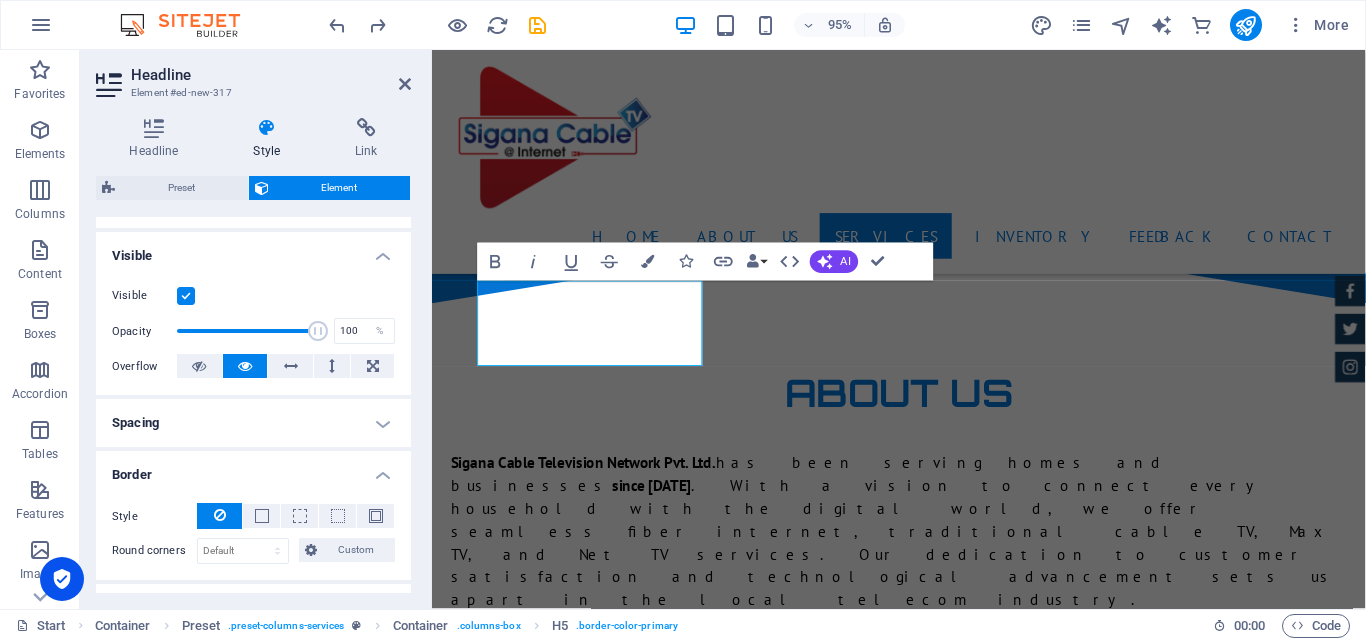 scroll, scrollTop: 200, scrollLeft: 0, axis: vertical 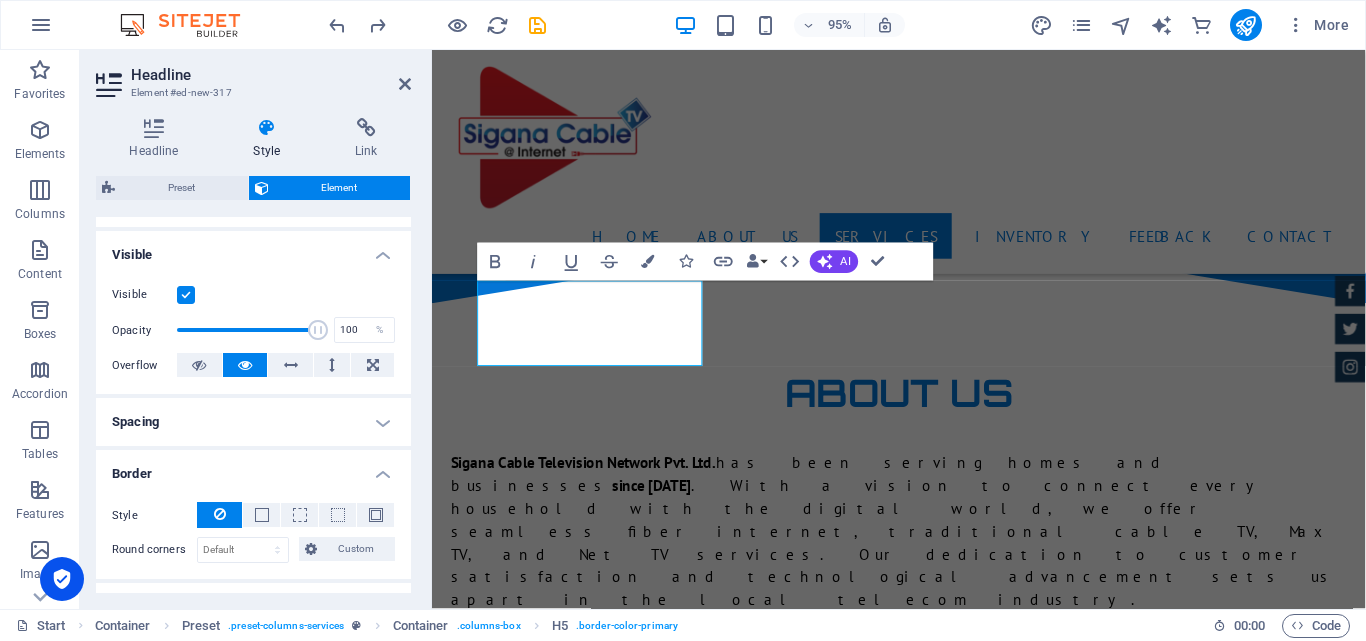 click at bounding box center (220, 514) 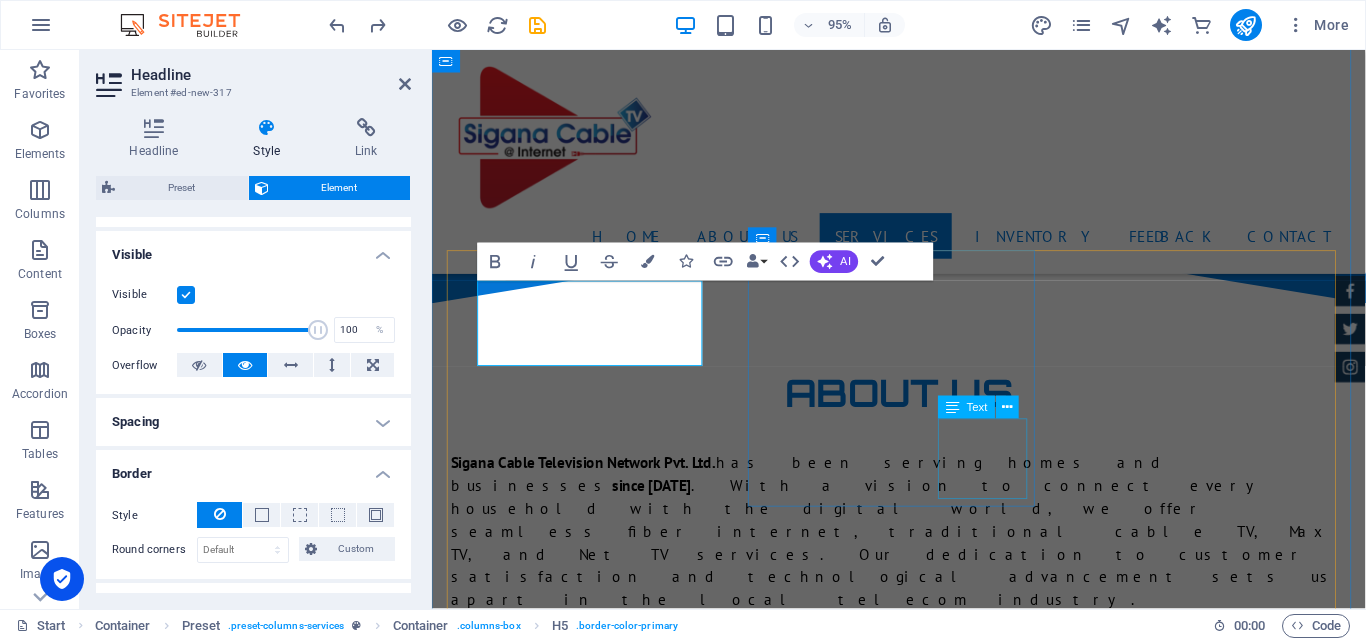 click on "Text" at bounding box center [984, 408] 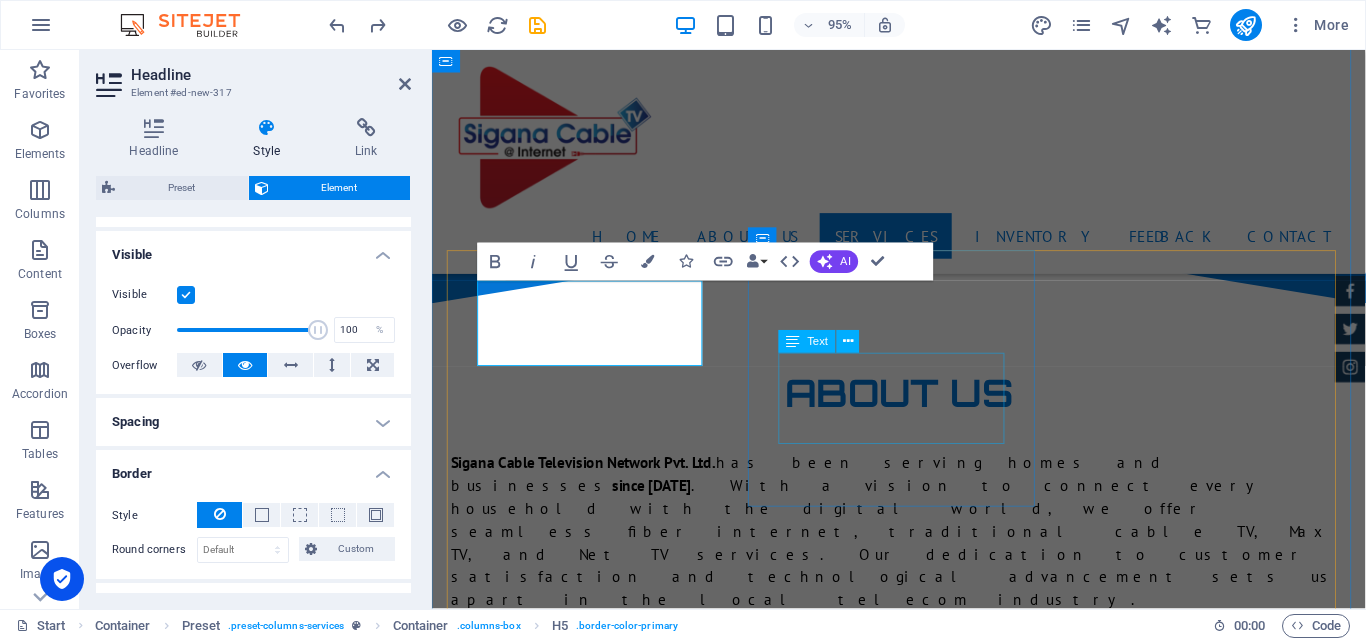 click on "100 mbps 3 months High-Speed Internet Unlimited Data Free Maintenance 24/7 Customer Support from $2700" at bounding box center (924, 4051) 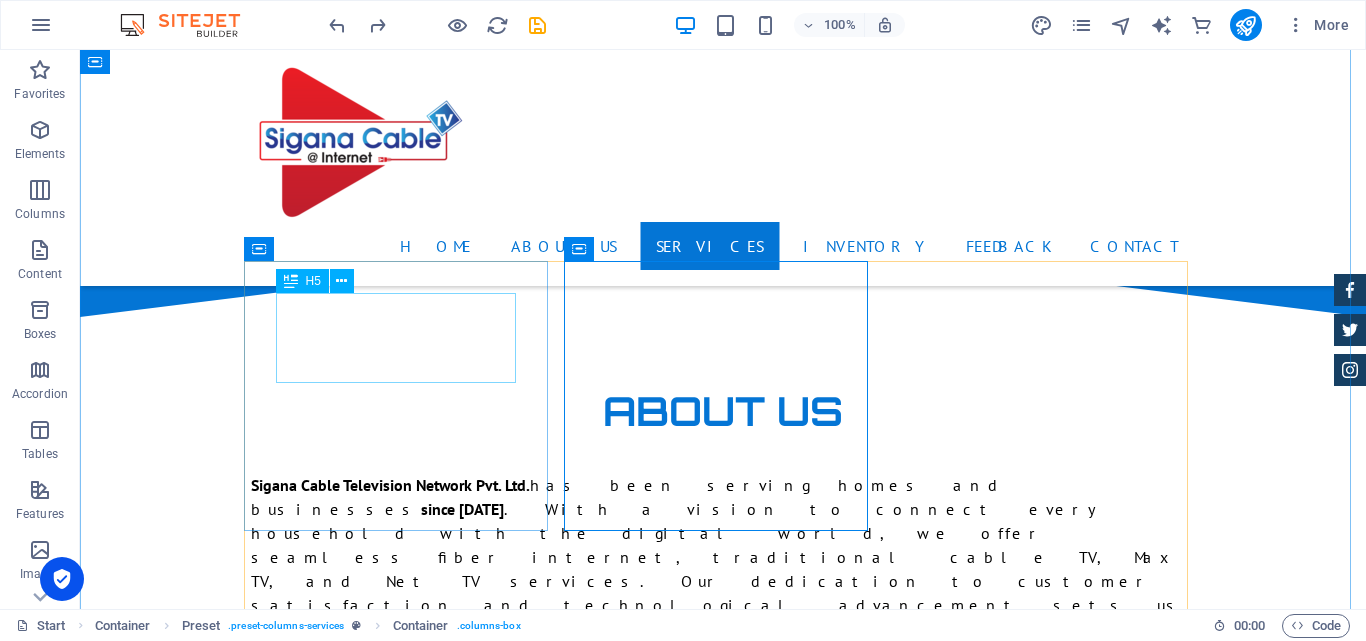 click on "internet + cable basic package 1 month" at bounding box center (723, 3741) 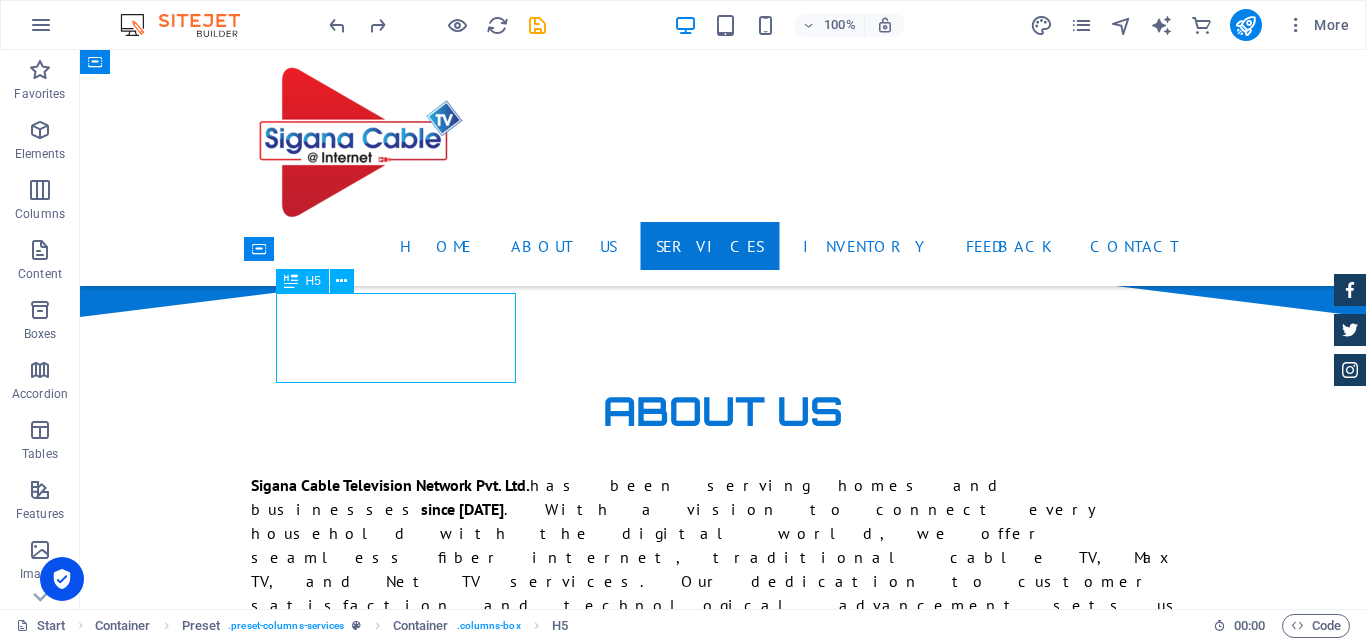 click on "internet + cable basic package 1 month" at bounding box center [723, 3741] 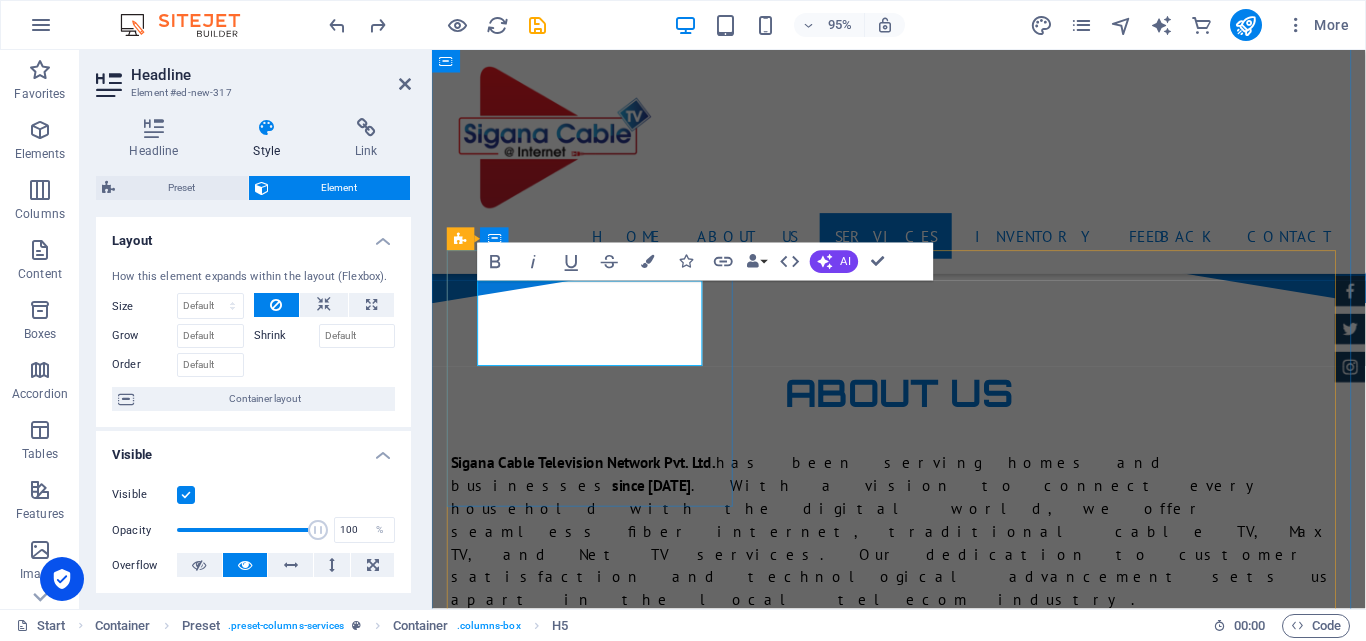 click on "internet + cable basic package 1 month" at bounding box center (924, 3741) 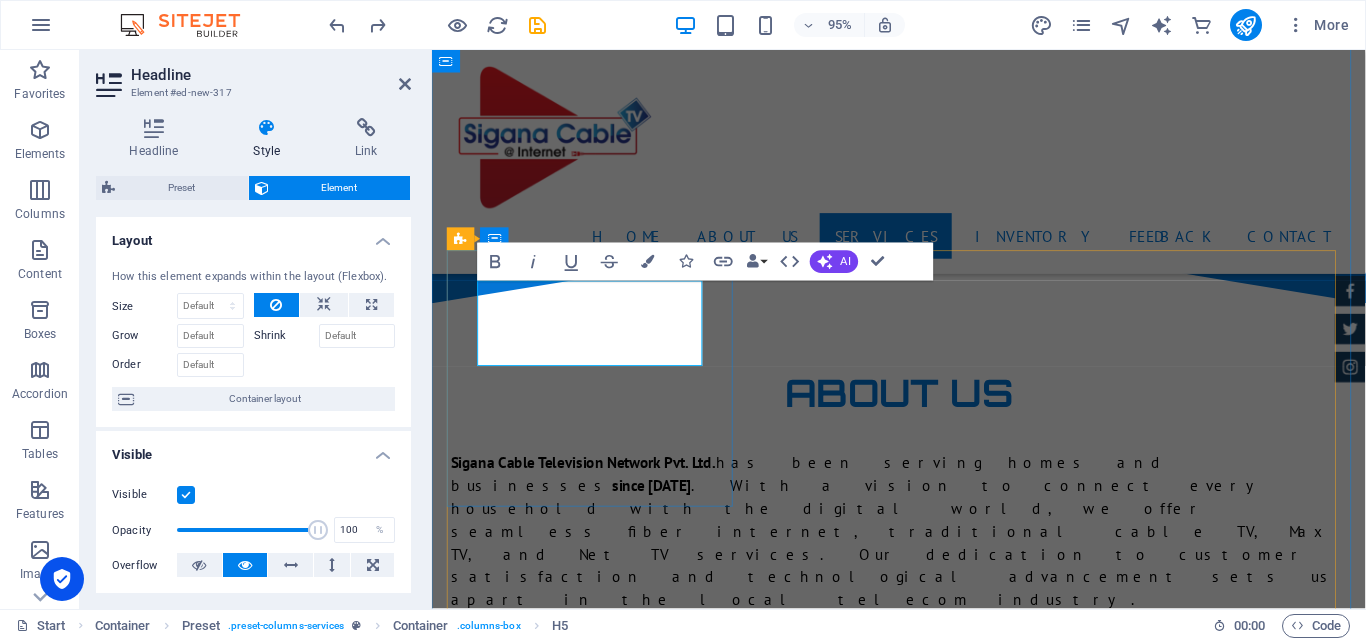 type 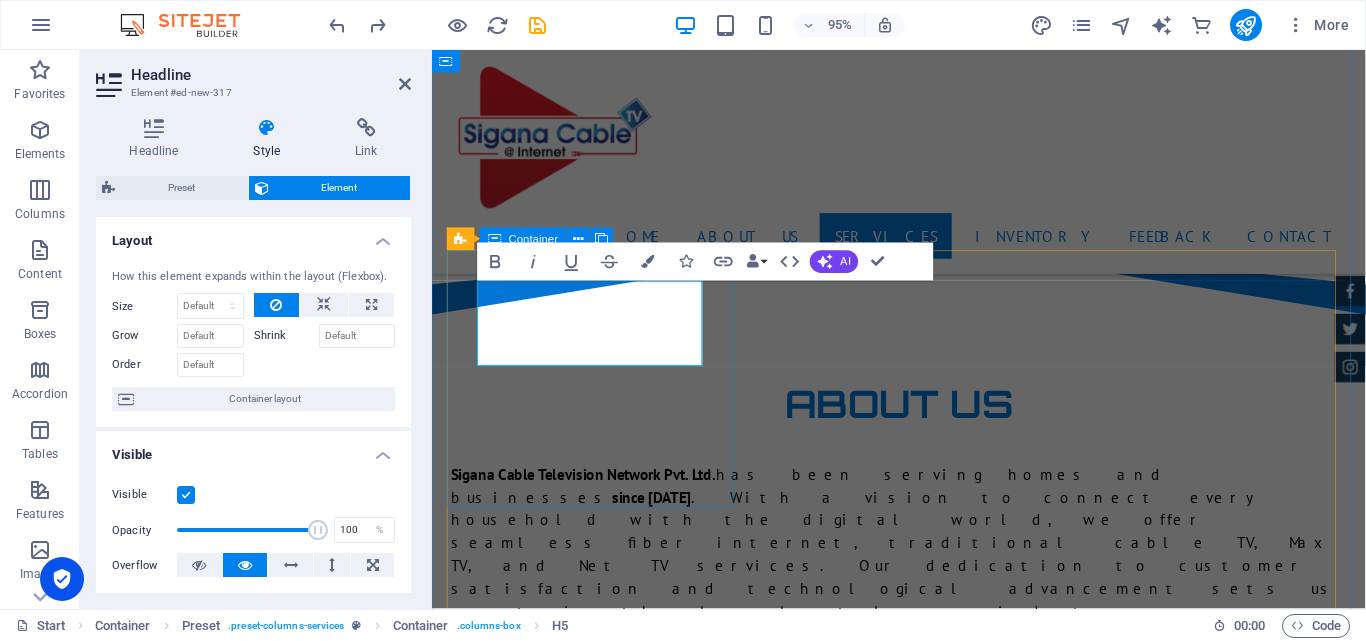 drag, startPoint x: 642, startPoint y: 374, endPoint x: 475, endPoint y: 316, distance: 176.78519 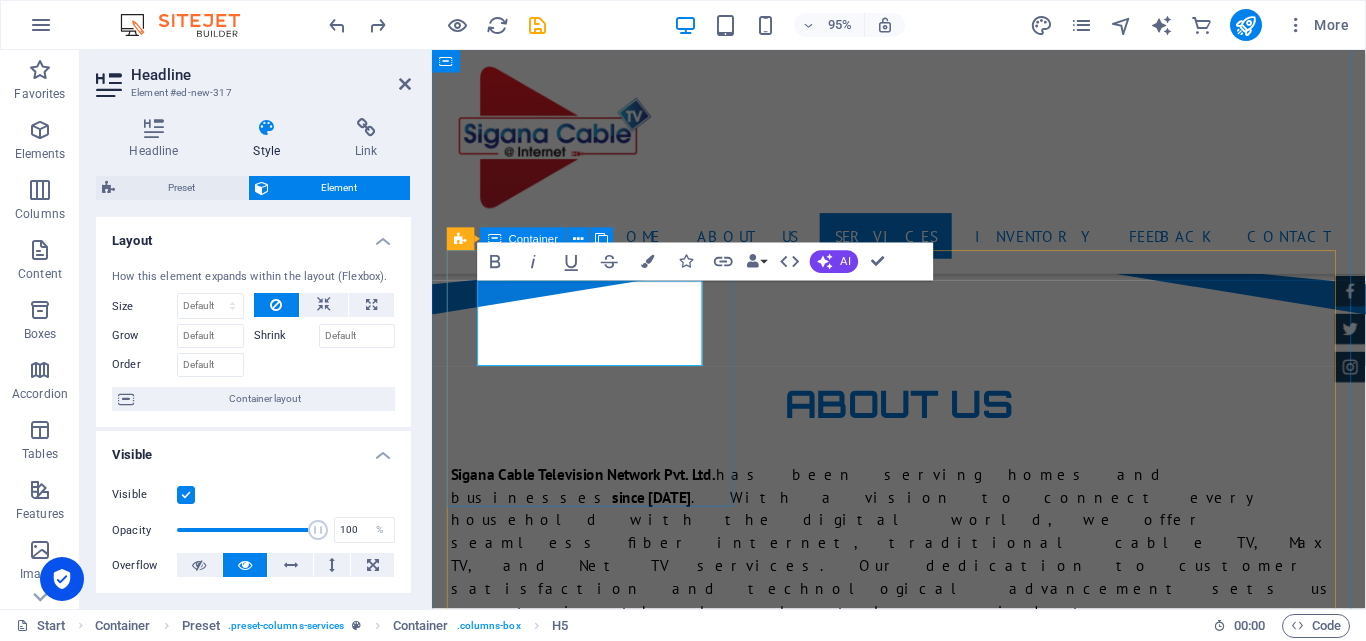 click on "internet + cable basic package for 1 month High-Speed Internet Unlimited Data Free Maintenance 24/7 Customer Support from $1000" at bounding box center [924, 3813] 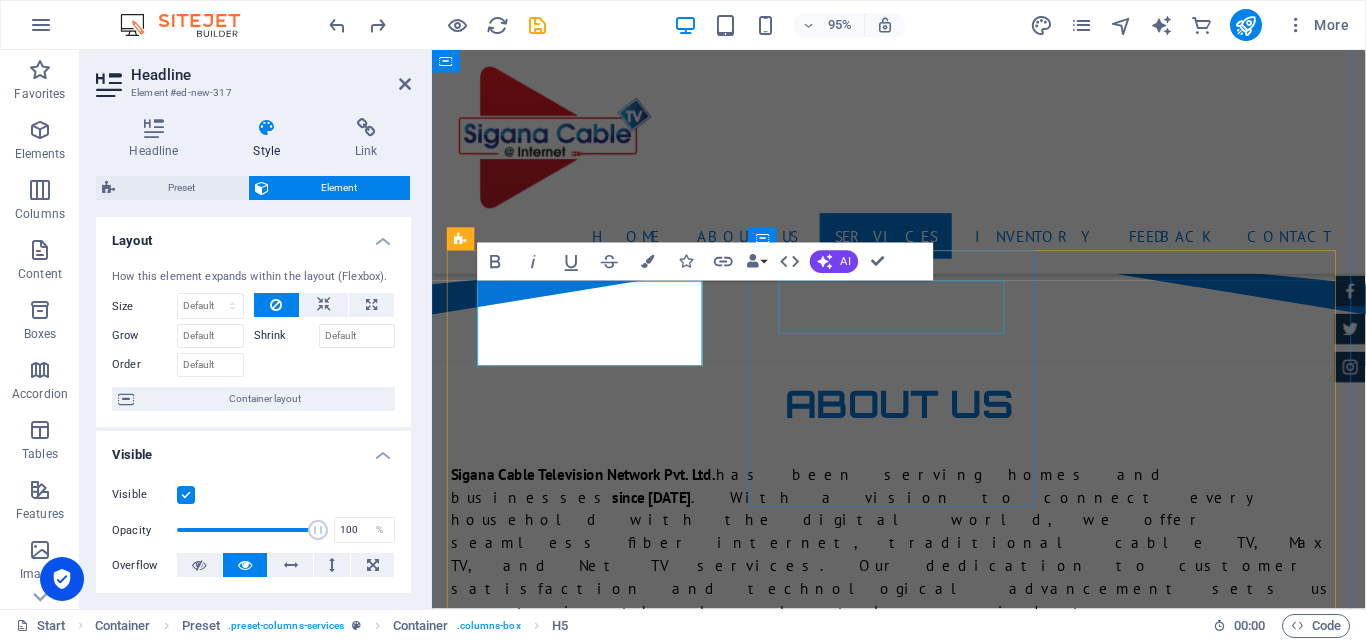 click on "100 mbps 3 months" at bounding box center [924, 4003] 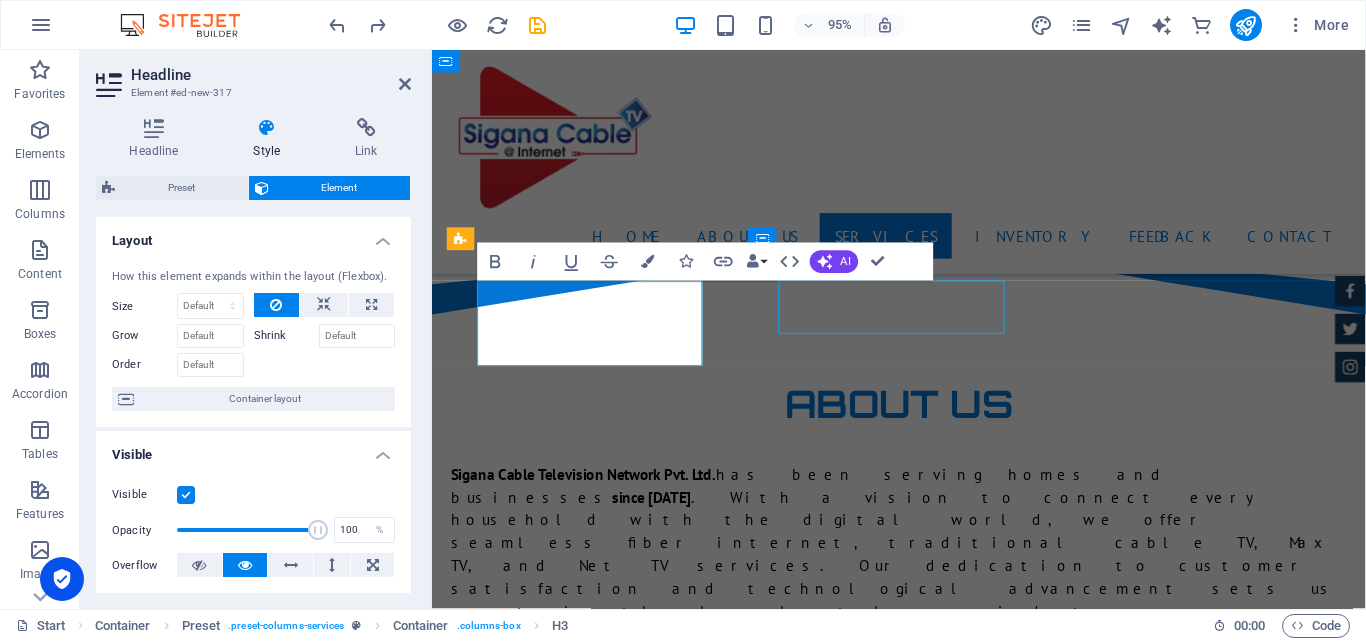 click on "100 mbps 3 months High-Speed Internet Unlimited Data Free Maintenance 24/7 Customer Support from $2700" at bounding box center (924, 4063) 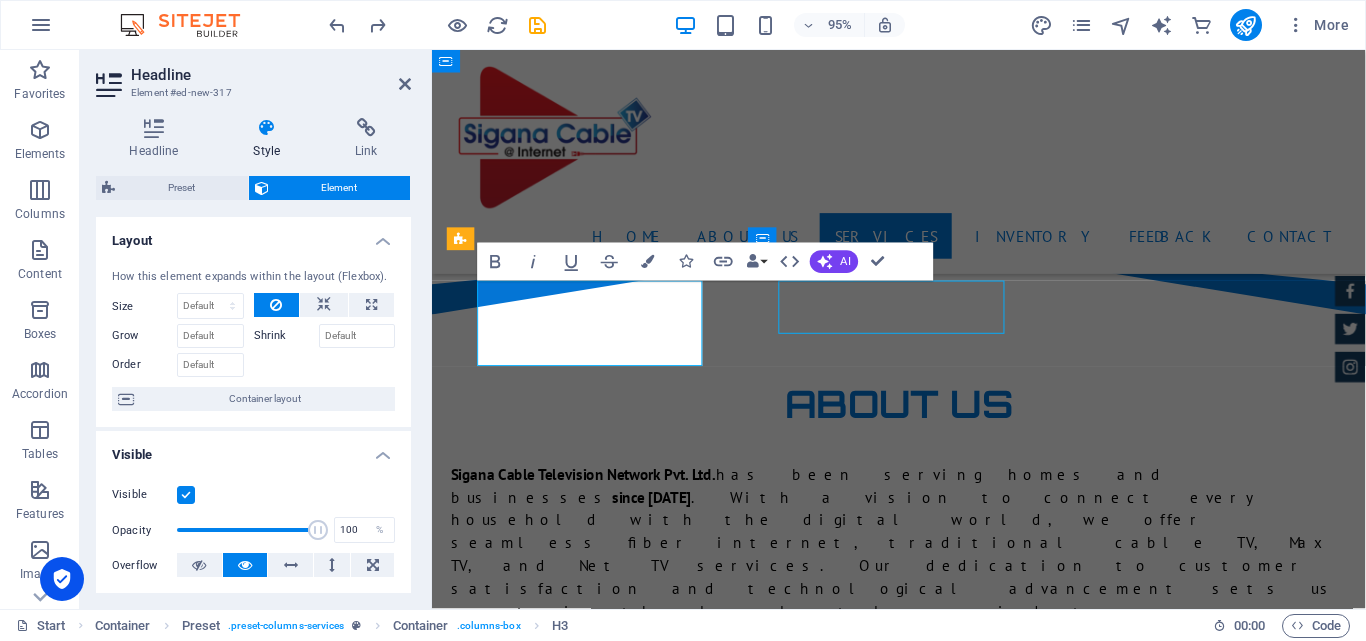 click on "100 mbps 3 months" at bounding box center (924, 4003) 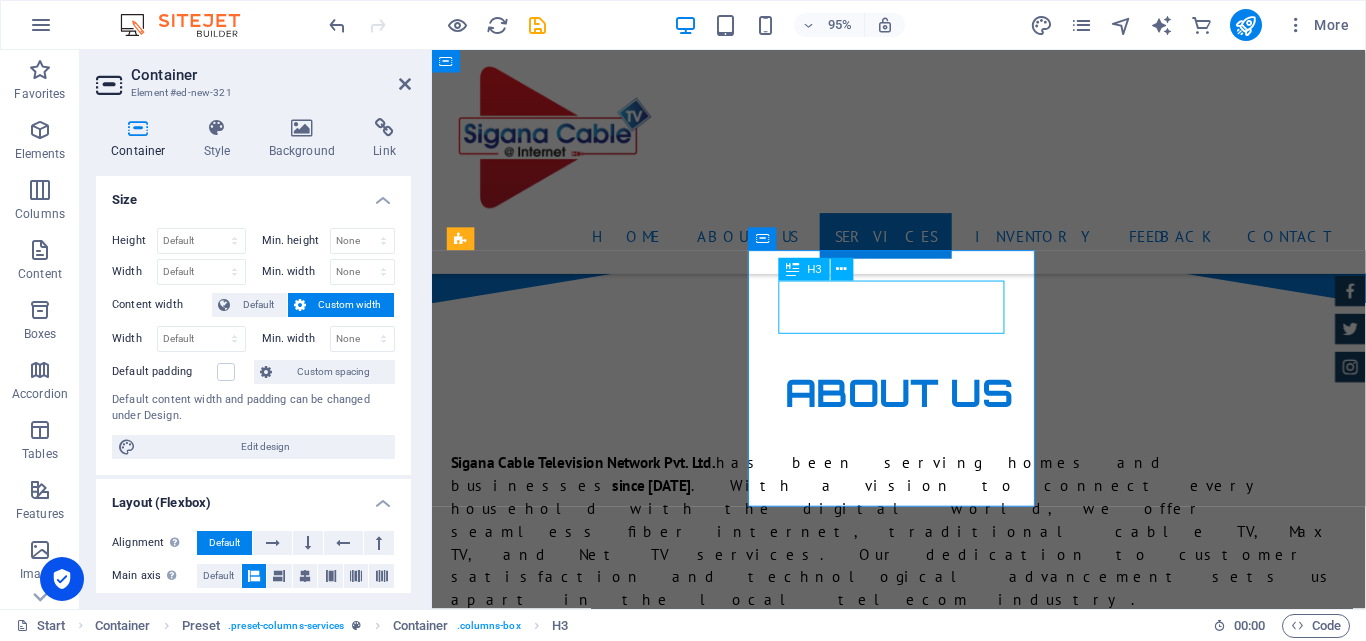 click on "100 mbps 3 months" at bounding box center (924, 3991) 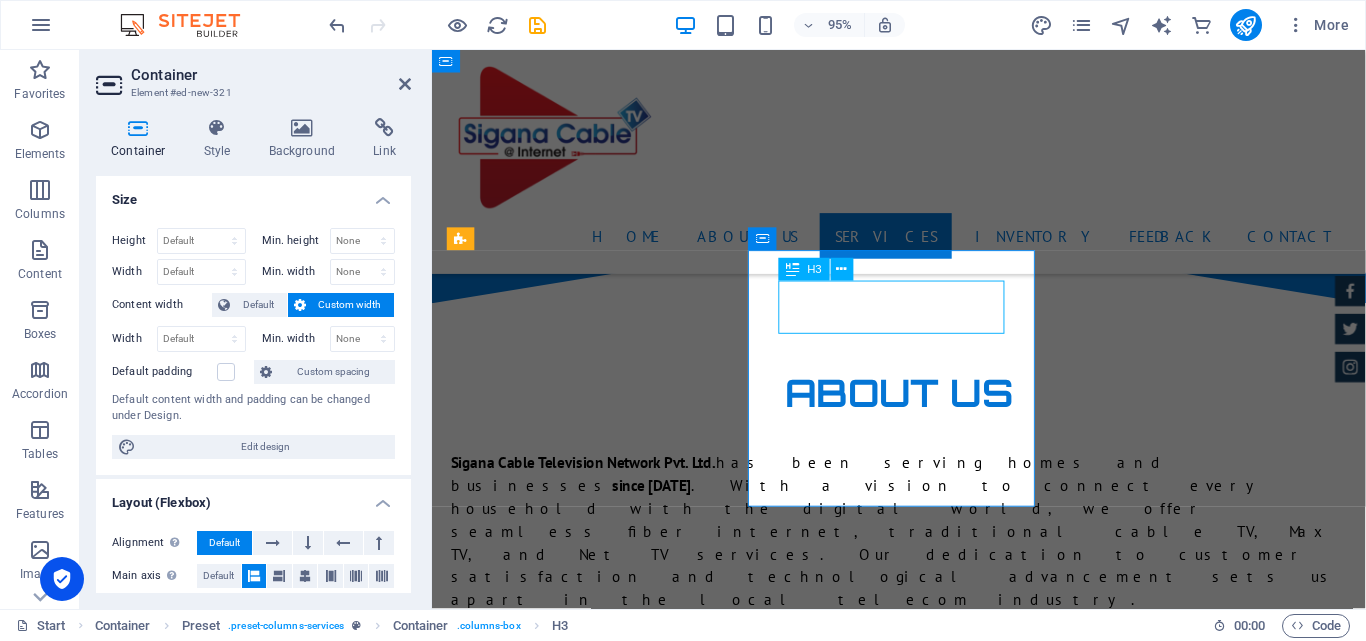 click on "100 mbps 3 months" at bounding box center [924, 3991] 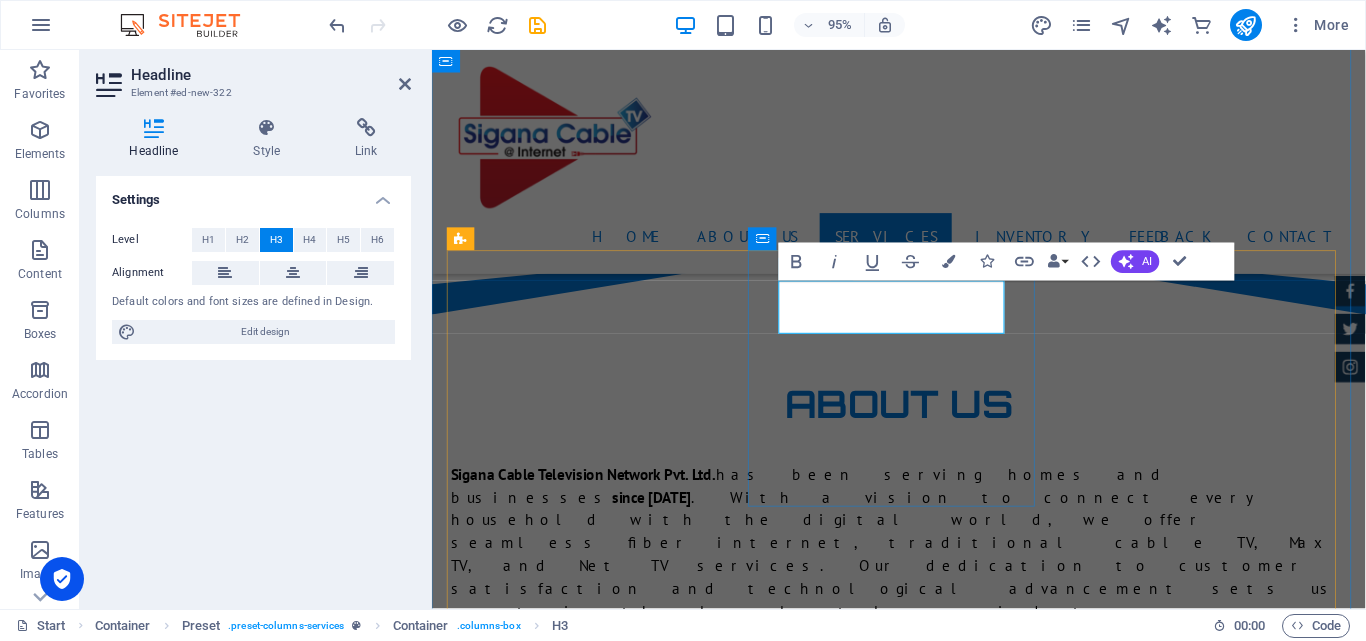 click on "100 mbps 3 months" at bounding box center [924, 4003] 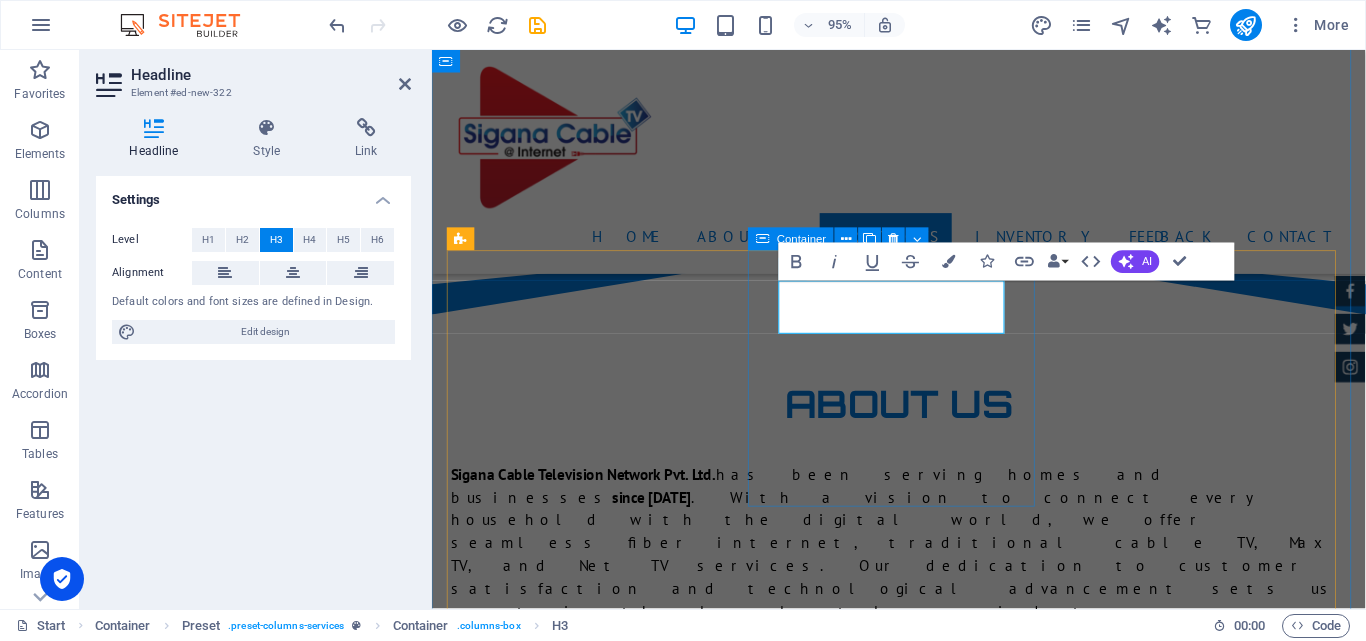drag, startPoint x: 973, startPoint y: 334, endPoint x: 786, endPoint y: 289, distance: 192.33824 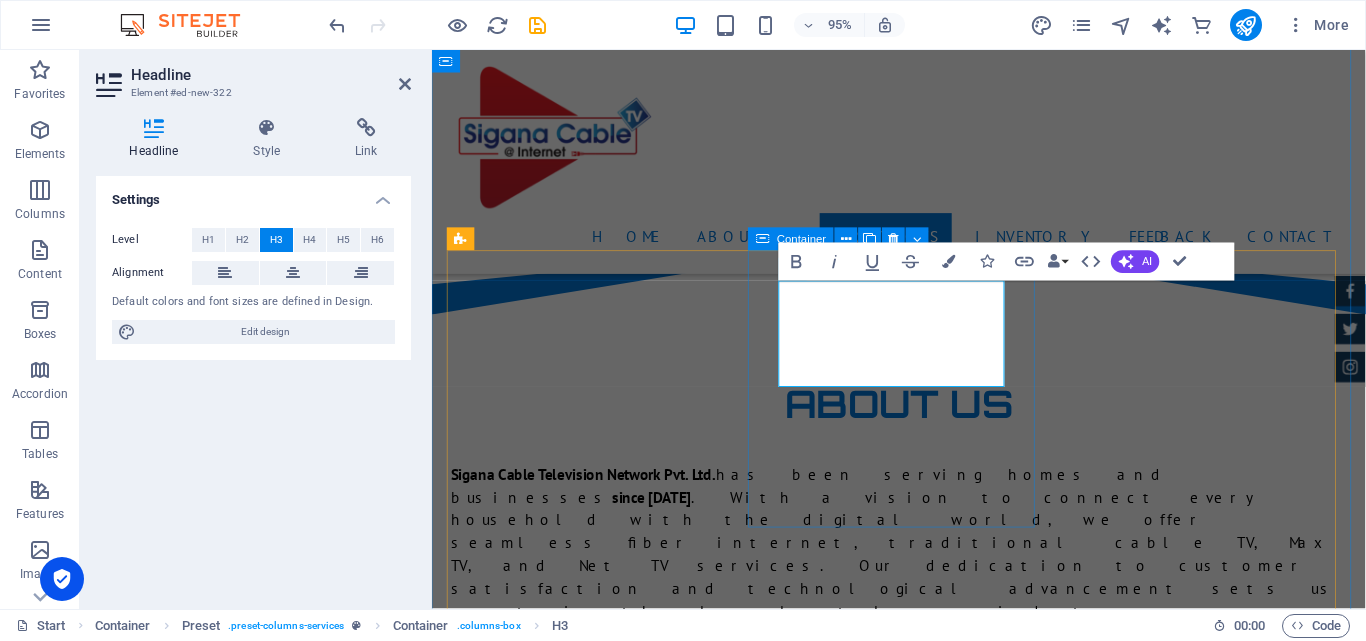 drag, startPoint x: 950, startPoint y: 379, endPoint x: 790, endPoint y: 315, distance: 172.32527 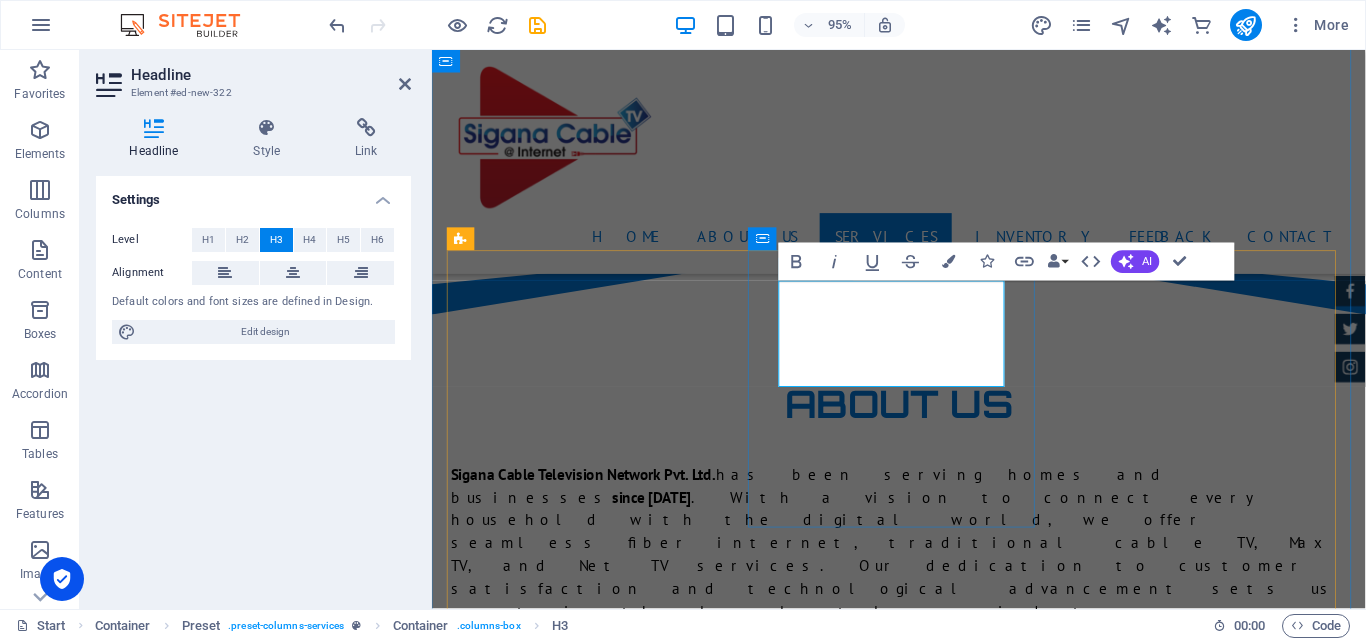 click on "internet + cablebasic package for 1 month" at bounding box center (924, 3989) 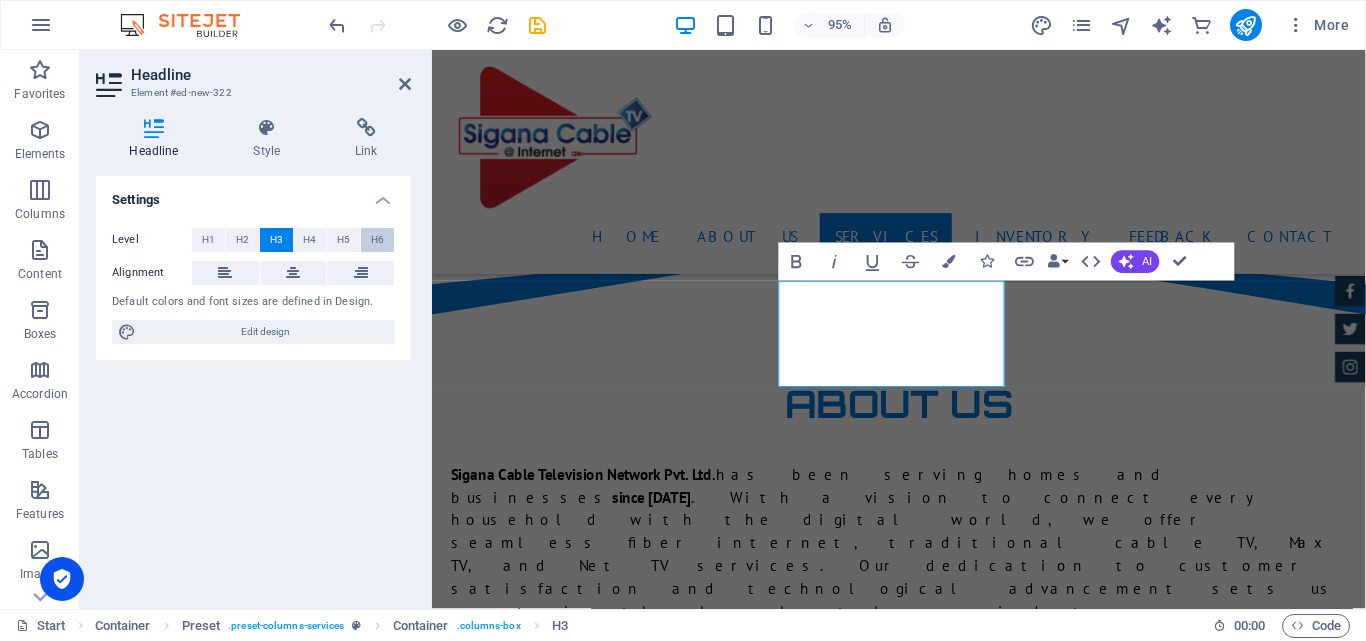 click on "H6" at bounding box center (377, 240) 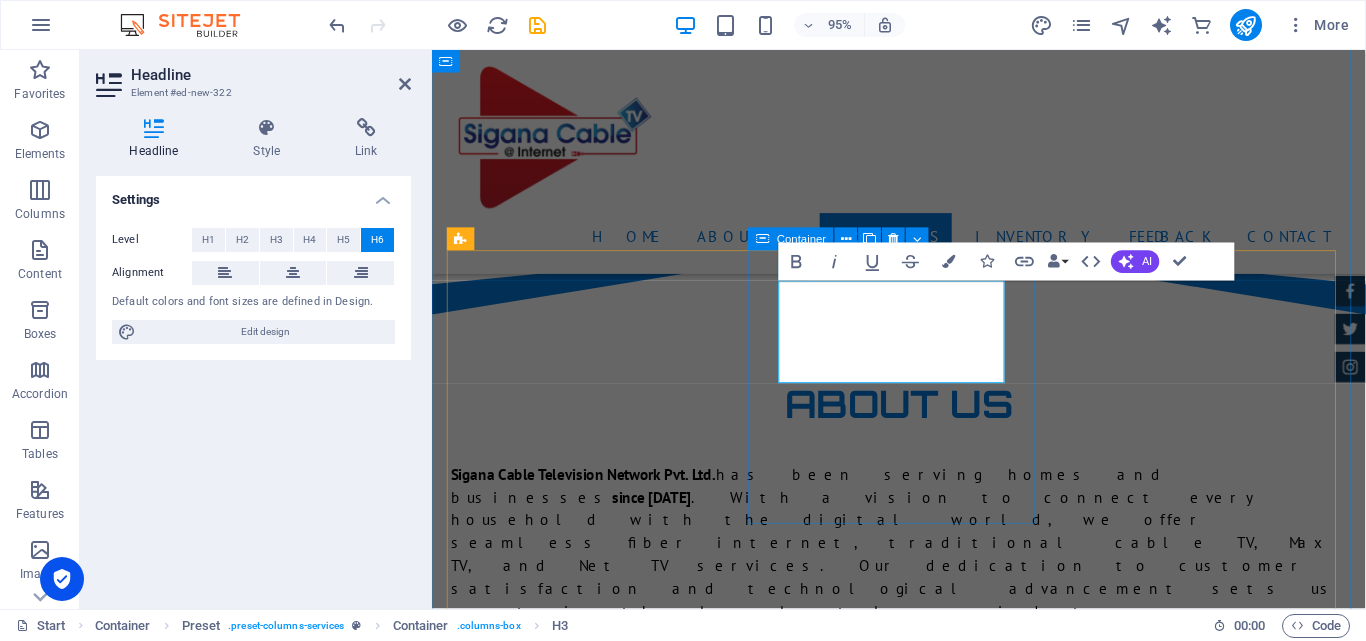 click on "internet + cablebasic package for 1 month High-Speed Internet Unlimited Data Free Maintenance 24/7 Customer Support from $2700" at bounding box center [924, 4048] 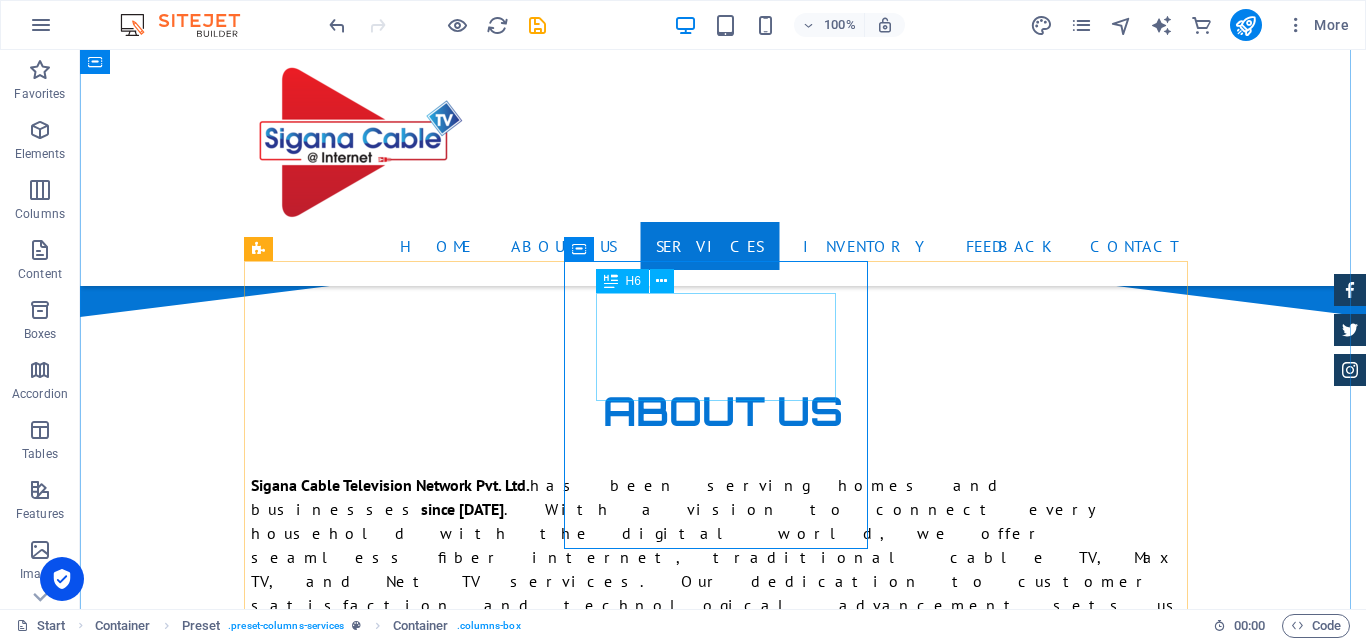 click on "internet + cablebasic package for 1 month" at bounding box center [723, 3976] 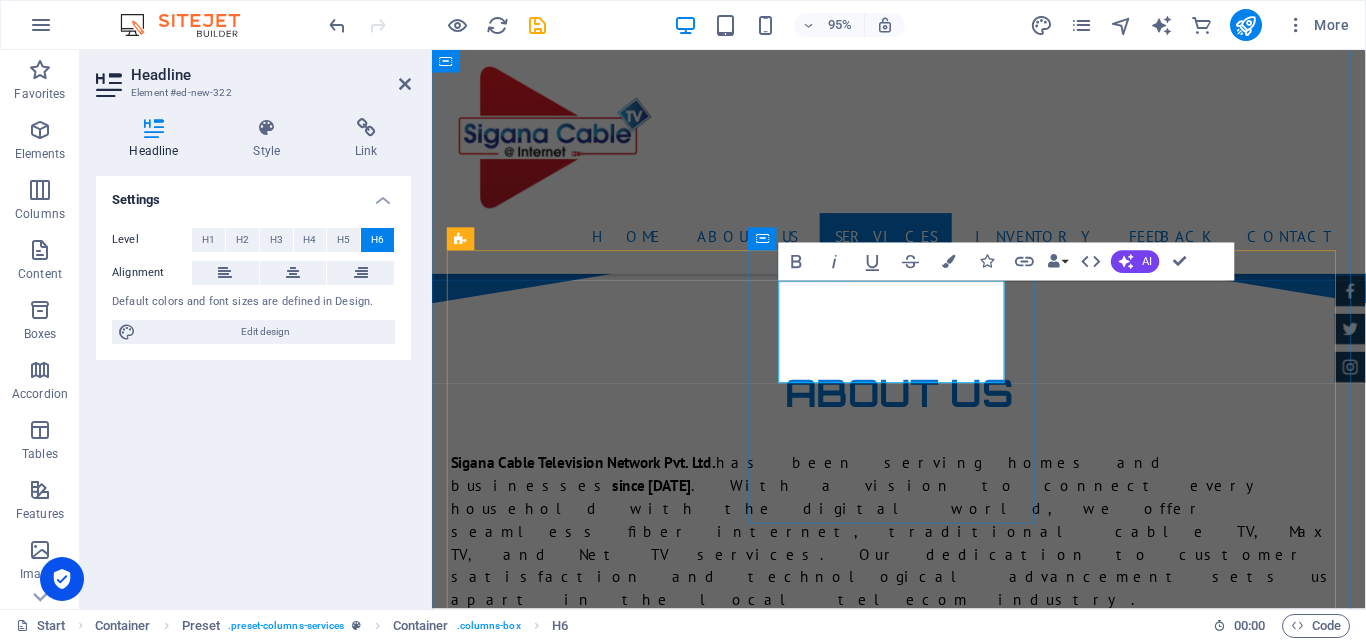 click on "internet + cablebasic package for 1 month" at bounding box center (924, 3976) 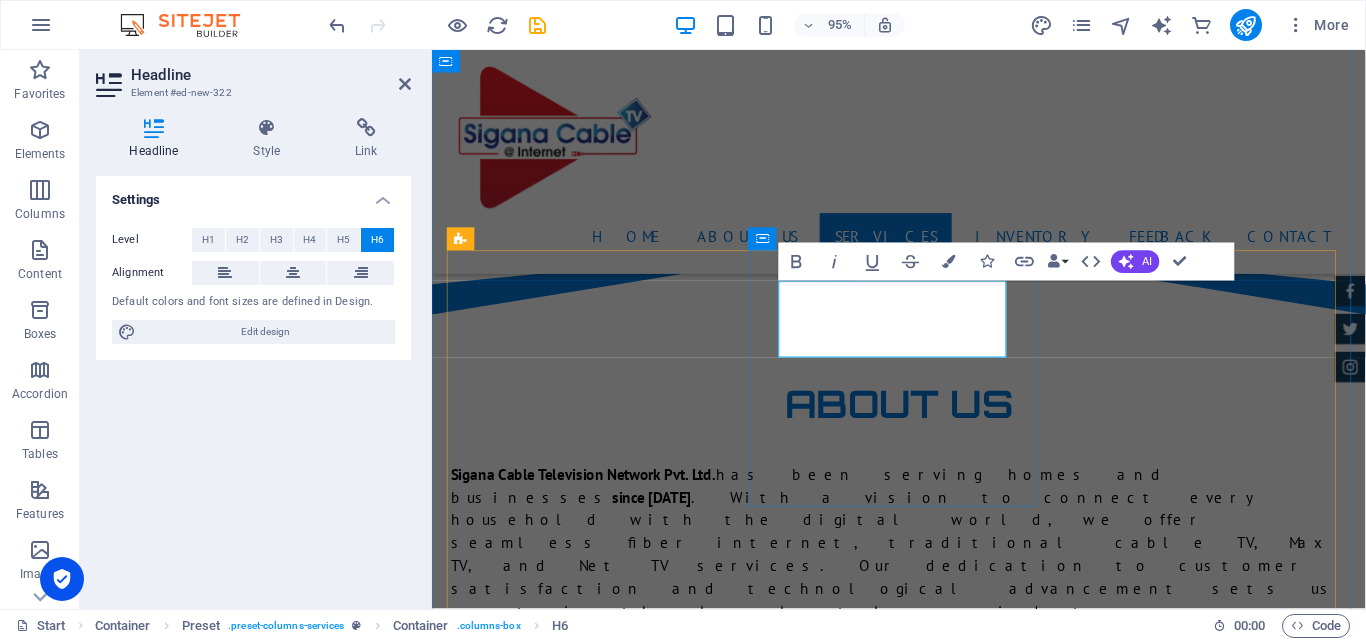 type 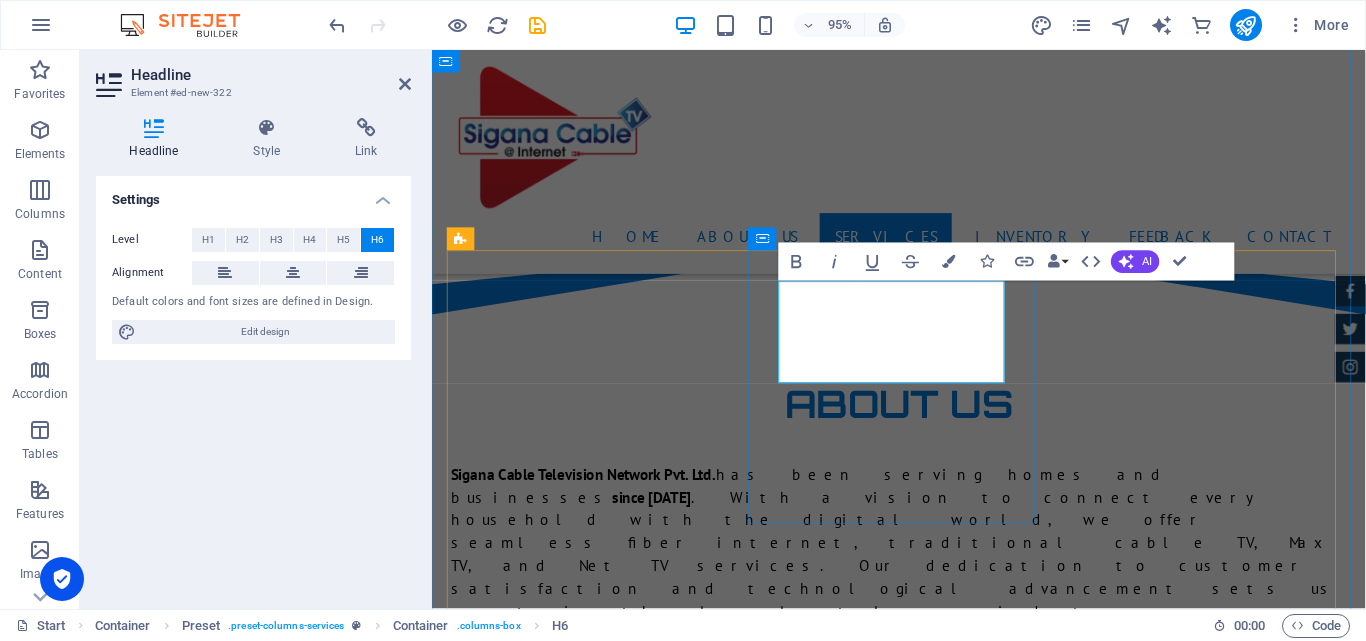 click on "internet + cablebasic package for 1 month" at bounding box center [924, 3988] 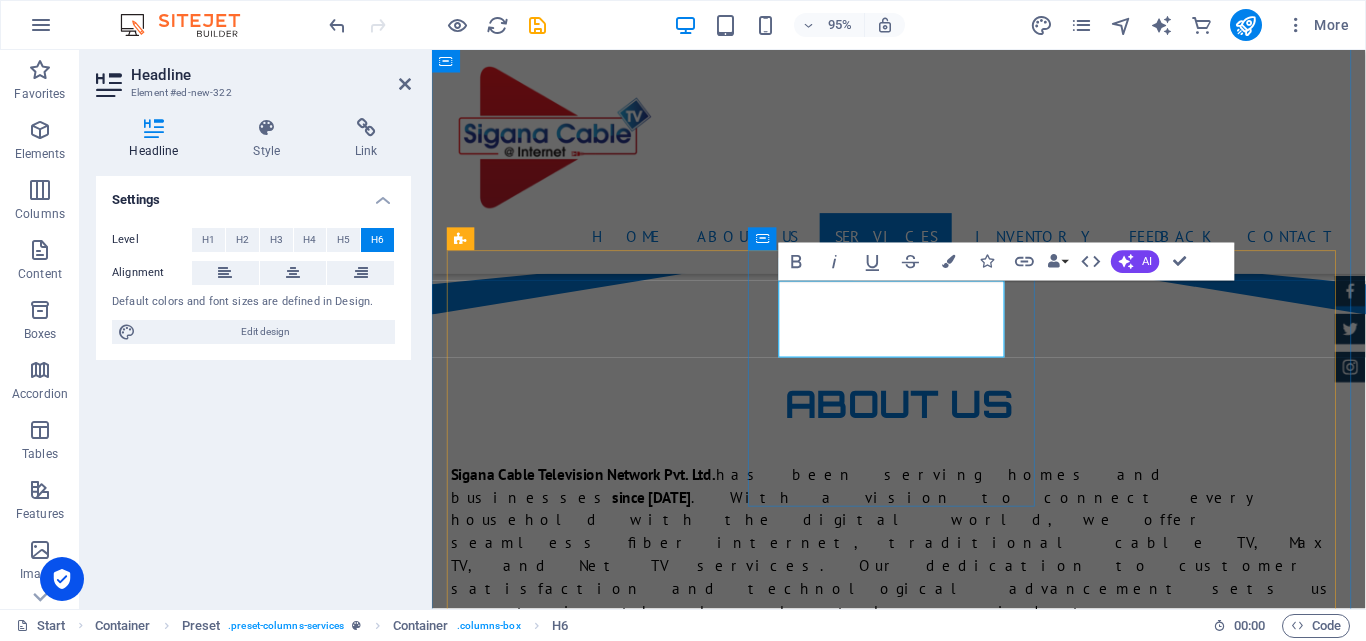 click on "internet + cable ‌basic package for 1 month" at bounding box center (924, 4002) 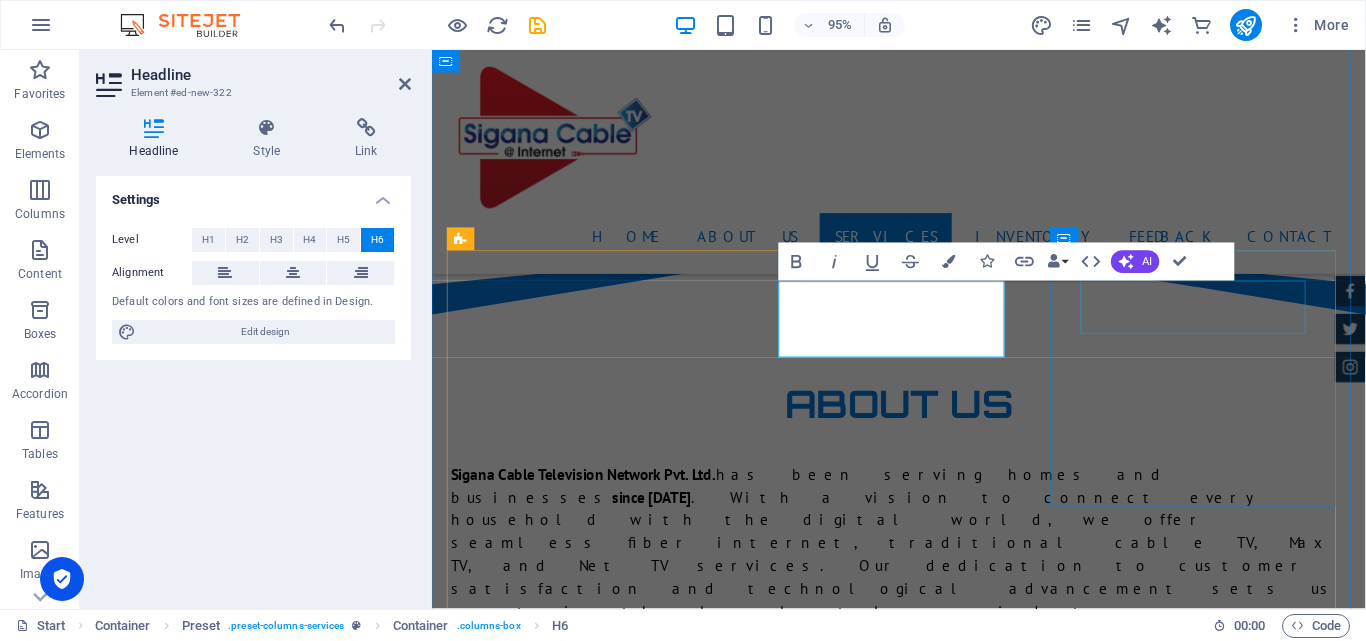 click on "100 mbps  12 months" at bounding box center (924, 4276) 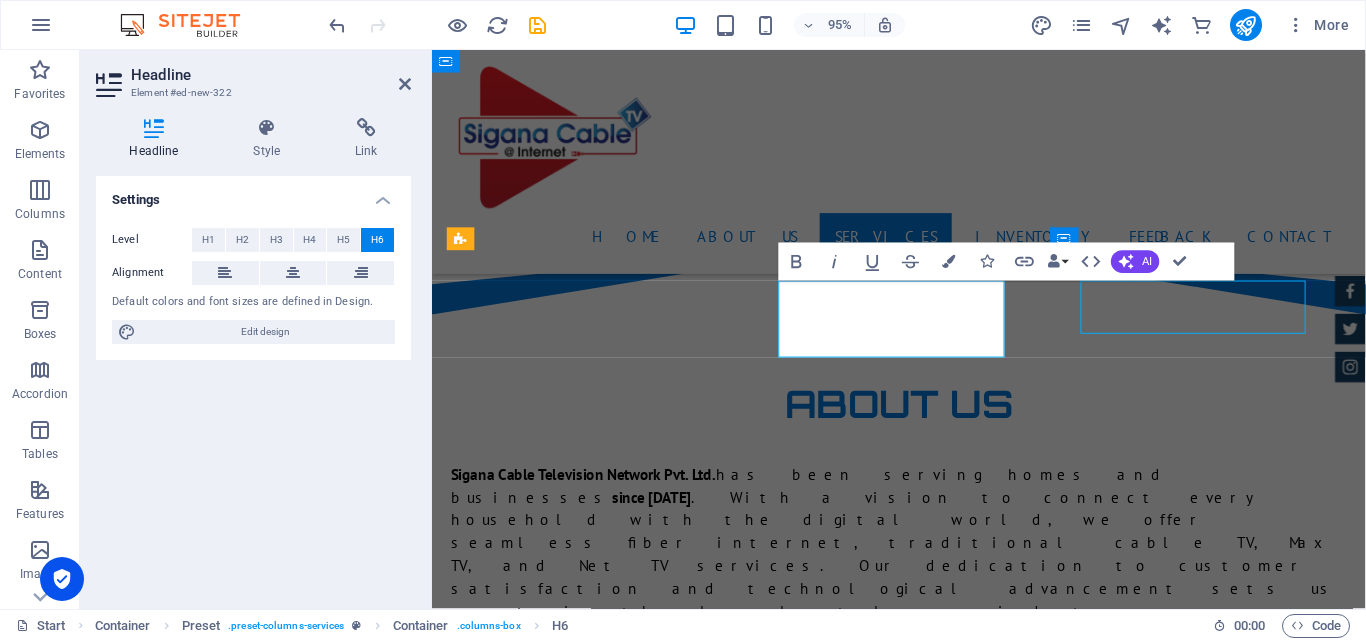 click on "100 mbps  12 months" at bounding box center [924, 4276] 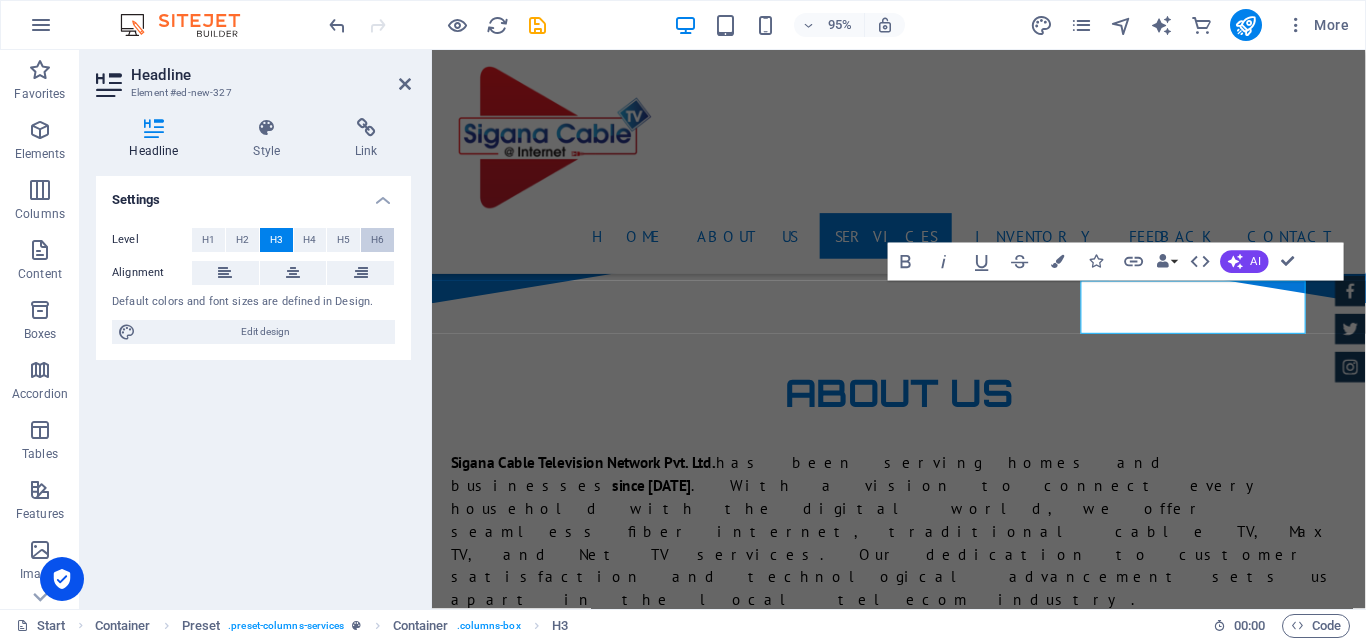 click on "H6" at bounding box center (377, 240) 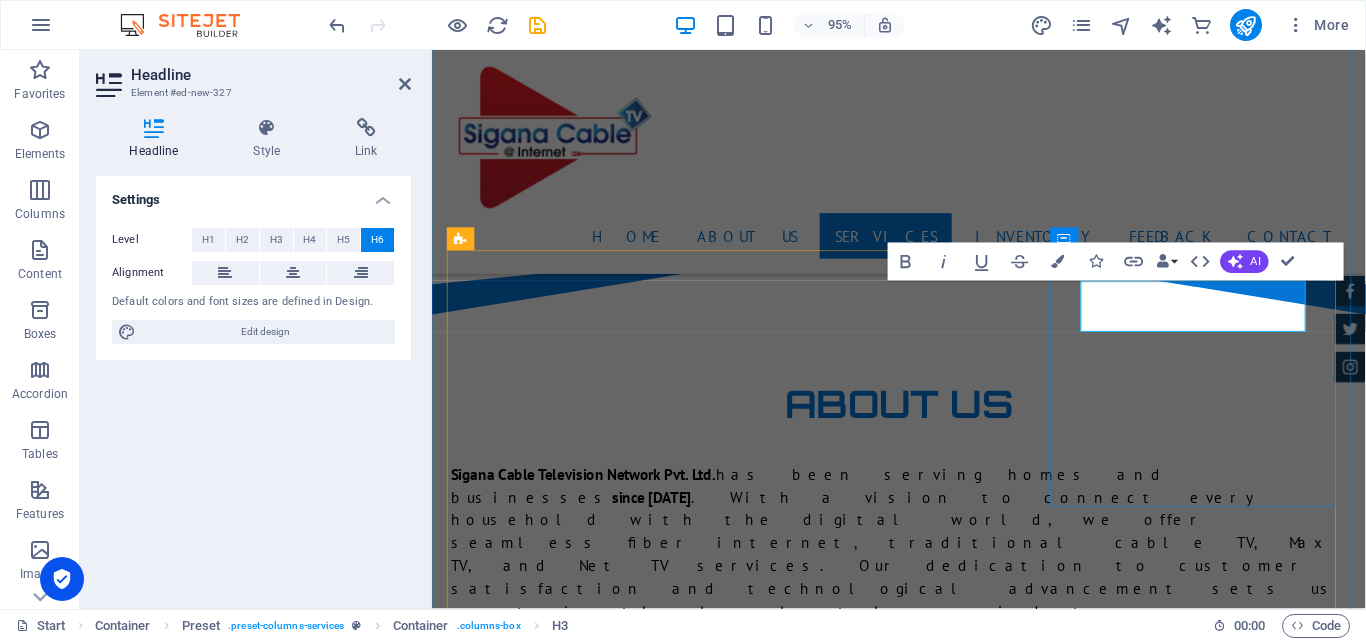 drag, startPoint x: 1229, startPoint y: 309, endPoint x: 1069, endPoint y: 336, distance: 162.26213 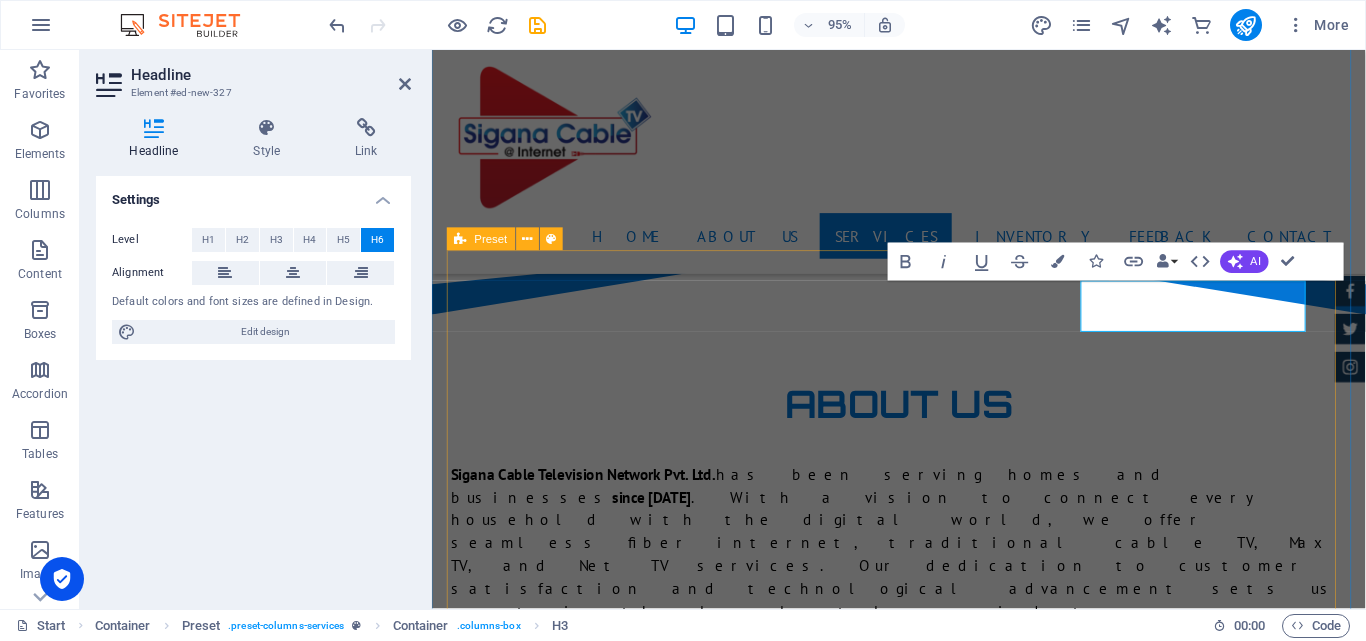 type 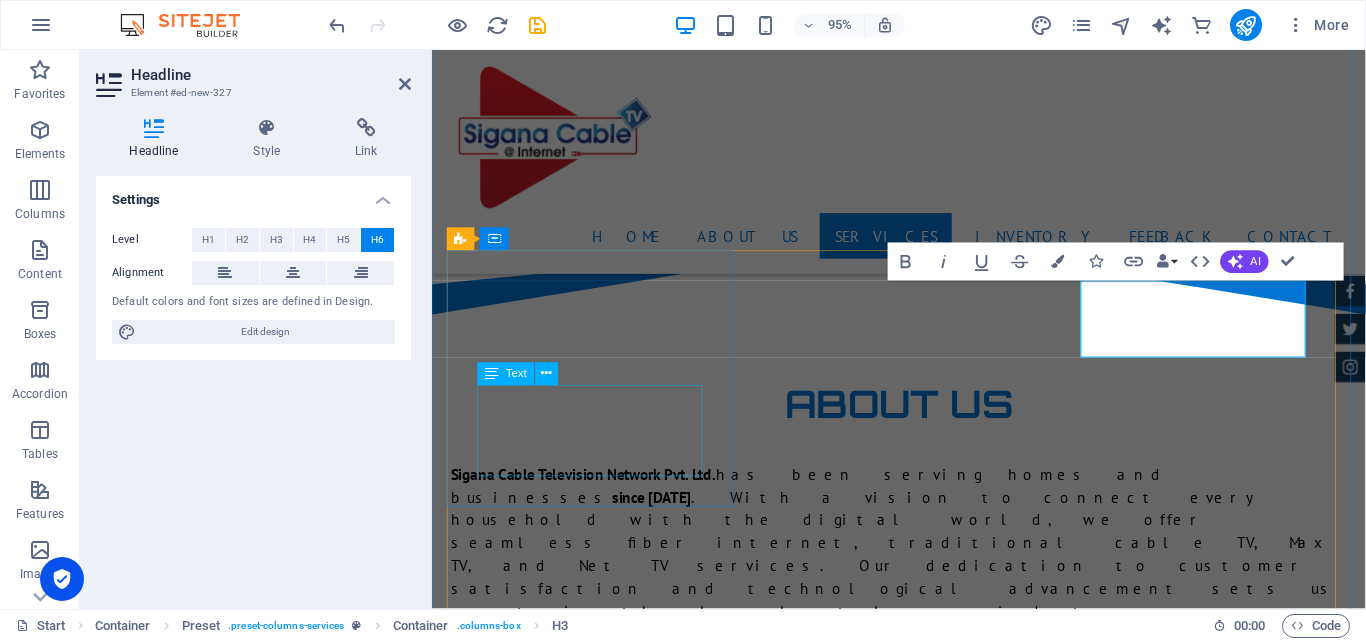 click on "High-Speed Internet Unlimited Data Free Maintenance 24/7 Customer Support" at bounding box center (924, 3853) 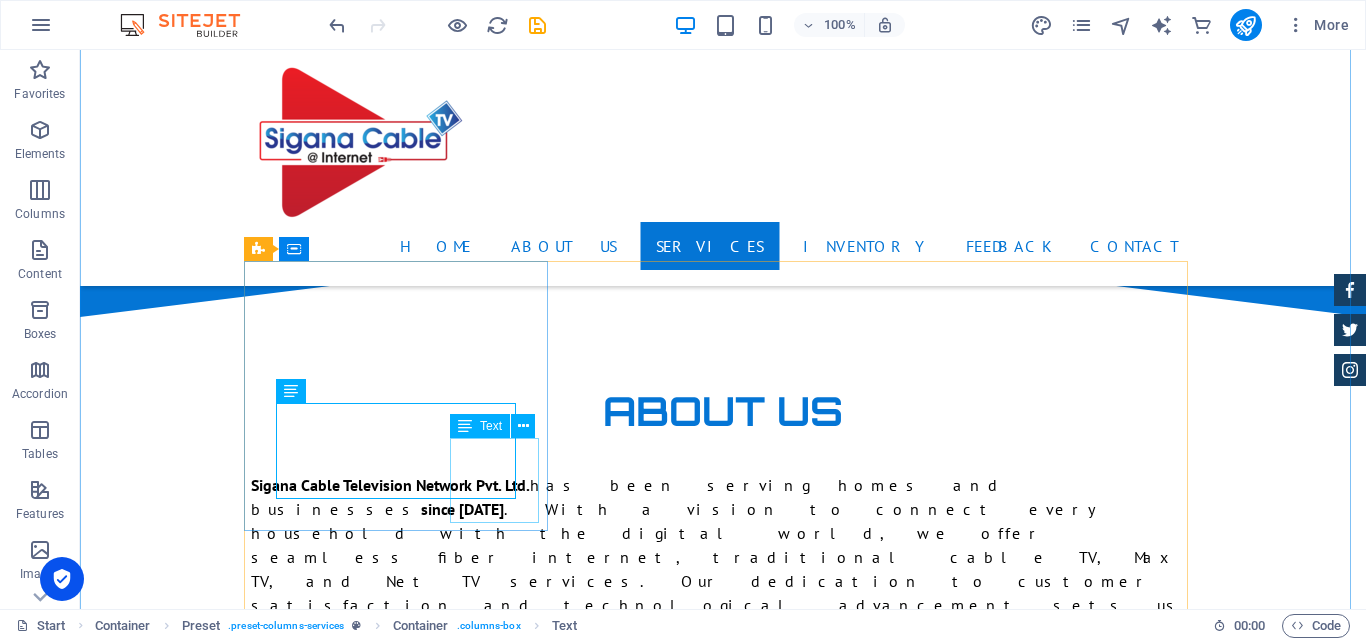click on "from $1000" at bounding box center (1313, -1652) 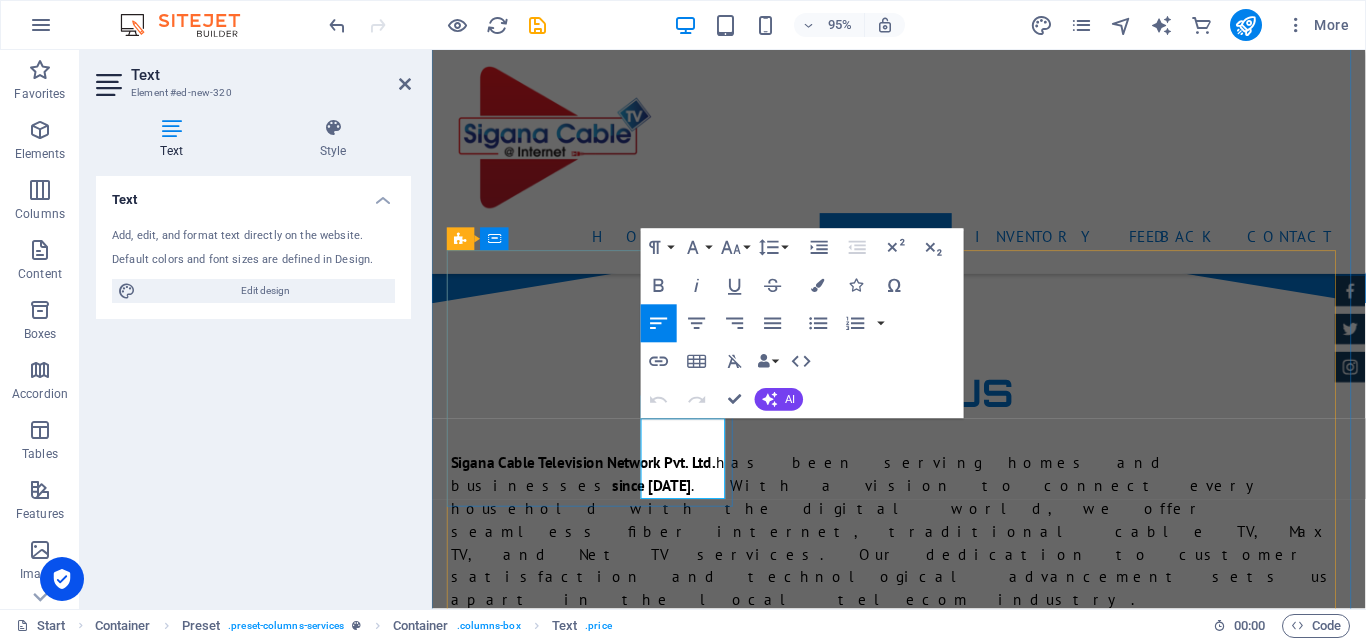 click on "$1000" at bounding box center (1362, -1618) 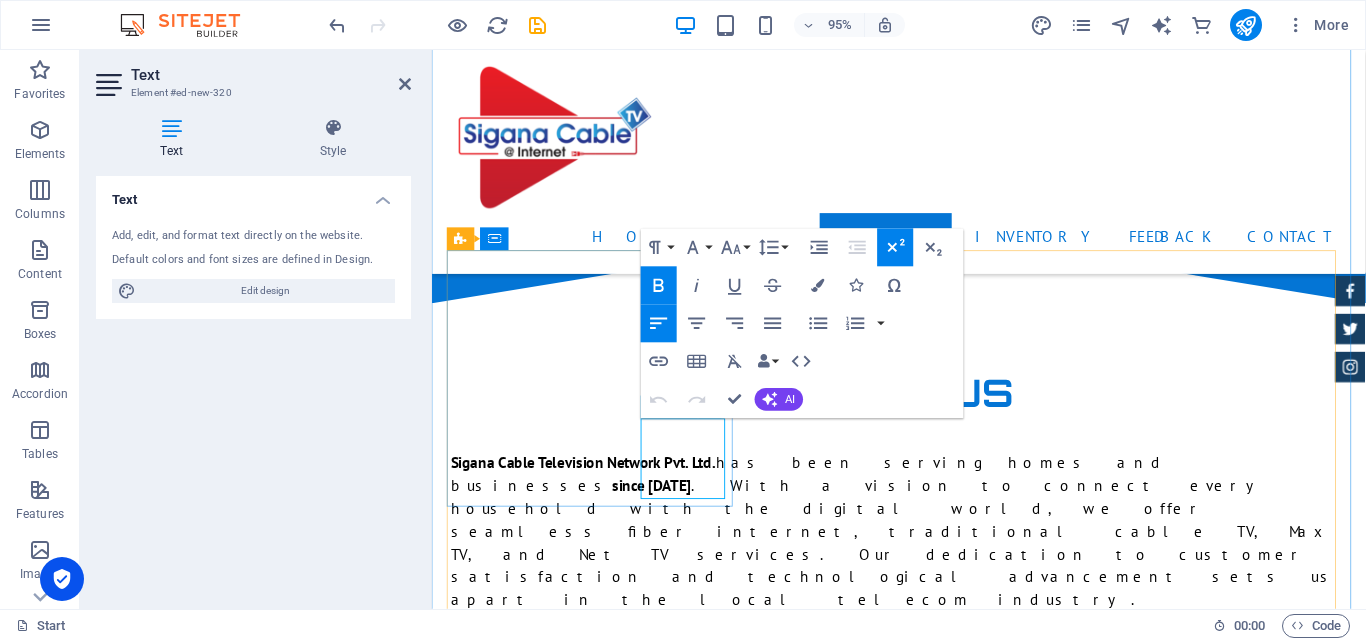 drag, startPoint x: 725, startPoint y: 484, endPoint x: 679, endPoint y: 494, distance: 47.07441 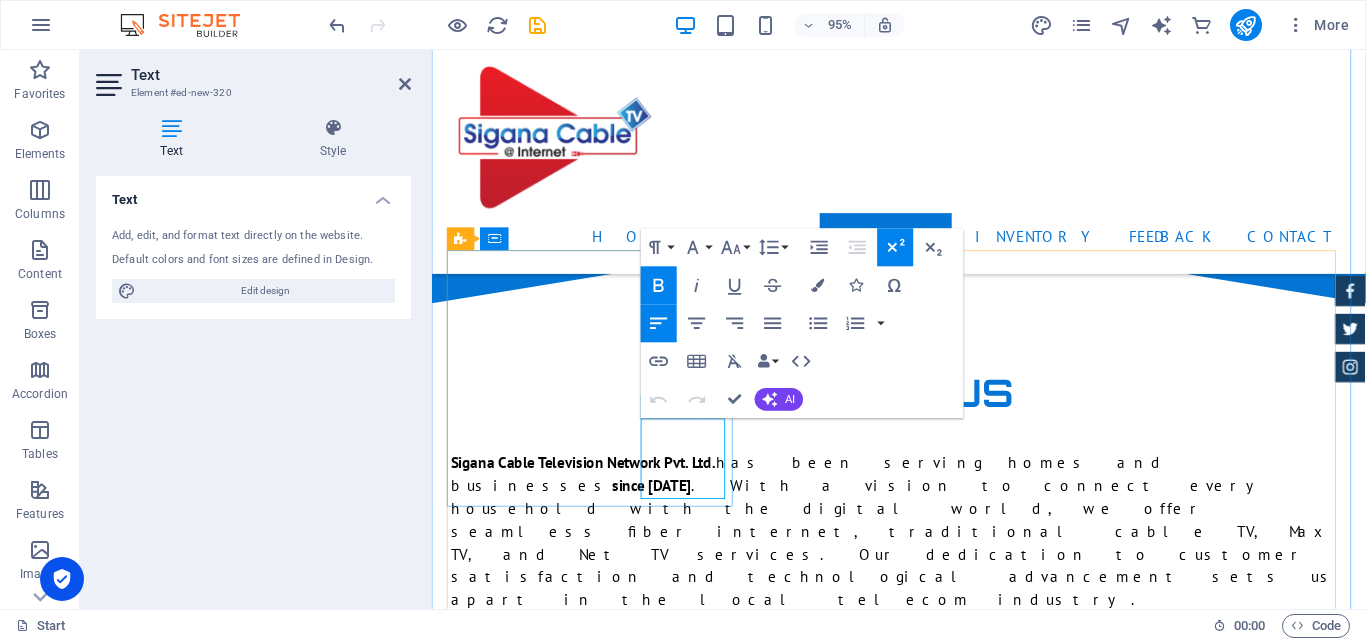 drag, startPoint x: 721, startPoint y: 485, endPoint x: 669, endPoint y: 487, distance: 52.03845 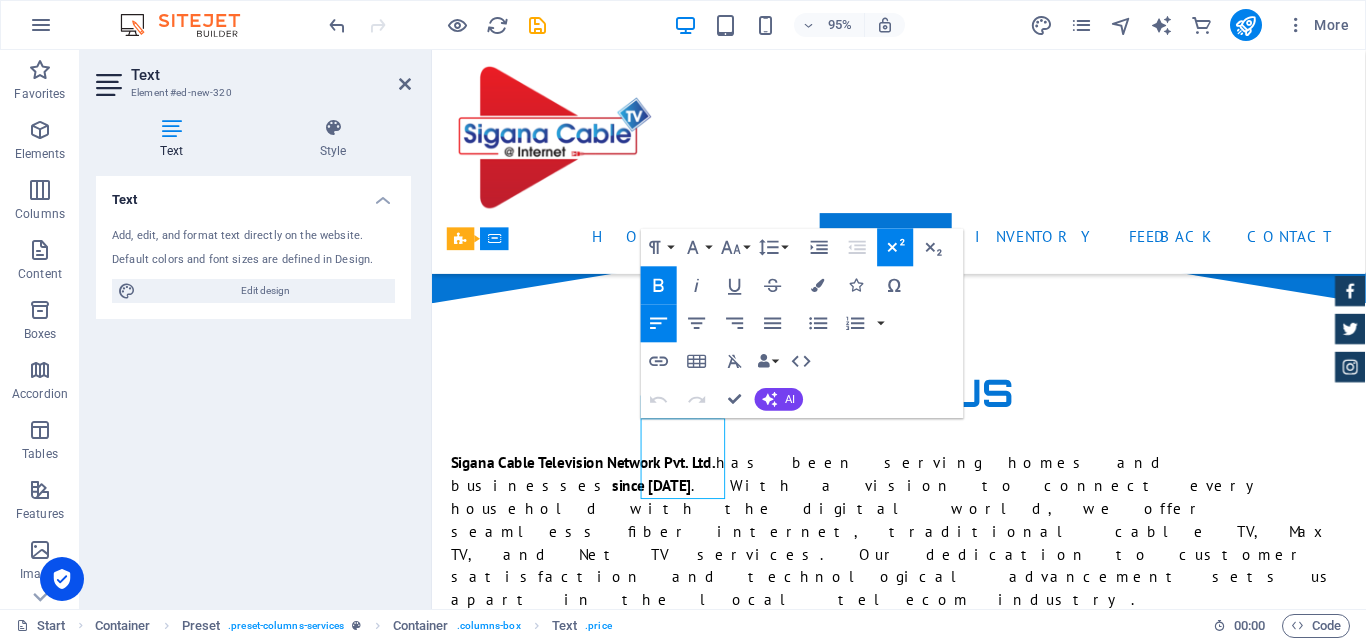 drag, startPoint x: 699, startPoint y: 457, endPoint x: 666, endPoint y: 462, distance: 33.37664 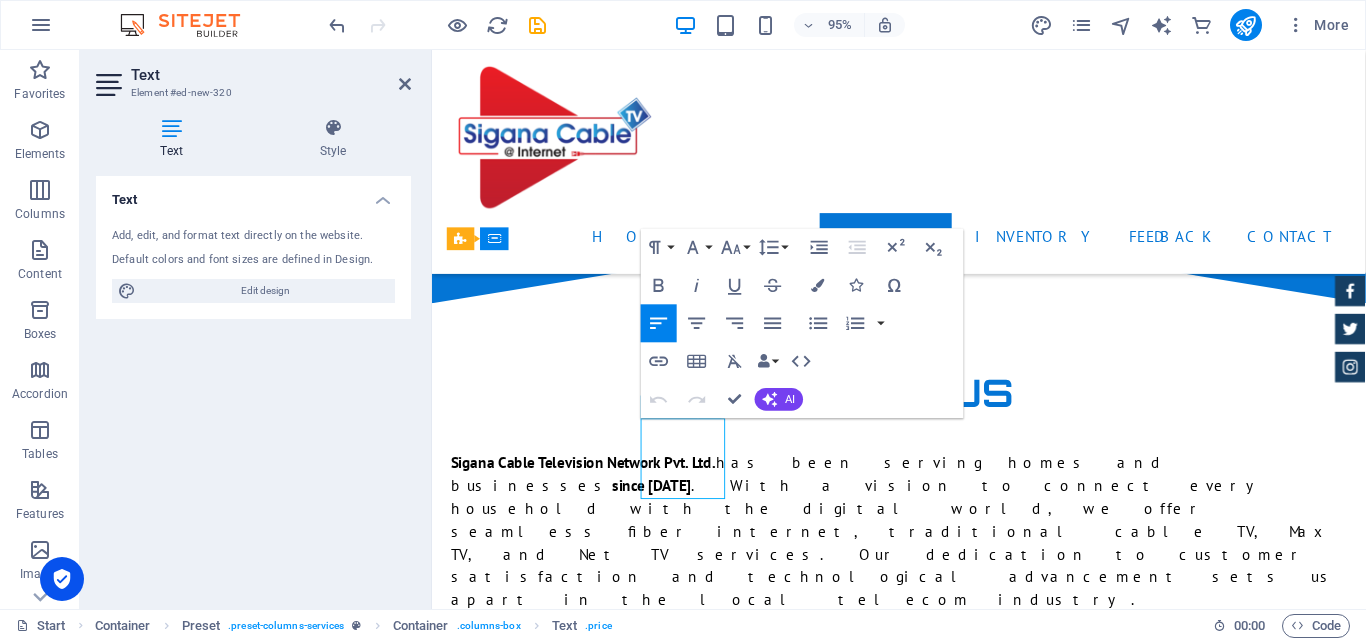 type 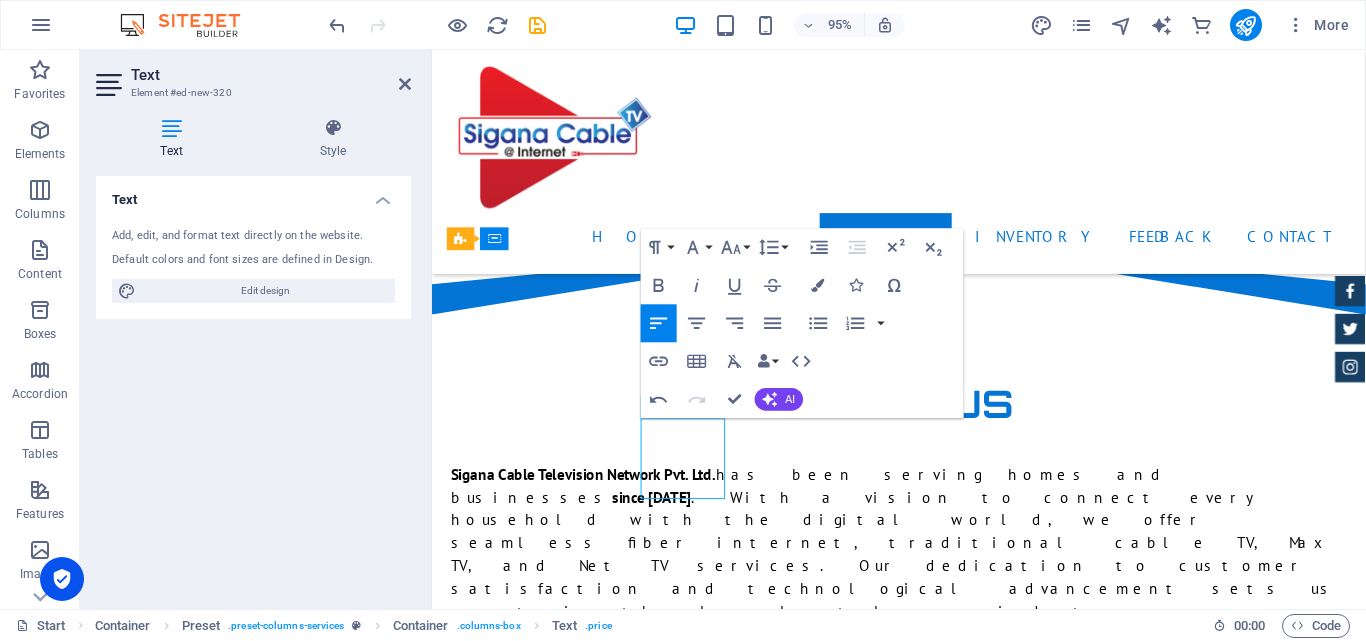 drag, startPoint x: 724, startPoint y: 489, endPoint x: 676, endPoint y: 488, distance: 48.010414 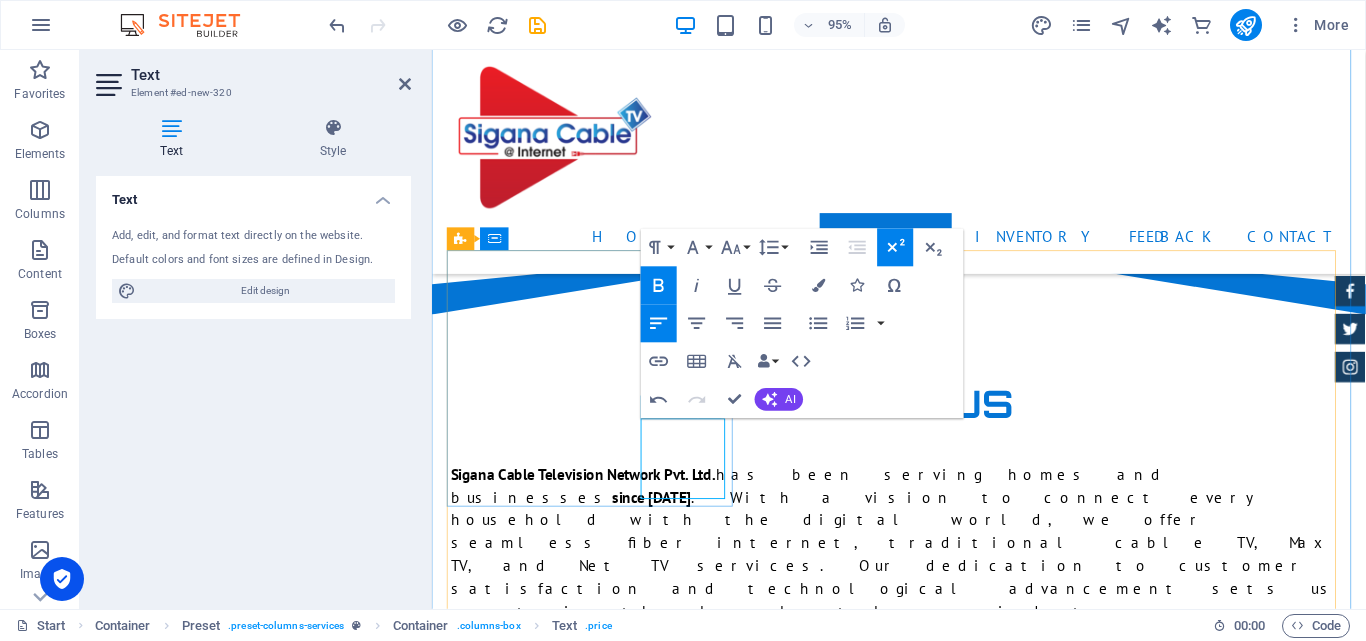 click on "$1250" at bounding box center [1362, -1618] 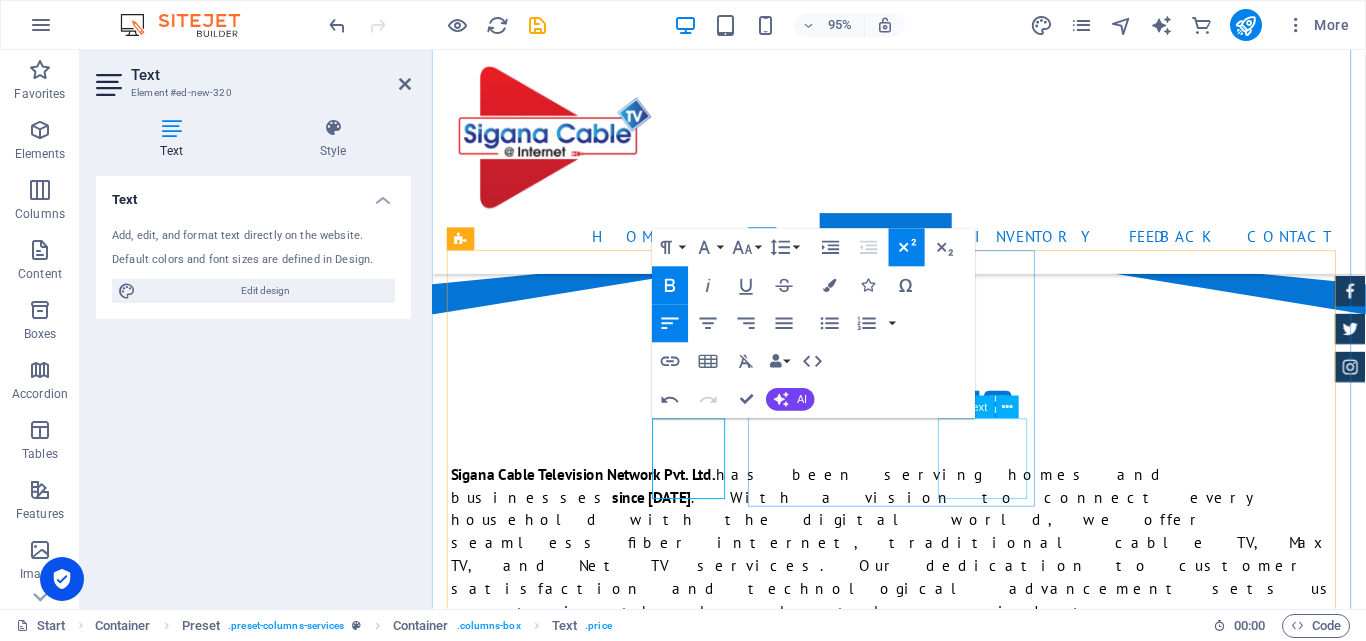 click on "from $2700" at bounding box center (1360, -1623) 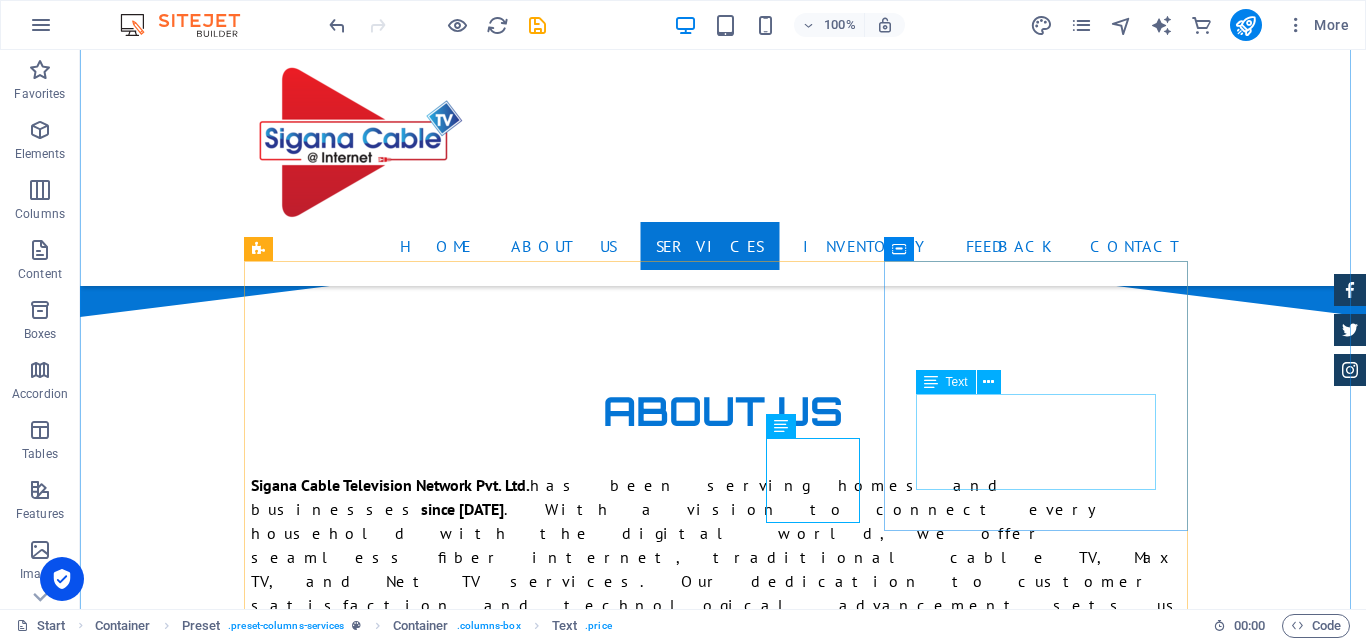 click on "High-Speed Internet Unlimited Data Free Maintenance 24/7 Customer Support" at bounding box center (723, 4387) 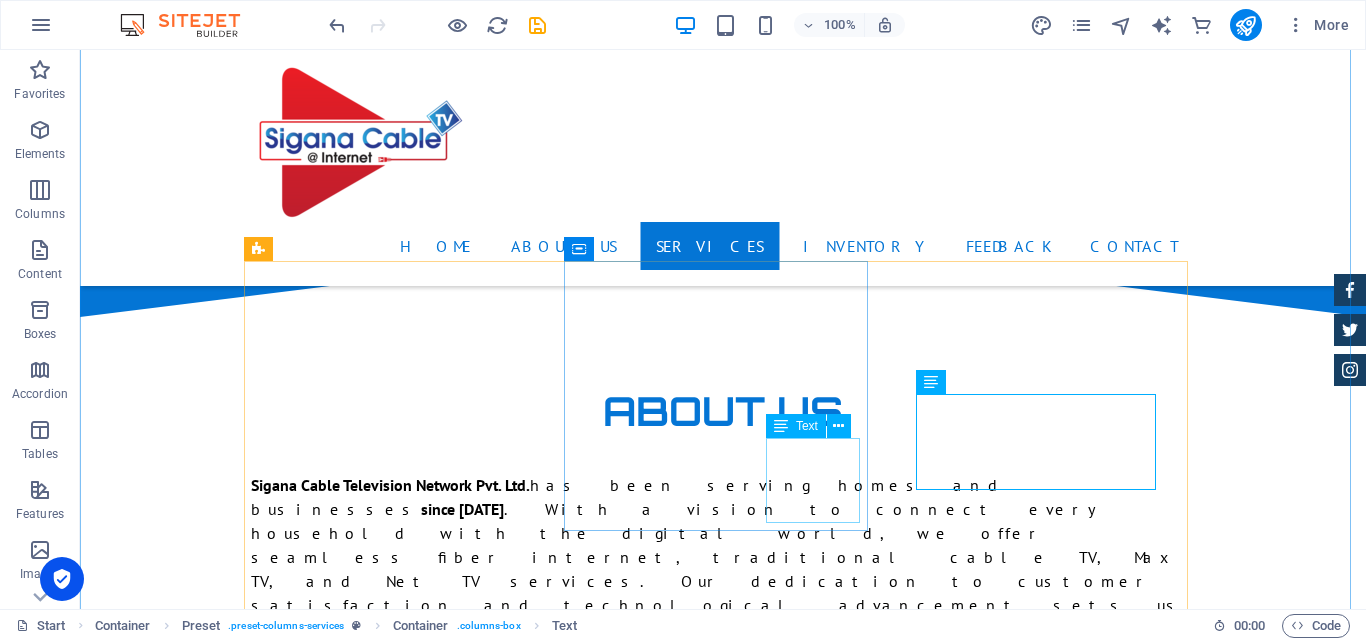 click on "from $2700" at bounding box center (1311, -1652) 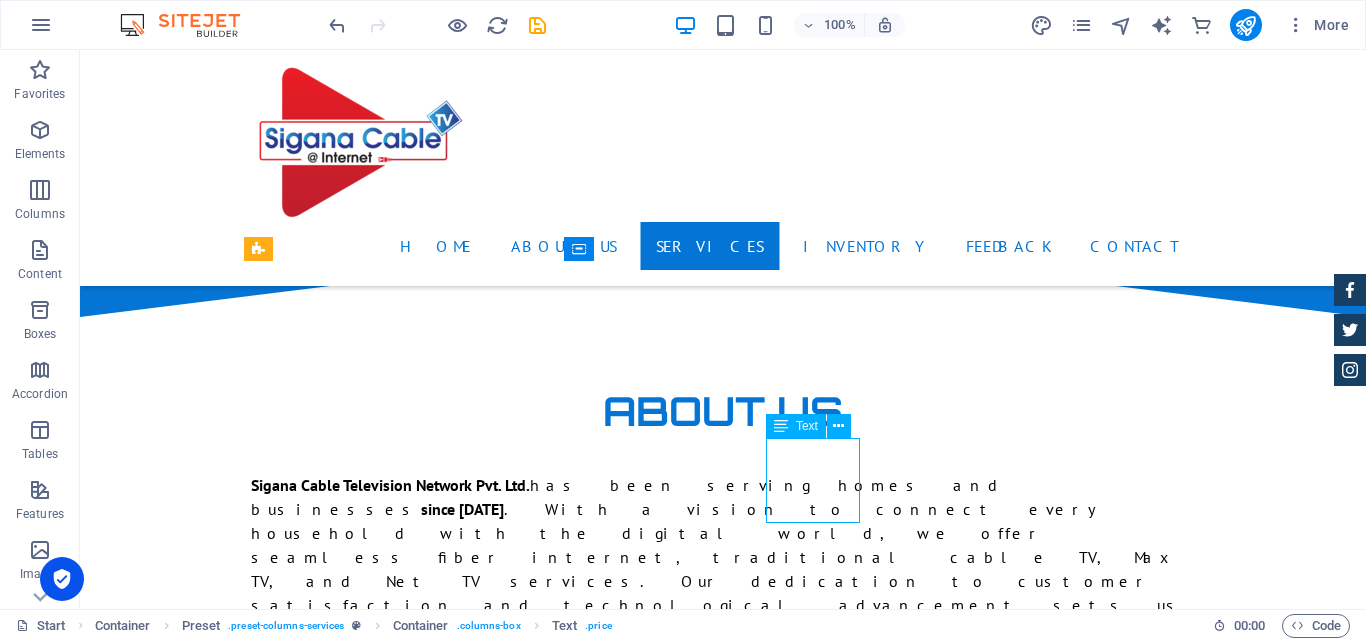 click on "from $2700" at bounding box center [1311, -1652] 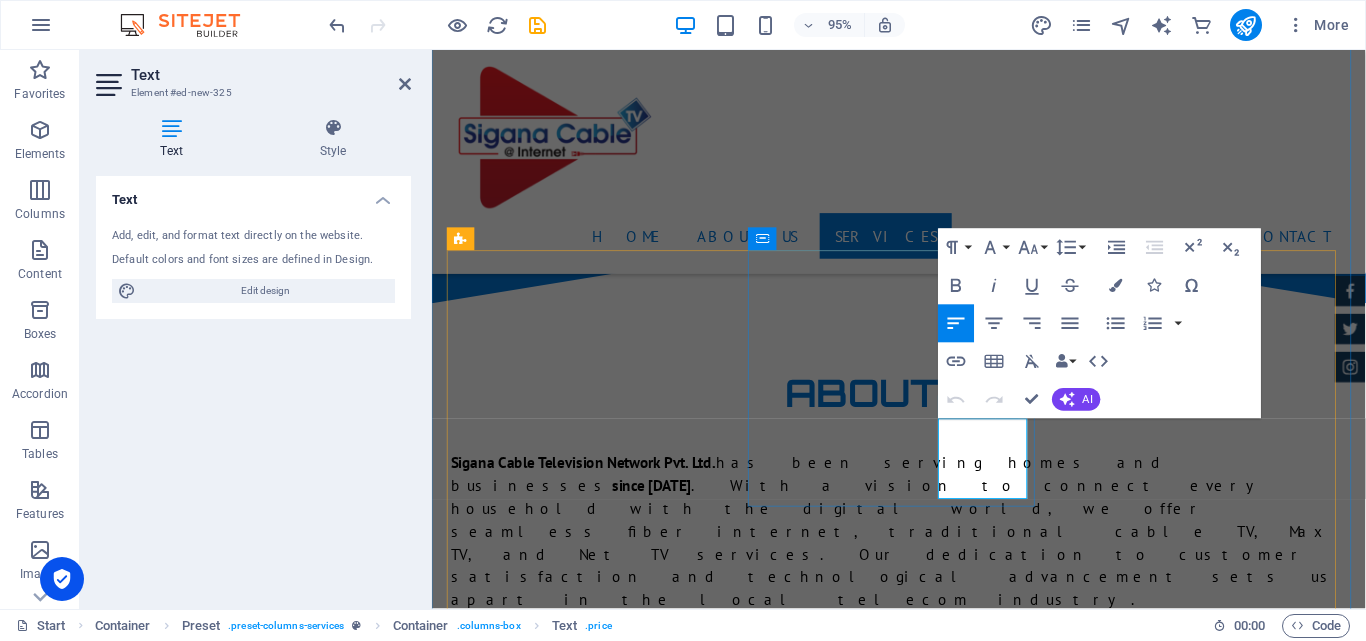 click on "from $2700" at bounding box center (1360, -1623) 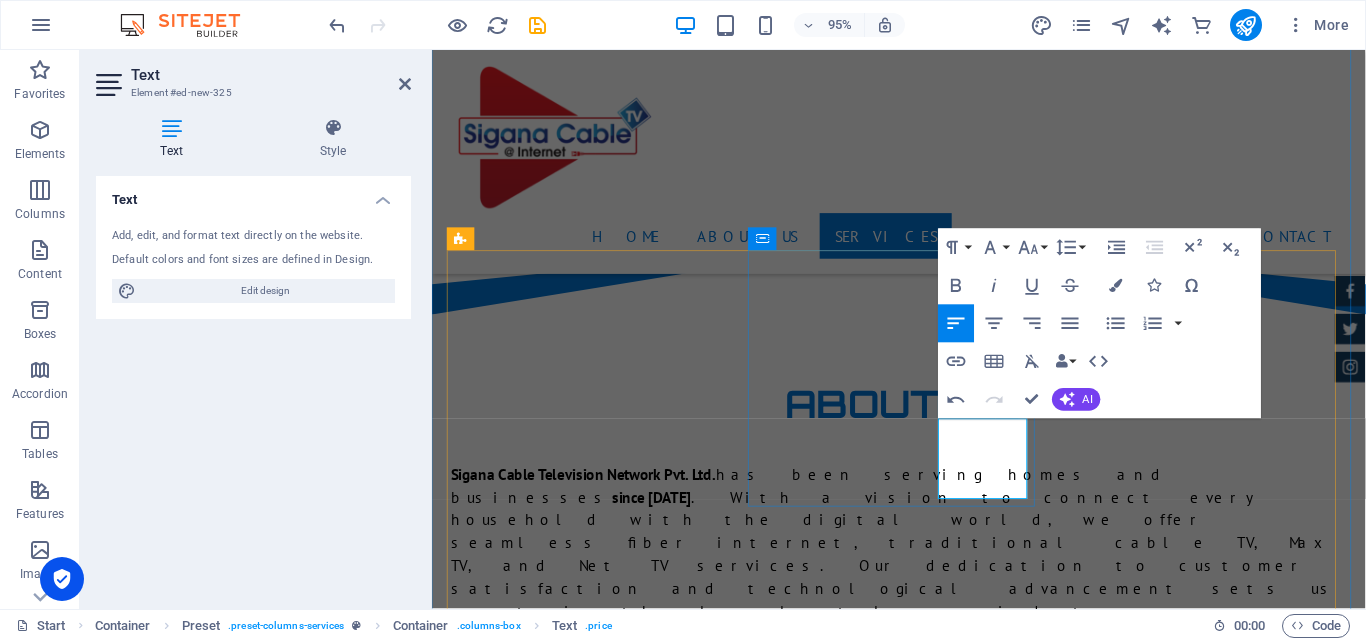 click on "rs $2700" at bounding box center [1360, -1623] 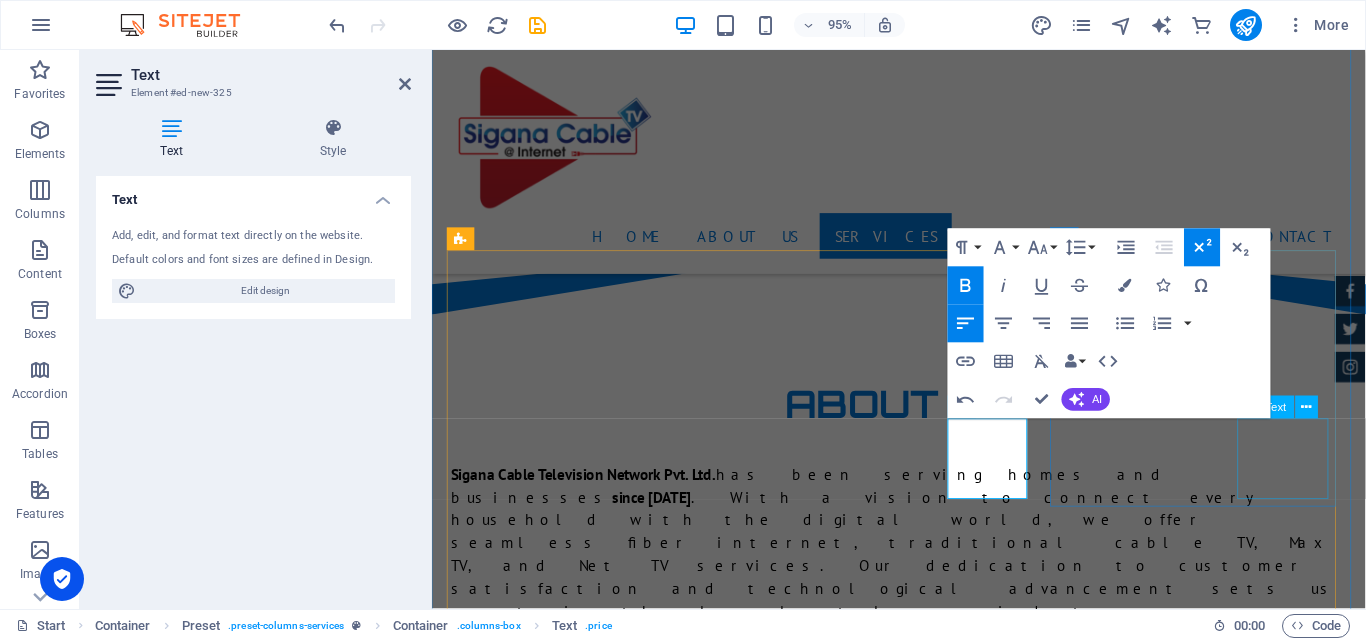 click on "from $8000" at bounding box center (1359, -1623) 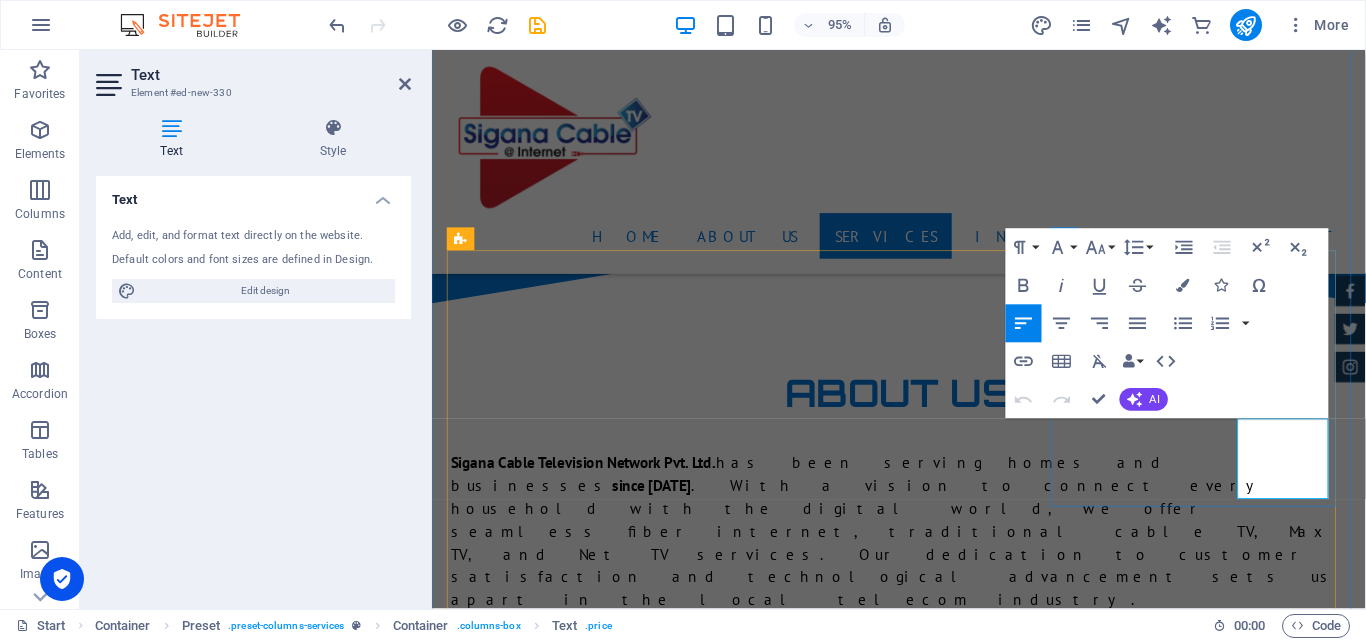 click on "from $8000" at bounding box center [1359, -1623] 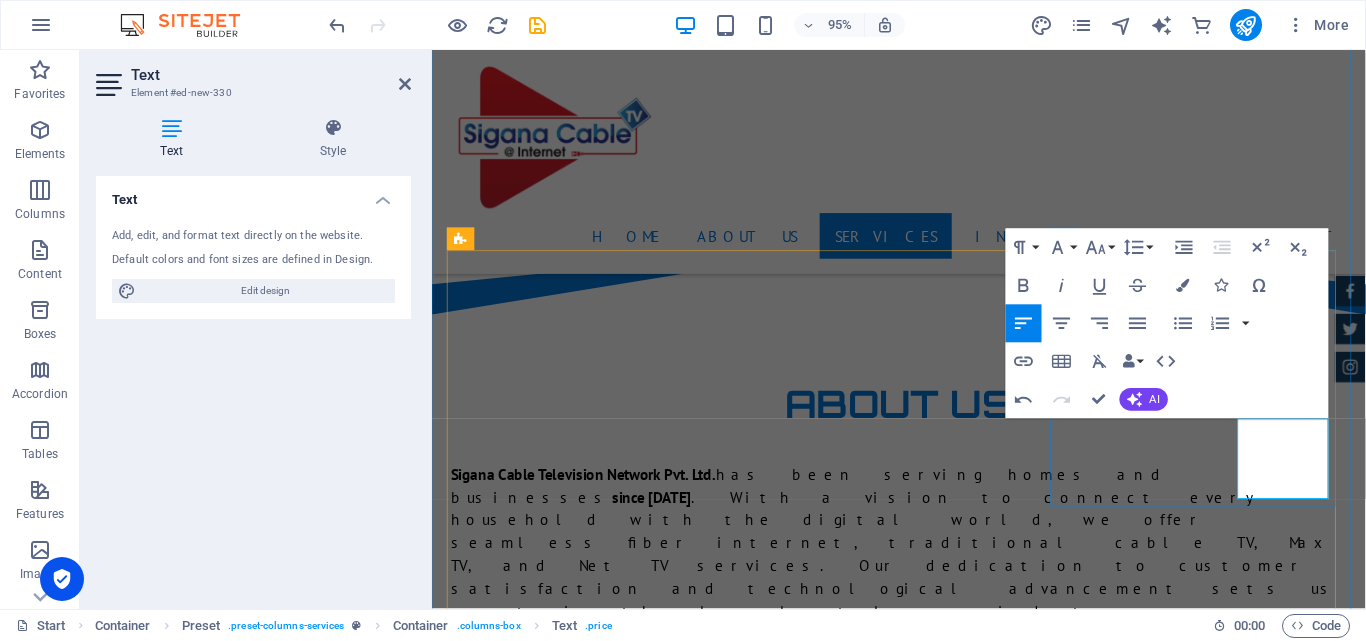 drag, startPoint x: 1358, startPoint y: 482, endPoint x: 1304, endPoint y: 481, distance: 54.00926 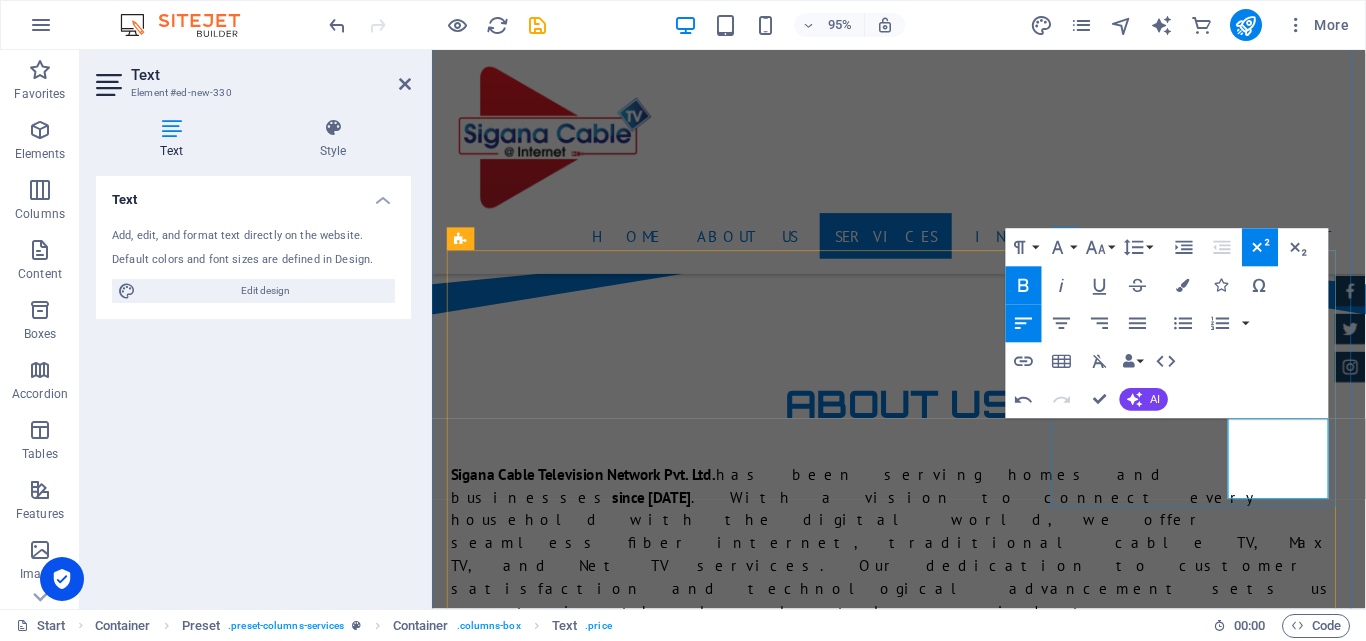 click on "$10.000" at bounding box center [1354, -1618] 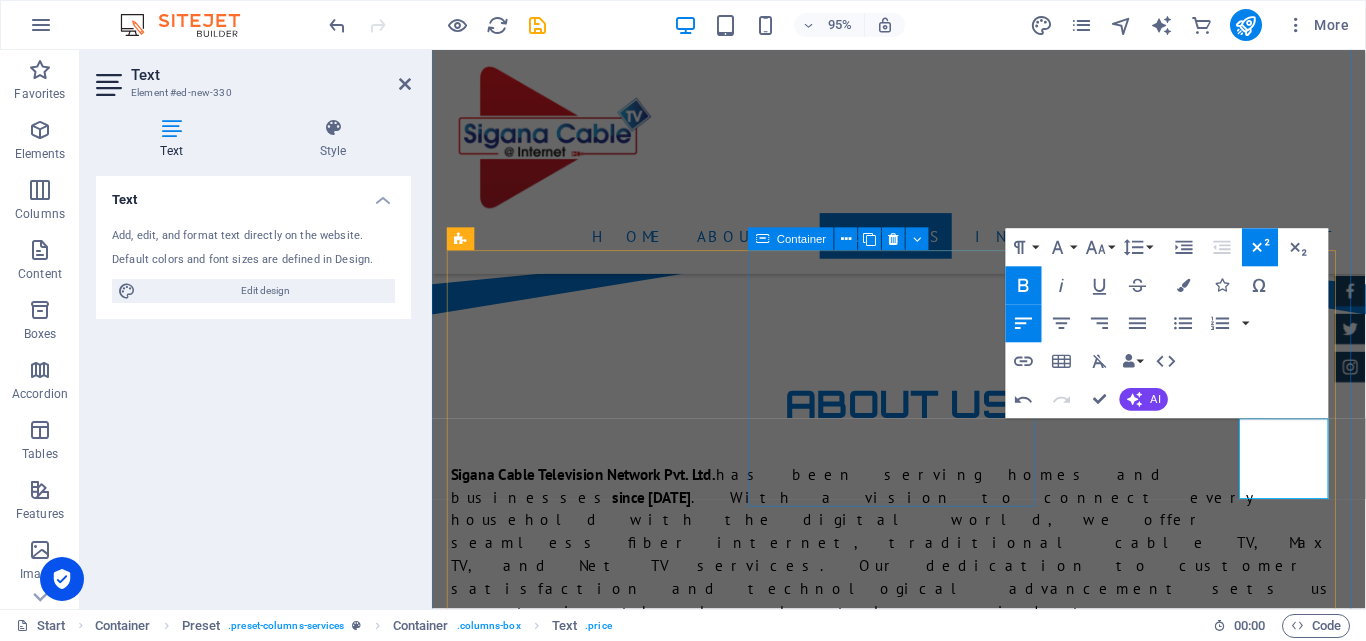 click on "internet + cable basic package  for 3 months High-Speed Internet Unlimited Data Free Maintenance 24/7 Customer Support rs 3500" at bounding box center [924, 4075] 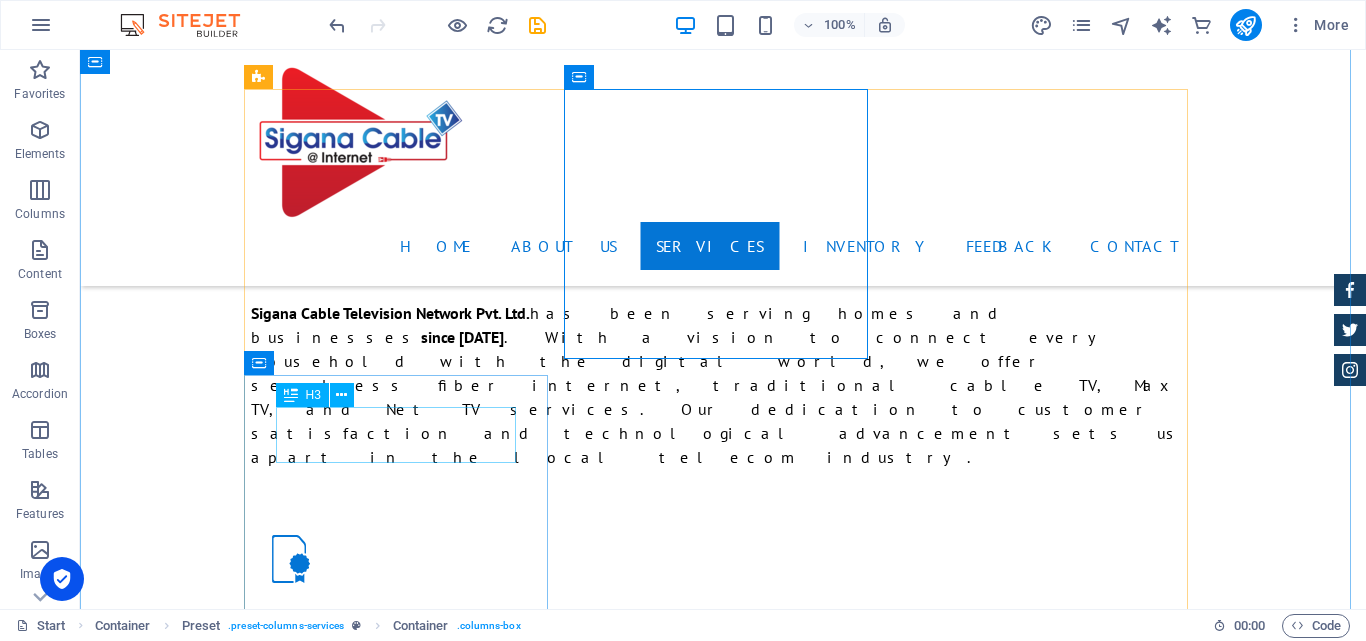 scroll, scrollTop: 2410, scrollLeft: 0, axis: vertical 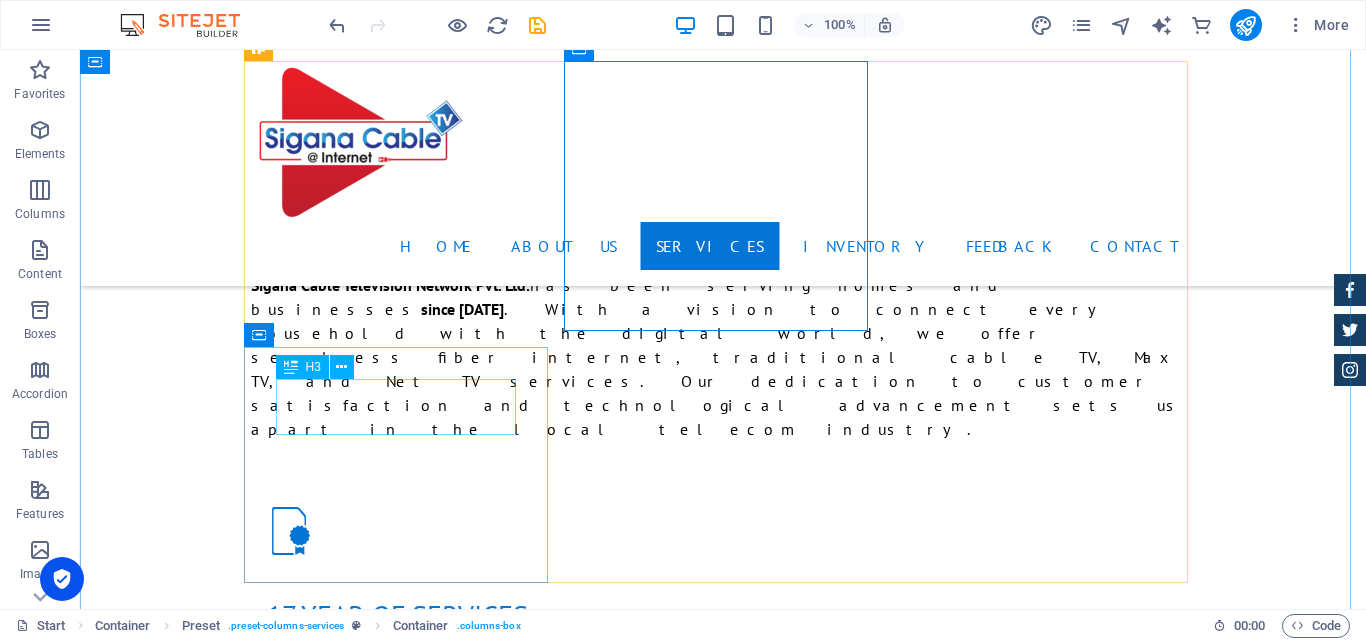 click on "200 mbps 1 month" at bounding box center (723, 4337) 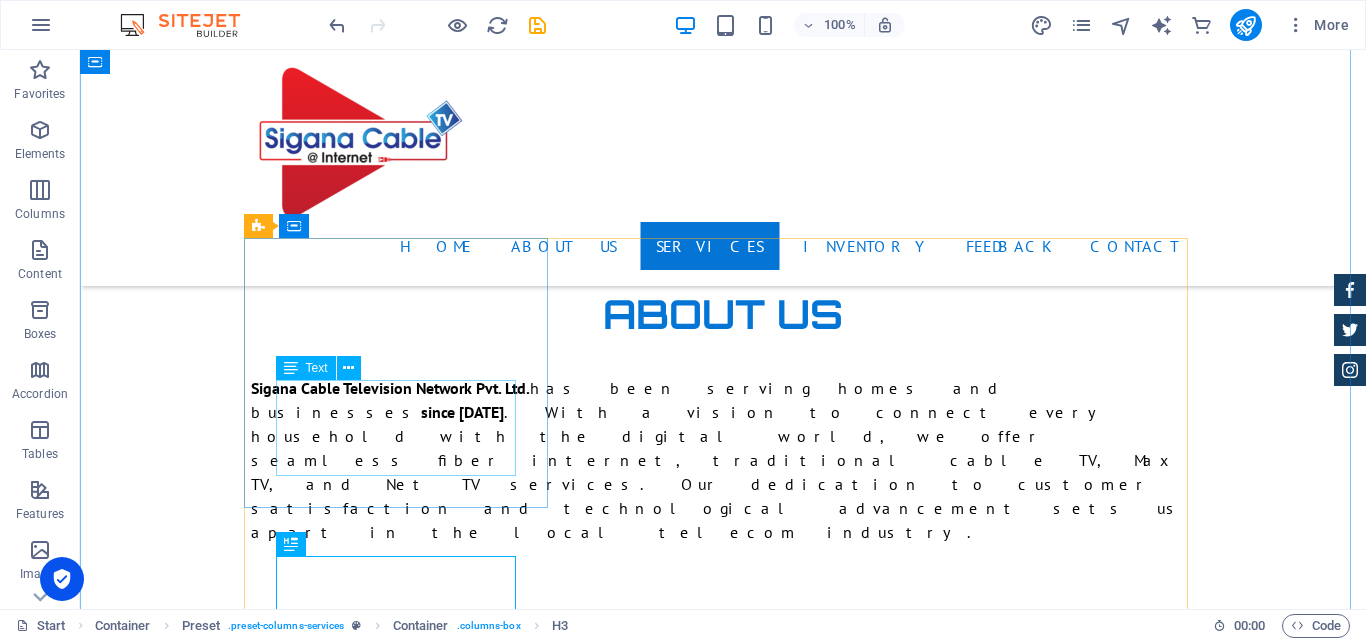 scroll, scrollTop: 2210, scrollLeft: 0, axis: vertical 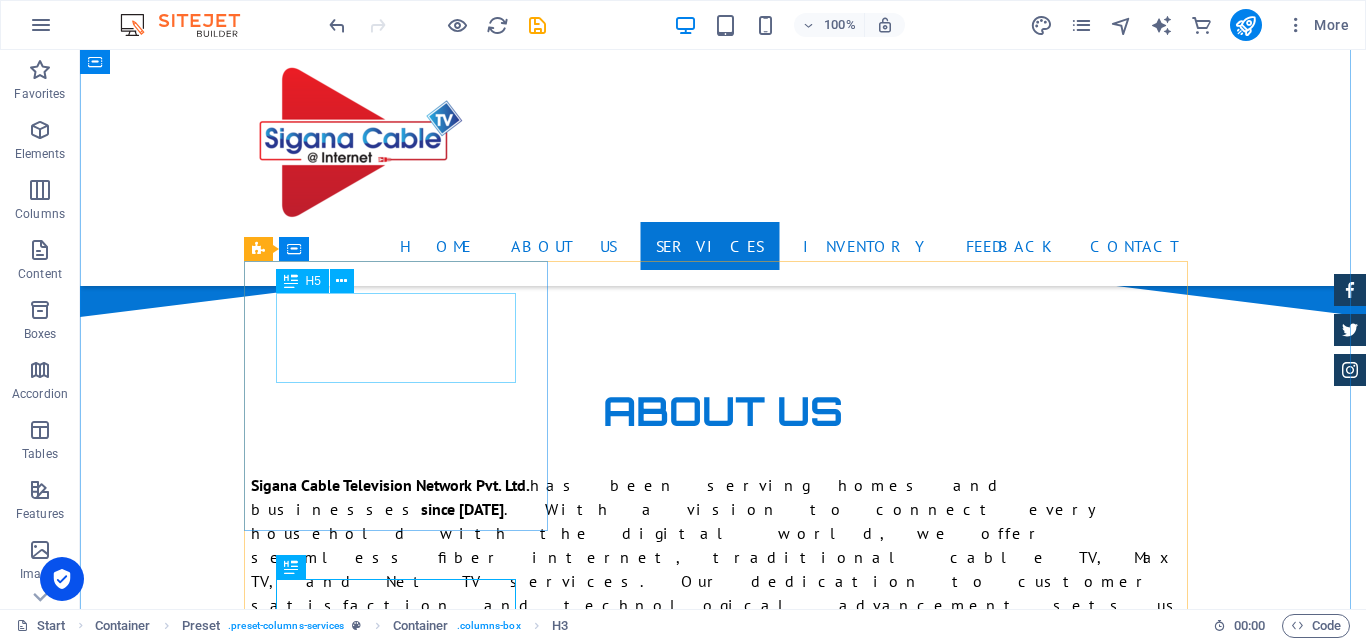 click on "internet + cable basic package for 1 month" at bounding box center [723, 3741] 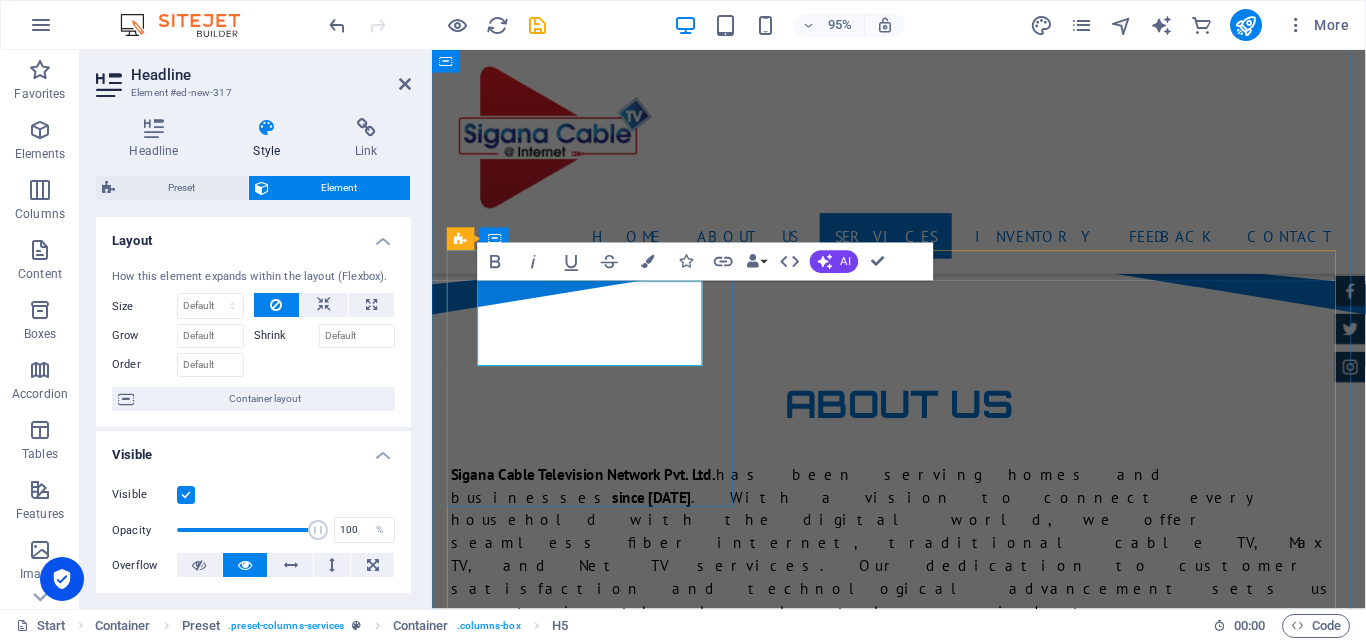 click on "internet + cablebasic package for 1 month" at bounding box center (924, 3738) 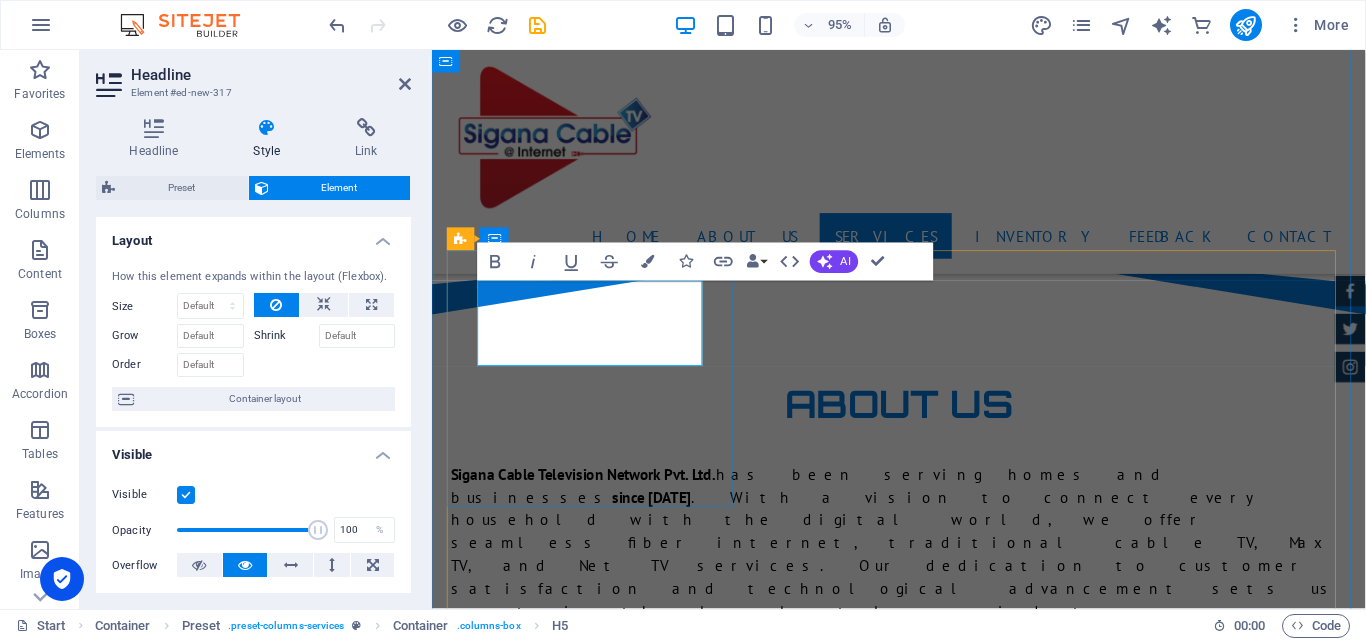 click on "internet + cable basic package for 1 month" at bounding box center [924, 3753] 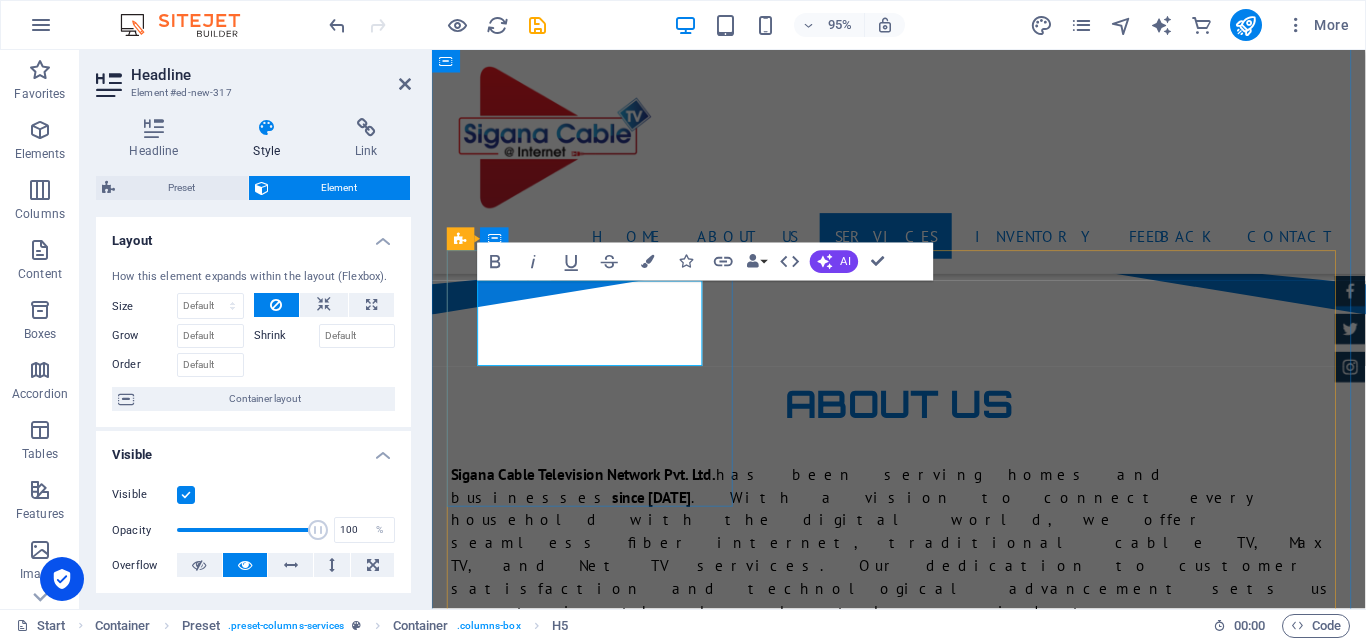 drag, startPoint x: 642, startPoint y: 371, endPoint x: 479, endPoint y: 305, distance: 175.85506 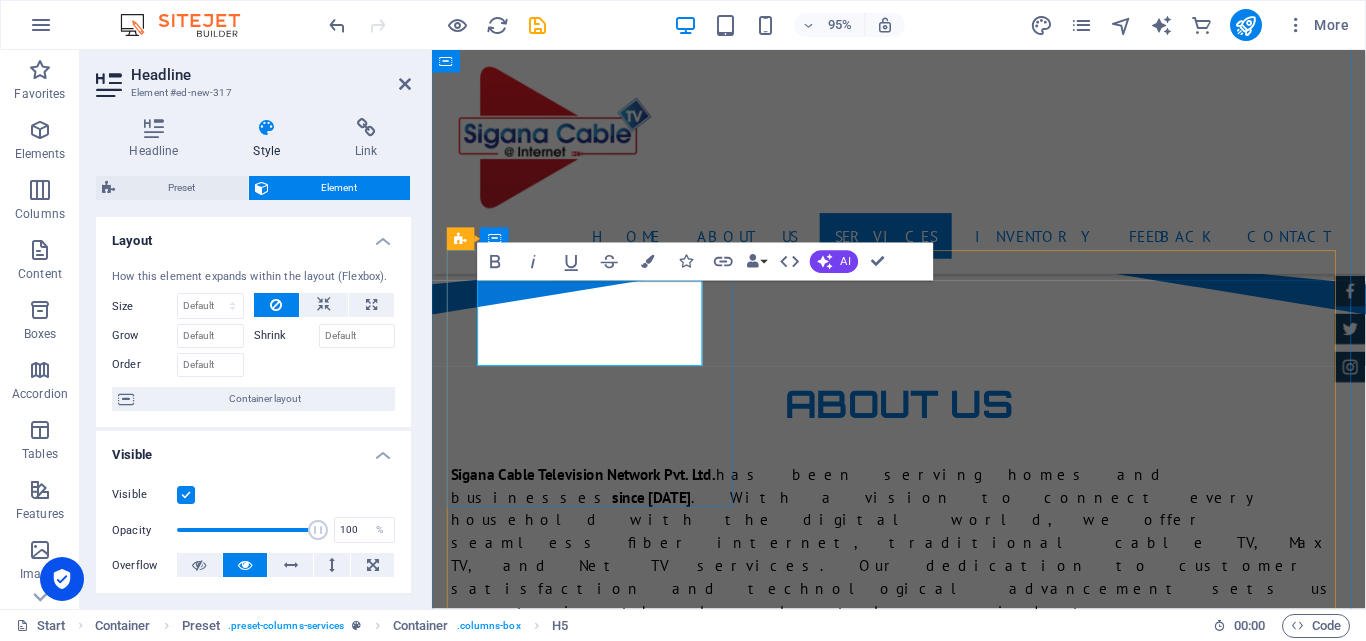 click on "internet + cable basic package for 1 month" at bounding box center [924, 3753] 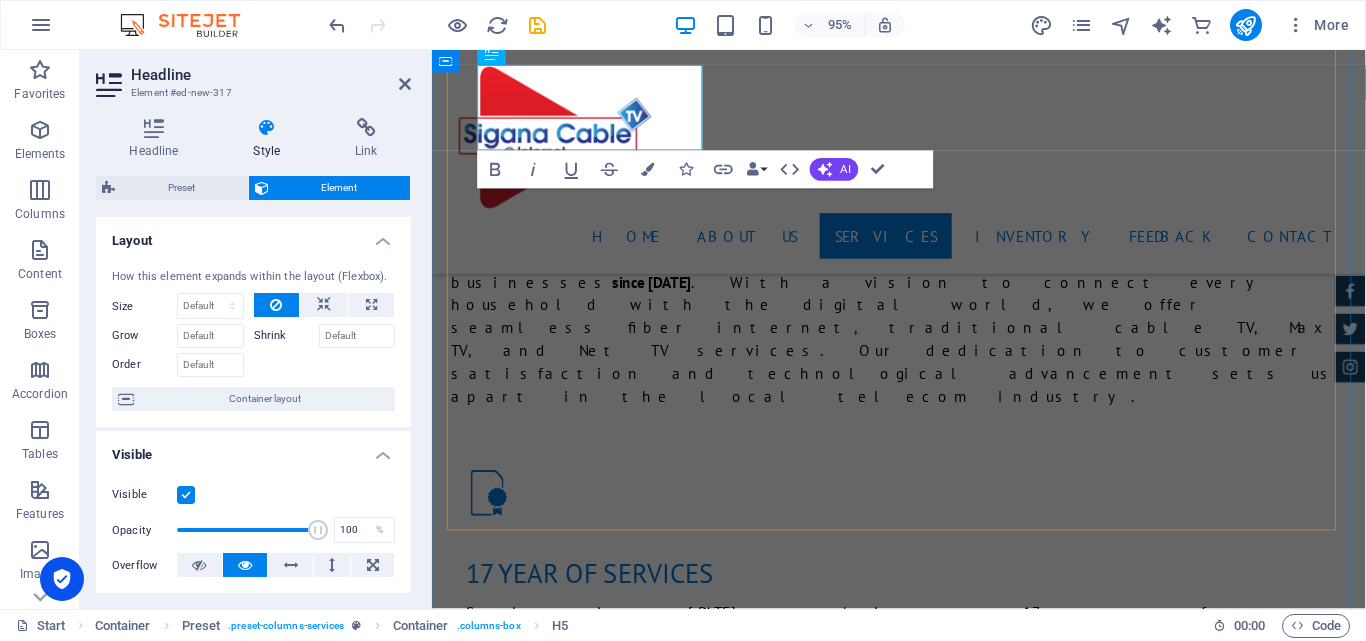 scroll, scrollTop: 2510, scrollLeft: 0, axis: vertical 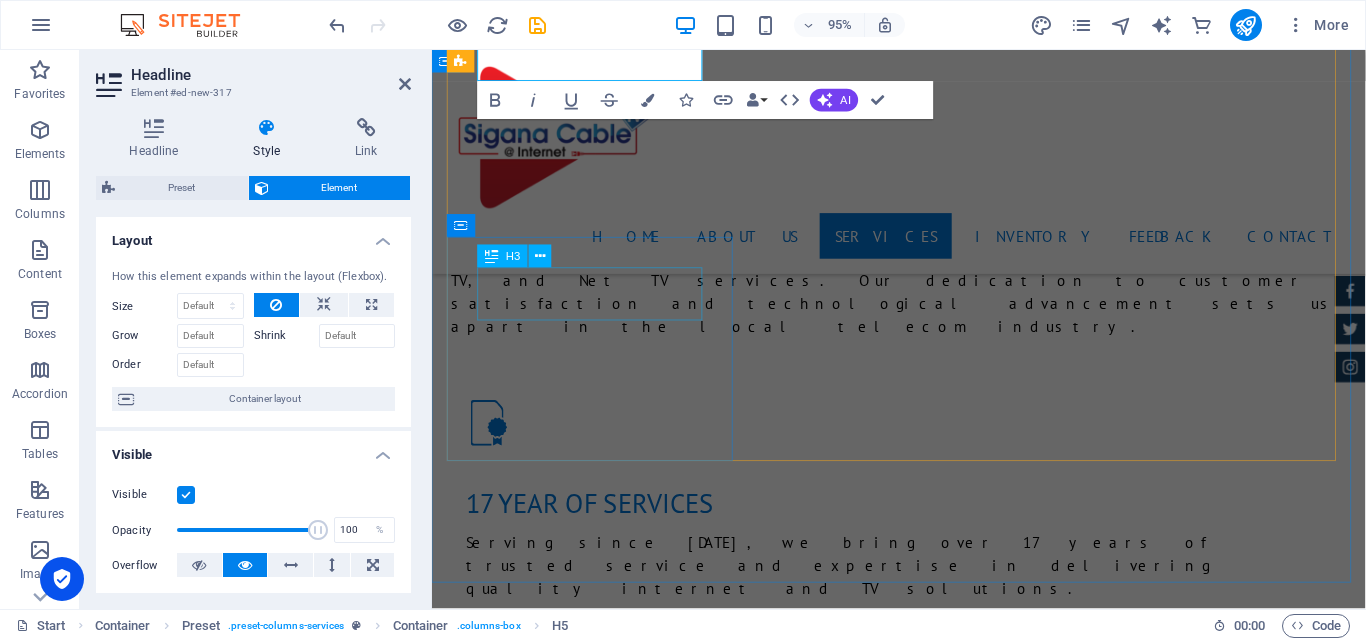 click on "200 mbps 1 month" at bounding box center (924, 4249) 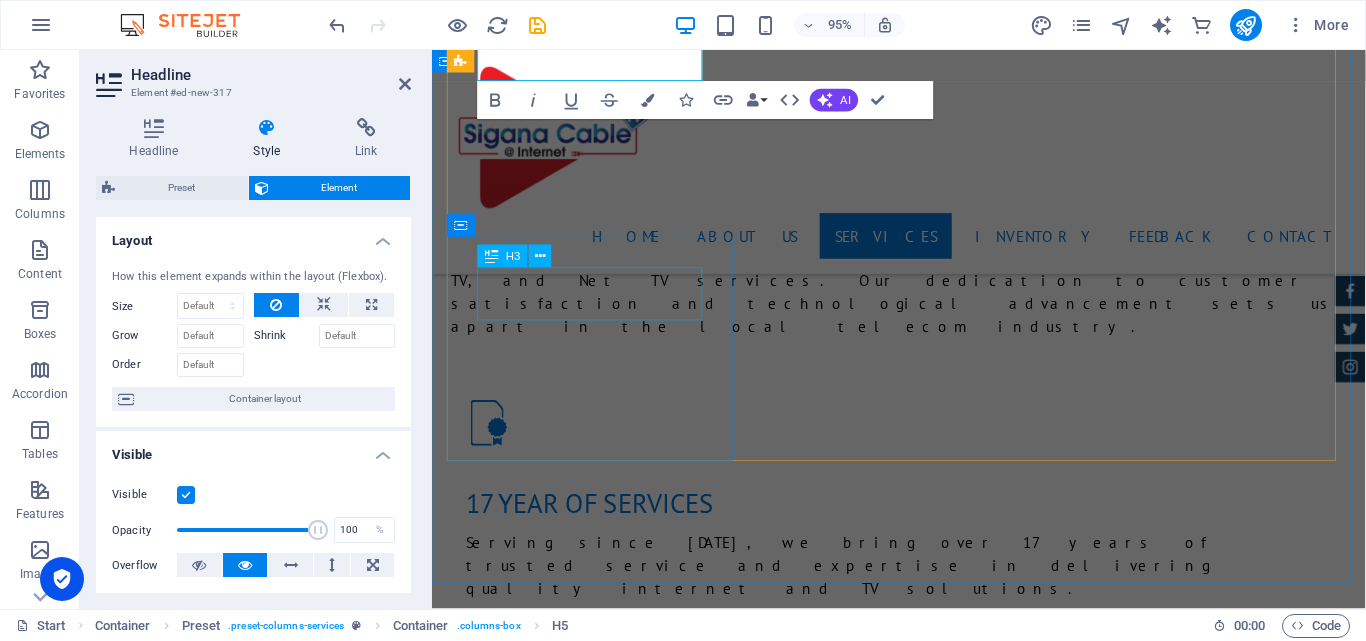 click on "200 mbps 1 month" at bounding box center [924, 4249] 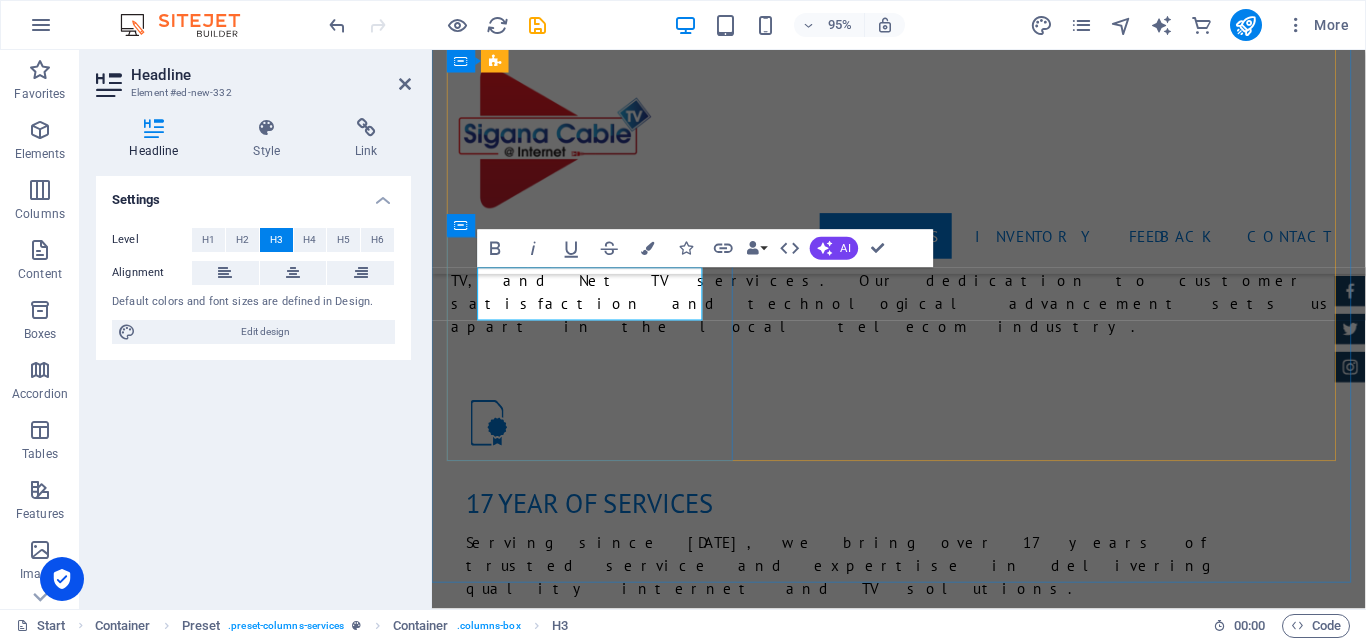 click on "200 mbps 1 month" at bounding box center (924, 4249) 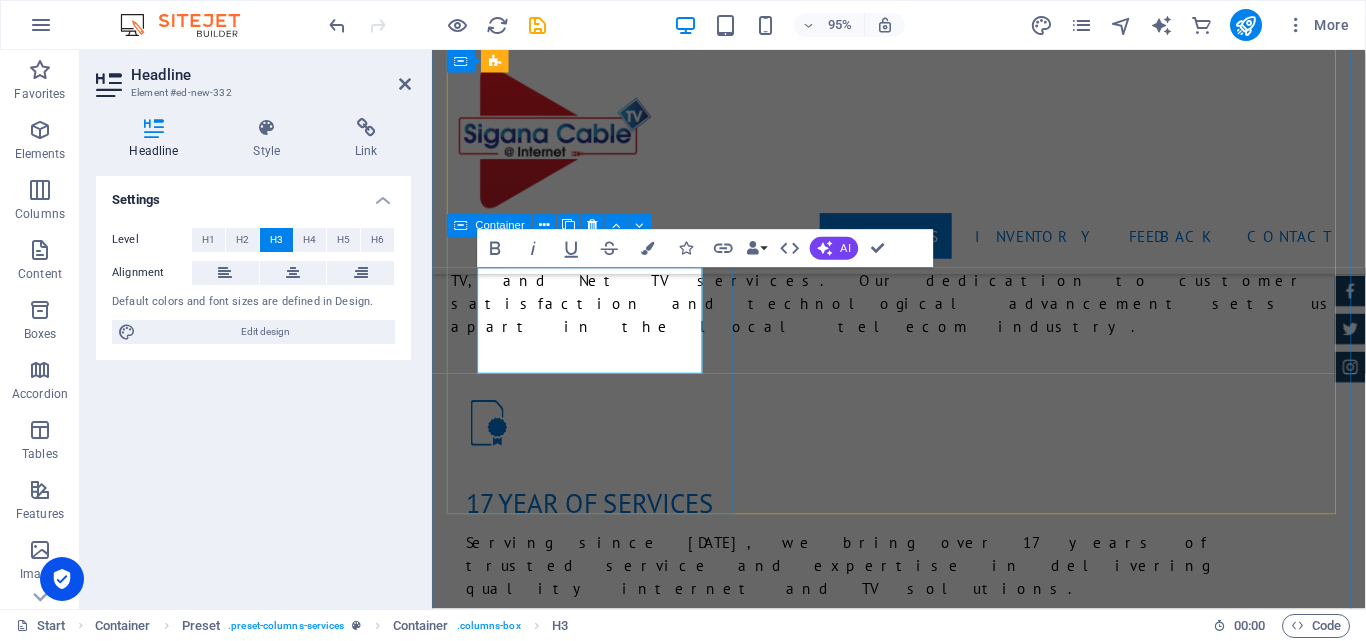 drag, startPoint x: 647, startPoint y: 377, endPoint x: 469, endPoint y: 301, distance: 193.54585 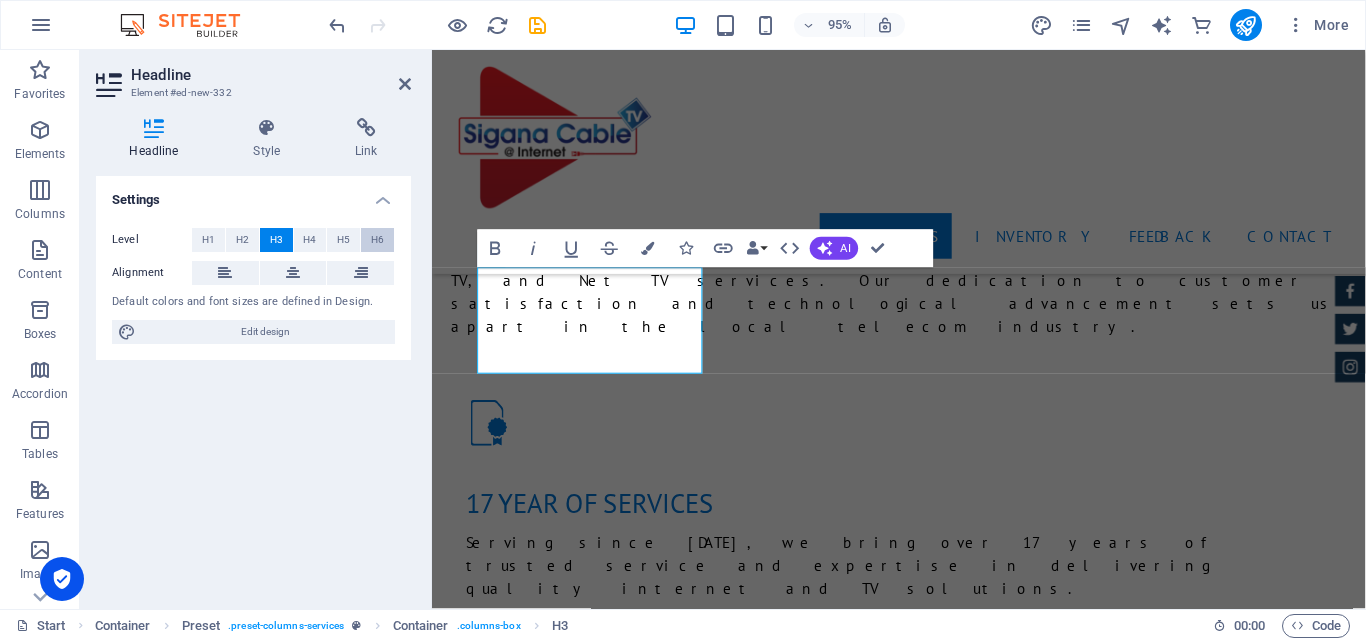 click on "H6" at bounding box center (377, 240) 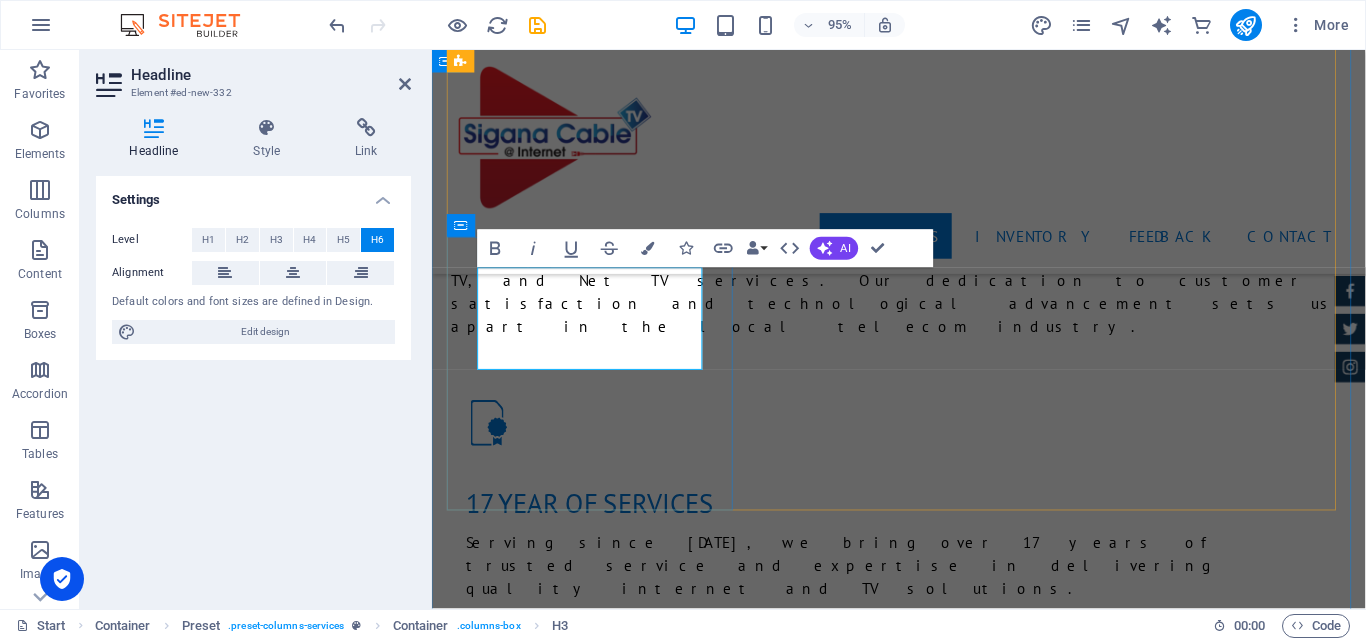 click on "internet + cablebasic package for 1 month" at bounding box center [924, 4234] 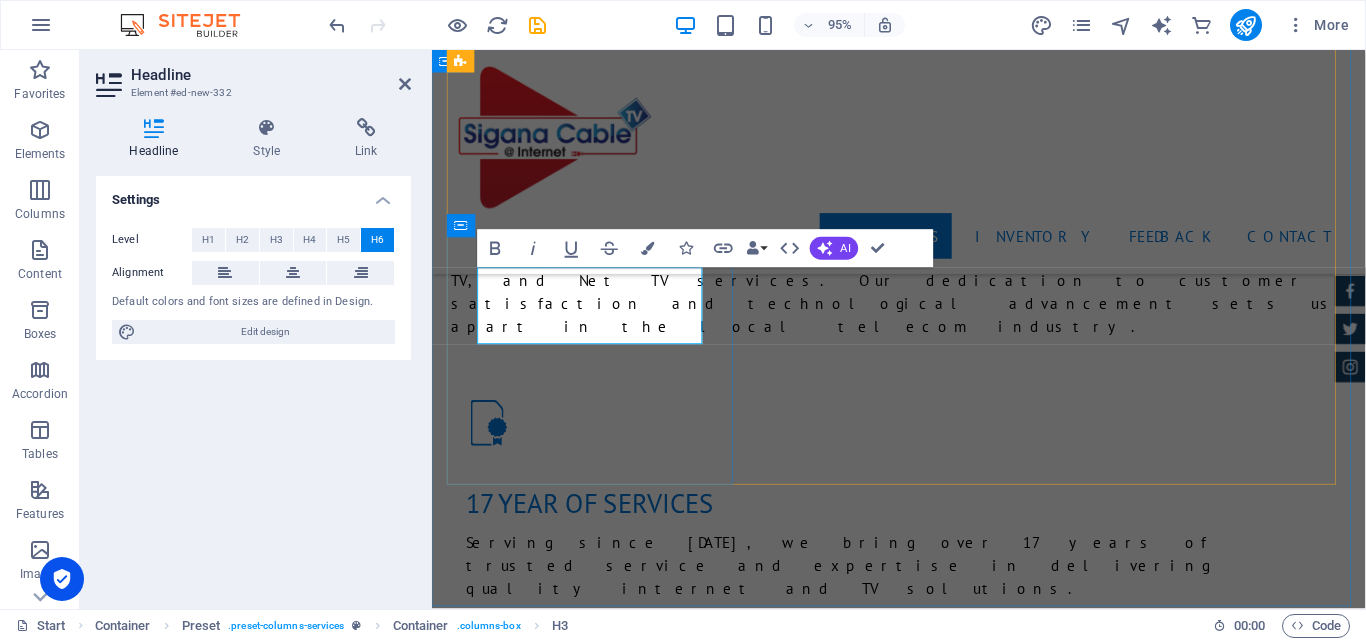 click on "internet + cable basic package for 1 month" at bounding box center (924, 4234) 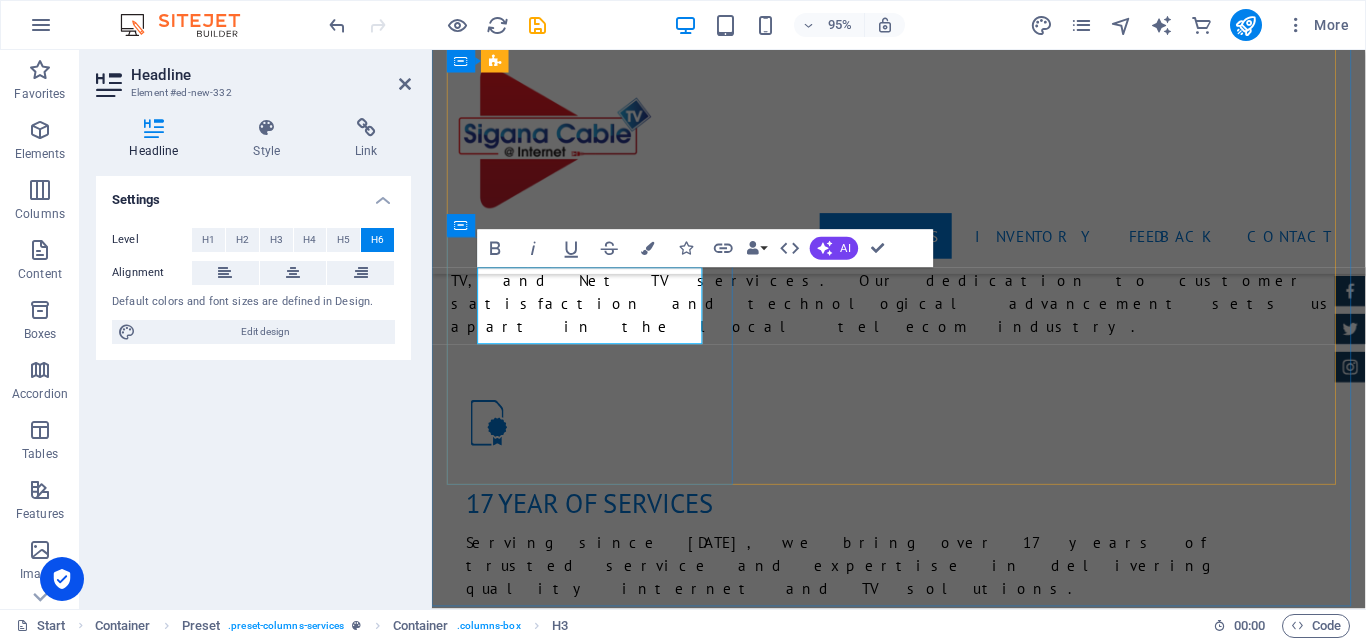 drag, startPoint x: 628, startPoint y: 343, endPoint x: 481, endPoint y: 296, distance: 154.33081 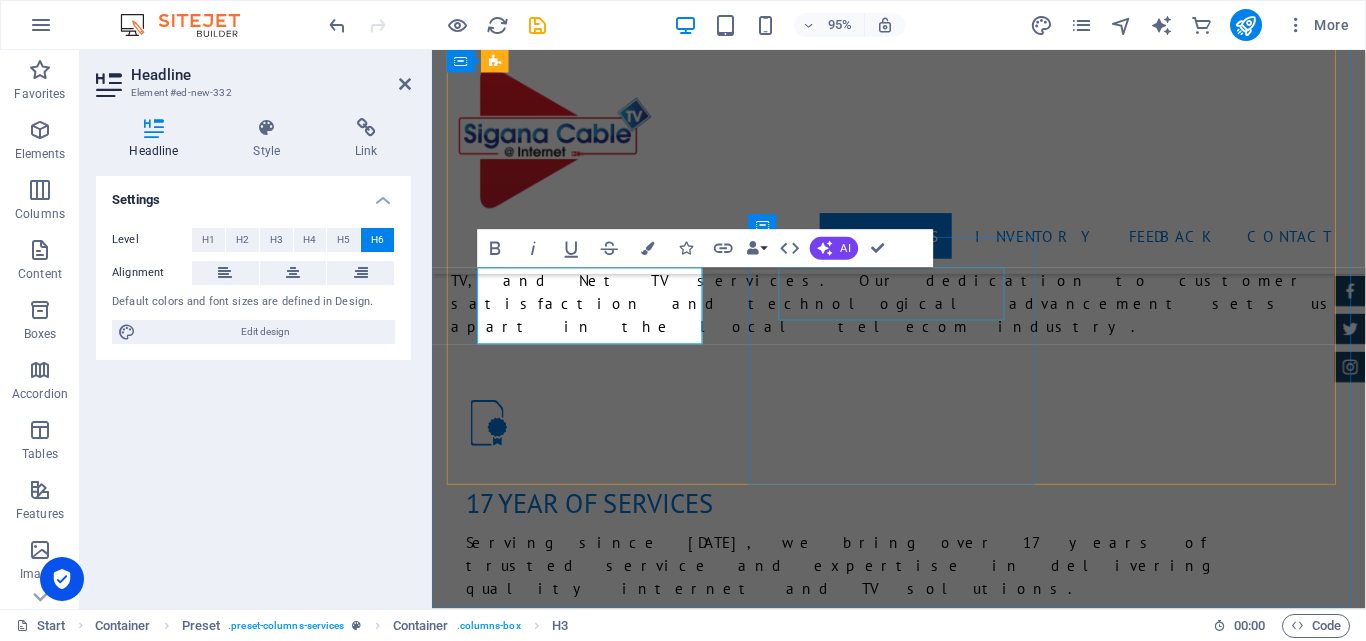 click on "200 mbps 3 months" at bounding box center (924, 4495) 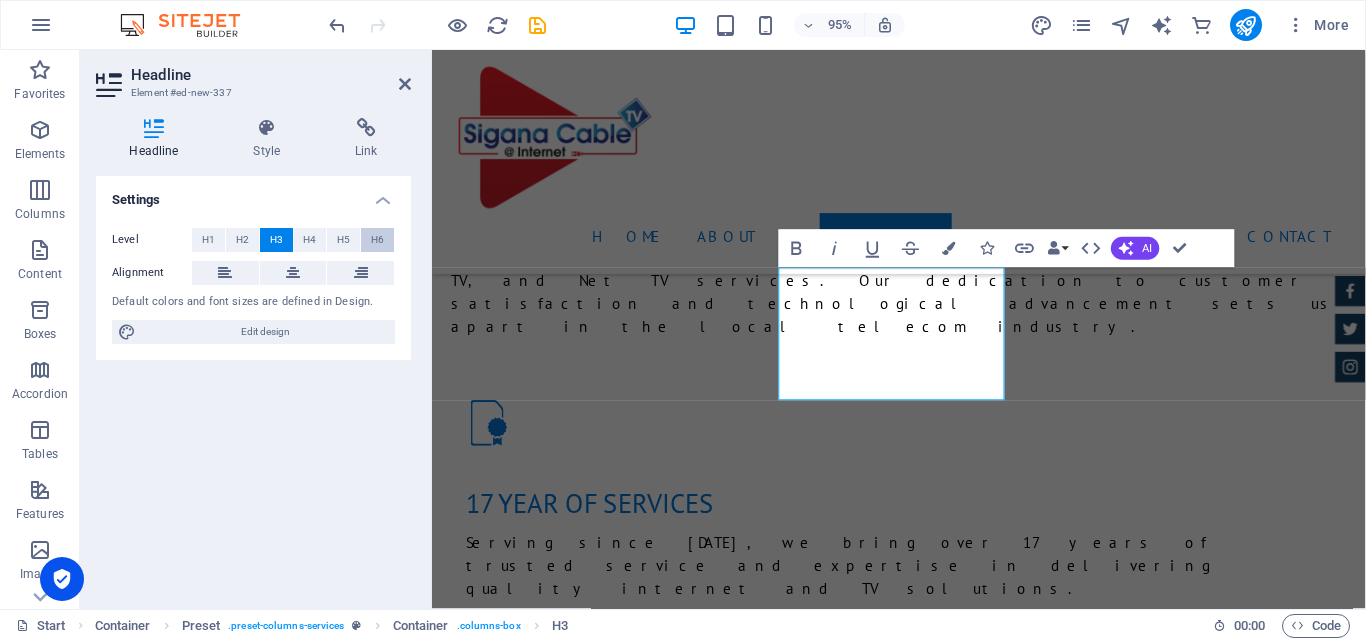 click on "H6" at bounding box center (377, 240) 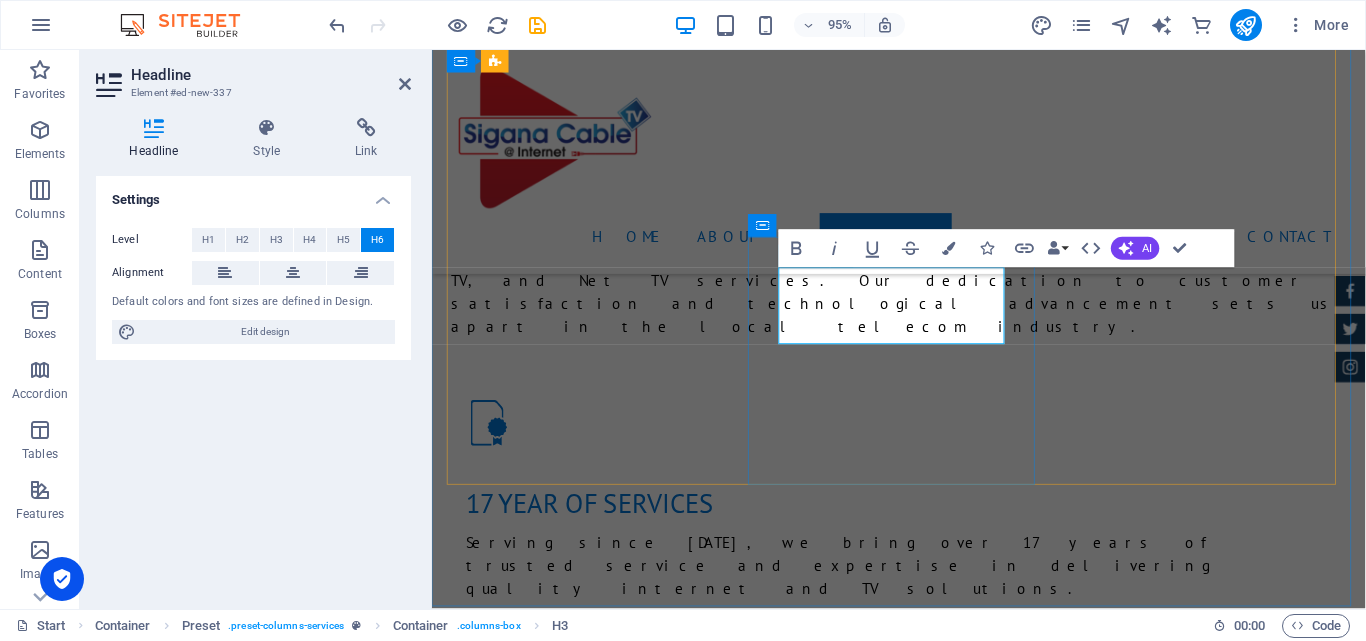 click on "internet + cable golden package ‌for 1 month" at bounding box center (924, 4480) 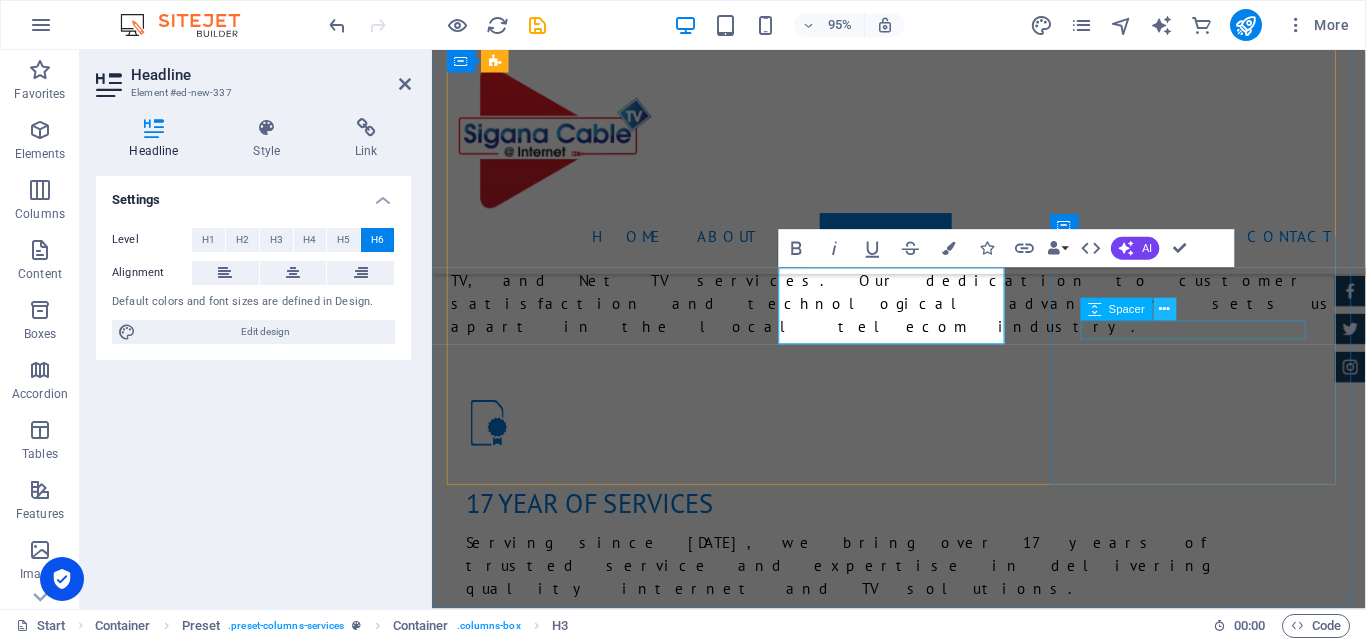 drag, startPoint x: 1175, startPoint y: 309, endPoint x: 772, endPoint y: 288, distance: 403.54678 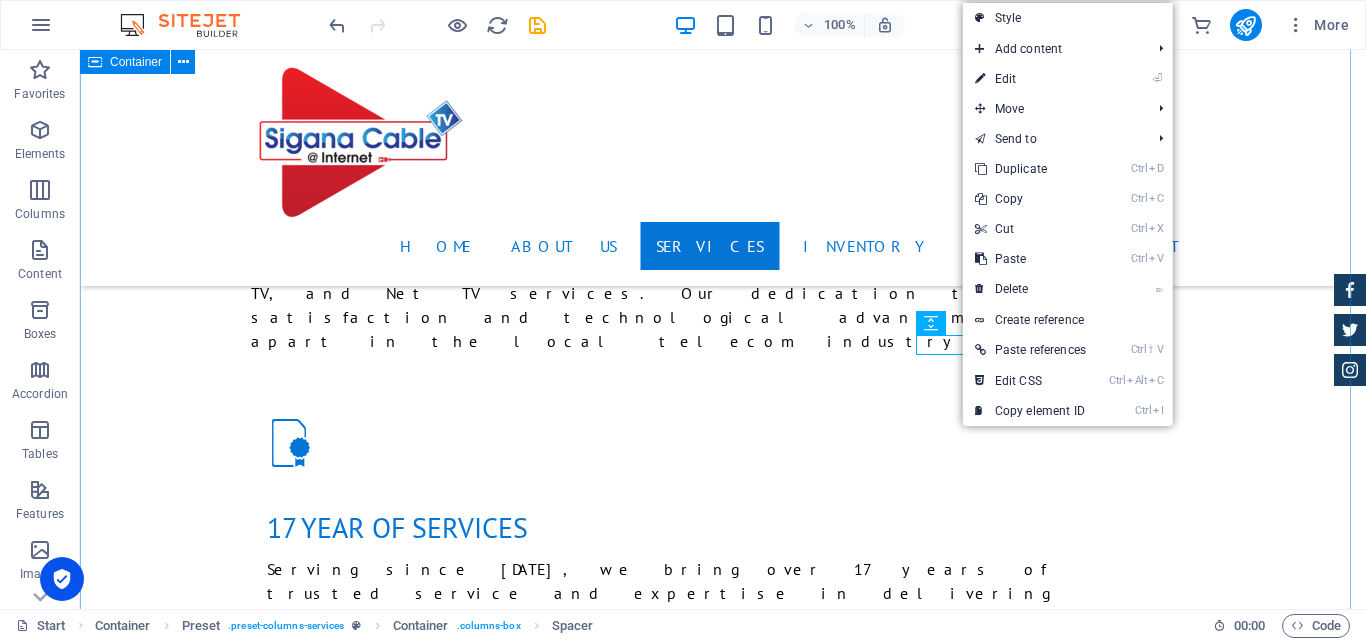 click on "Services Sigana Cable Television Network Pvt. Ltd.  is your trusted provider of high-speed internet, fiber cable, Max TV, and Net TV services. We offer reliable and affordable internet connections for homes and businesses, using advanced fiber technology for fast and stable performance. Our TV services bring you a wide range of HD channels, movies, and entertainment through Max TV and Net TV. With expert installation and dedicated customer support, we ensure a smooth and satisfying digital experience for all our customers. 100 Mbps          1 month High-Speed Internet Unlimited Data Free Maintenance 24/7 Customer Support from $1000 100 mbps 3 months High-Speed Internet Unlimited Data Free Maintenance 24/7 Customer Support from $2700 100 mbps  12 months High-Speed Internet Unlimited Data Free Maintenance 24/7 Customer Support from $8000 basic cable 1 month High-Speed Internet Unlimited Data Free Maintenance 24/7 Customer Support rs 350 basic cable 3 months High-Speed Internet Unlimited Data rs 1000 rs rs" at bounding box center (723, 3272) 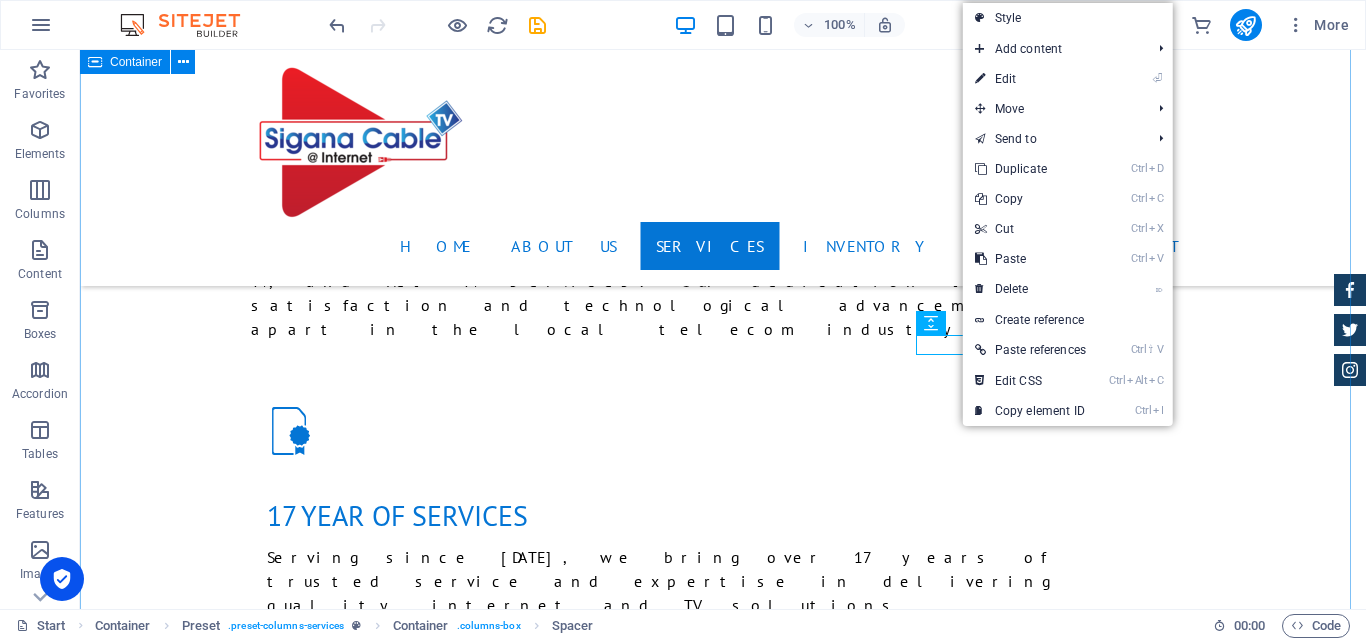 click on "Services Sigana Cable Television Network Pvt. Ltd.  is your trusted provider of high-speed internet, fiber cable, Max TV, and Net TV services. We offer reliable and affordable internet connections for homes and businesses, using advanced fiber technology for fast and stable performance. Our TV services bring you a wide range of HD channels, movies, and entertainment through Max TV and Net TV. With expert installation and dedicated customer support, we ensure a smooth and satisfying digital experience for all our customers. 100 Mbps          1 month High-Speed Internet Unlimited Data Free Maintenance 24/7 Customer Support from $1000 100 mbps 3 months High-Speed Internet Unlimited Data Free Maintenance 24/7 Customer Support from $2700 100 mbps  12 months High-Speed Internet Unlimited Data Free Maintenance 24/7 Customer Support from $8000 basic cable 1 month High-Speed Internet Unlimited Data Free Maintenance 24/7 Customer Support rs 350 basic cable 3 months High-Speed Internet Unlimited Data rs 1000 rs rs" at bounding box center [723, 3260] 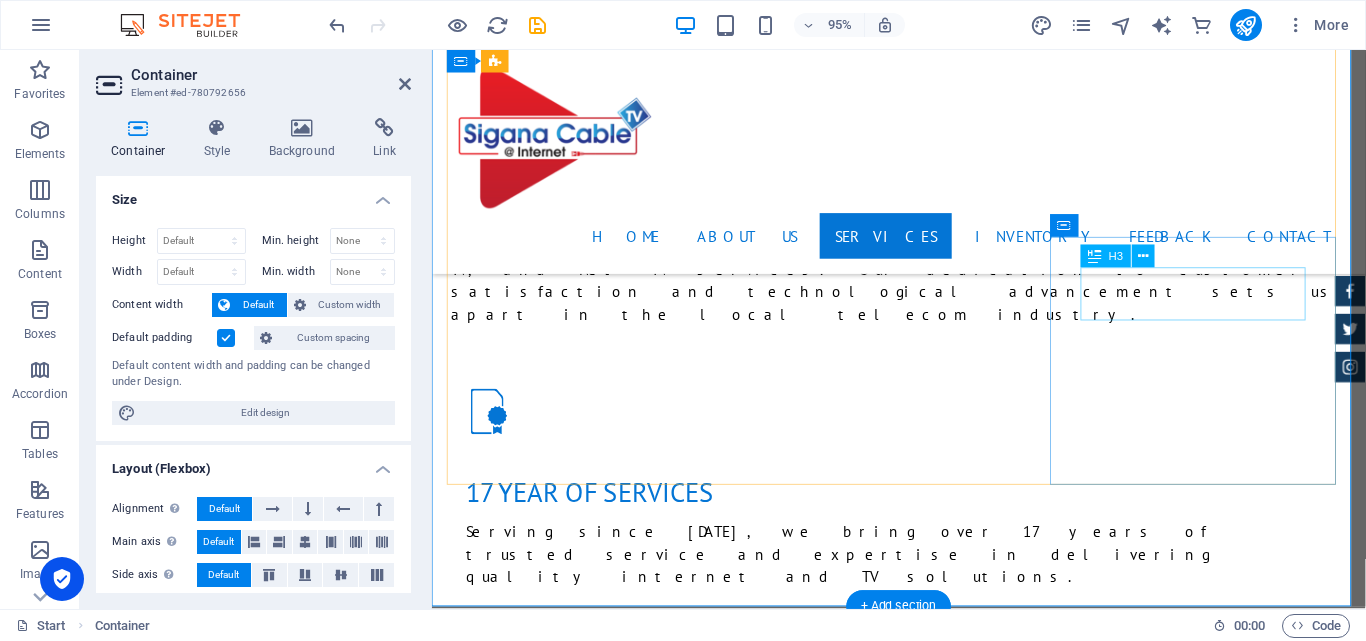 click on "200 mbps 12 motnhs" at bounding box center (924, 4702) 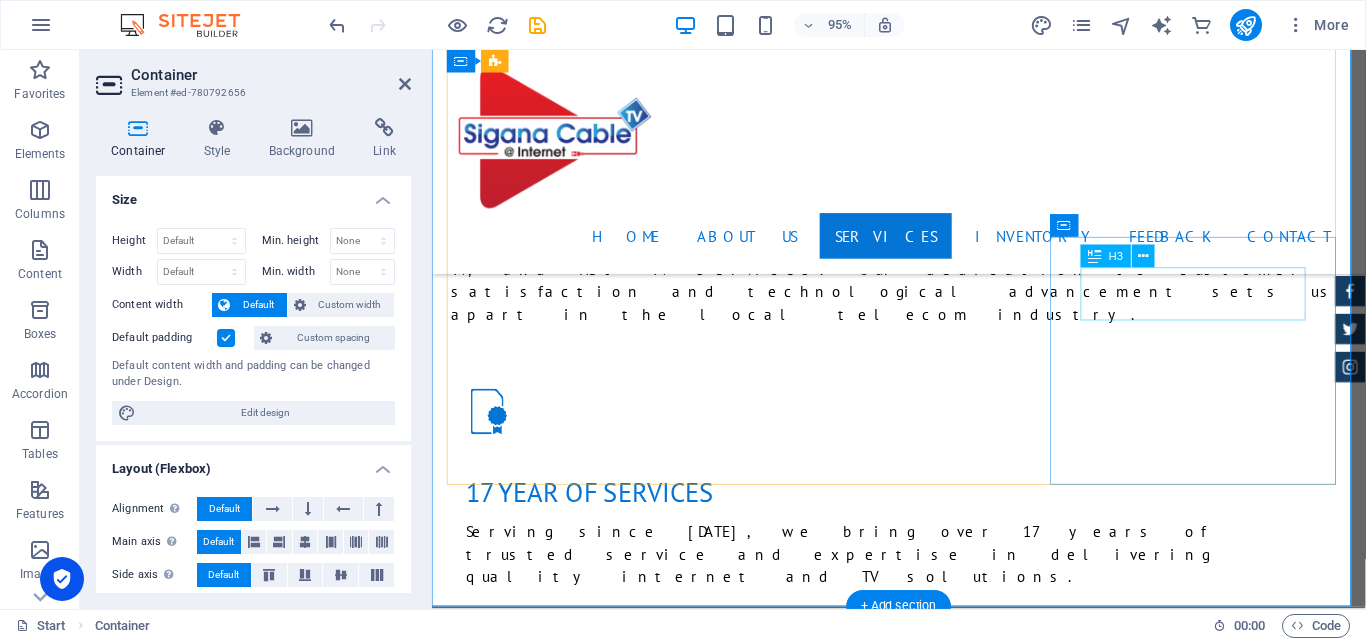 click on "200 mbps 12 motnhs" at bounding box center (924, 4702) 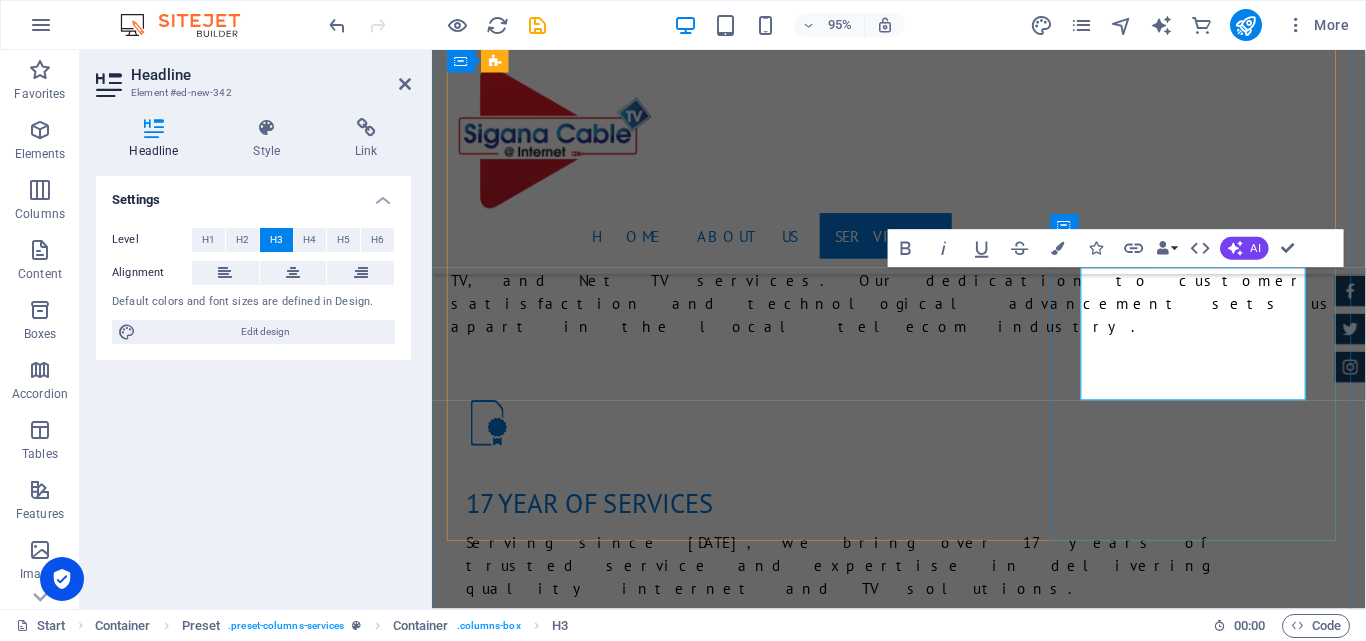 click on "internet + cable golden package ‌for 1 month" at bounding box center [924, 4700] 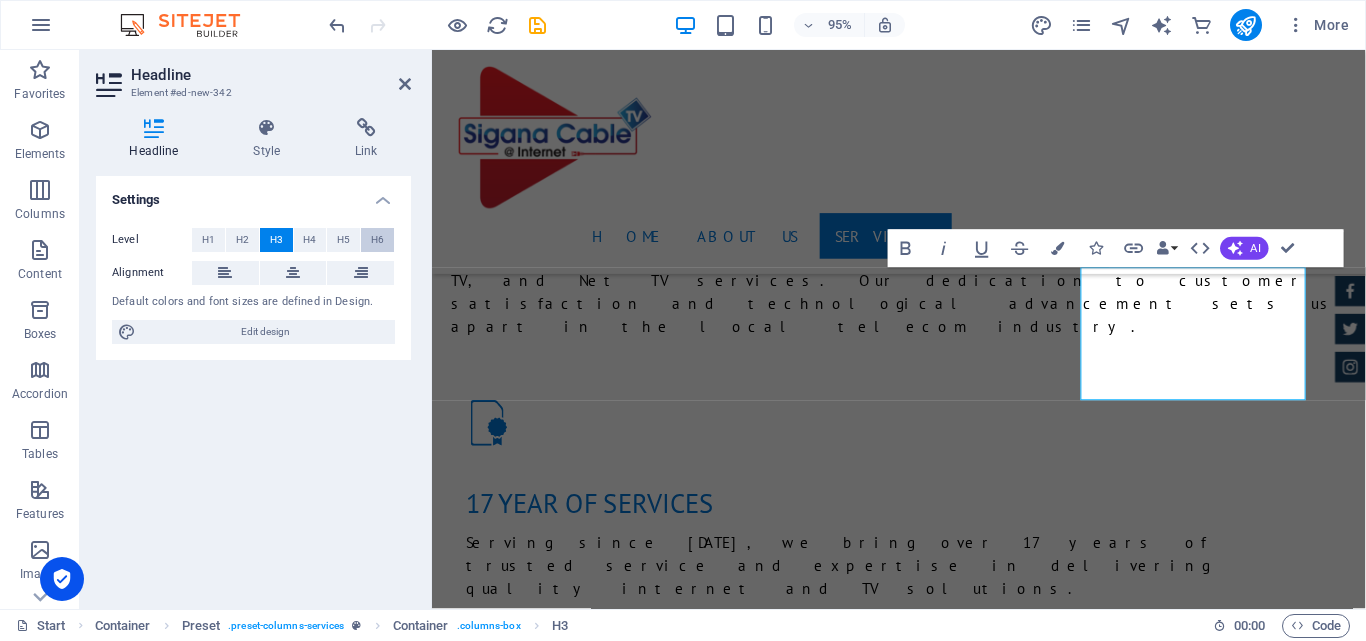 click on "H6" at bounding box center (377, 240) 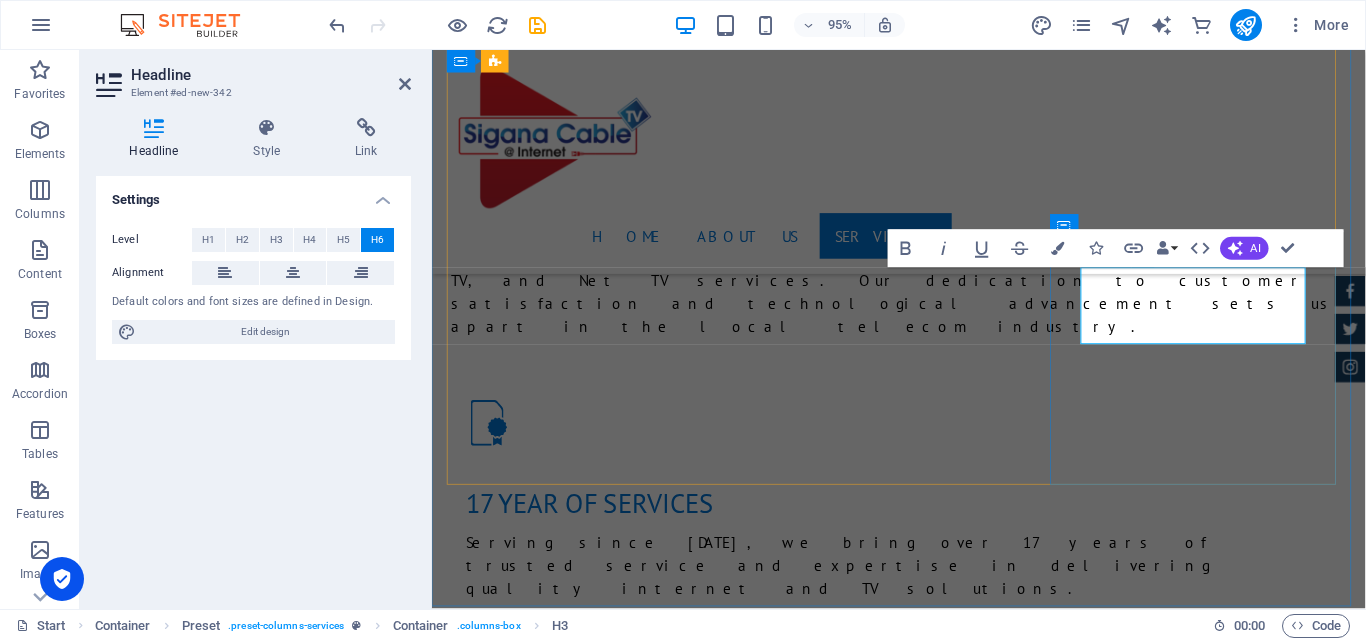 click on "internet + cable golden package ‌for 1 month" at bounding box center (924, 4699) 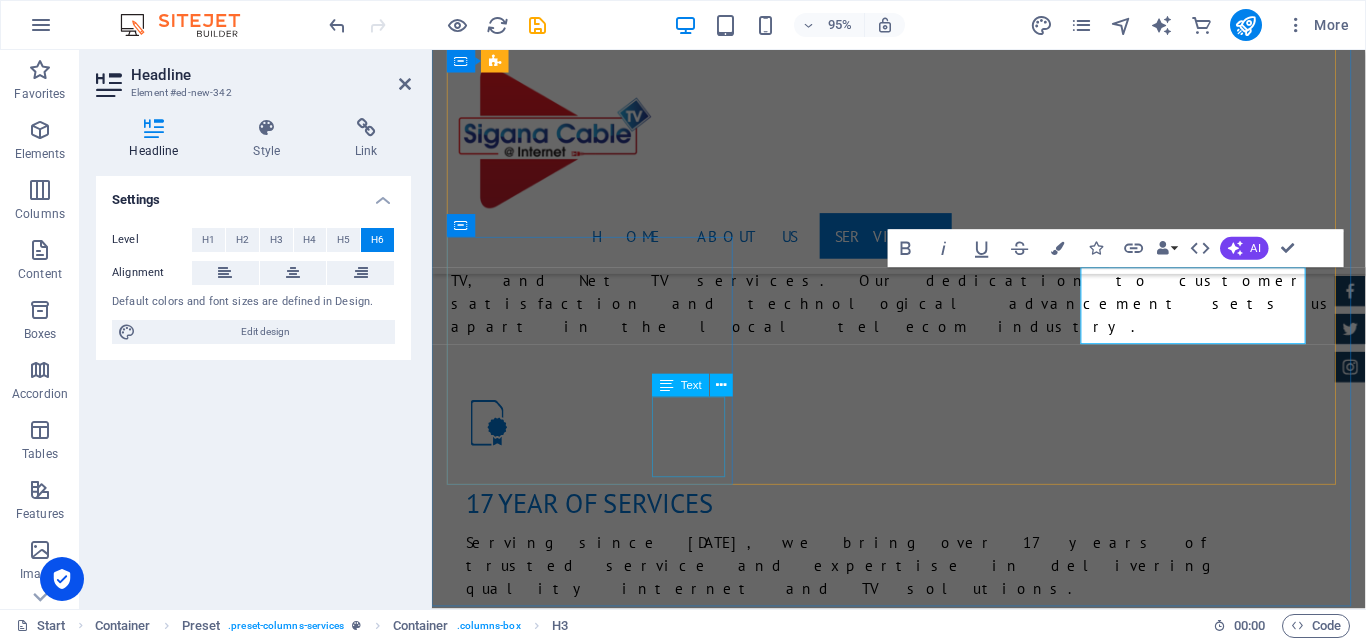 click on "rs 1200" at bounding box center [1368, -1923] 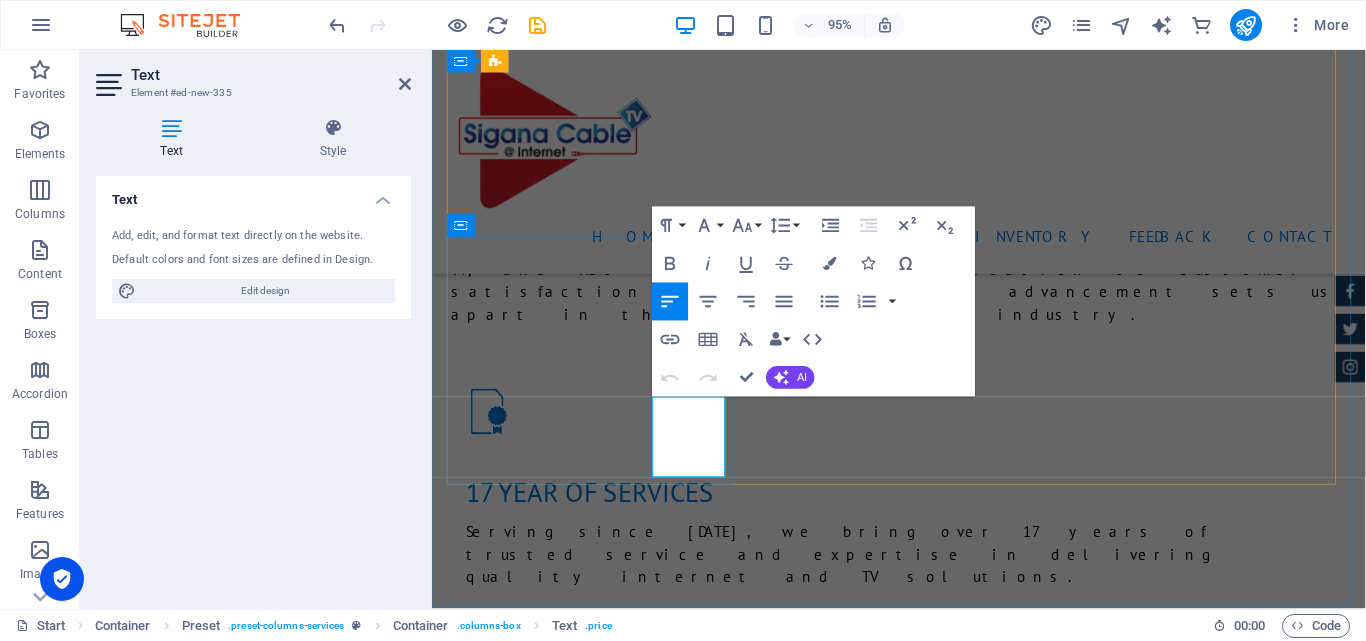 click on "1200" at bounding box center (1368, -1918) 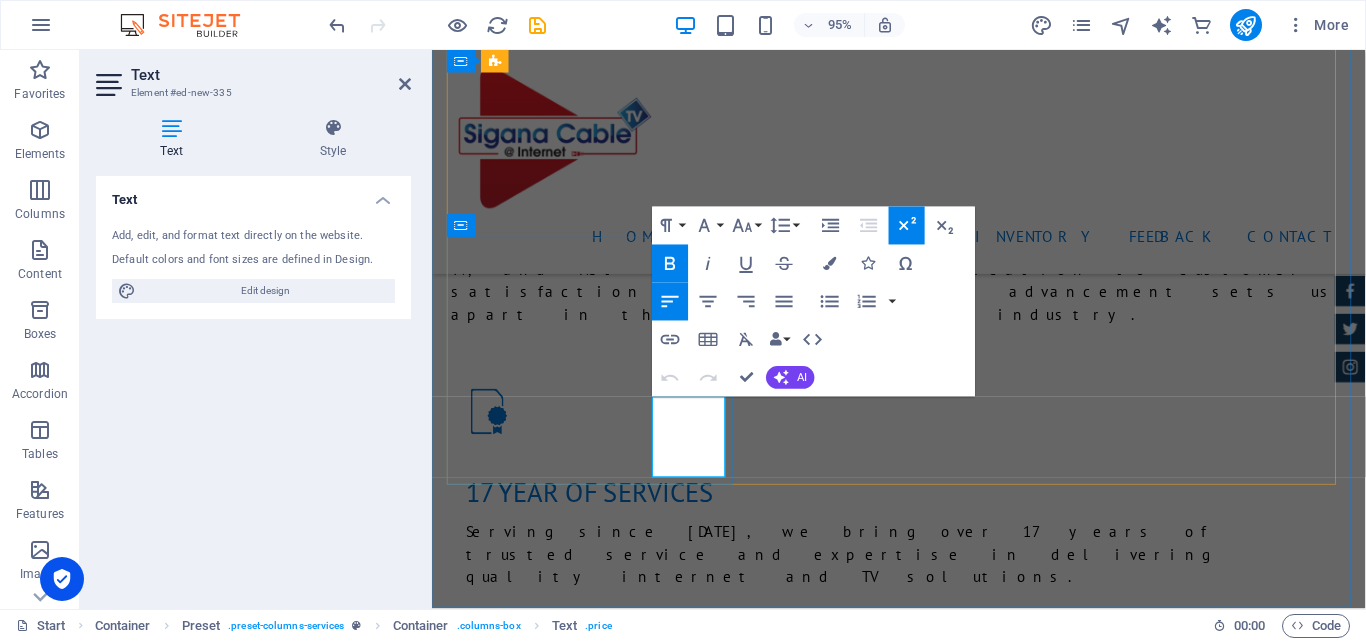click on "1200" at bounding box center [1368, -1918] 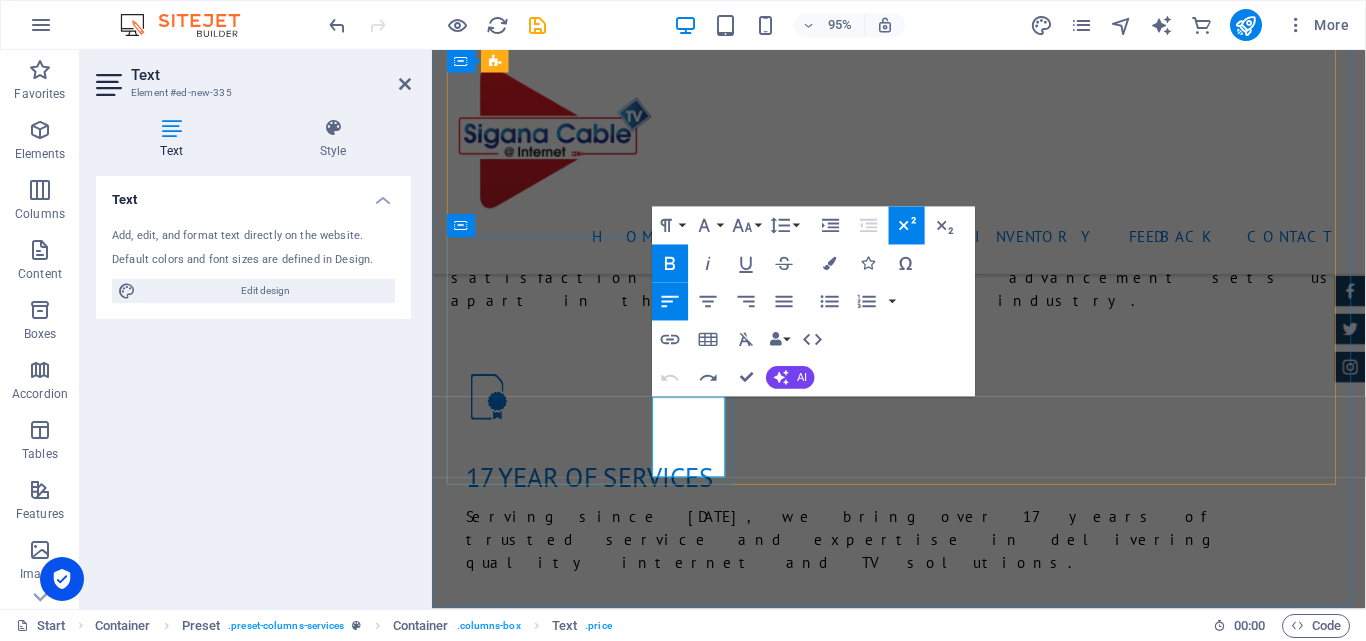 scroll, scrollTop: 2510, scrollLeft: 0, axis: vertical 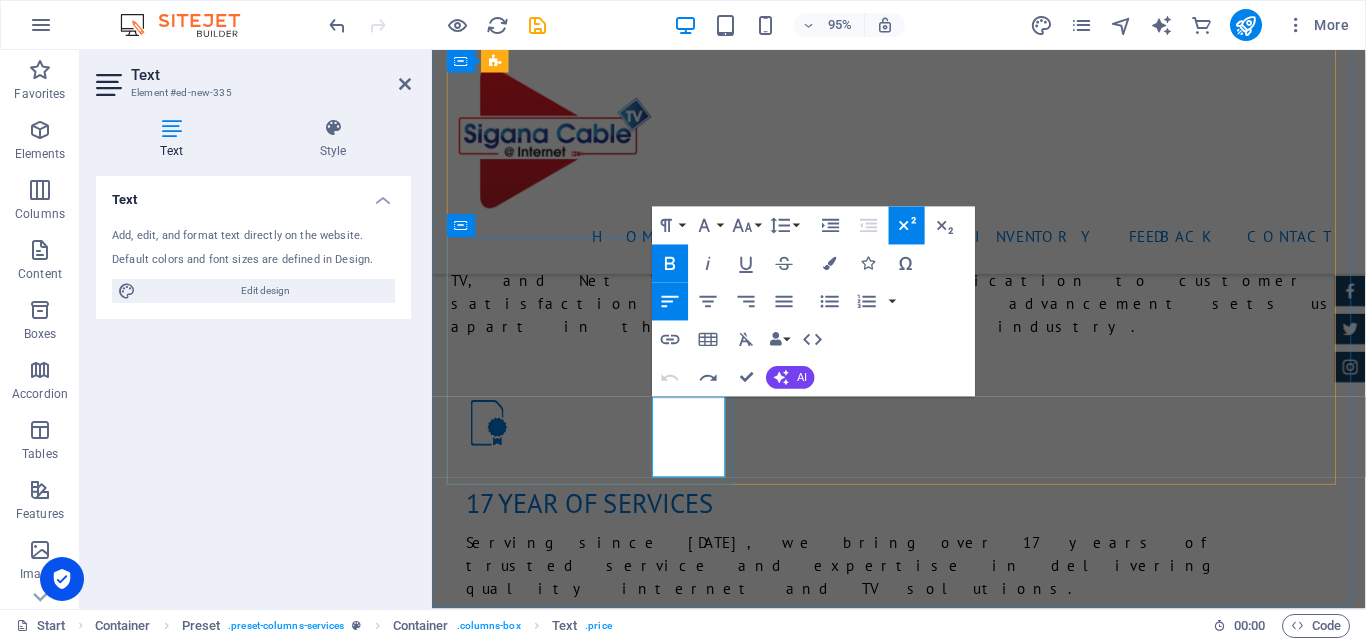 click on "1200" at bounding box center [1368, -1918] 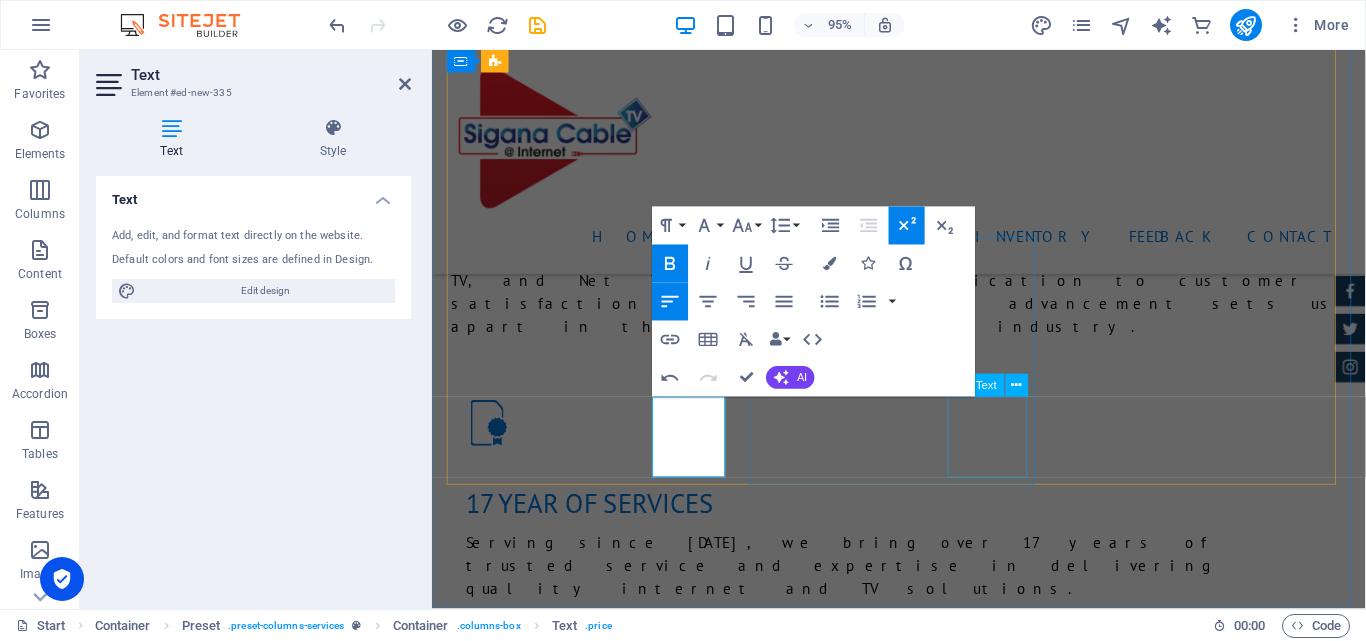 click on "rs 3200" at bounding box center (1365, -1923) 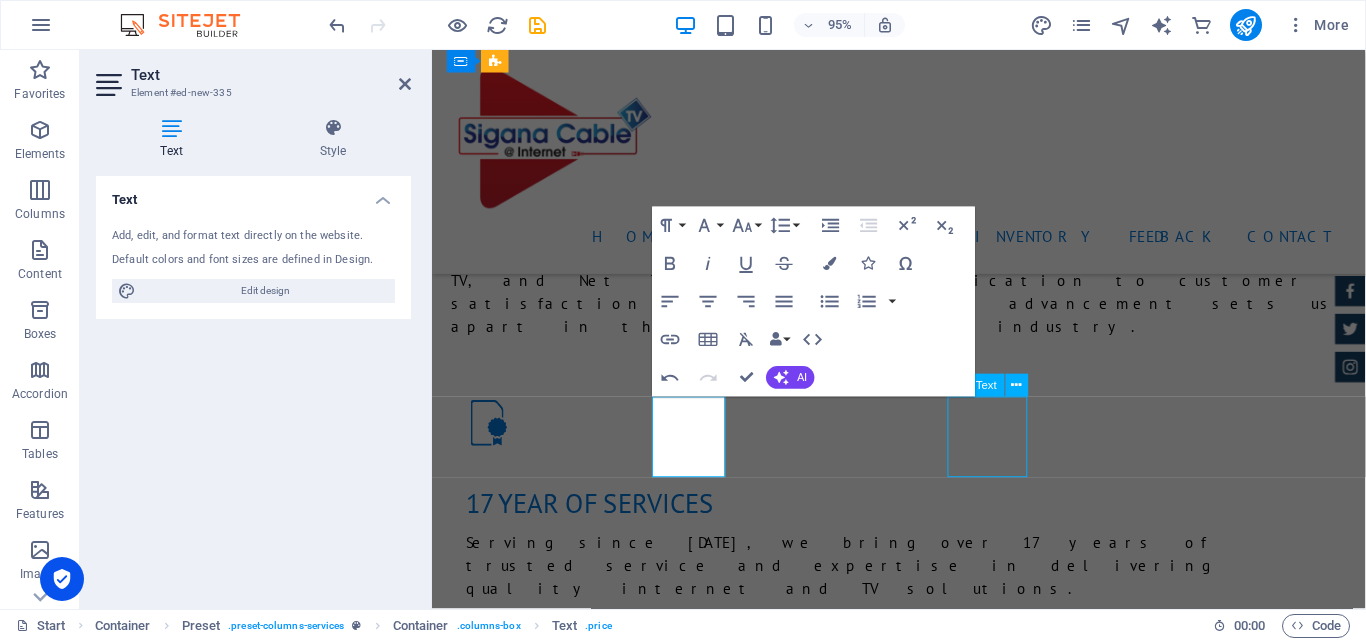 click on "rs 3200" at bounding box center [1365, -1923] 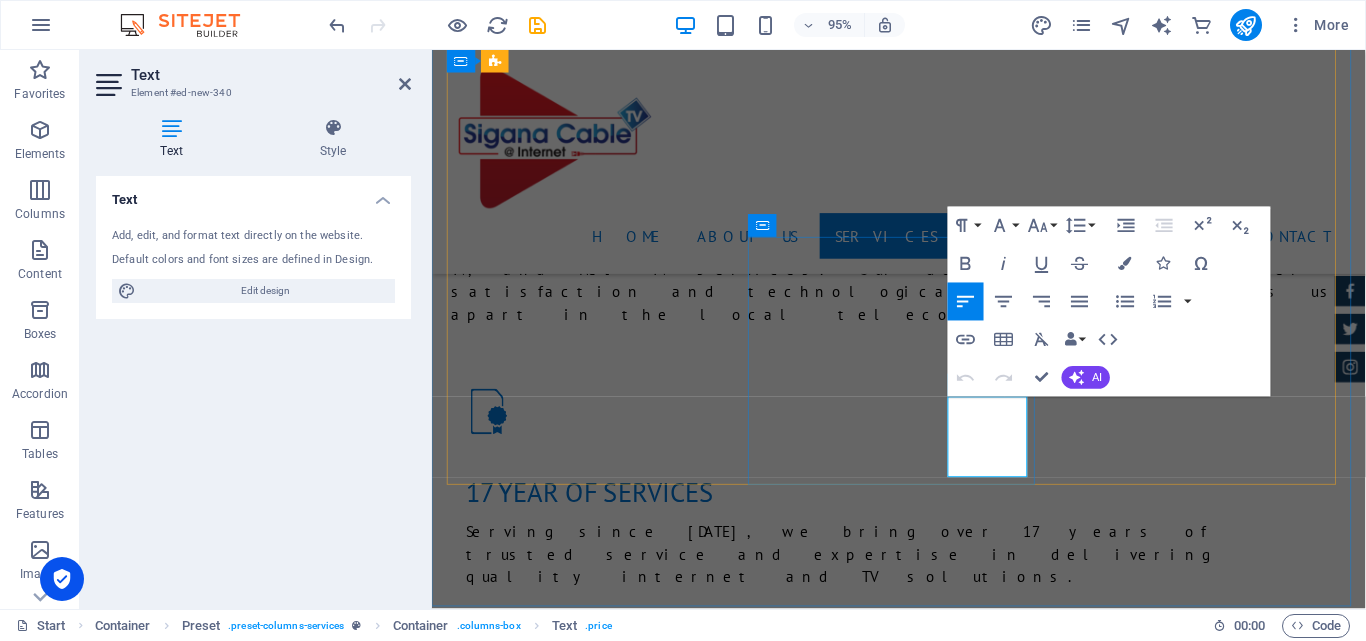 click on "3200" at bounding box center (1365, -1918) 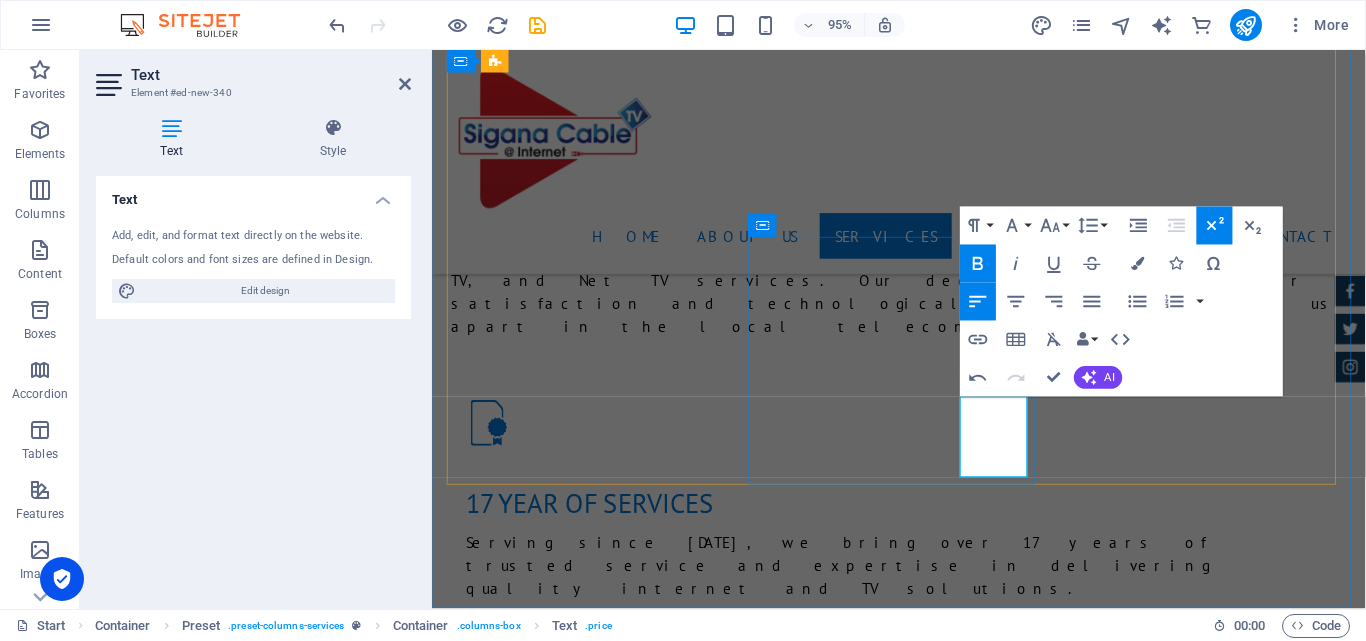type 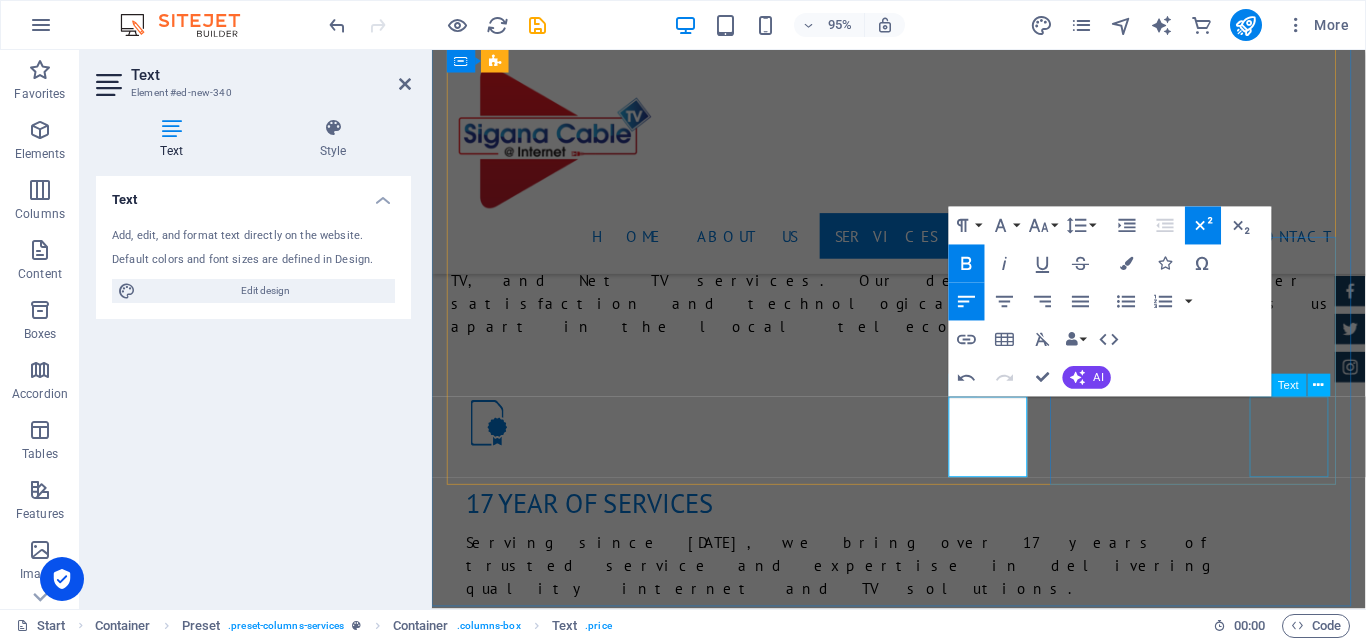 click on "rs 11500" at bounding box center [1365, -1923] 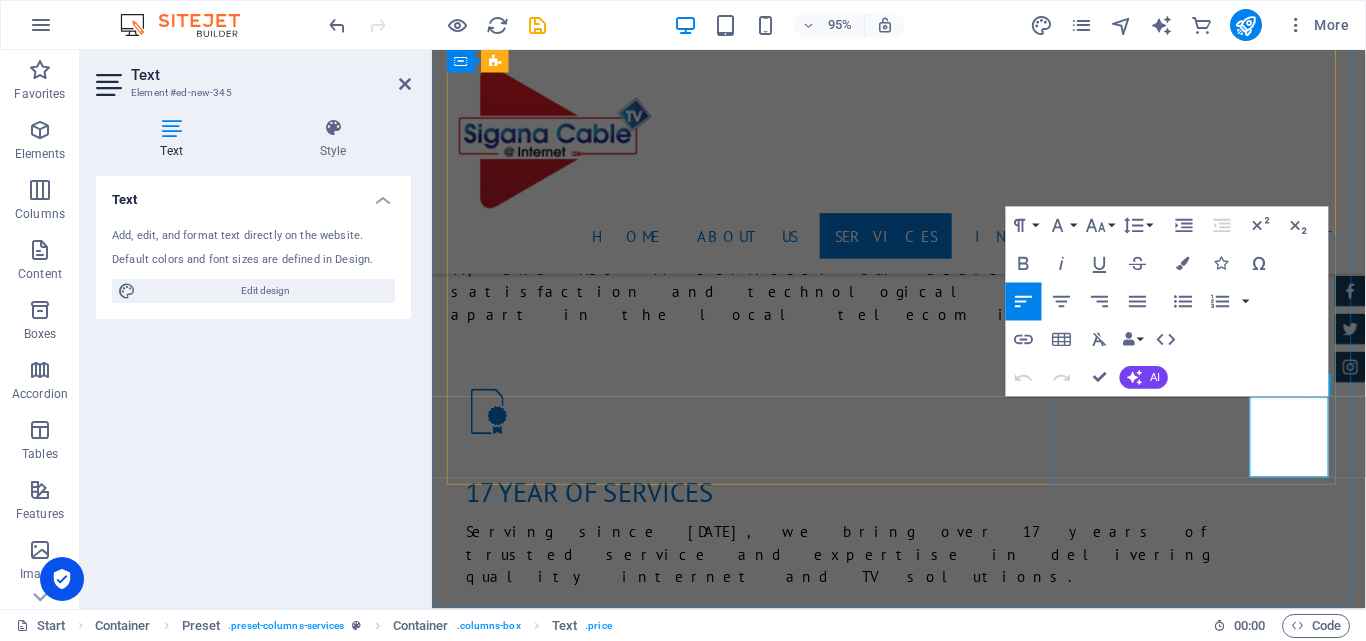 click on "11500" at bounding box center (1365, -1918) 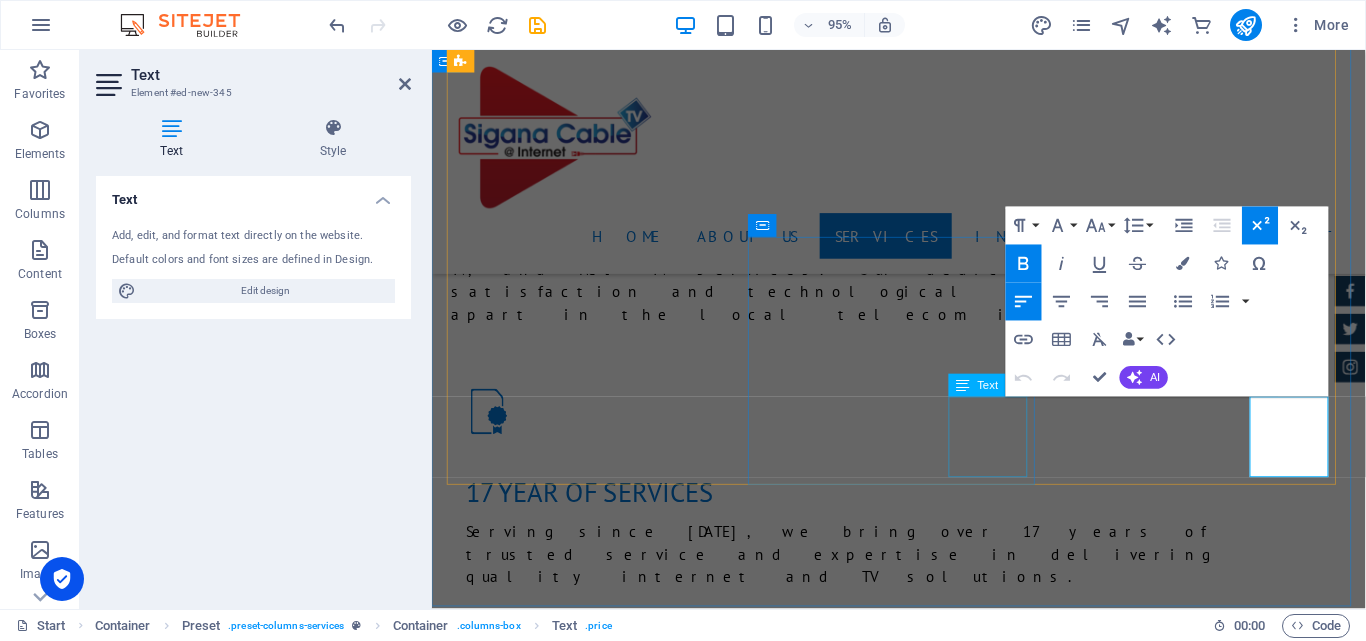 click on "rs 4500" at bounding box center [1366, -1923] 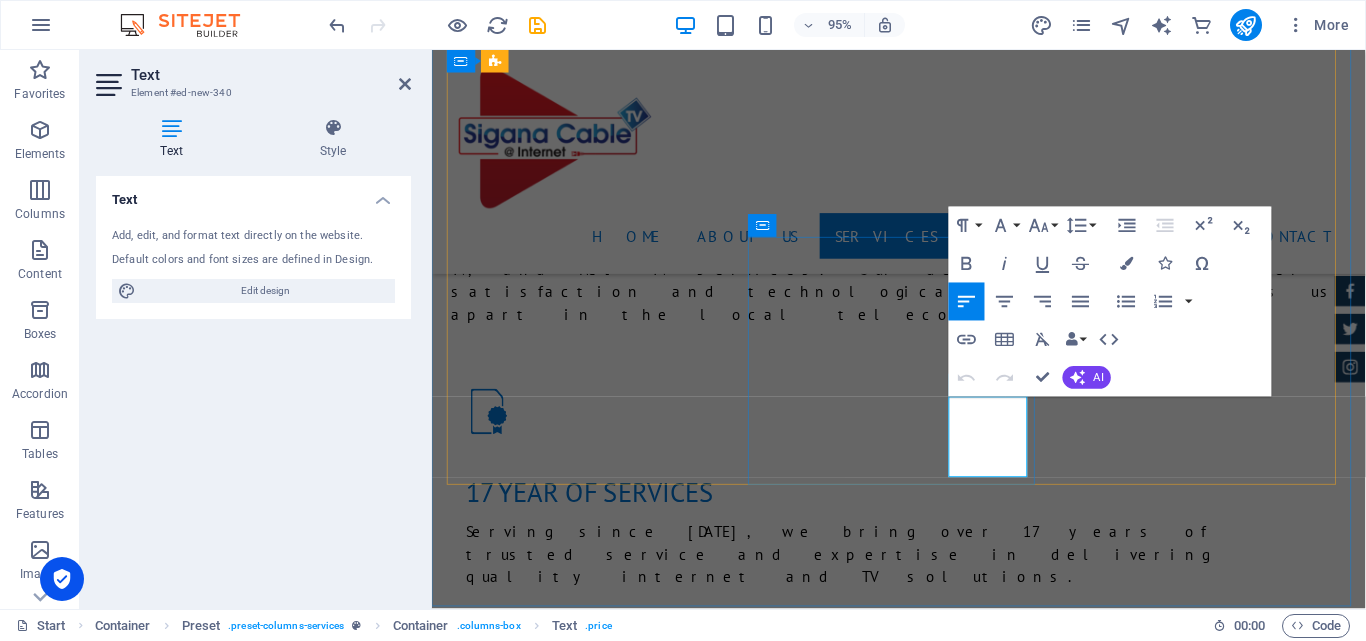 click on "4500" at bounding box center [1366, -1918] 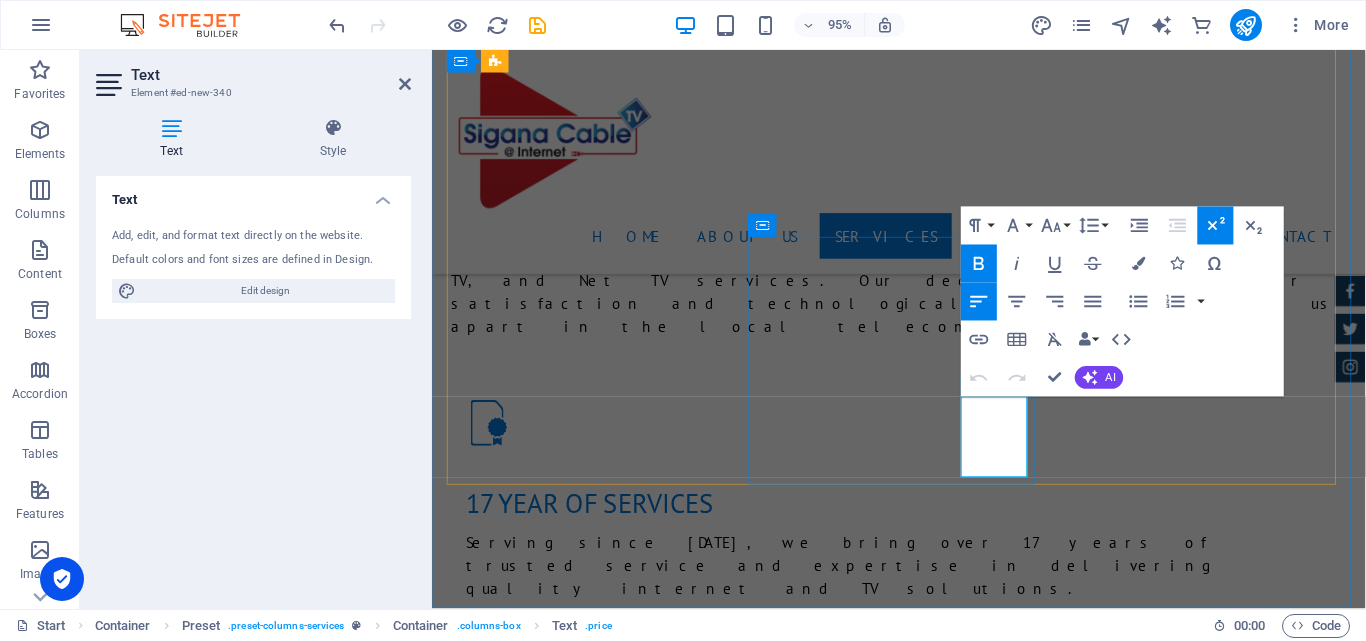 type 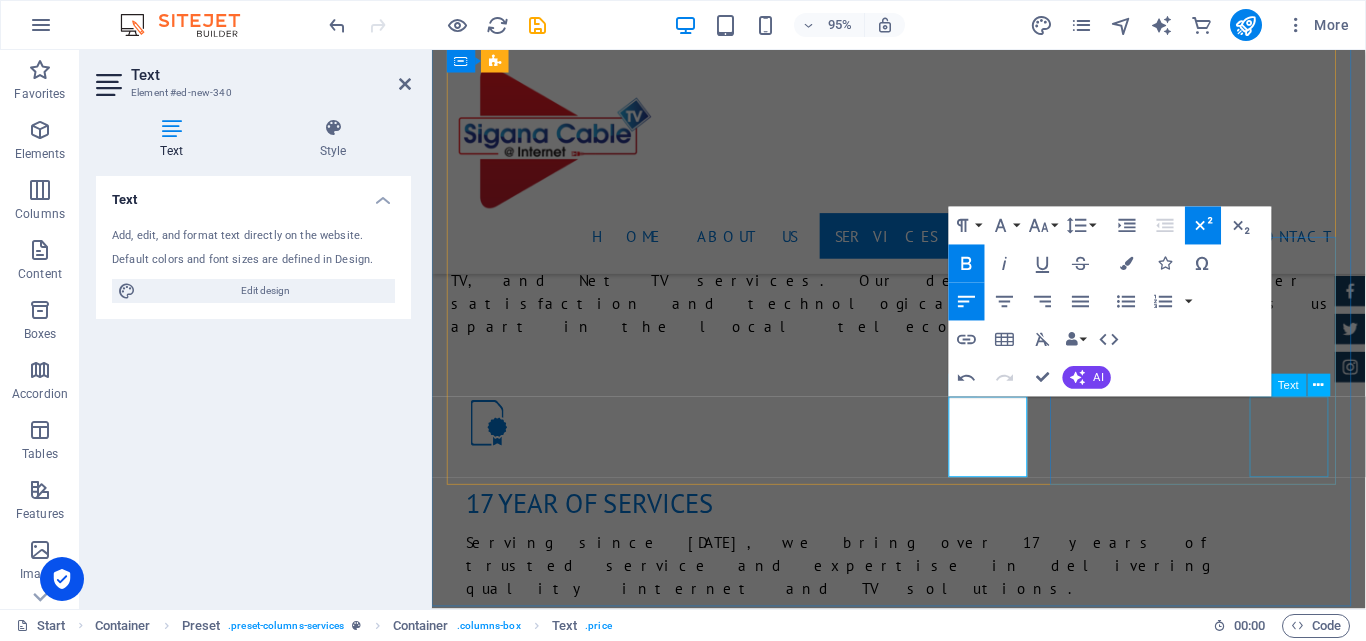 click on "rs 11500" at bounding box center (1365, -1923) 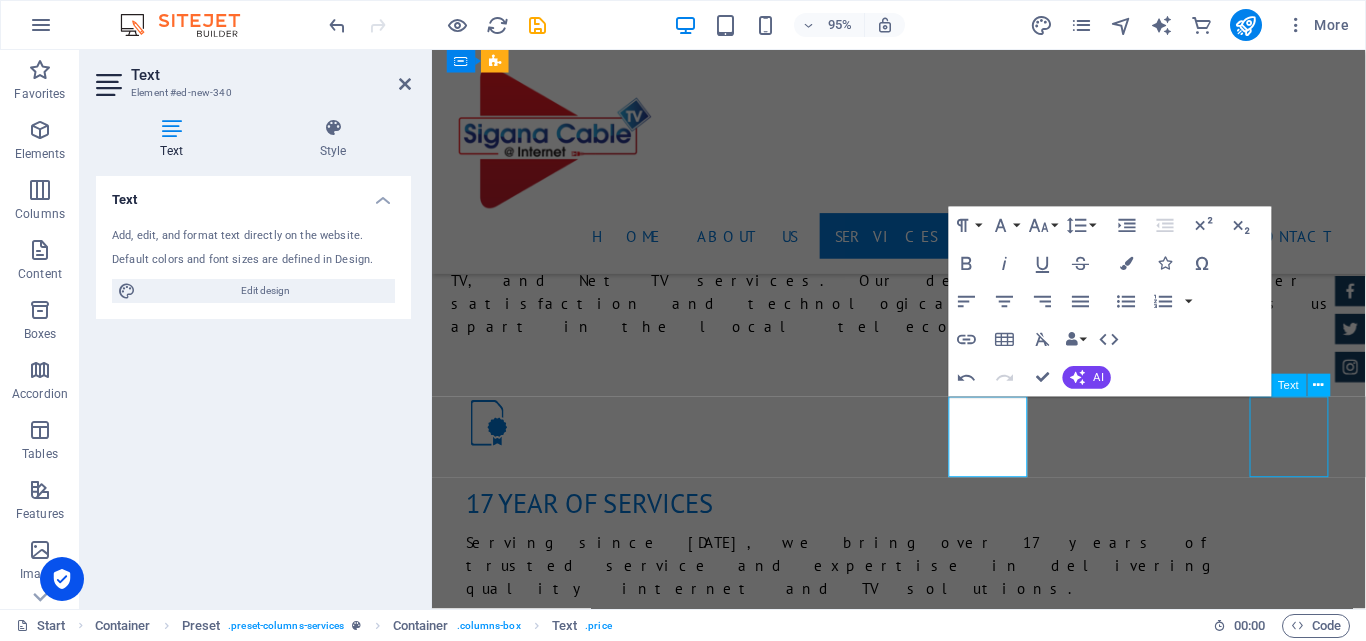 click on "rs 11500" at bounding box center [1365, -1923] 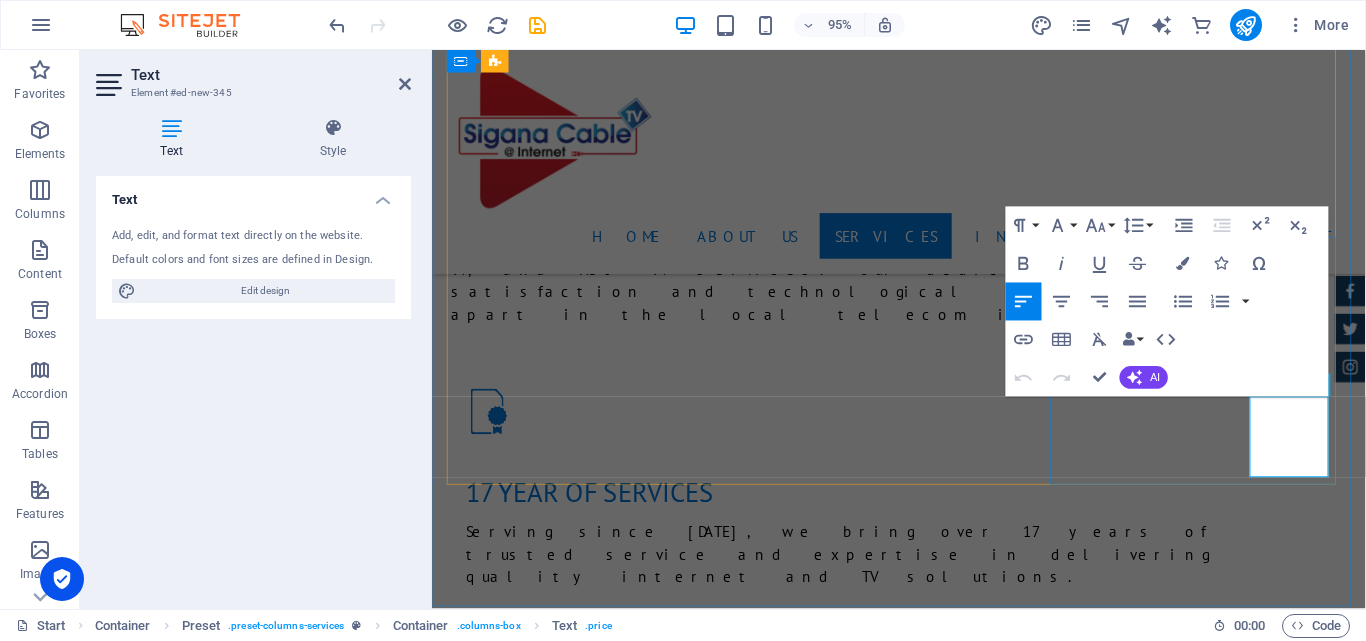 drag, startPoint x: 1330, startPoint y: 465, endPoint x: 1318, endPoint y: 466, distance: 12.0415945 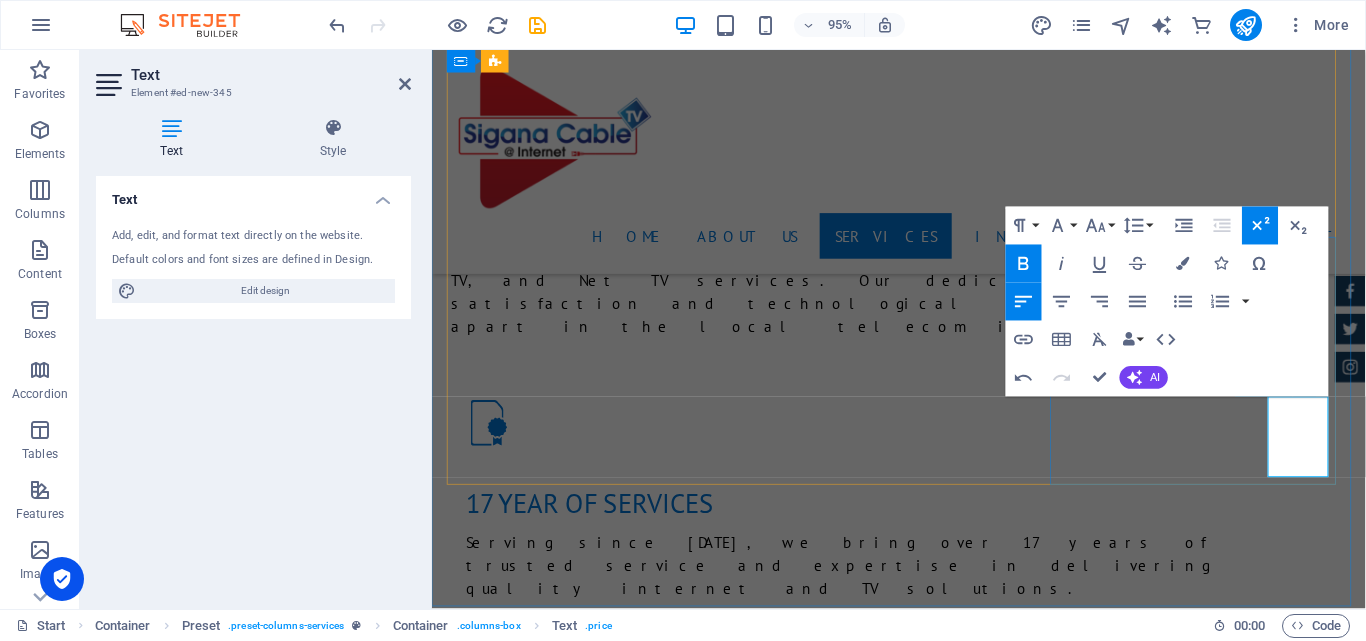 type 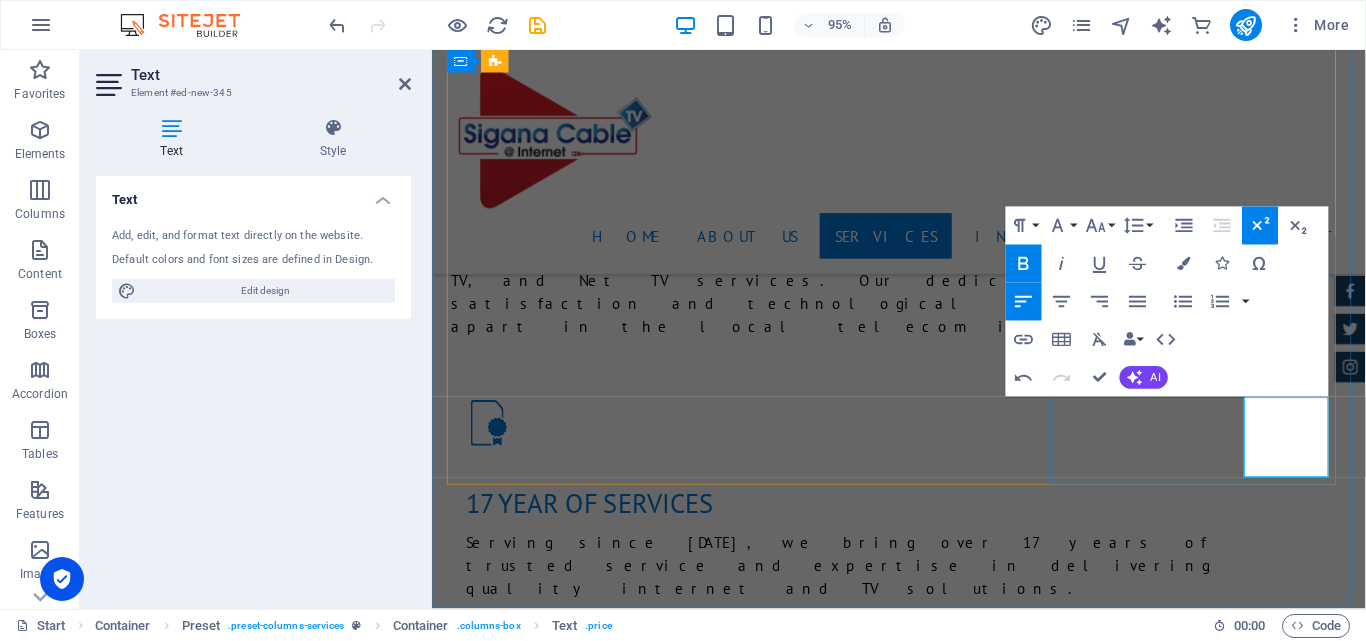 click on "14000" at bounding box center [1363, -1918] 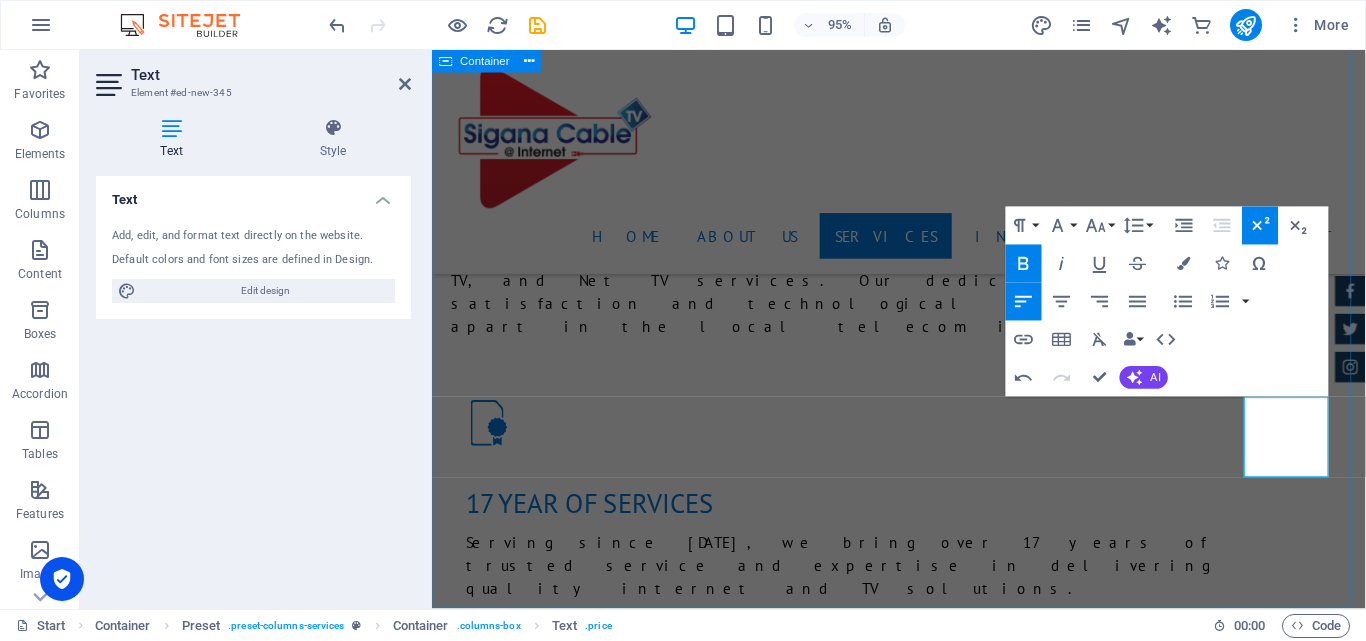click on "Services Sigana Cable Television Network Pvt. Ltd.  is your trusted provider of high-speed internet, fiber cable, Max TV, and Net TV services. We offer reliable and affordable internet connections for homes and businesses, using advanced fiber technology for fast and stable performance. Our TV services bring you a wide range of HD channels, movies, and entertainment through Max TV and Net TV. With expert installation and dedicated customer support, we ensure a smooth and satisfying digital experience for all our customers. 100 Mbps          1 month High-Speed Internet Unlimited Data Free Maintenance 24/7 Customer Support from $1000 100 mbps 3 months High-Speed Internet Unlimited Data Free Maintenance 24/7 Customer Support from $2700 100 mbps  12 months High-Speed Internet Unlimited Data Free Maintenance 24/7 Customer Support from $8000 basic cable 1 month High-Speed Internet Unlimited Data Free Maintenance 24/7 Customer Support rs 350 basic cable 3 months High-Speed Internet Unlimited Data rs 1000 rs rs" at bounding box center (923, 3258) 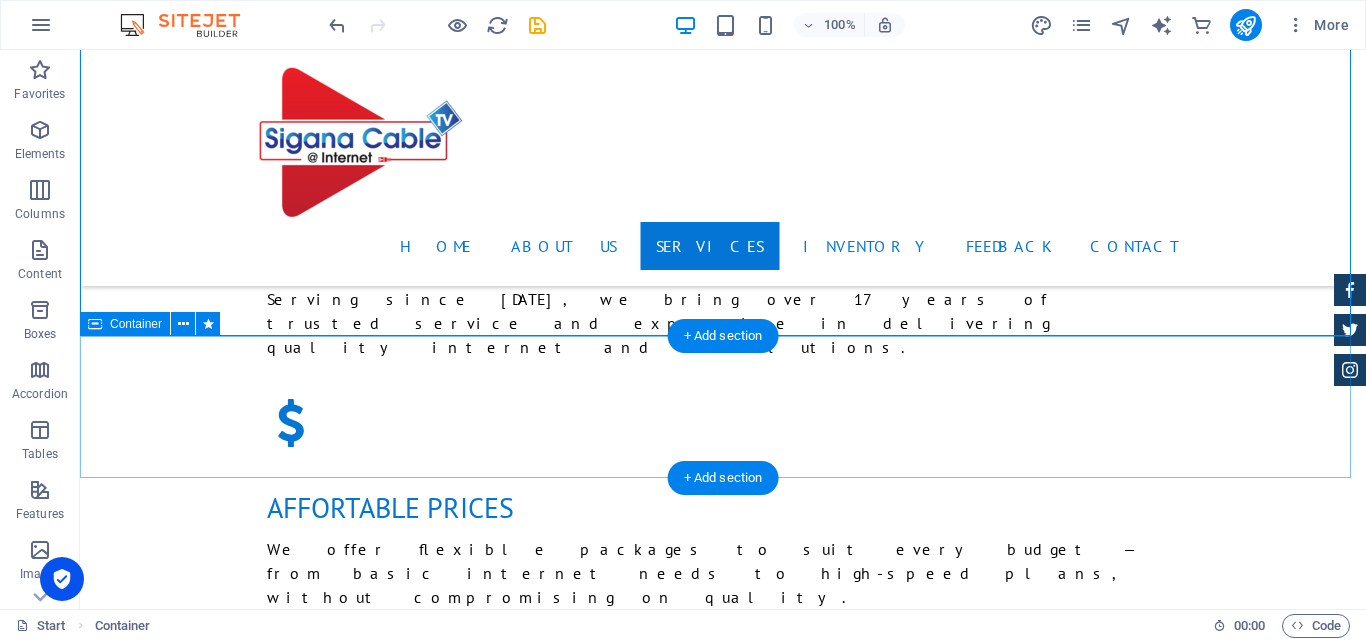 scroll, scrollTop: 2510, scrollLeft: 0, axis: vertical 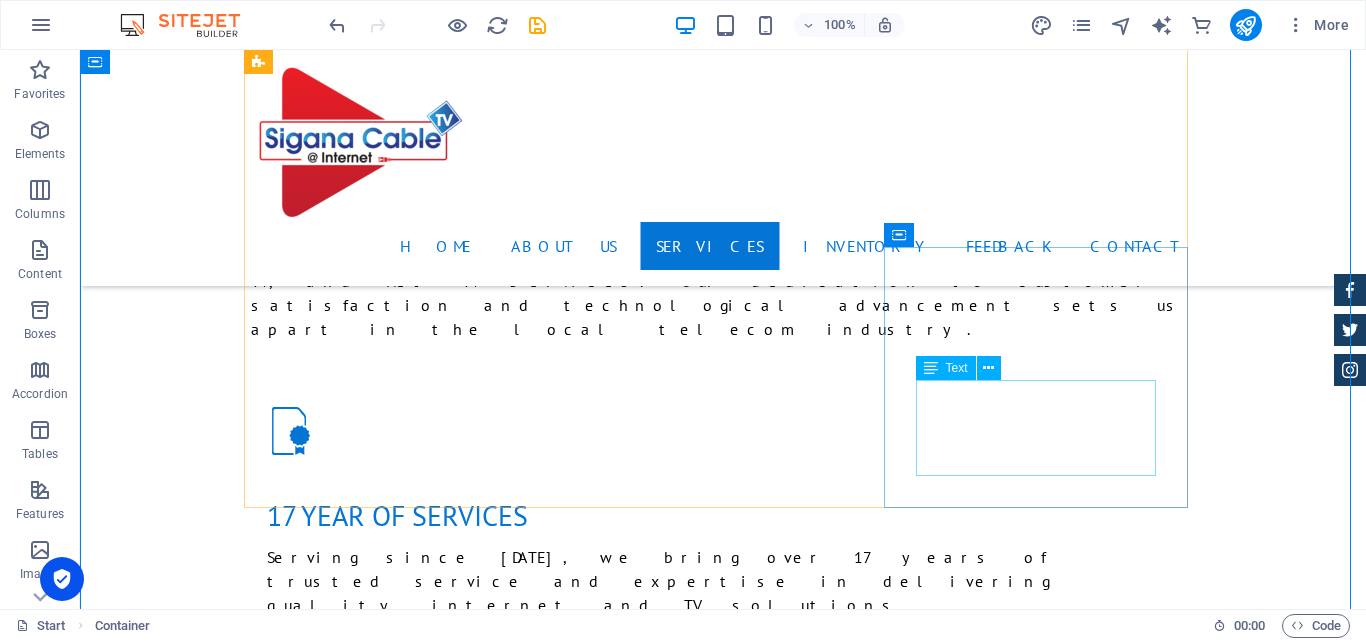 click on "High-Speed Internet Unlimited Data Free Maintenance 24/7 Customer Support" at bounding box center (723, 4771) 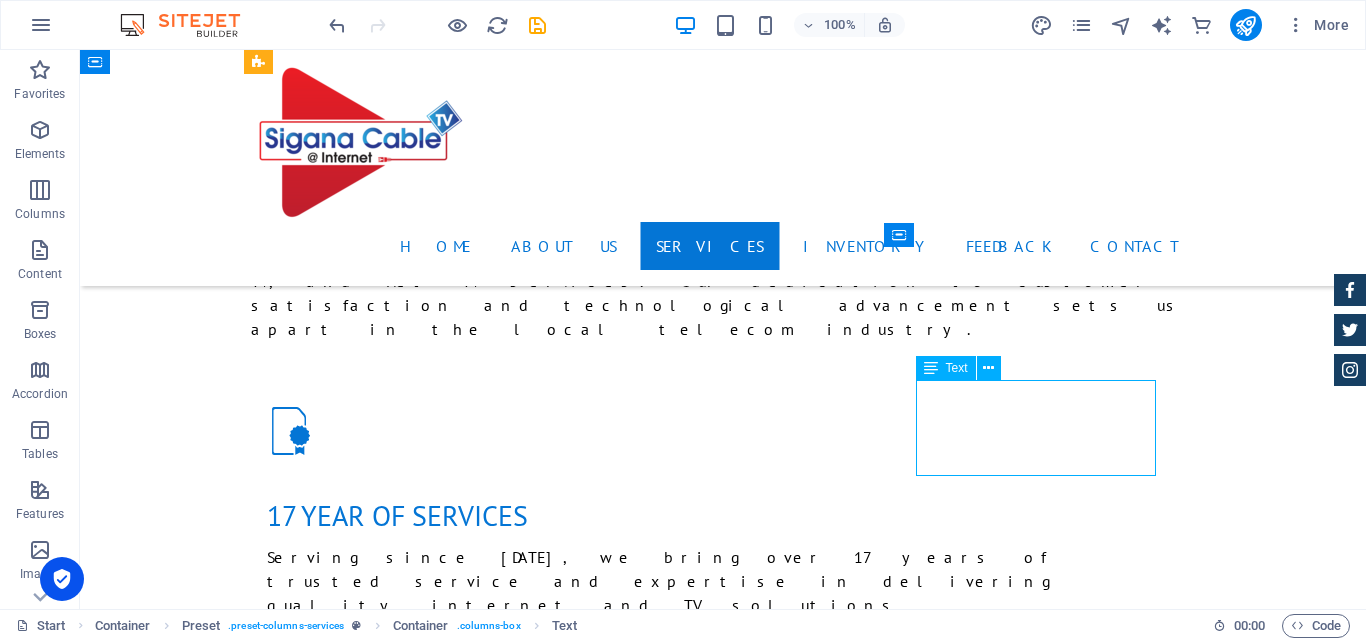 click on "High-Speed Internet Unlimited Data Free Maintenance 24/7 Customer Support" at bounding box center (723, 4771) 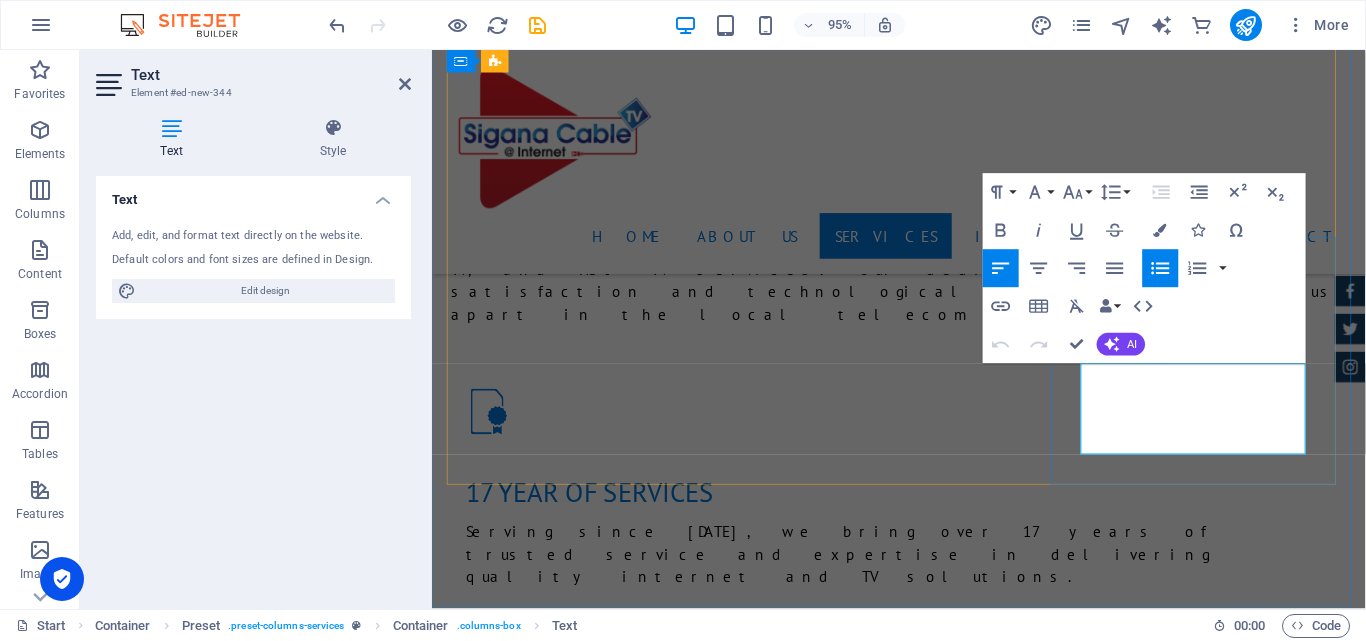 click on "24/7 Customer Support" at bounding box center [932, 4808] 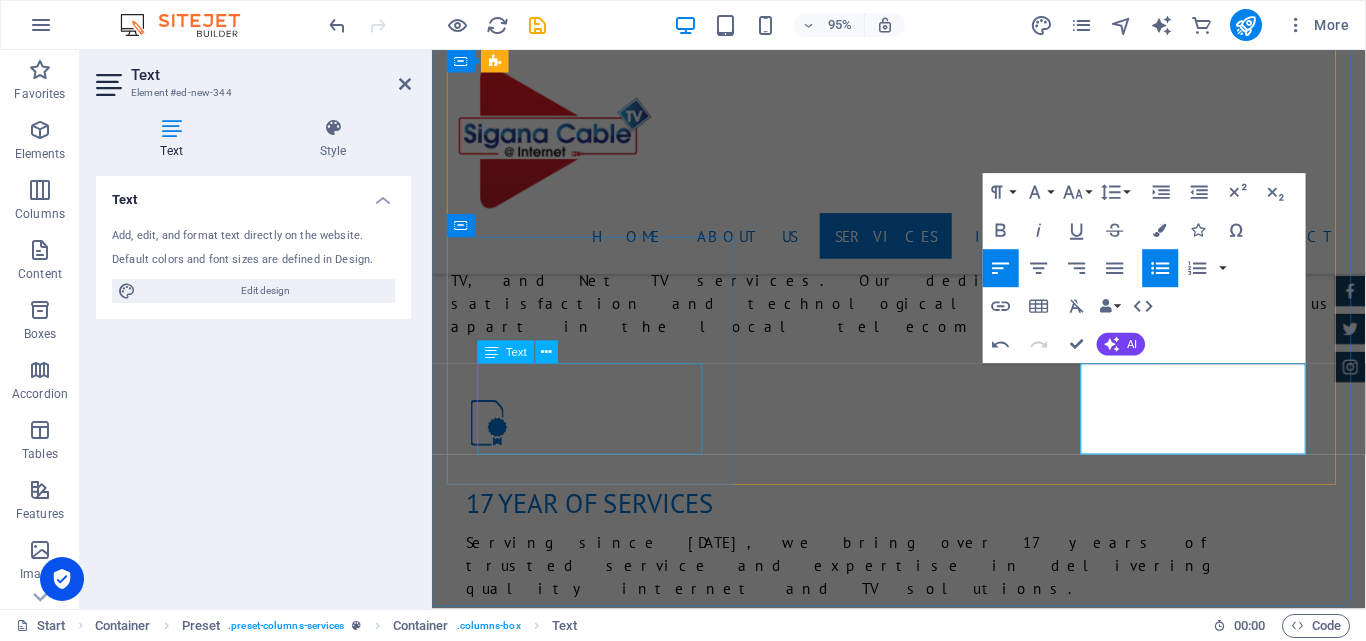 click on "High-Speed Internet Unlimited Data Free Maintenance 24/7 Customer Support" at bounding box center (924, 4345) 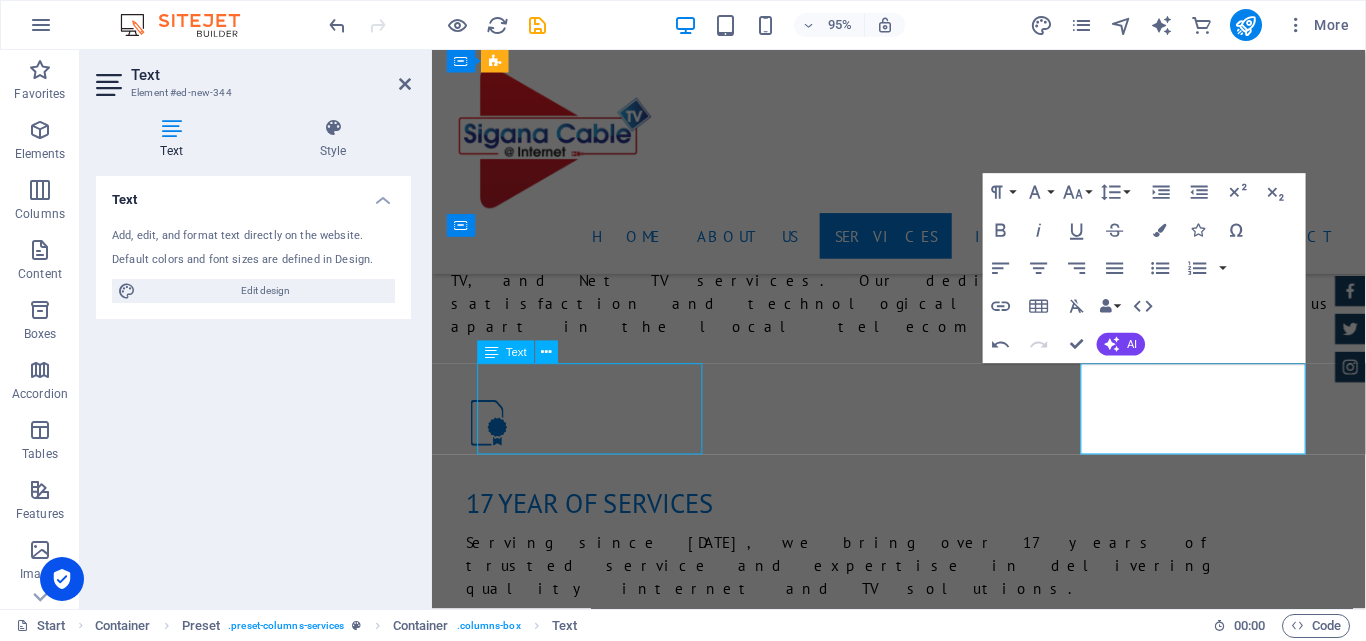 click on "internet + cable basic package for 1 month High-Speed Internet Unlimited Data Free Maintenance 24/7 Customer Support rs 1250 internet + cable basic package  for 3 months High-Speed Internet Unlimited Data Free Maintenance 24/7 Customer Support rs 3500 internet + cable  basic package for 12 months High-Speed Internet Unlimited Data Free Maintenance 24/7 Customer Support rs 10.000 internet + cable golden package  for 1 month High-Speed Internet Unlimited Data Free Maintenance 24/7 Customer Support rs 1500 internet + cable golden package for 3 months High-Speed Internet Unlimited Data Free Maintenance 24/7 Customer Support rs 4200 internet + cable golden package for 12 months High-Speed Internet Unlimited Data Free Maintenance 24/7 Customer Support rs 14000" at bounding box center [924, 4128] 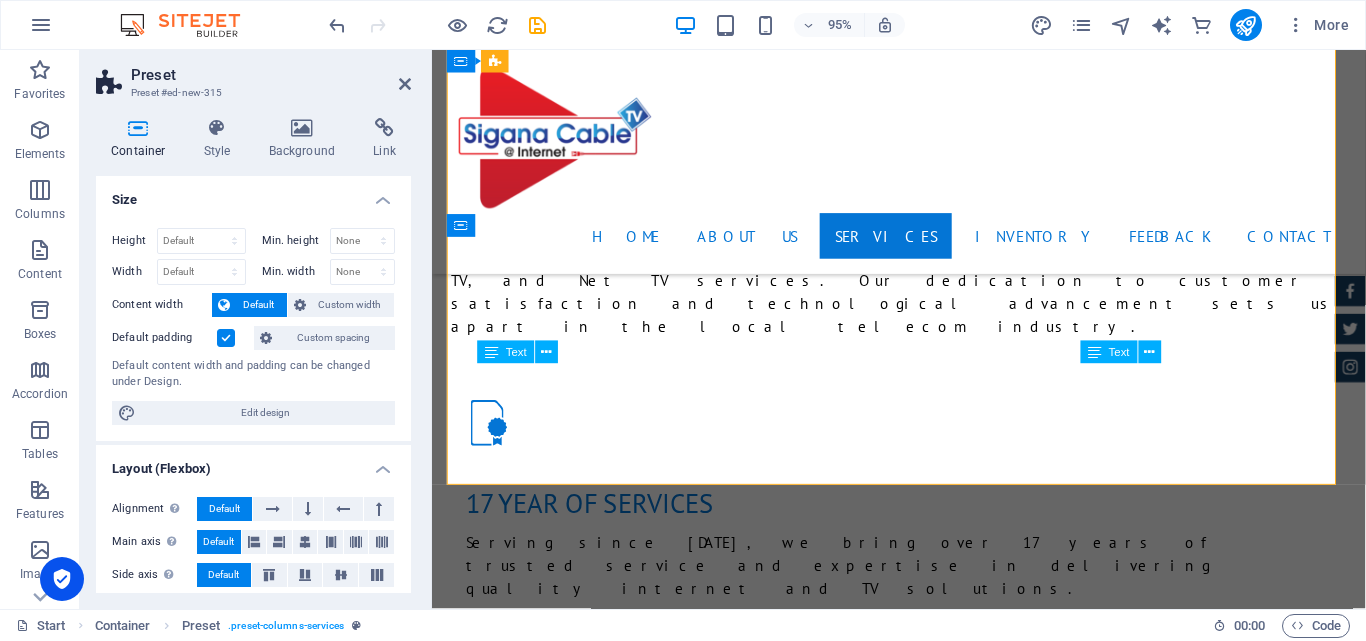 click on "High-Speed Internet Unlimited Data Free Maintenance 24/7 Customer Support" at bounding box center (924, 4345) 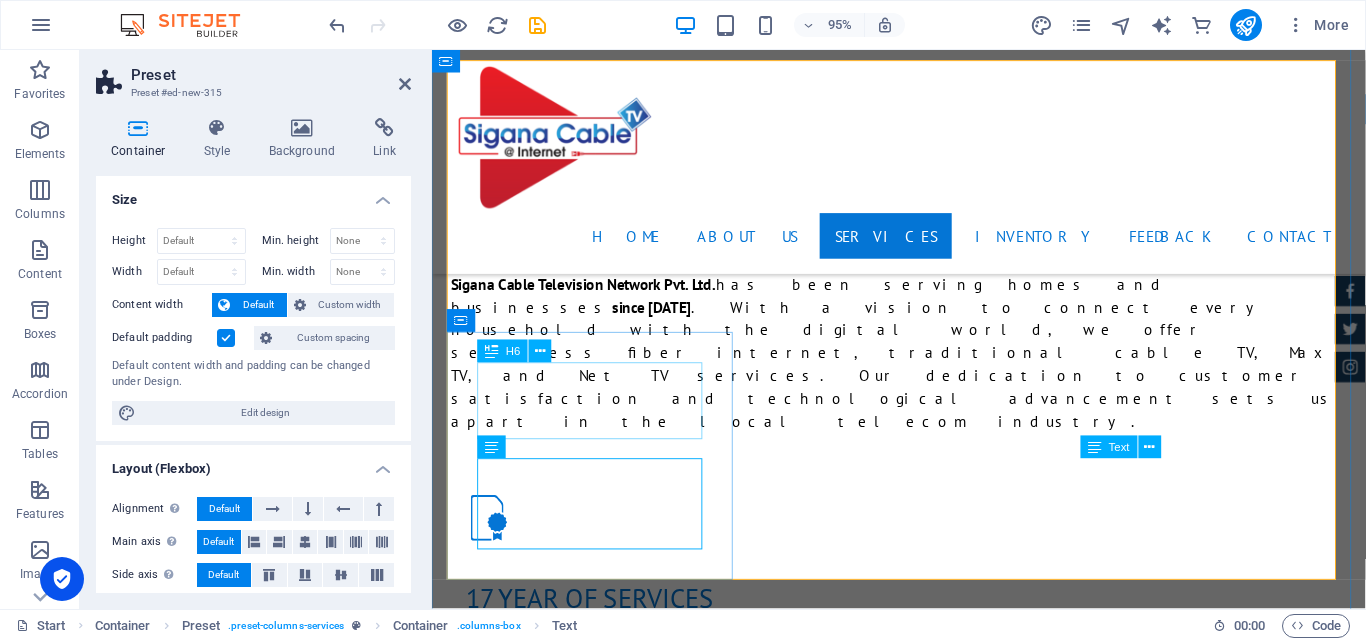 scroll, scrollTop: 2510, scrollLeft: 0, axis: vertical 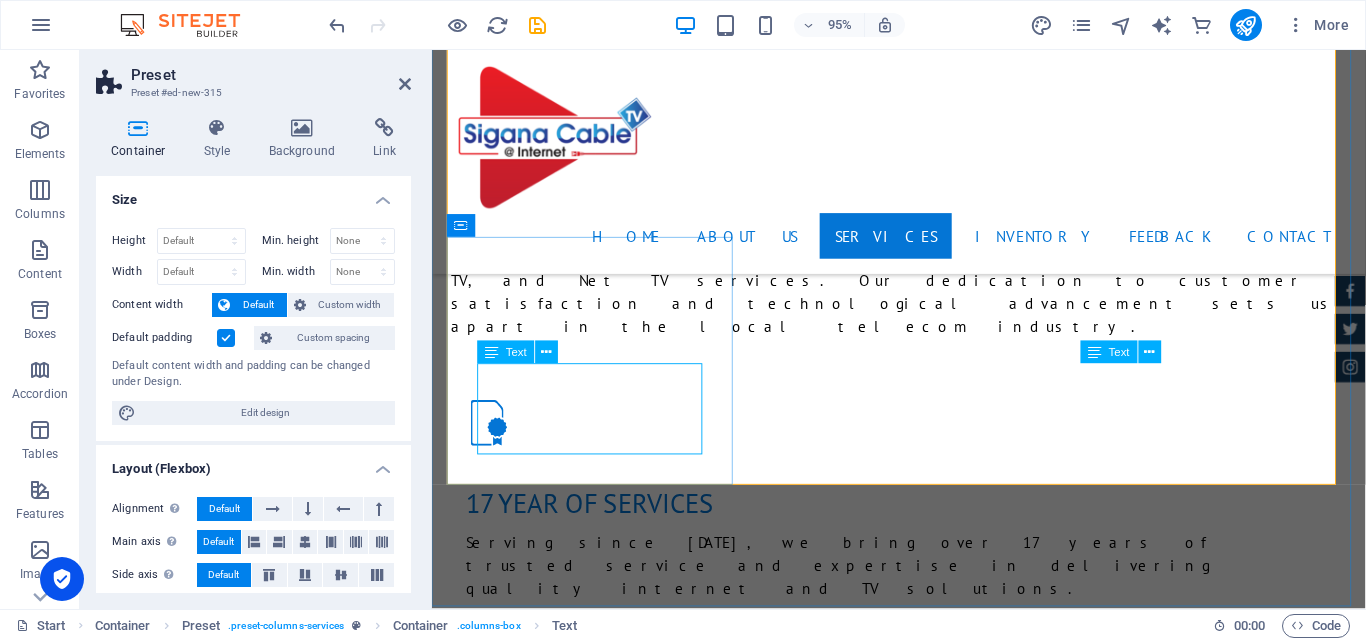 click on "High-Speed Internet Unlimited Data Free Maintenance 24/7 Customer Support" at bounding box center (924, 4345) 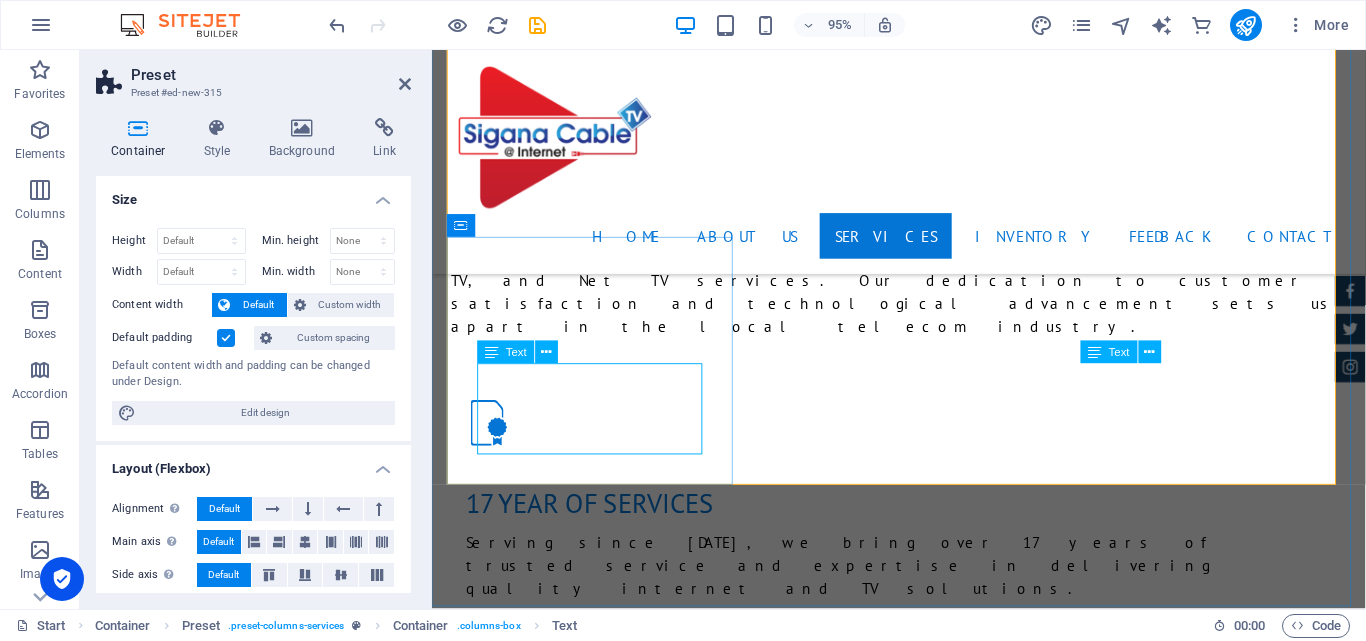 click on "High-Speed Internet Unlimited Data Free Maintenance 24/7 Customer Support" at bounding box center (924, 4345) 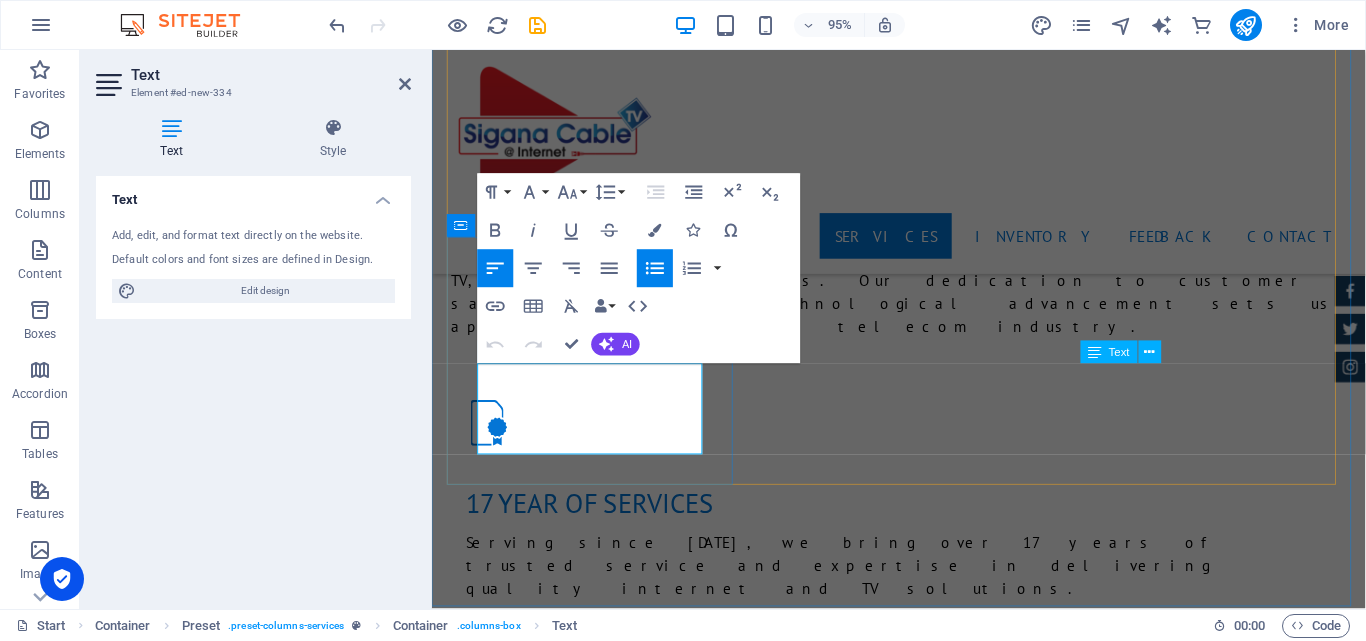click on "24/7 Customer Support" at bounding box center (932, 4382) 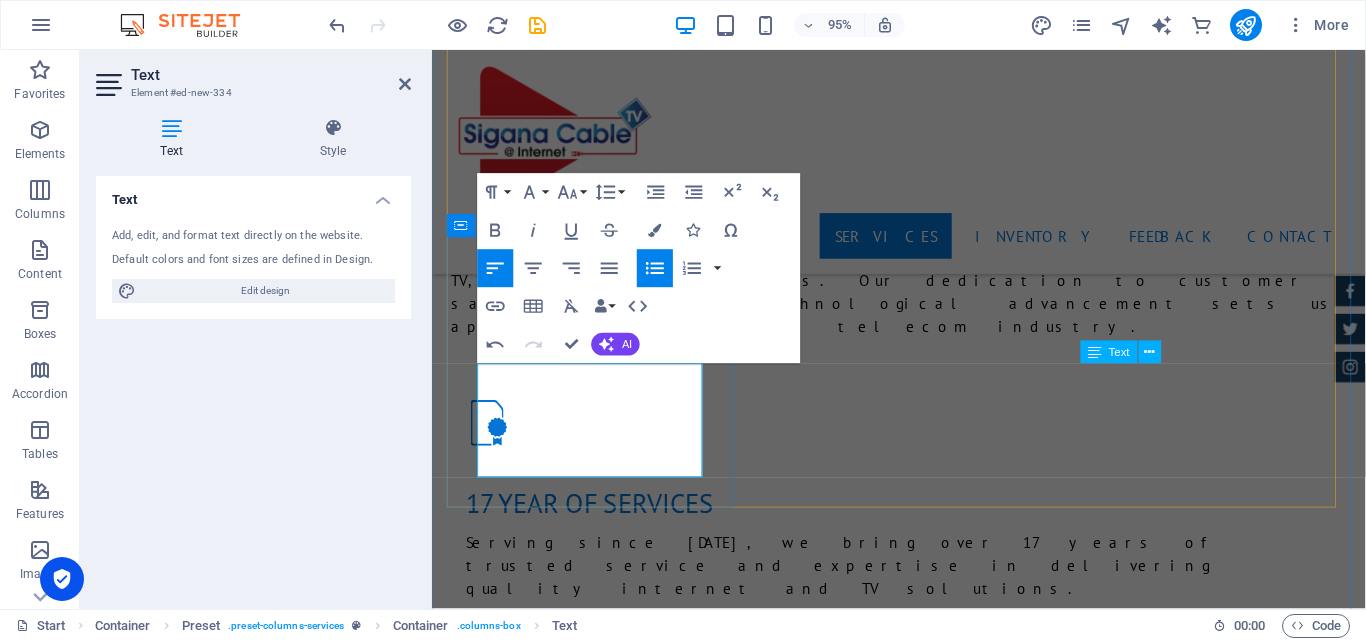 type 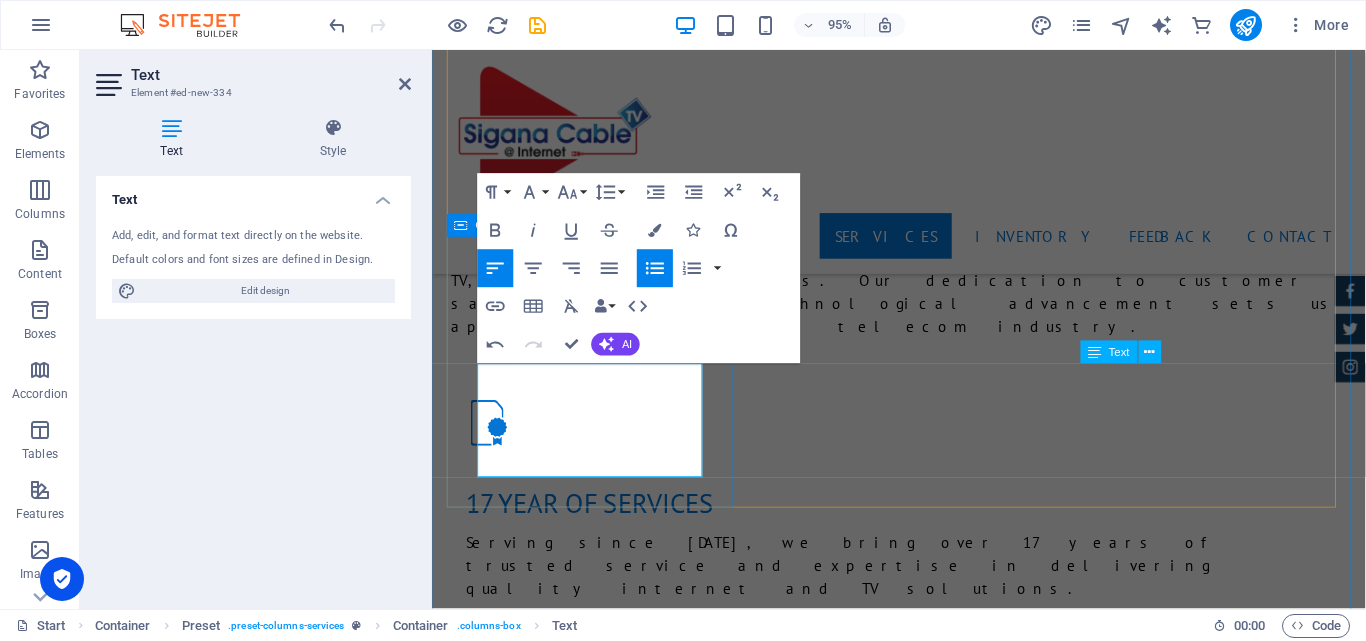 click on "internet + cable golden package  for 1 month High-Speed Internet Unlimited Data Free Maintenance 24/7 Customer Support 5G Dual Band Router rs 1500" at bounding box center (924, 4320) 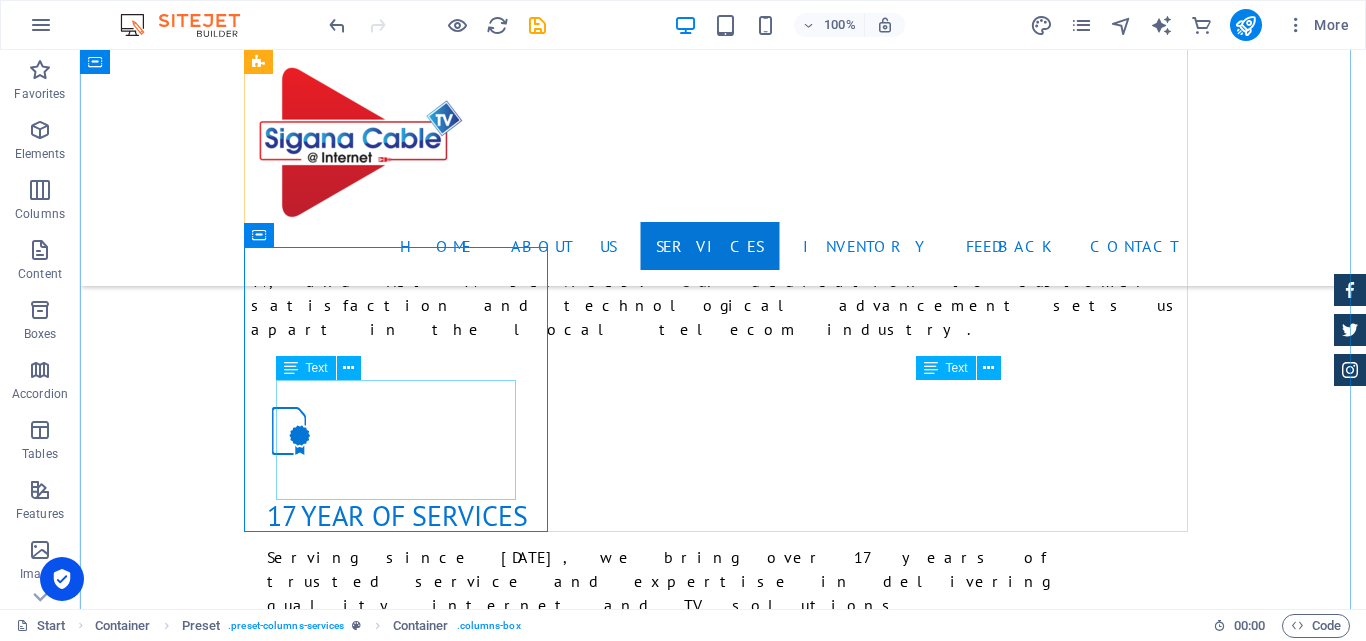 click on "High-Speed Internet Unlimited Data Free Maintenance 24/7 Customer Support 5G Dual Band Router" at bounding box center [723, 4345] 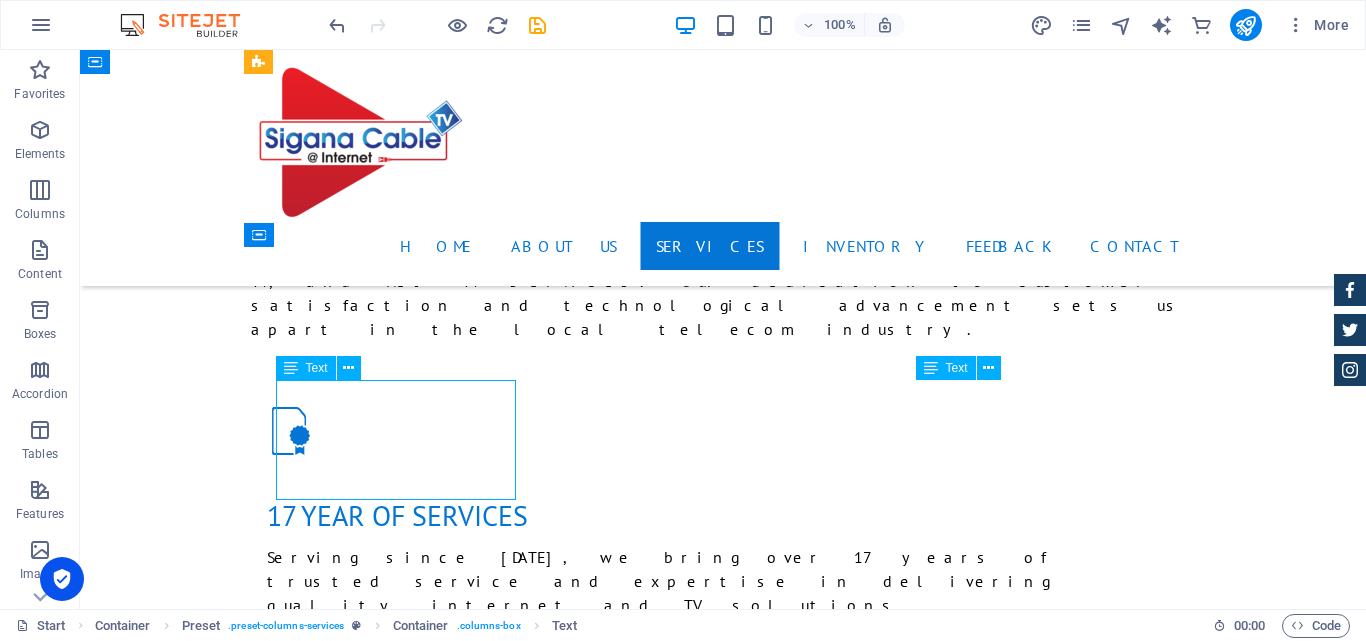 click on "High-Speed Internet Unlimited Data Free Maintenance 24/7 Customer Support 5G Dual Band Router" at bounding box center [723, 4345] 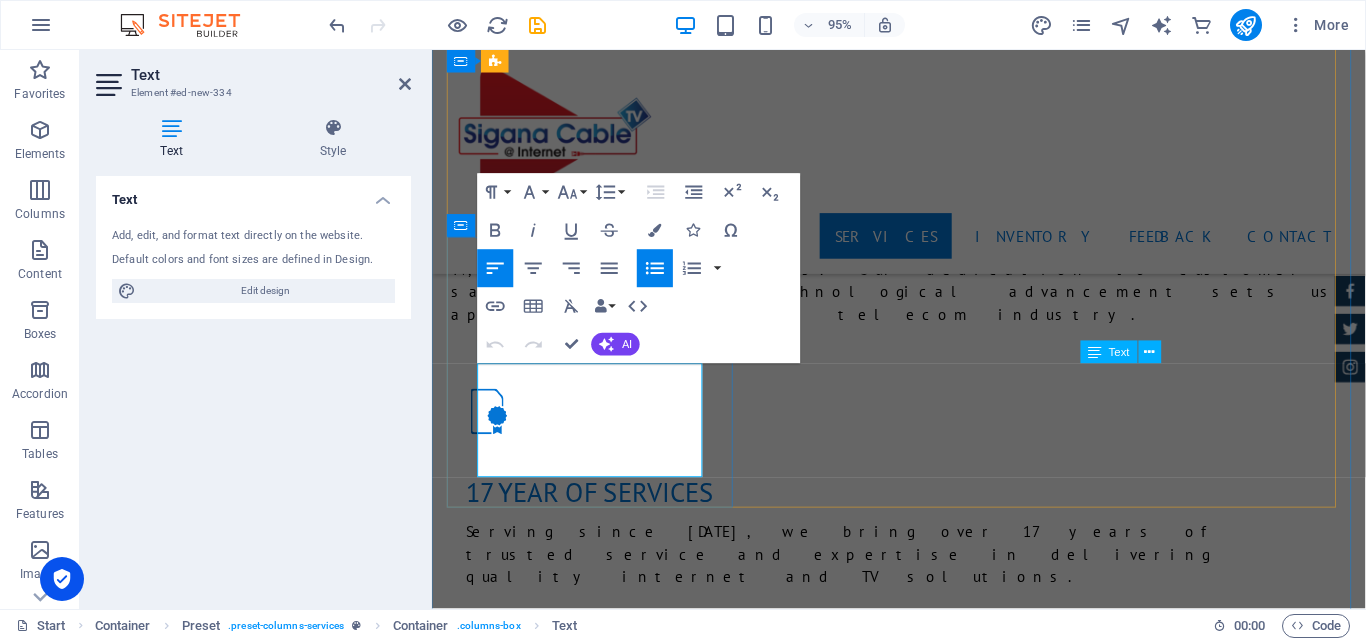 drag, startPoint x: 638, startPoint y: 488, endPoint x: 489, endPoint y: 495, distance: 149.16434 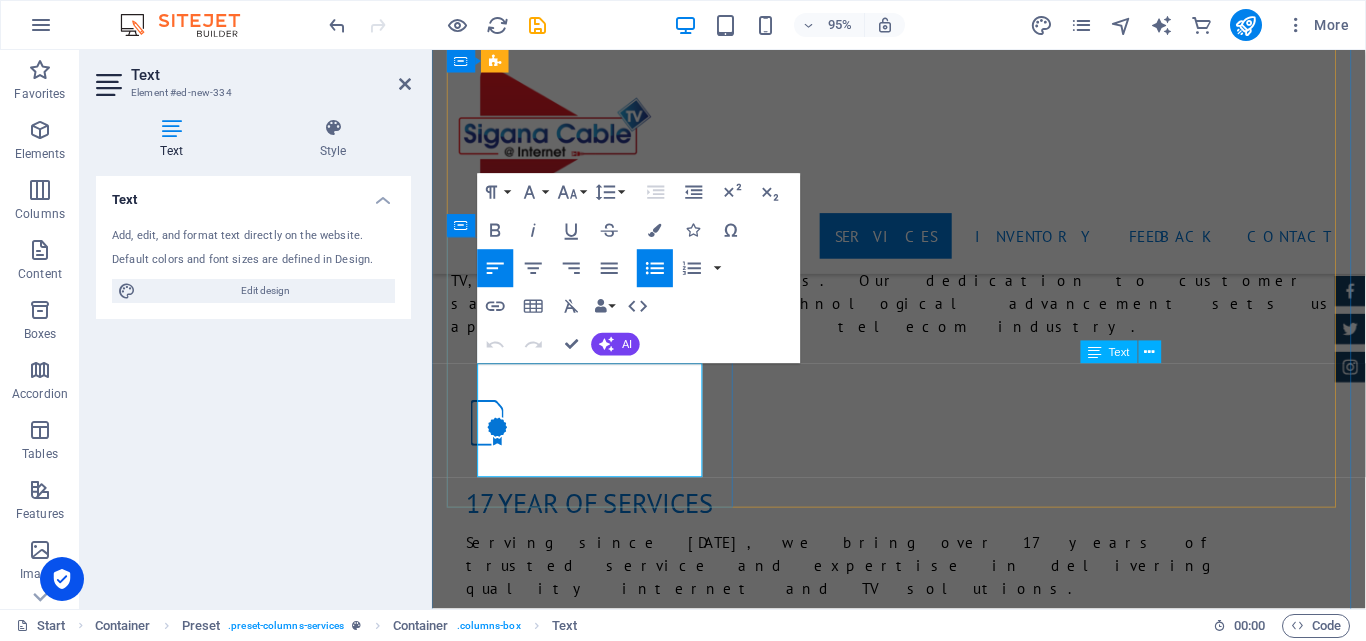 copy on "5G Dual Band Router" 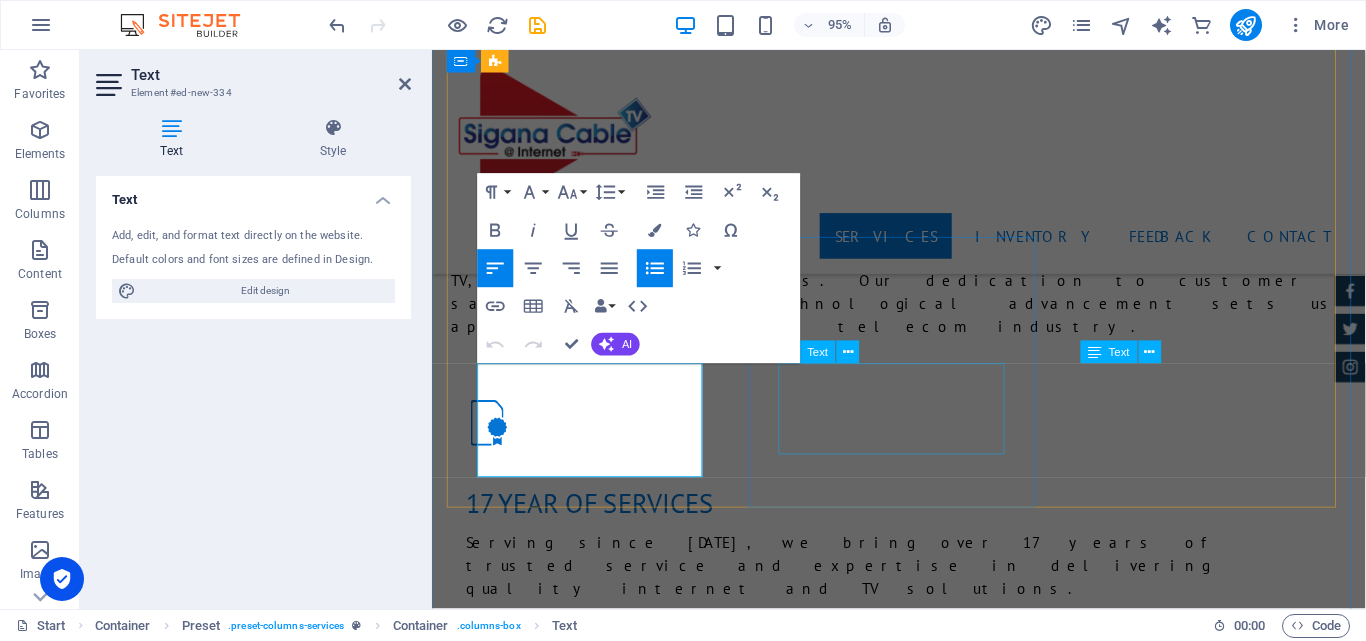 click on "High-Speed Internet Unlimited Data Free Maintenance 24/7 Customer Support" at bounding box center (924, 4589) 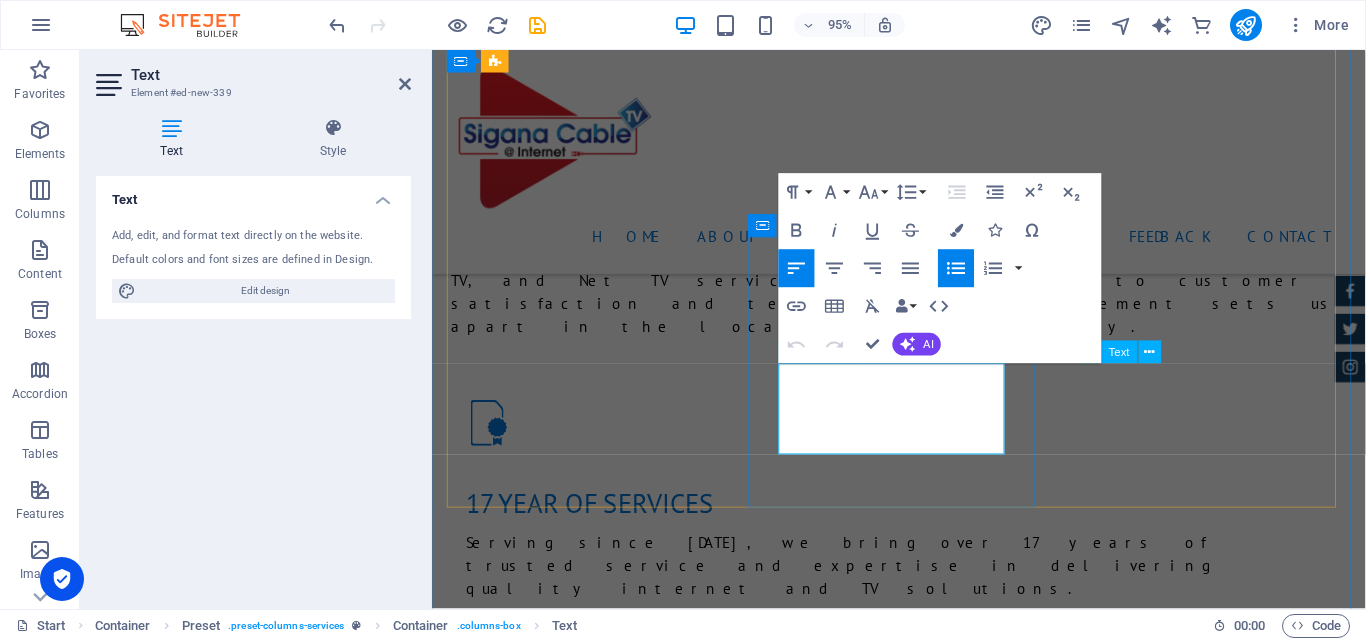 click on "24/7 Customer Support" at bounding box center [932, 4626] 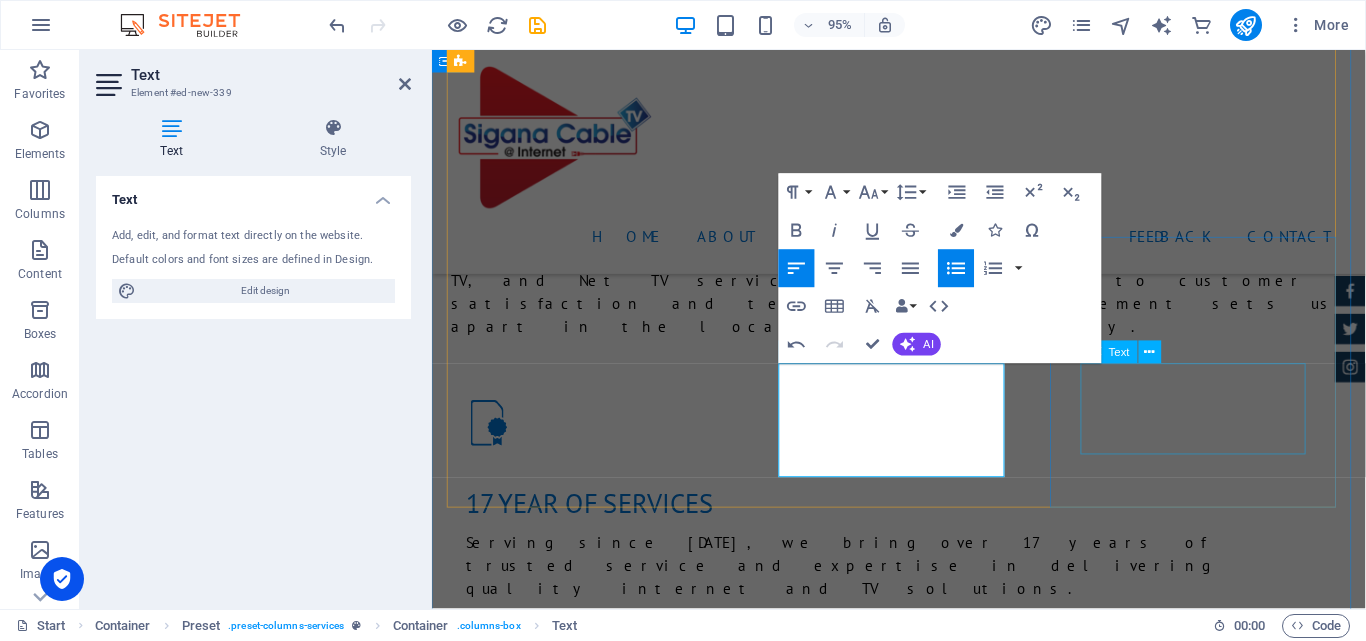 click on "High-Speed Internet Unlimited Data Free Maintenance 24/7 Customer Support" at bounding box center (924, 4833) 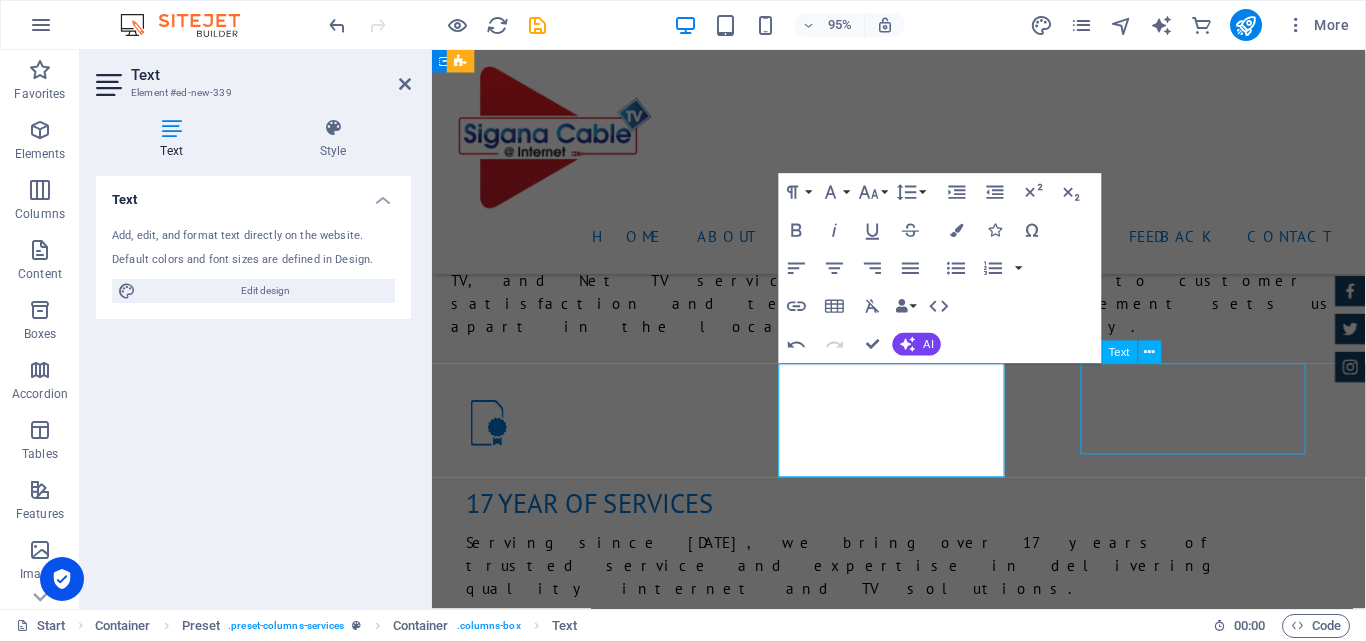 click on "High-Speed Internet Unlimited Data Free Maintenance 24/7 Customer Support" at bounding box center (924, 4833) 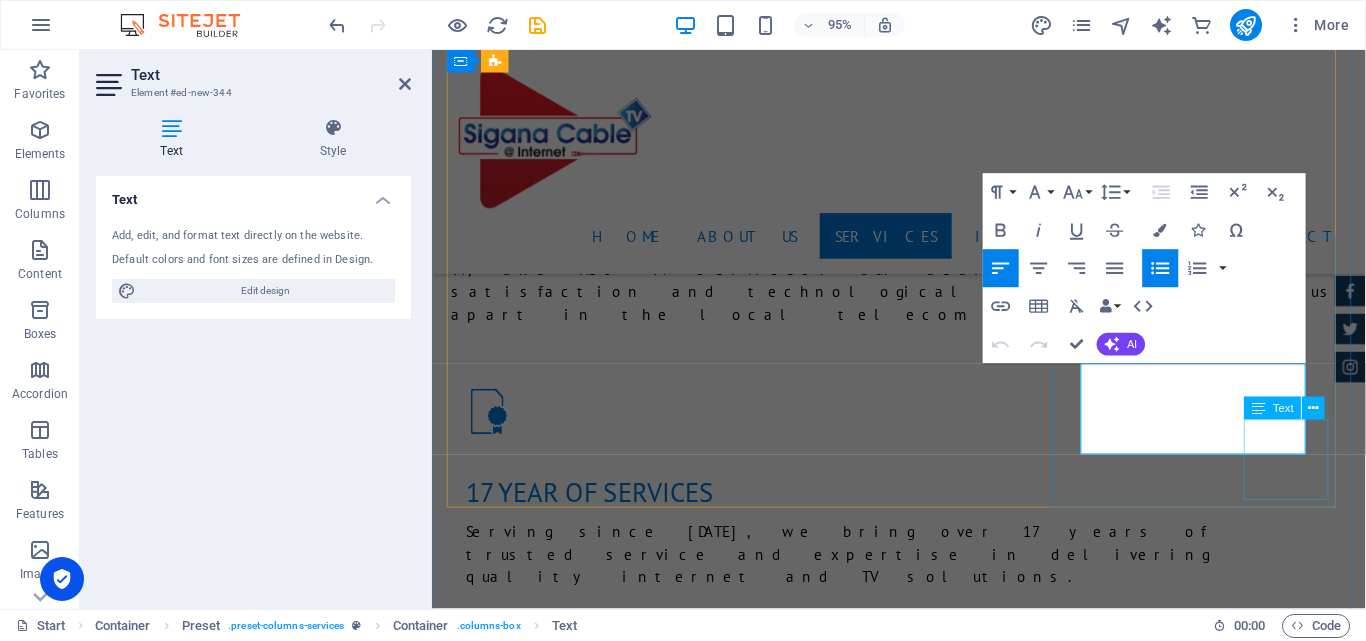 click on "rs 14000" at bounding box center [1363, -1923] 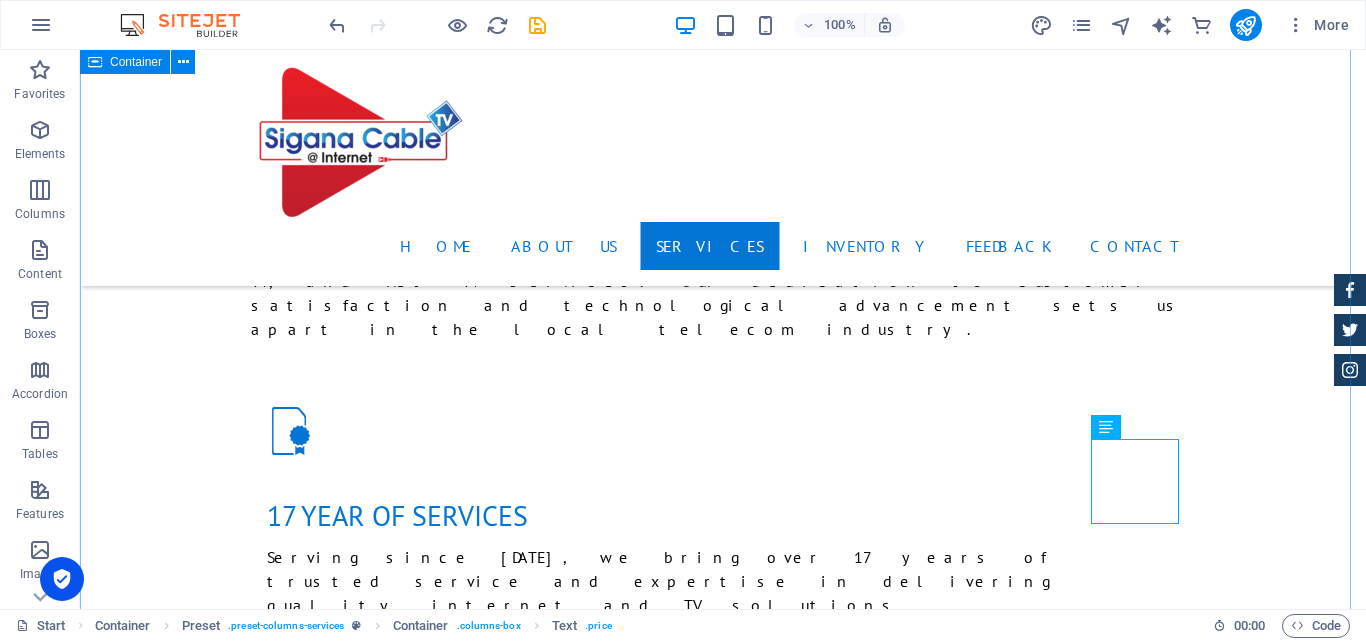 click on "Services Sigana Cable Television Network Pvt. Ltd.  is your trusted provider of high-speed internet, fiber cable, Max TV, and Net TV services. We offer reliable and affordable internet connections for homes and businesses, using advanced fiber technology for fast and stable performance. Our TV services bring you a wide range of HD channels, movies, and entertainment through Max TV and Net TV. With expert installation and dedicated customer support, we ensure a smooth and satisfying digital experience for all our customers. 100 Mbps          1 month High-Speed Internet Unlimited Data Free Maintenance 24/7 Customer Support from $1000 100 mbps 3 months High-Speed Internet Unlimited Data Free Maintenance 24/7 Customer Support from $2700 100 mbps  12 months High-Speed Internet Unlimited Data Free Maintenance 24/7 Customer Support from $8000 basic cable 1 month High-Speed Internet Unlimited Data Free Maintenance 24/7 Customer Support rs 350 basic cable 3 months High-Speed Internet Unlimited Data rs 1000 rs rs" at bounding box center (723, 3271) 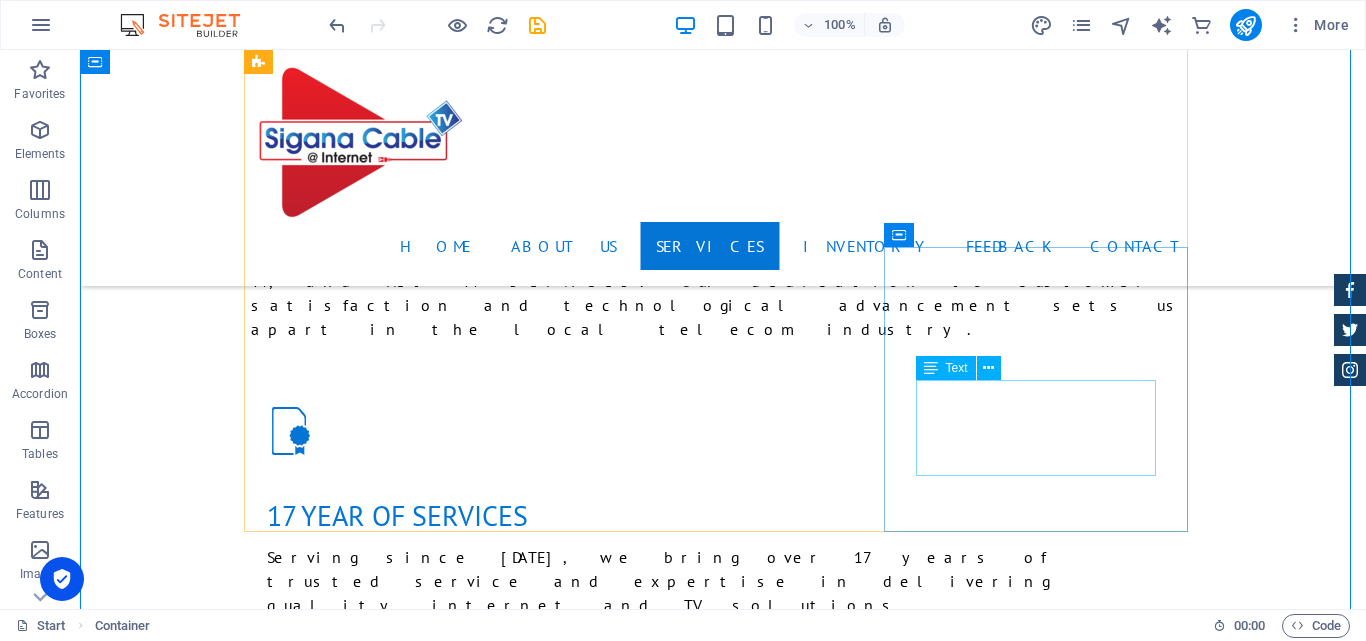 click on "High-Speed Internet Unlimited Data Free Maintenance 24/7 Customer Support" at bounding box center (723, 4821) 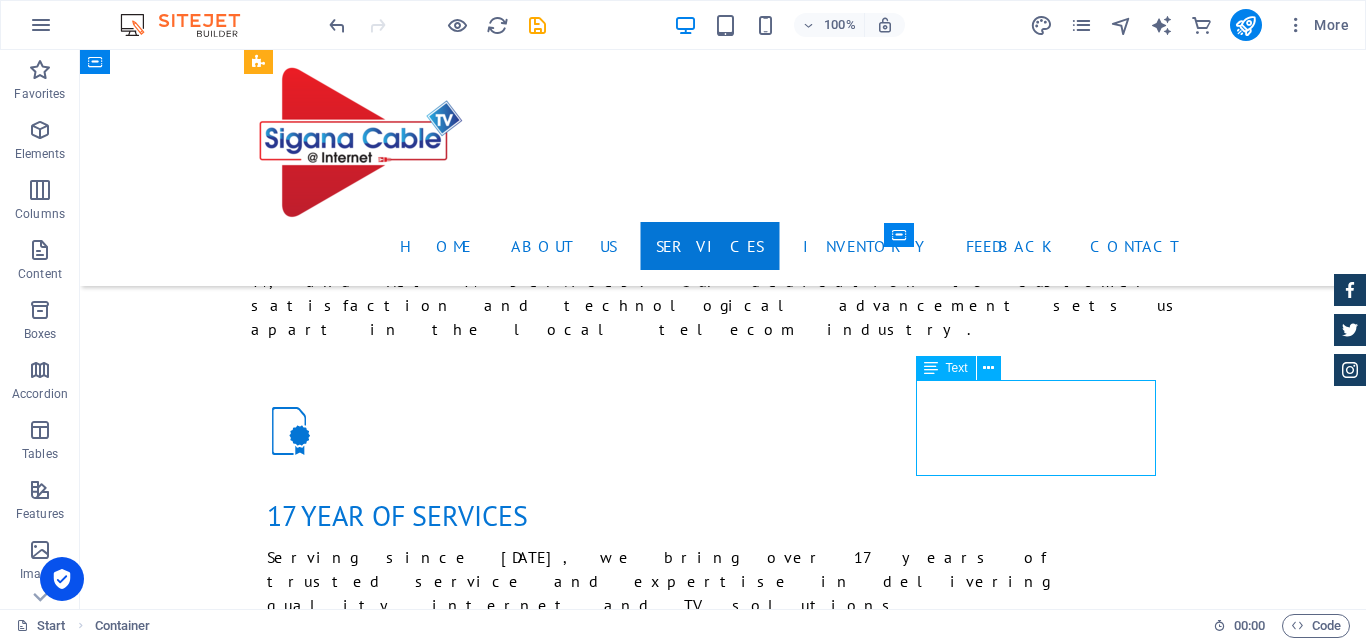 click on "High-Speed Internet Unlimited Data Free Maintenance 24/7 Customer Support" at bounding box center [723, 4821] 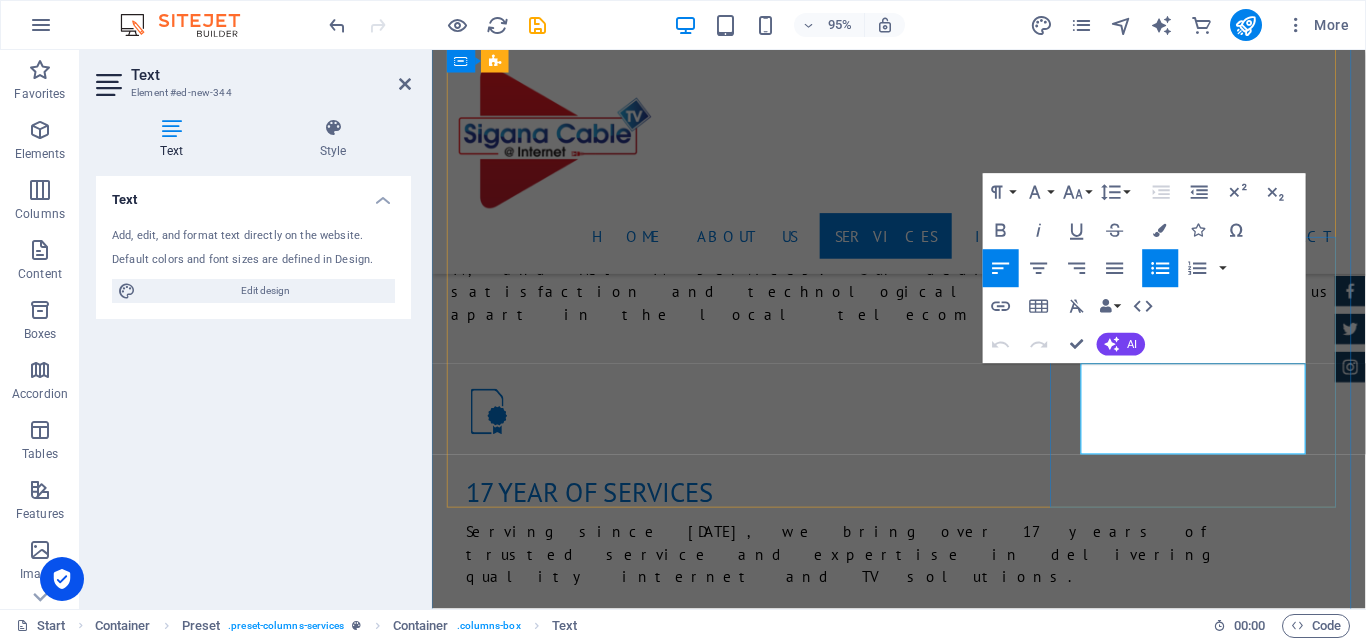 click on "24/7 Customer Support" at bounding box center (932, 4858) 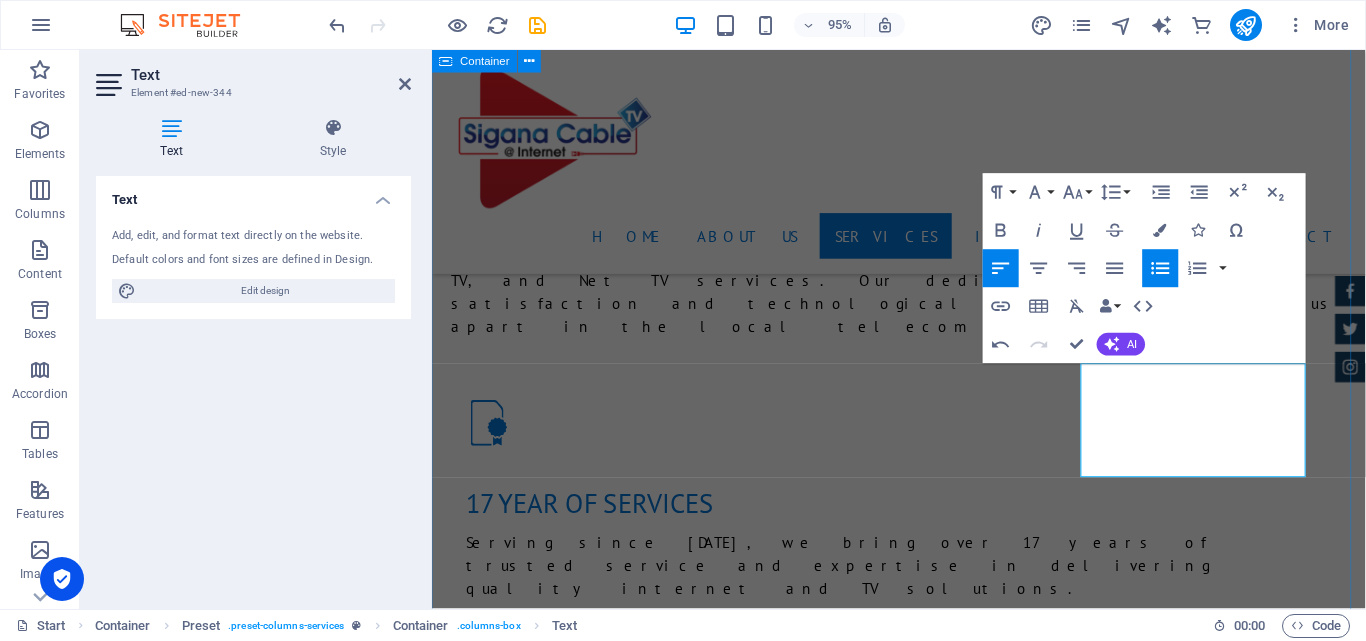 click on "Services Sigana Cable Television Network Pvt. Ltd.  is your trusted provider of high-speed internet, fiber cable, Max TV, and Net TV services. We offer reliable and affordable internet connections for homes and businesses, using advanced fiber technology for fast and stable performance. Our TV services bring you a wide range of HD channels, movies, and entertainment through Max TV and Net TV. With expert installation and dedicated customer support, we ensure a smooth and satisfying digital experience for all our customers. 100 Mbps          1 month High-Speed Internet Unlimited Data Free Maintenance 24/7 Customer Support from $1000 100 mbps 3 months High-Speed Internet Unlimited Data Free Maintenance 24/7 Customer Support from $2700 100 mbps  12 months High-Speed Internet Unlimited Data Free Maintenance 24/7 Customer Support from $8000 basic cable 1 month High-Speed Internet Unlimited Data Free Maintenance 24/7 Customer Support rs 350 basic cable 3 months High-Speed Internet Unlimited Data rs 1000 rs rs" at bounding box center (923, 3295) 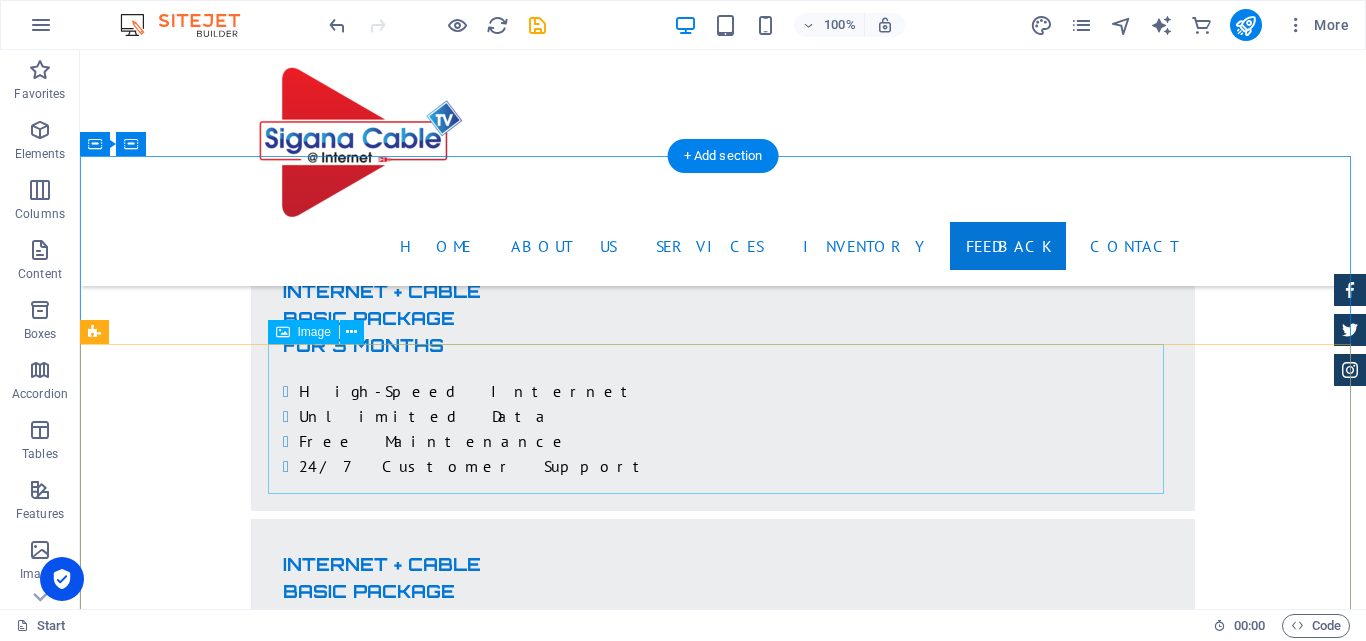 scroll, scrollTop: 5910, scrollLeft: 0, axis: vertical 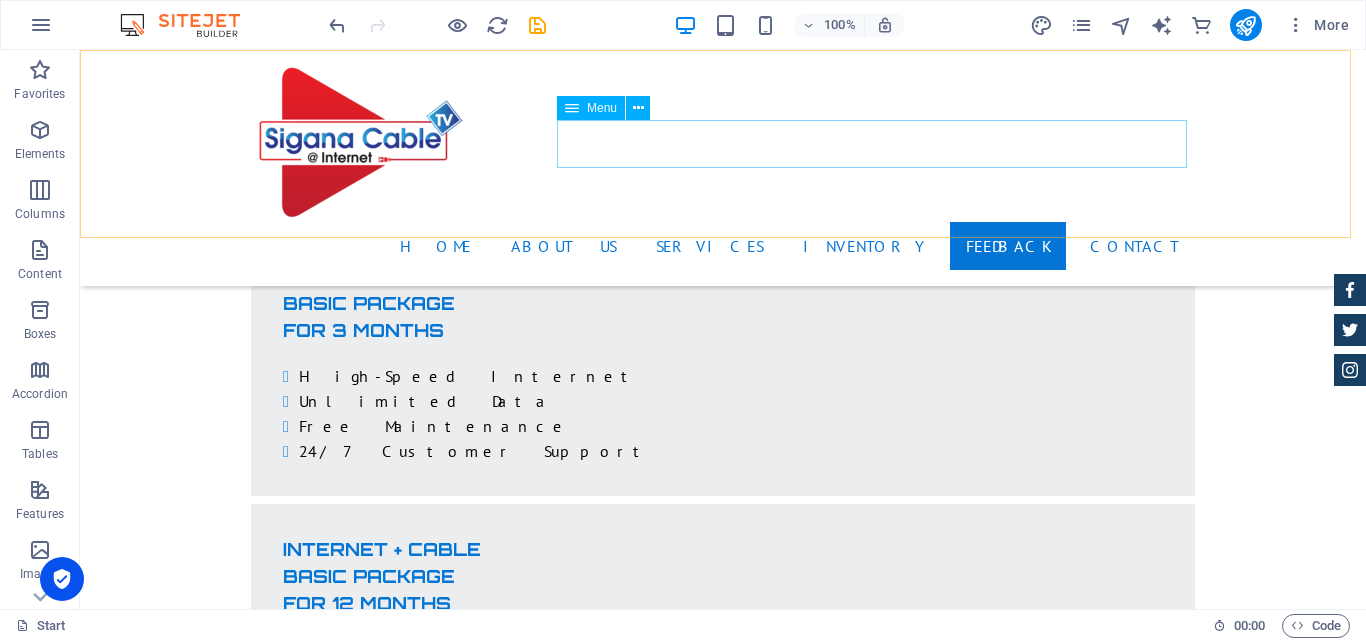 click on "Home About us Services Inventory Feedback Contact" at bounding box center [723, 246] 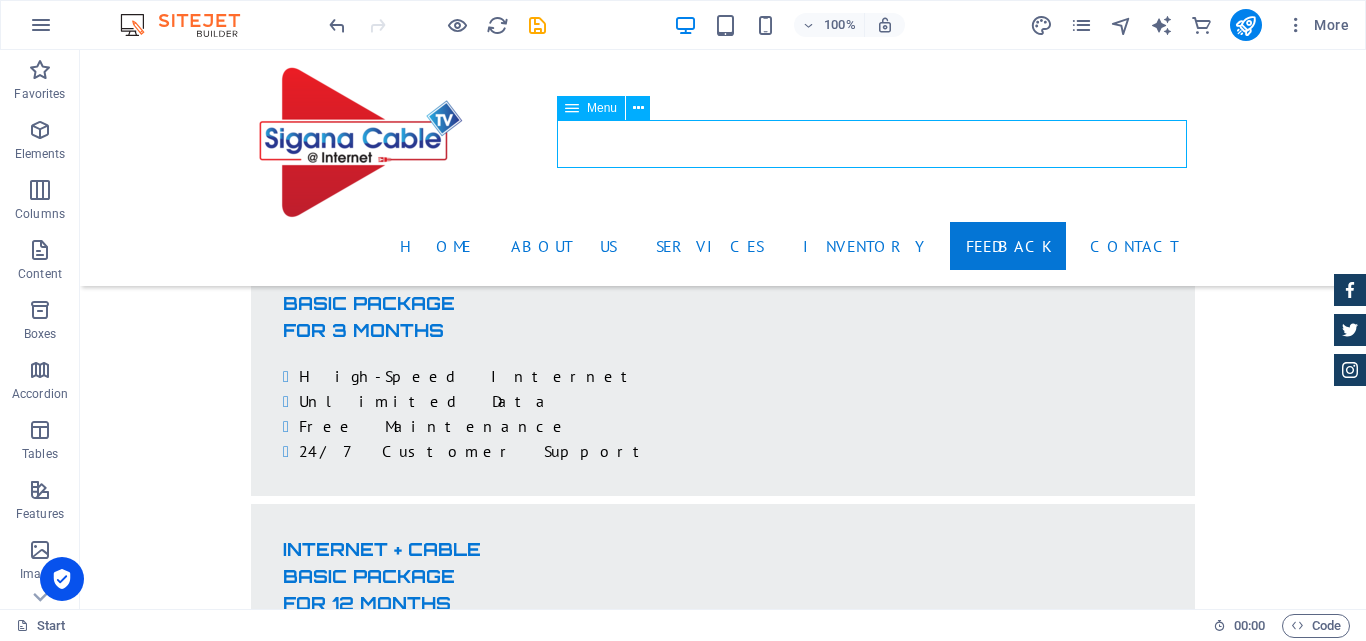click on "Home About us Services Inventory Feedback Contact" at bounding box center [723, 246] 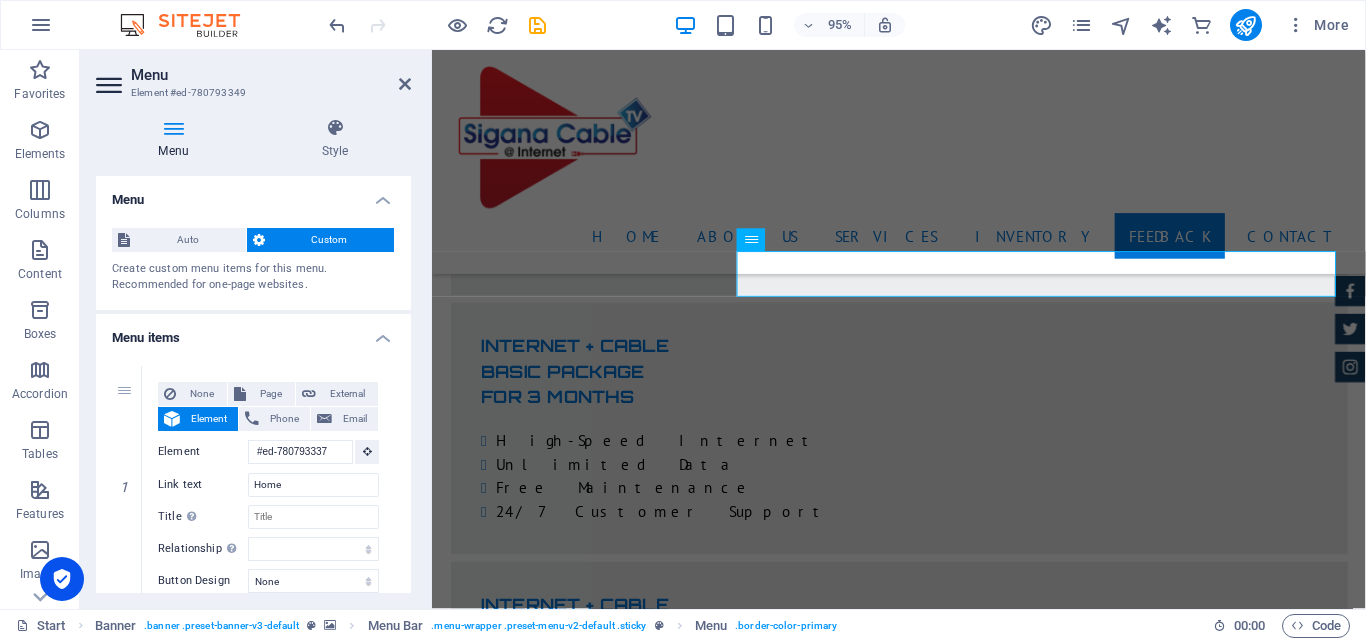 scroll, scrollTop: 5743, scrollLeft: 0, axis: vertical 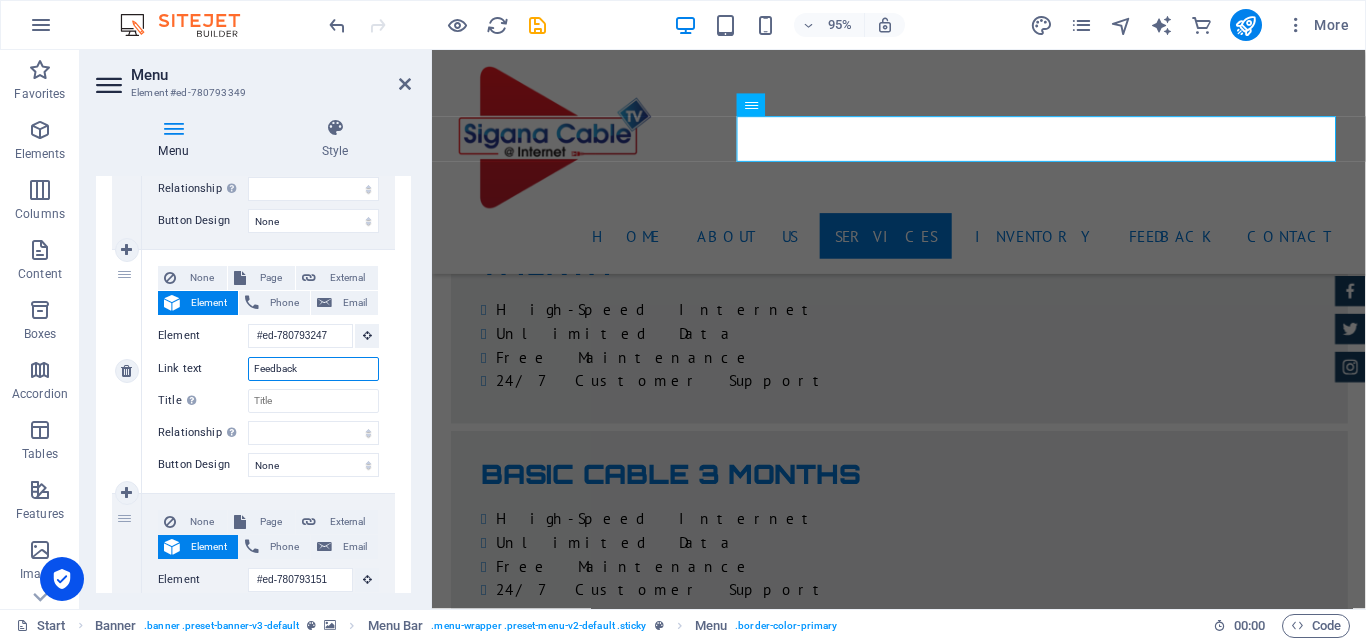 click on "Feedback" at bounding box center [313, 369] 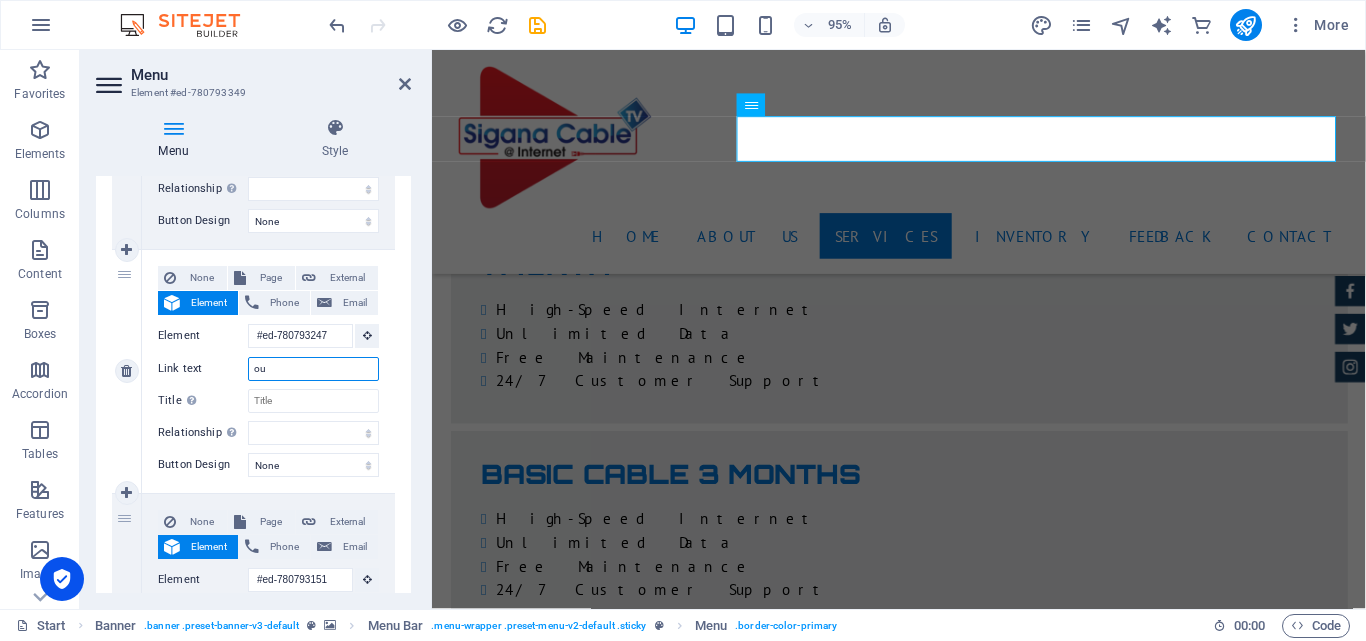 type on "our" 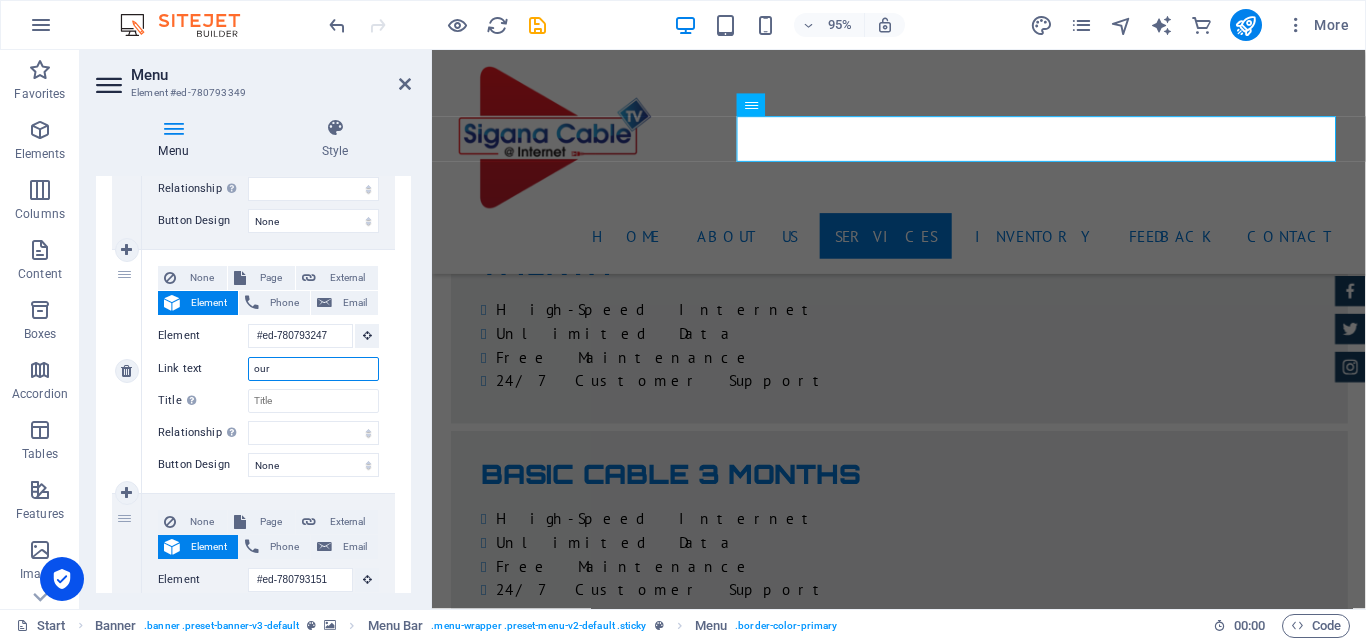 select 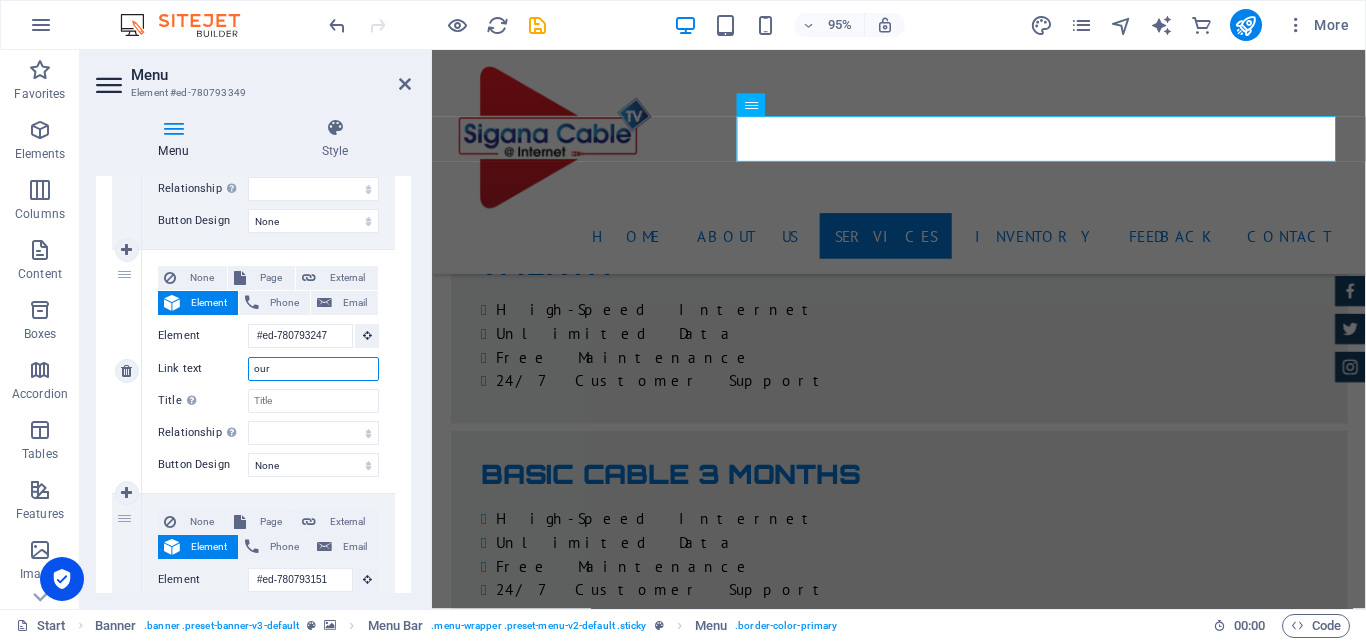 type on "our" 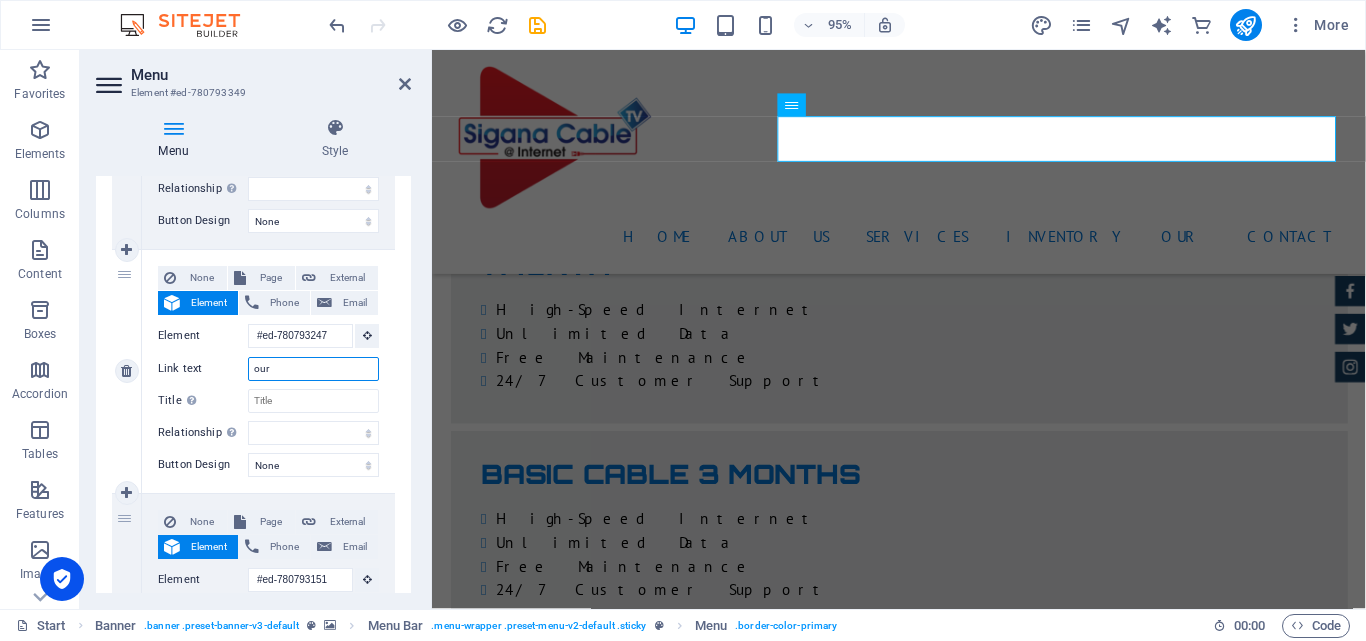 select 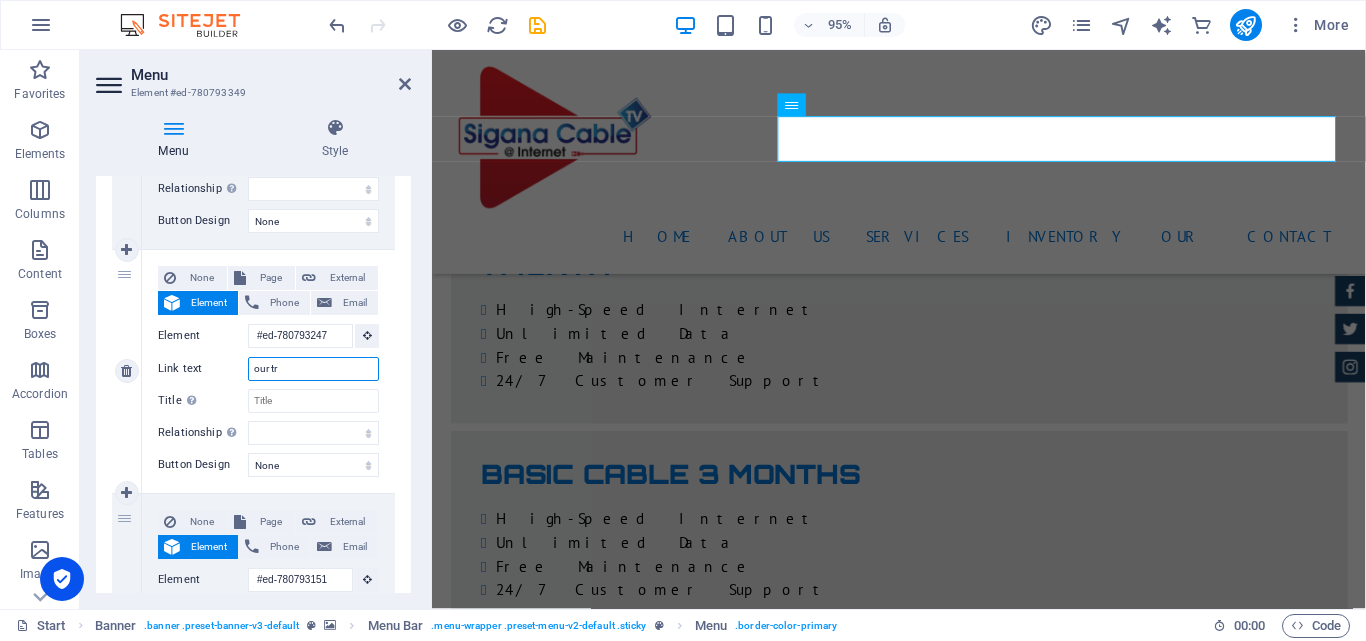 type on "our tra" 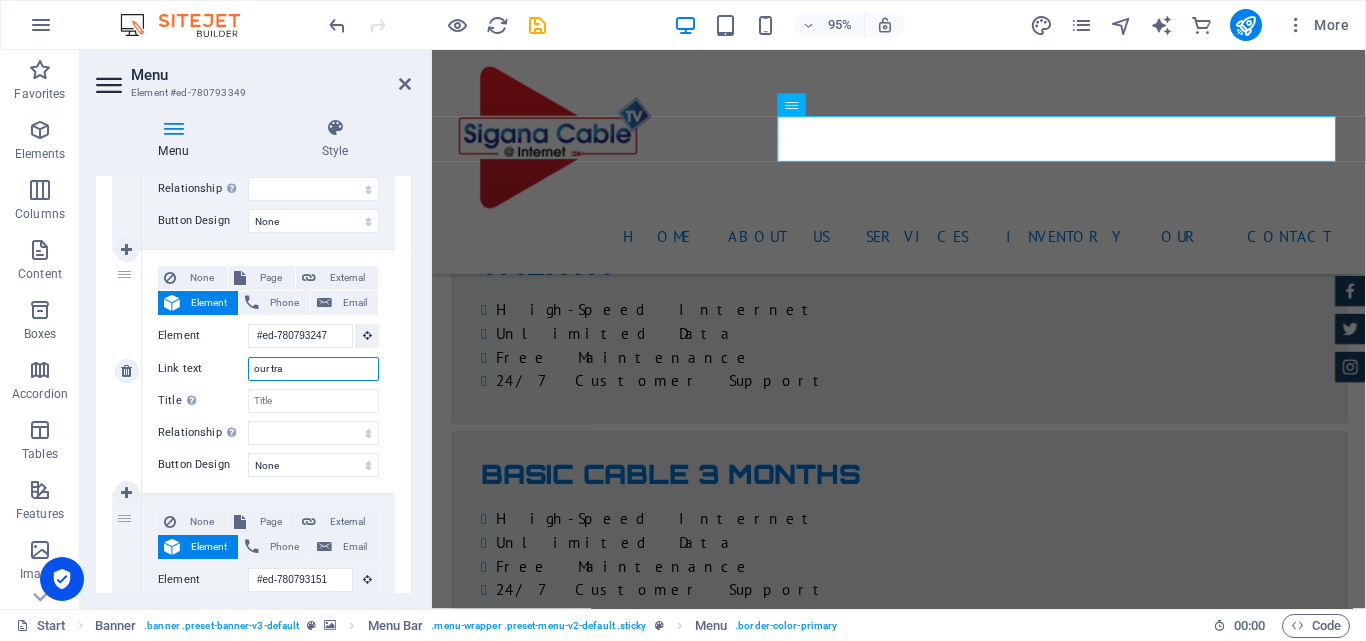 select 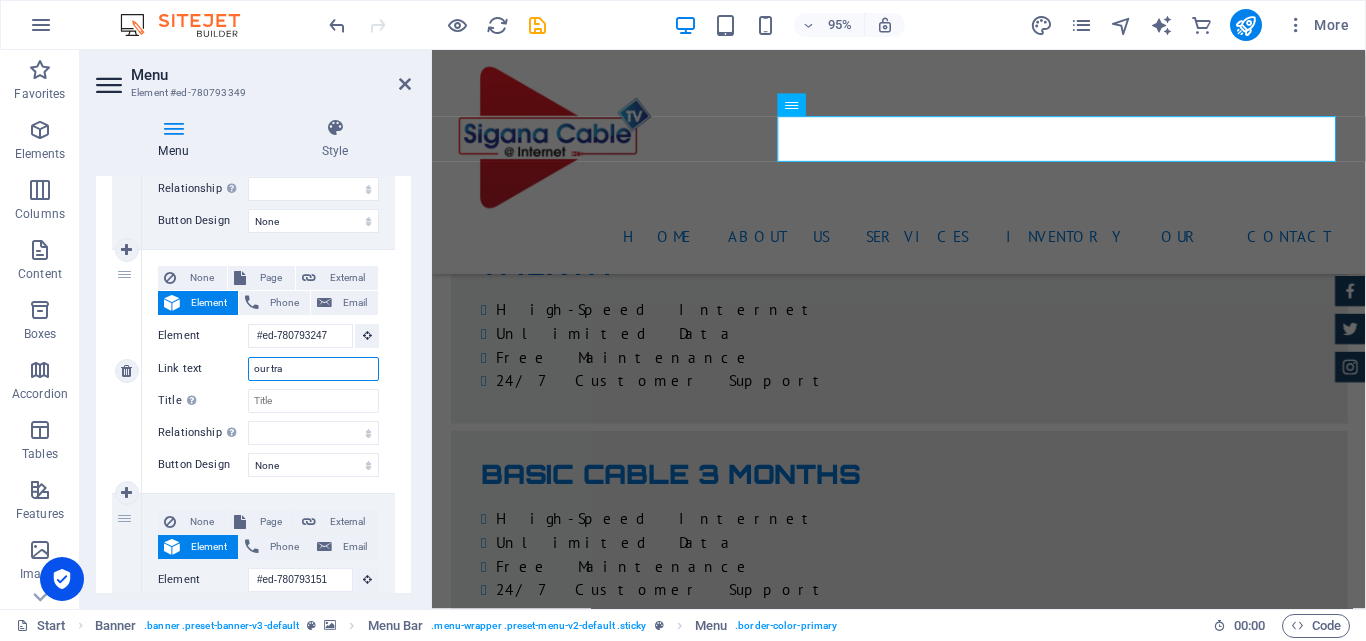 type on "our tram" 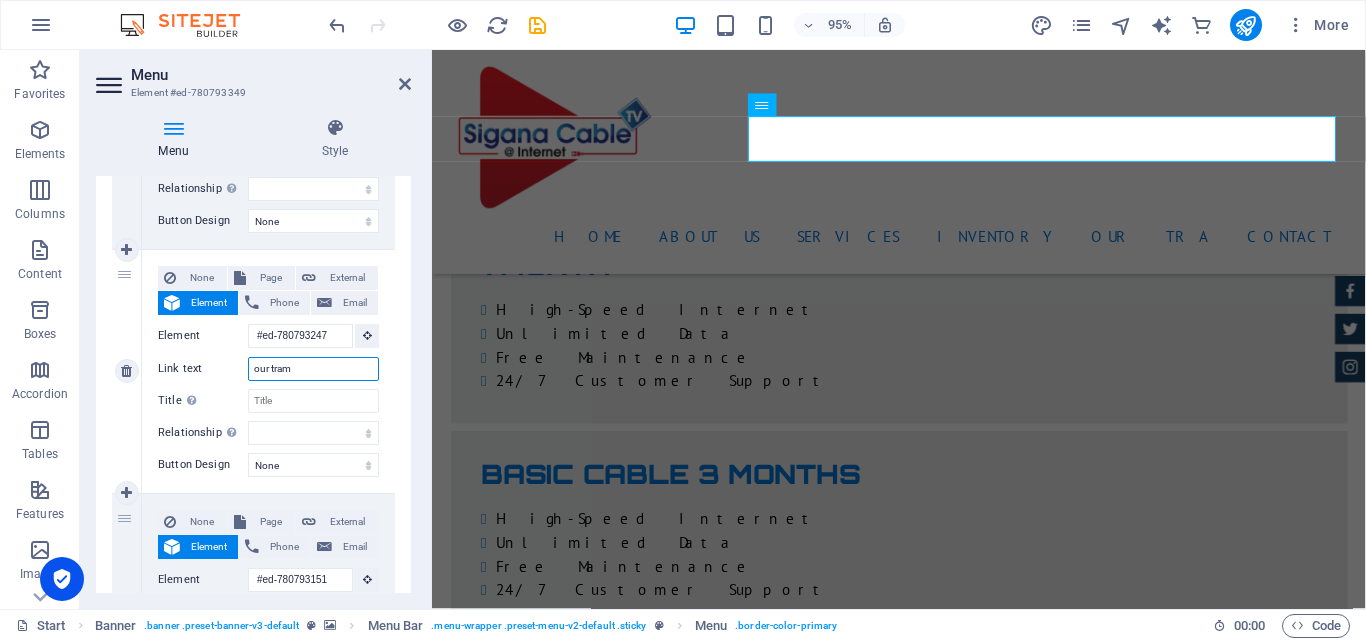 select 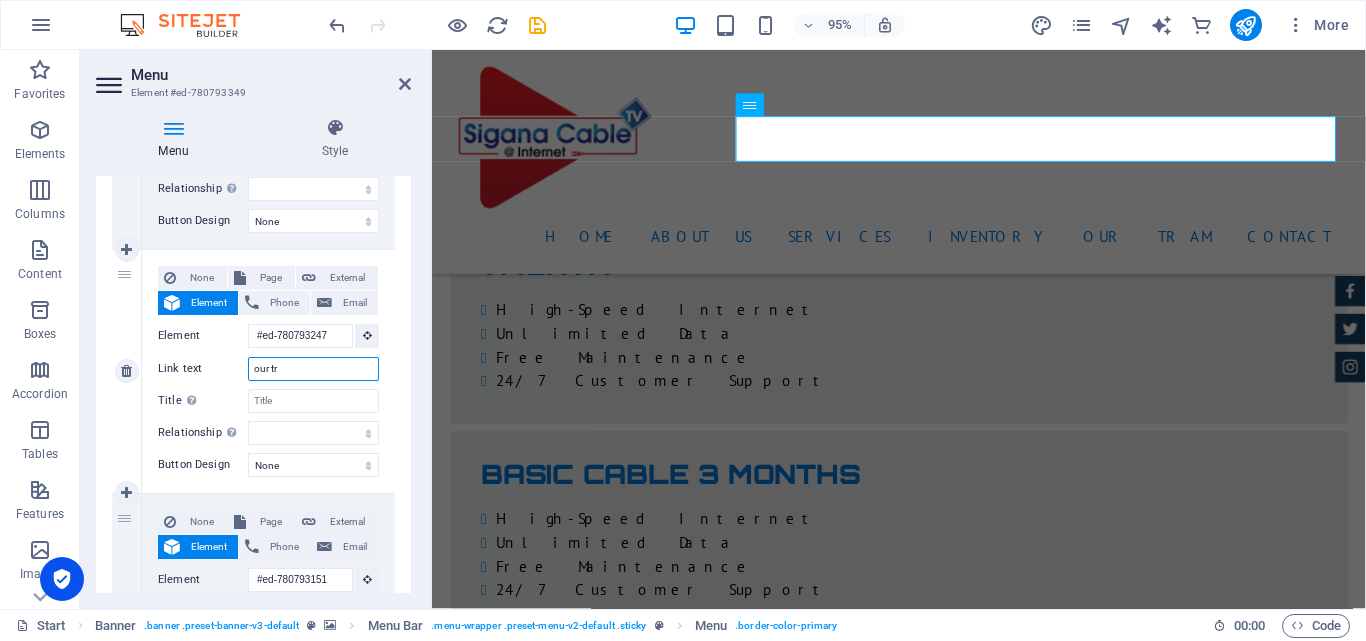 type on "our t" 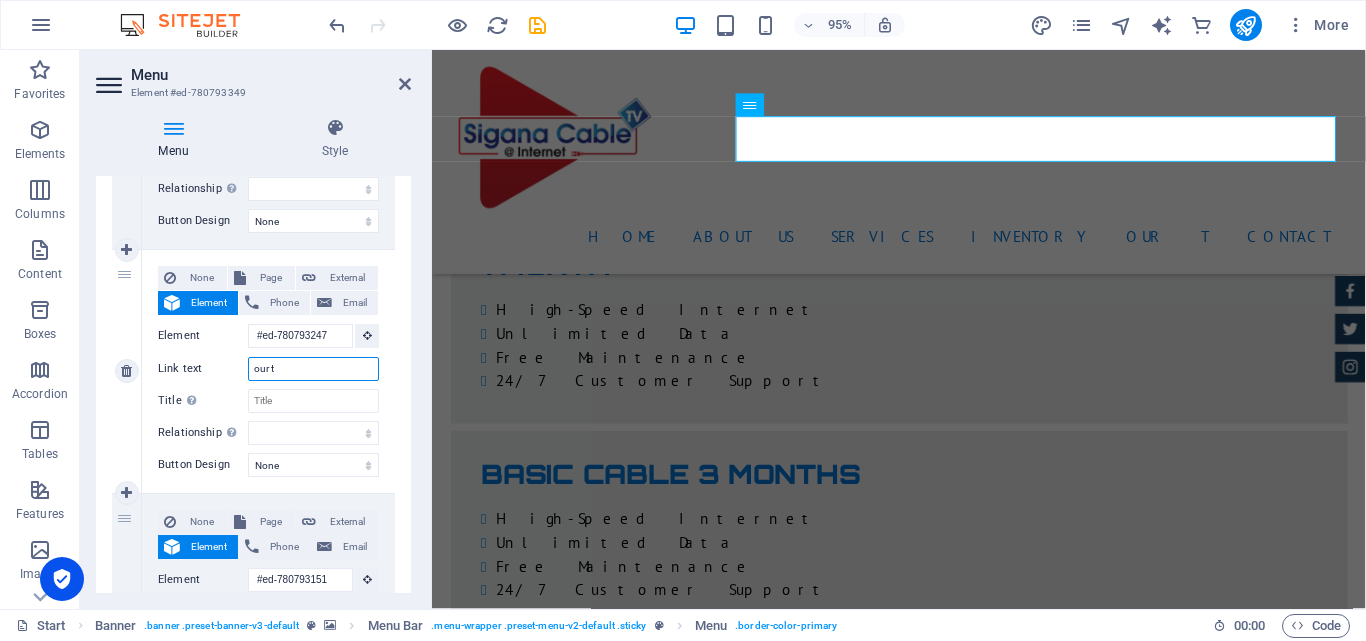 select 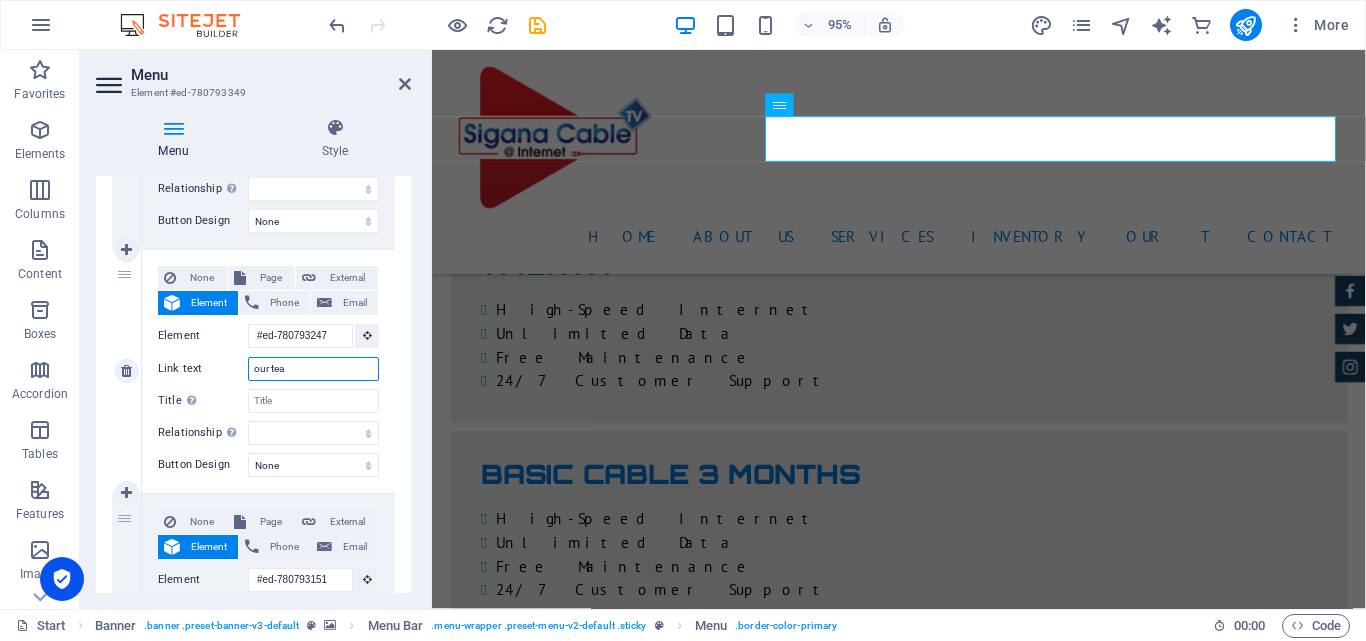 type on "our team" 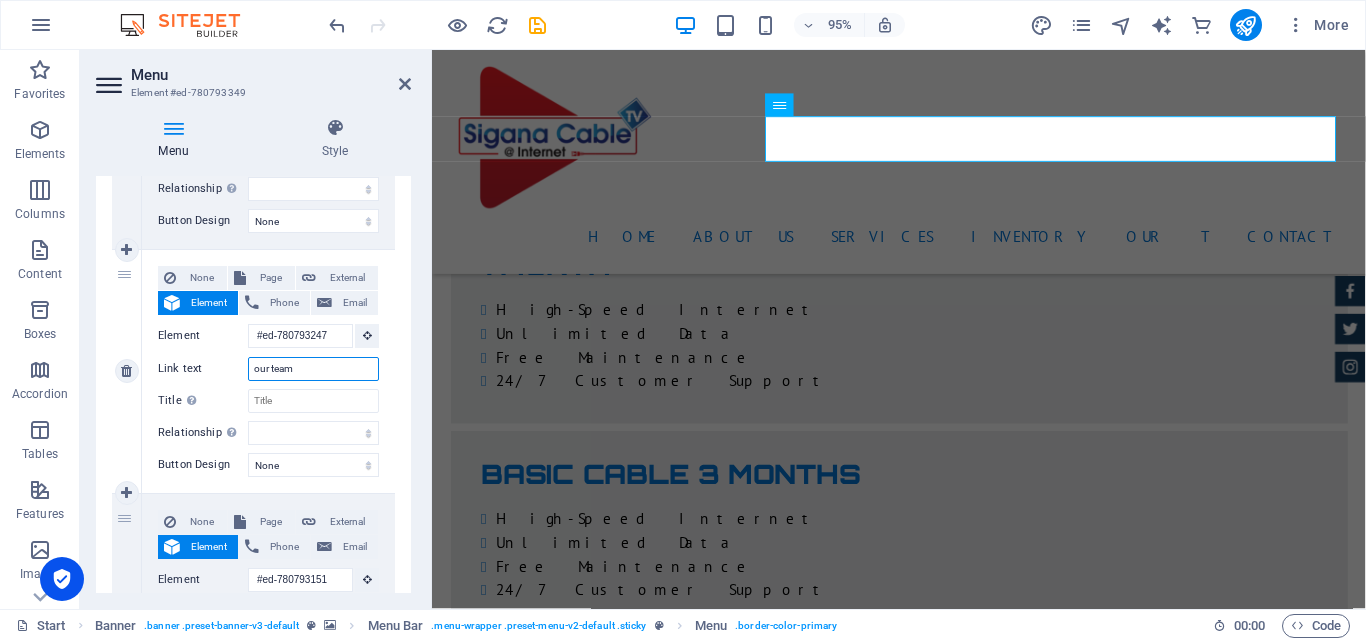 select 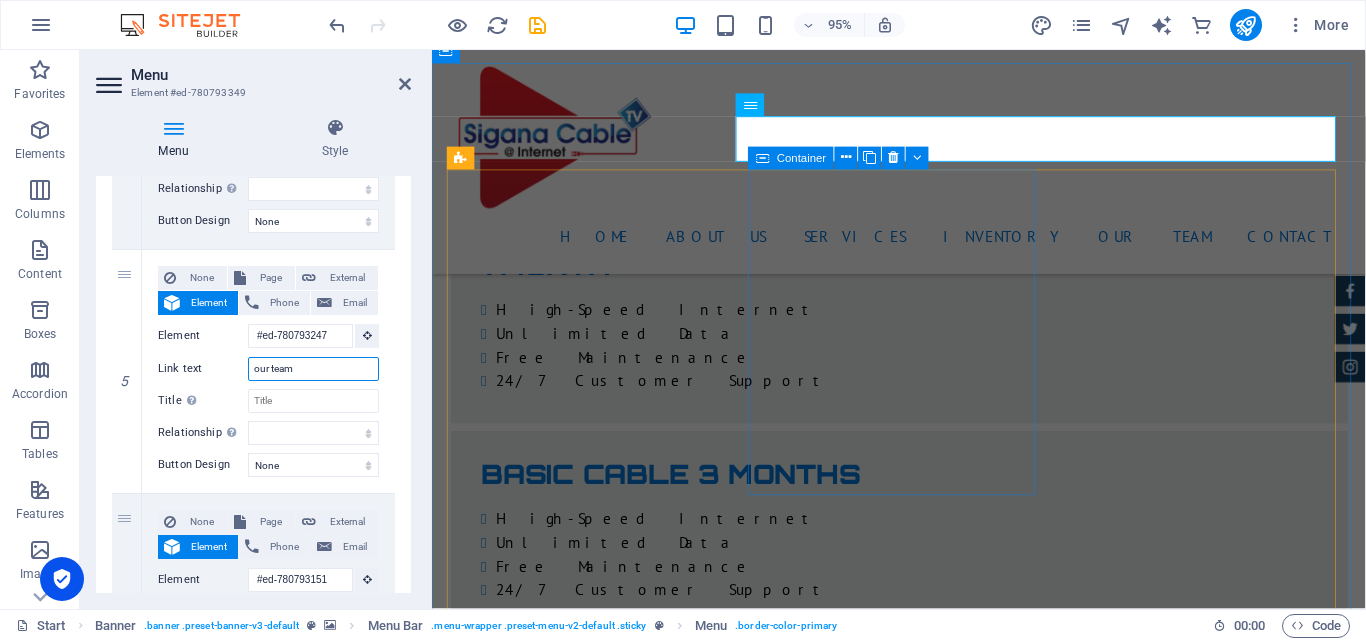 type on "our team" 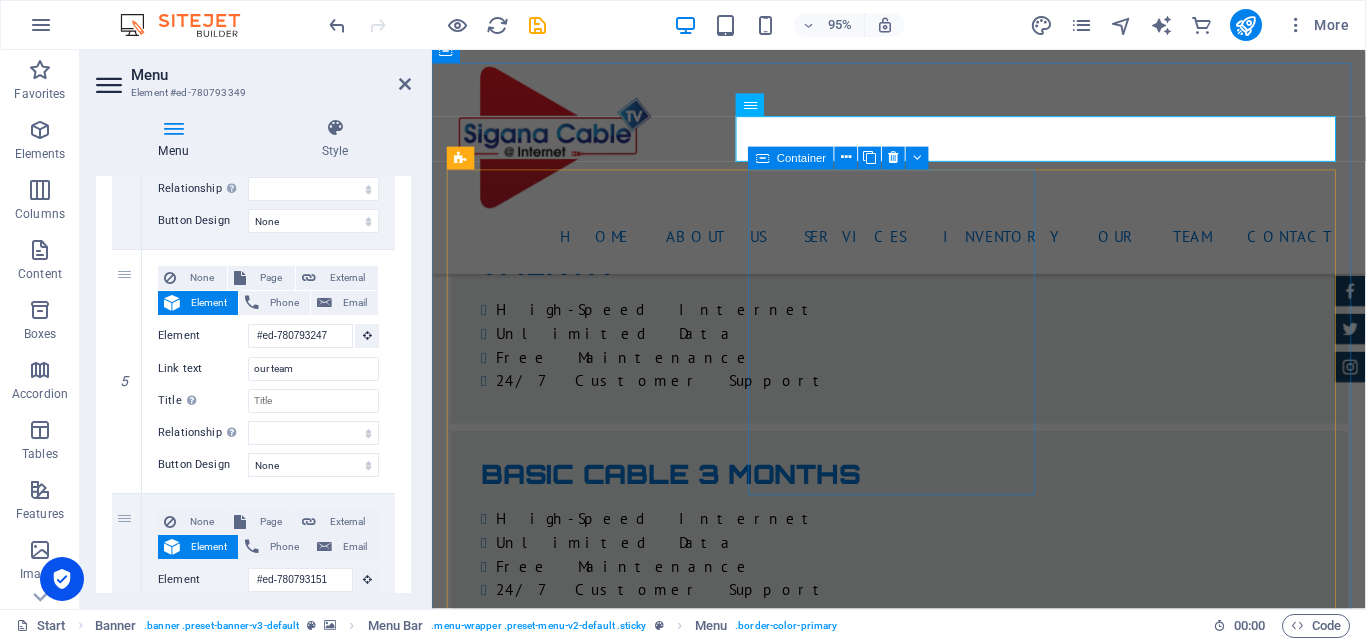 click on "Land rover Range $ 49.999 Automatic  Transmission  | Pearl white More Details" at bounding box center [924, 10031] 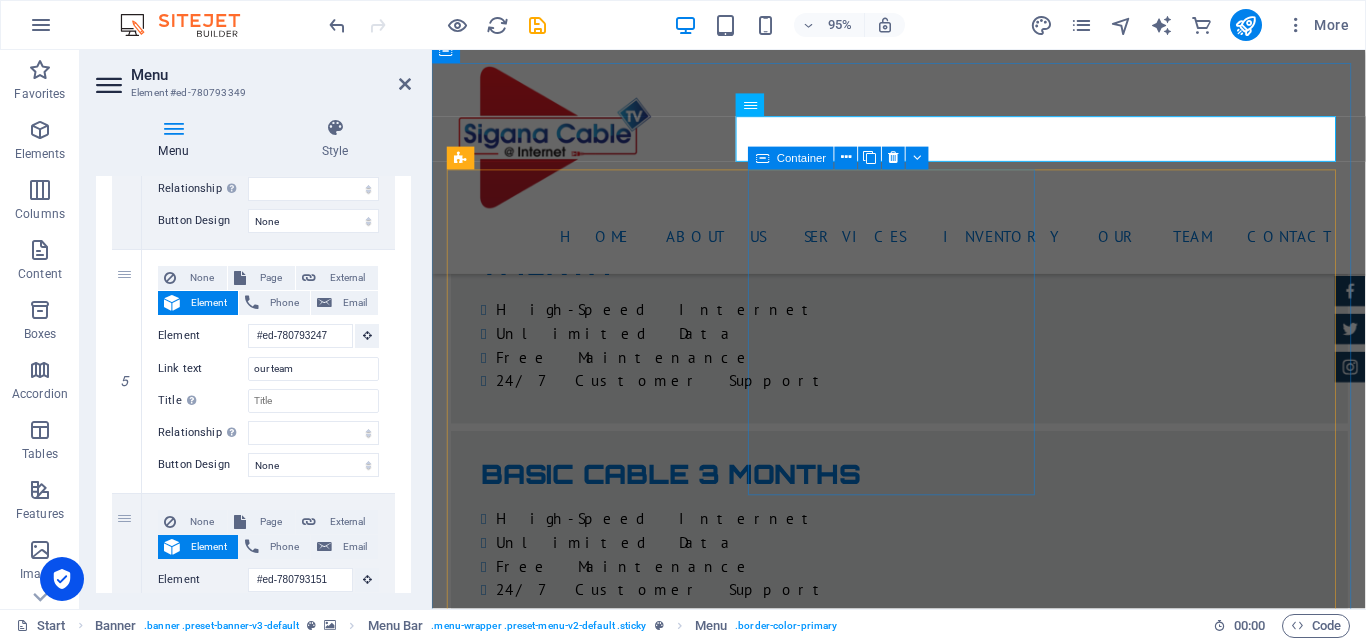 click on "Land rover Range $ 49.999 Automatic  Transmission  | Pearl white More Details" at bounding box center (924, 10031) 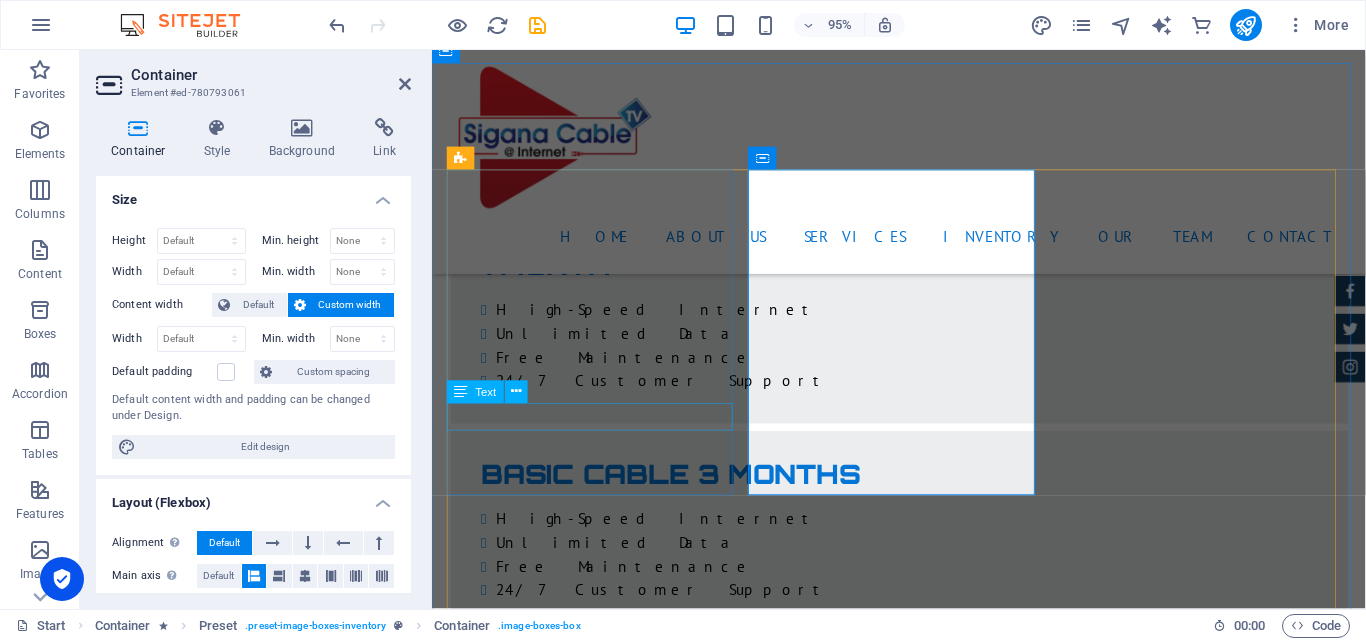 click on "Automatic  Transmission  | Vivid Blue" at bounding box center (924, 9567) 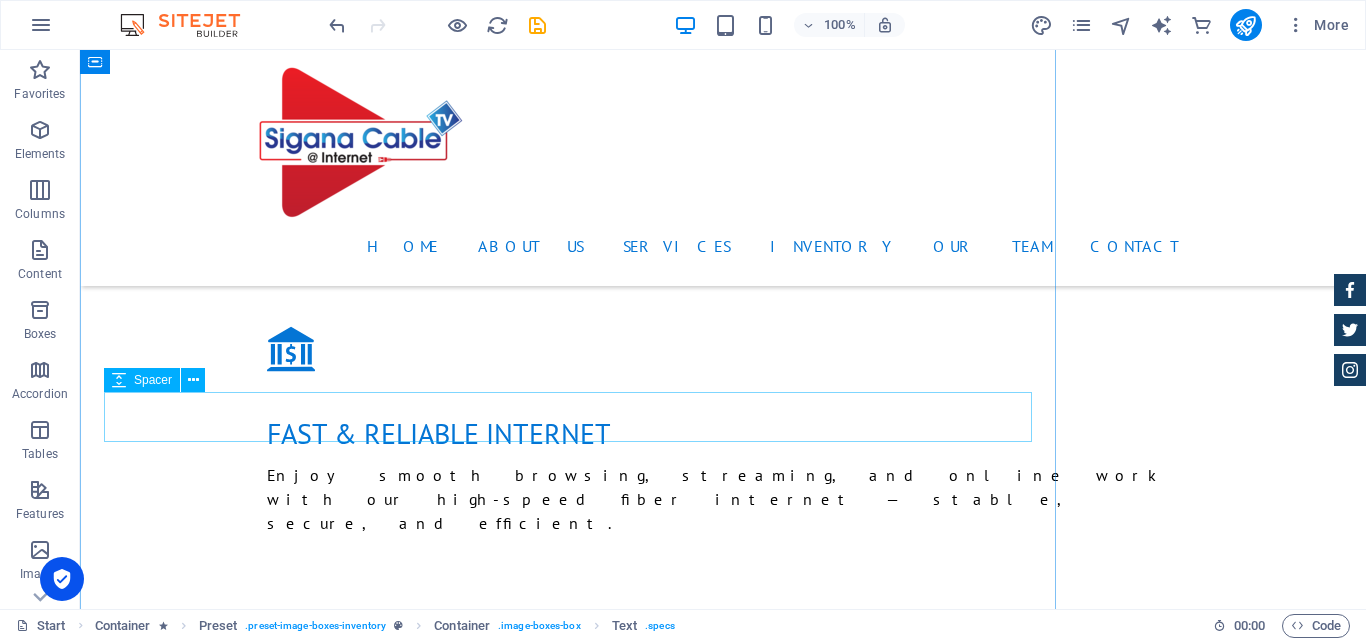 scroll, scrollTop: 3294, scrollLeft: 0, axis: vertical 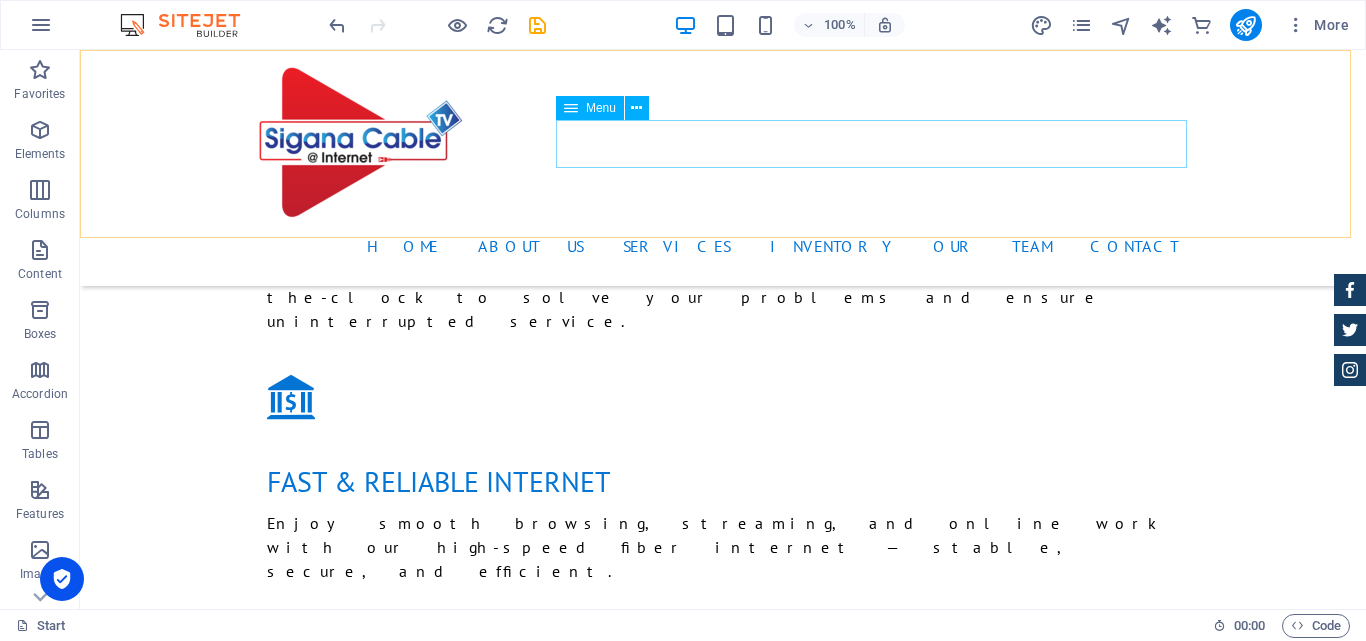 click on "Home About us Services Inventory our team Contact" at bounding box center [723, 246] 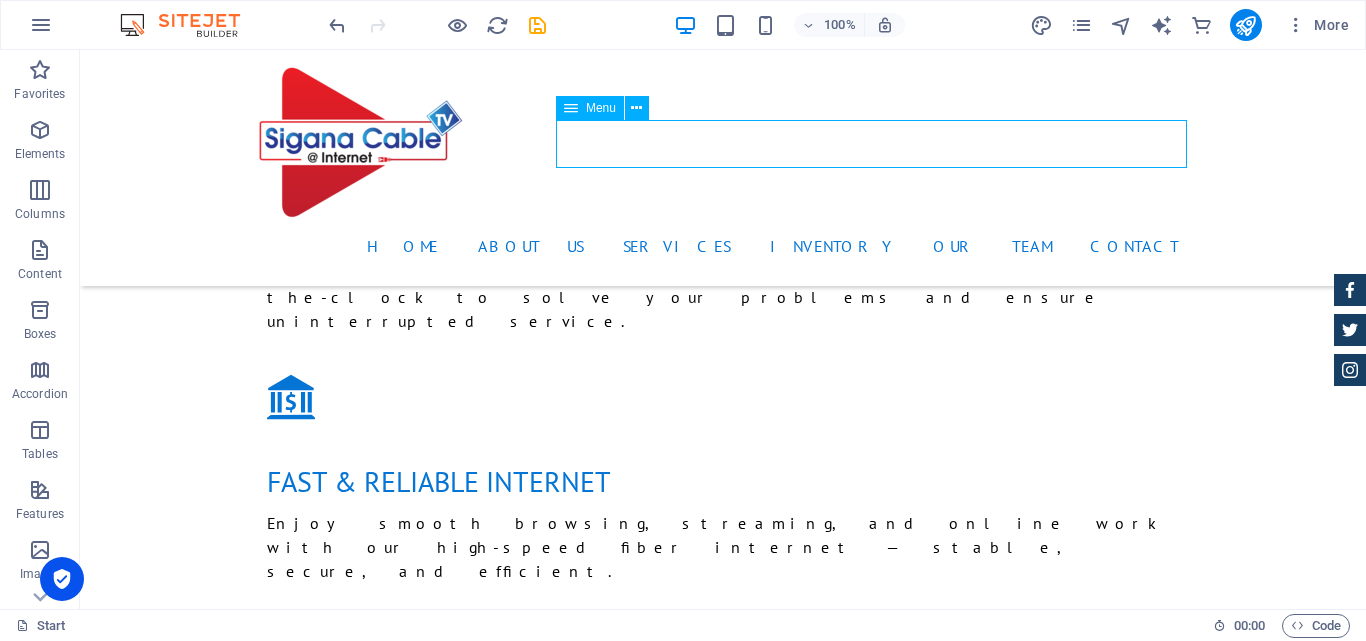 click on "Home About us Services Inventory our team Contact" at bounding box center [723, 246] 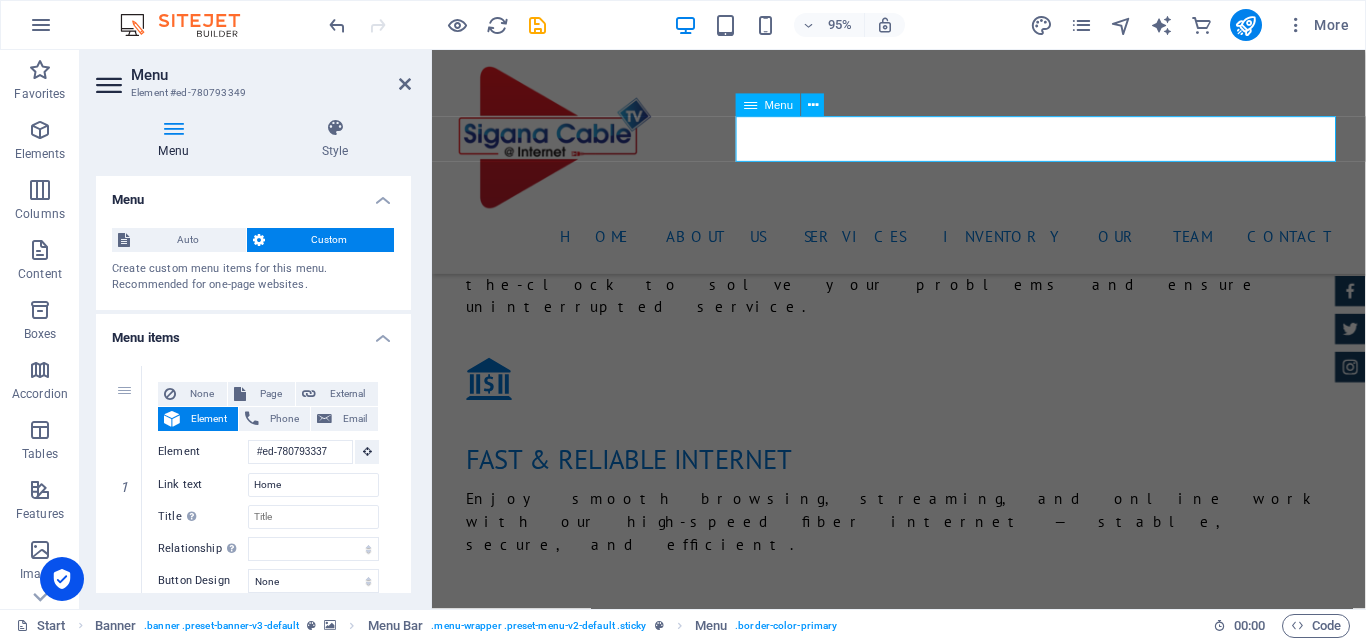 click on "Home About us Services Inventory our team Contact" at bounding box center (924, 246) 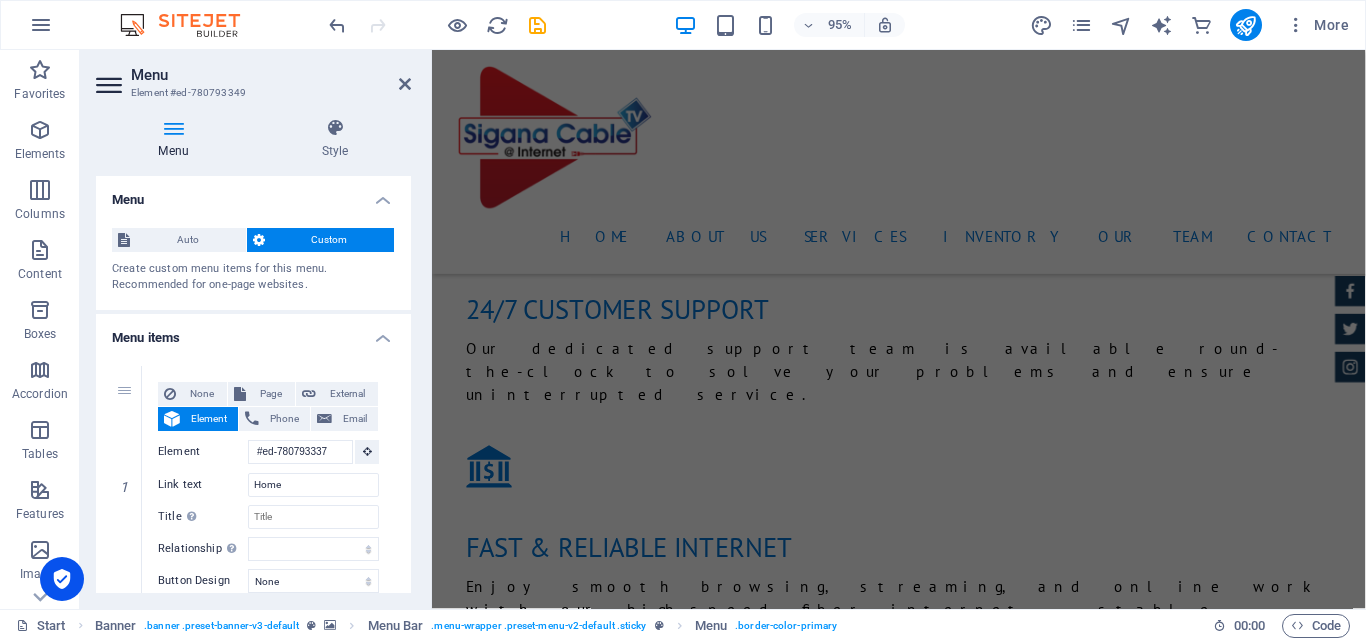 scroll, scrollTop: 3106, scrollLeft: 0, axis: vertical 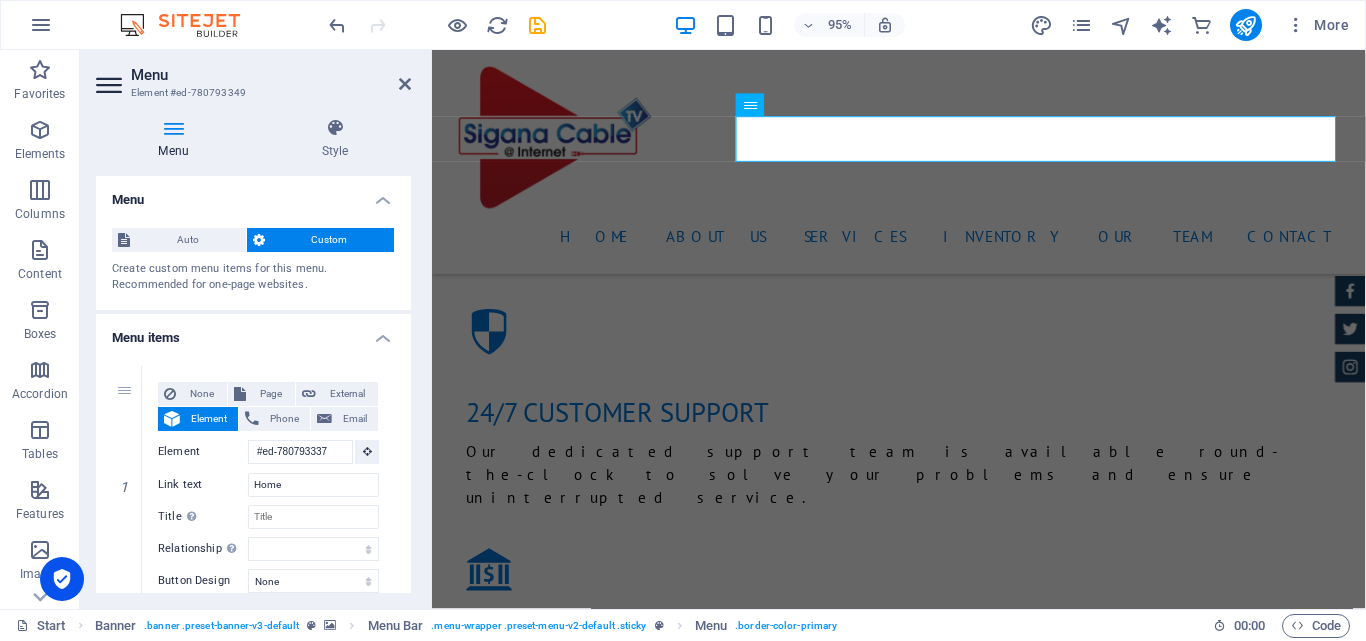 drag, startPoint x: 412, startPoint y: 265, endPoint x: 404, endPoint y: 308, distance: 43.737854 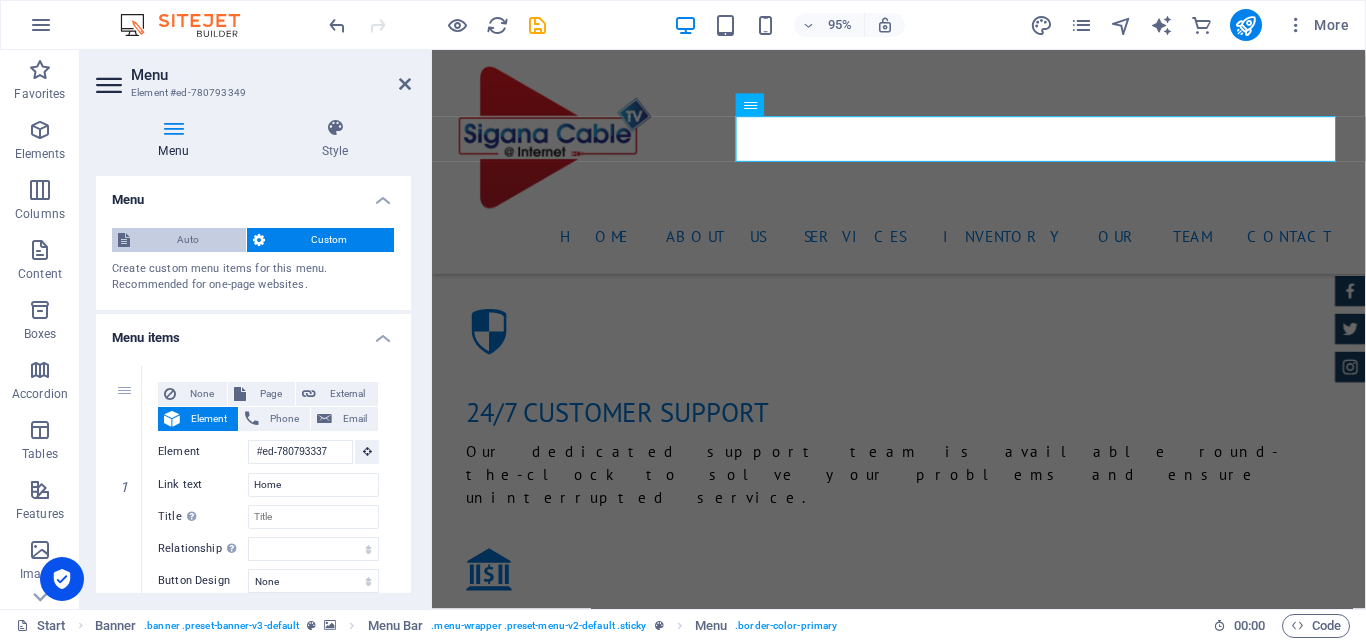 click on "Auto" at bounding box center [188, 240] 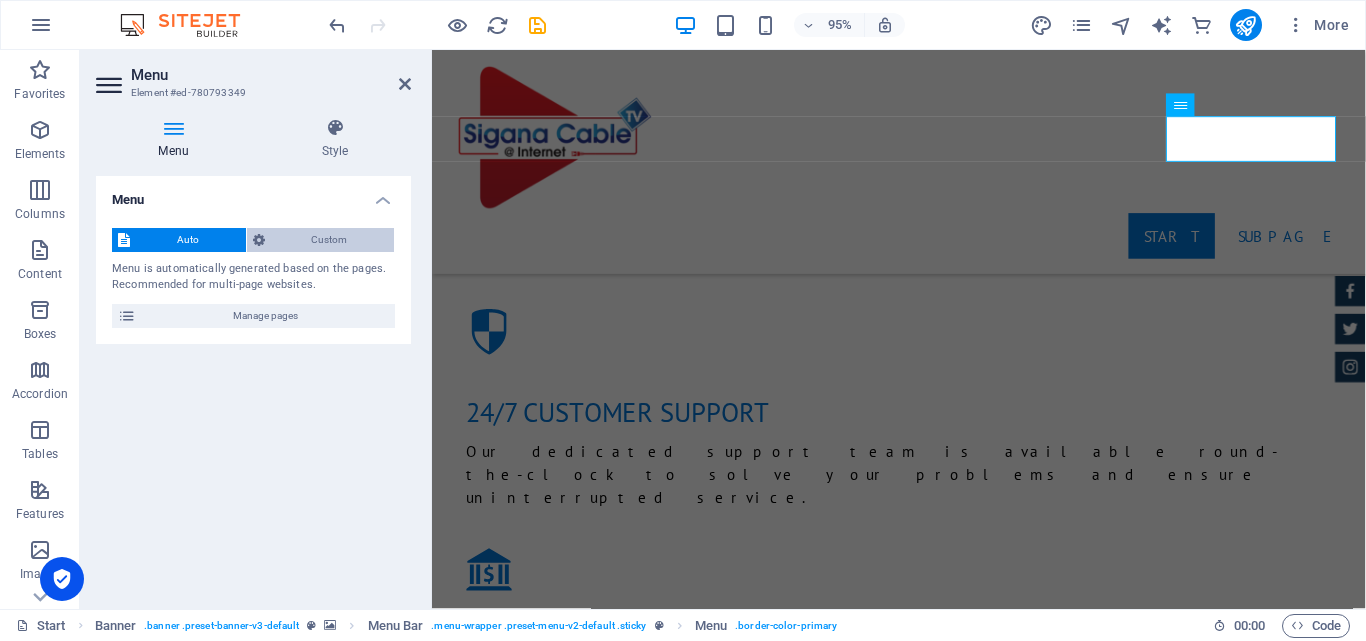 click on "Custom" at bounding box center (330, 240) 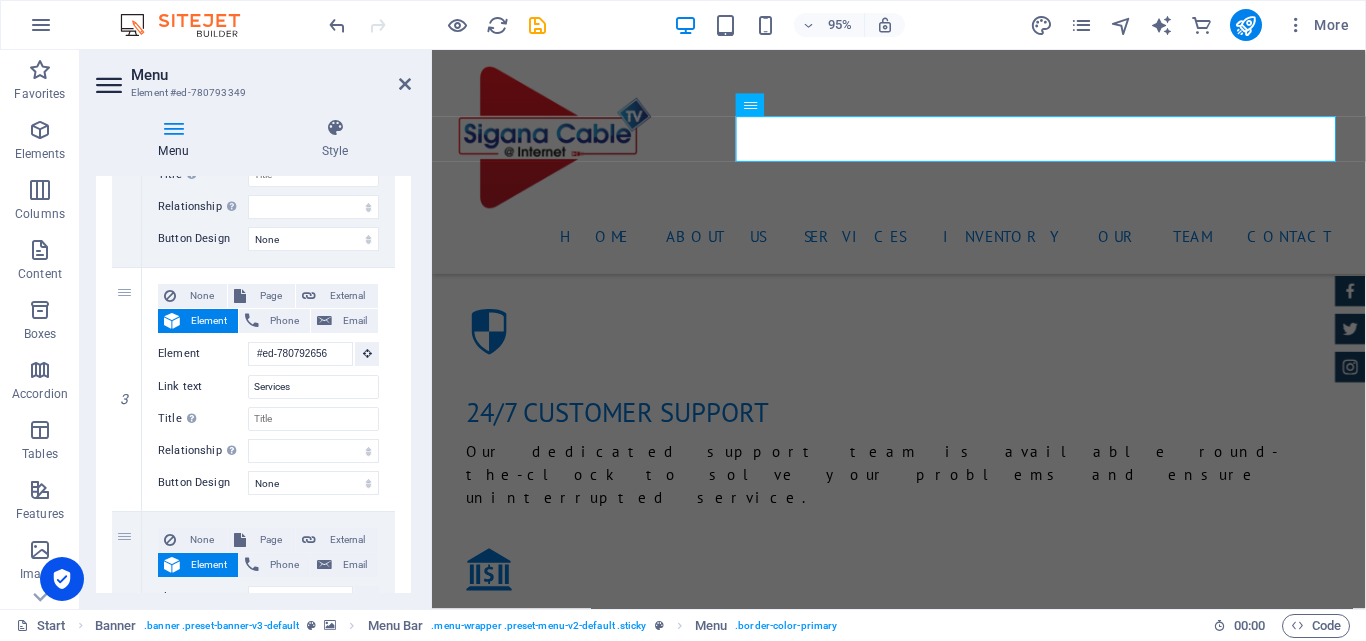 scroll, scrollTop: 986, scrollLeft: 0, axis: vertical 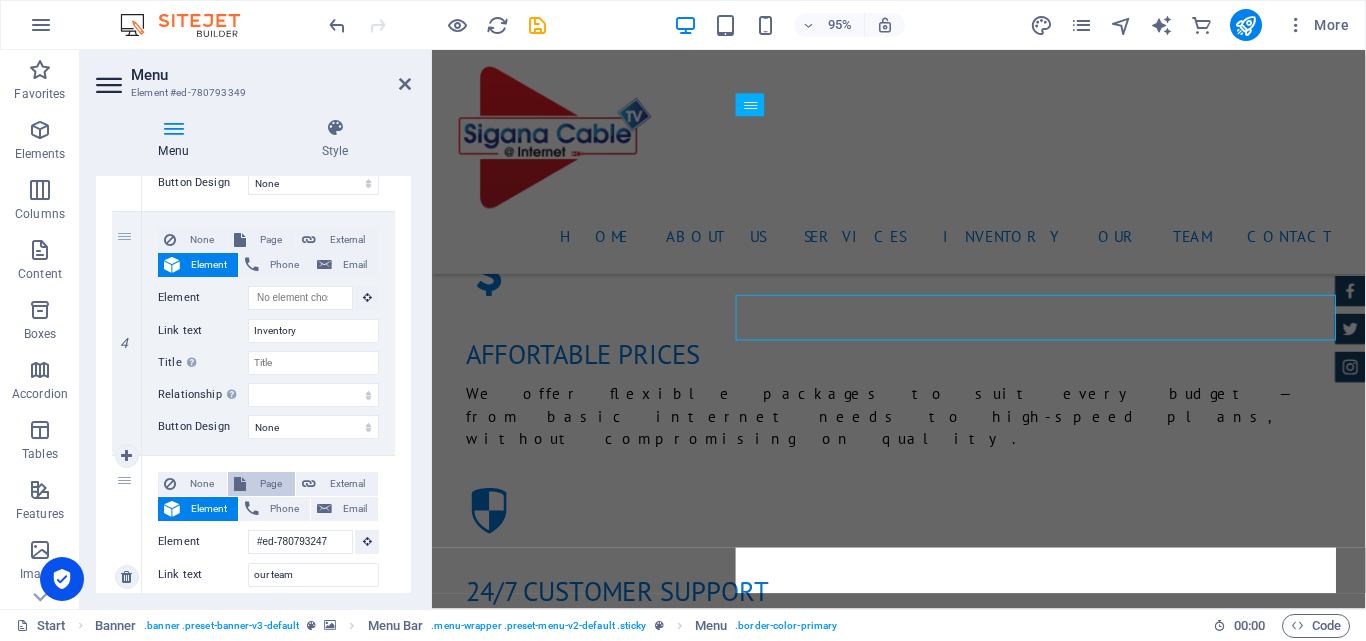 click on "Page" at bounding box center (270, 484) 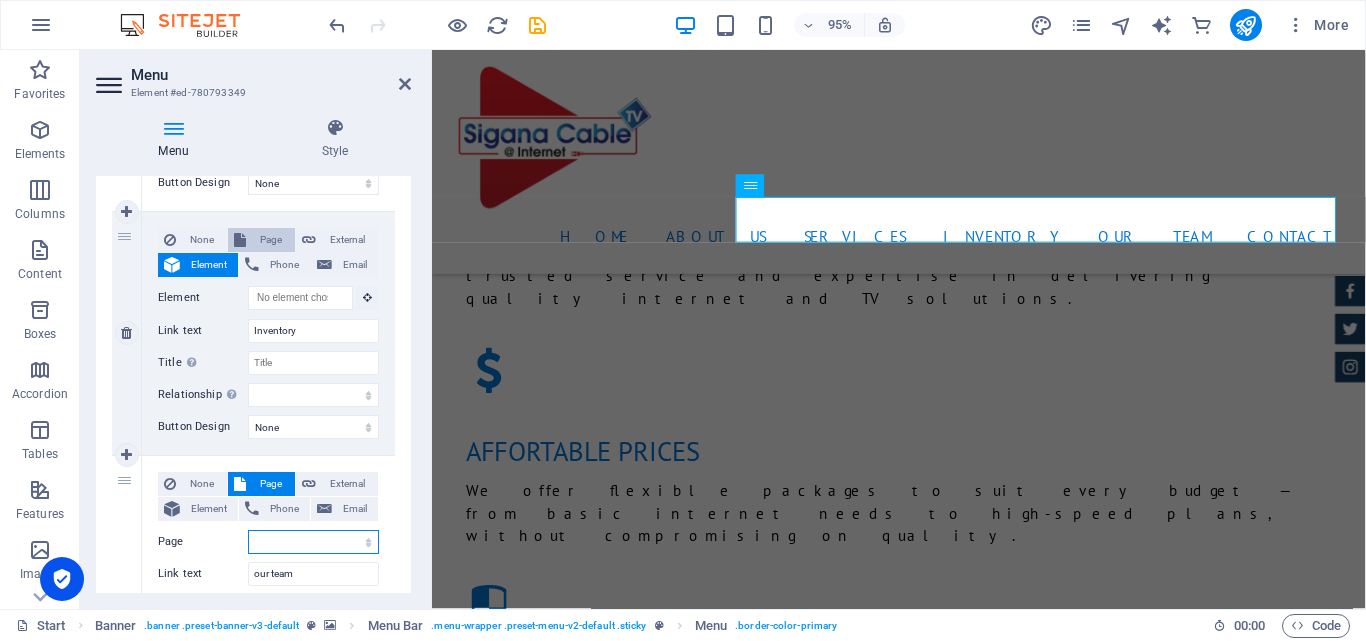 scroll, scrollTop: 2730, scrollLeft: 0, axis: vertical 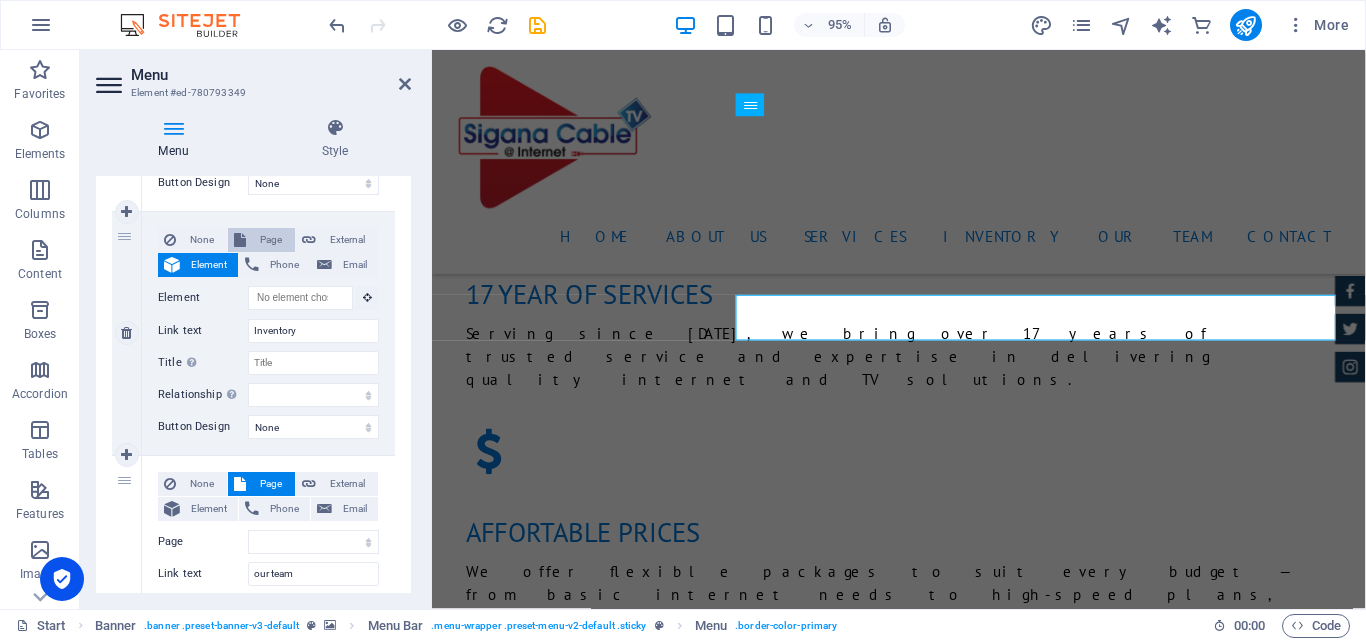 click on "Page" at bounding box center (270, 240) 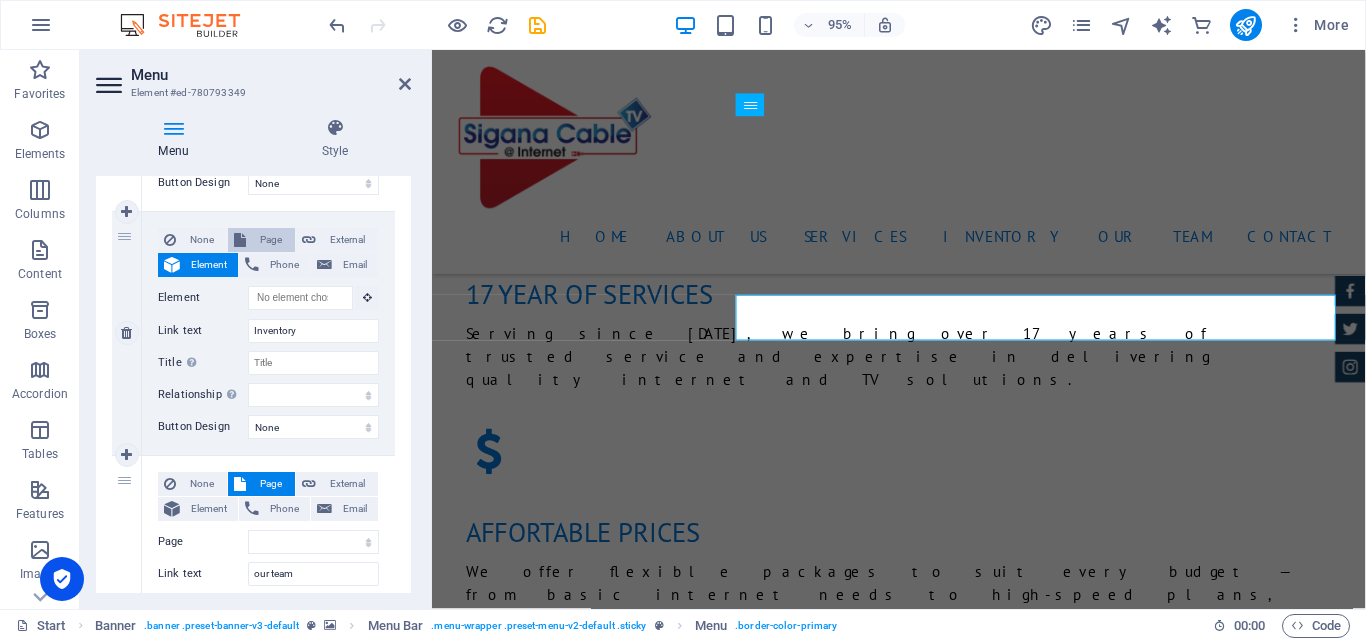 select 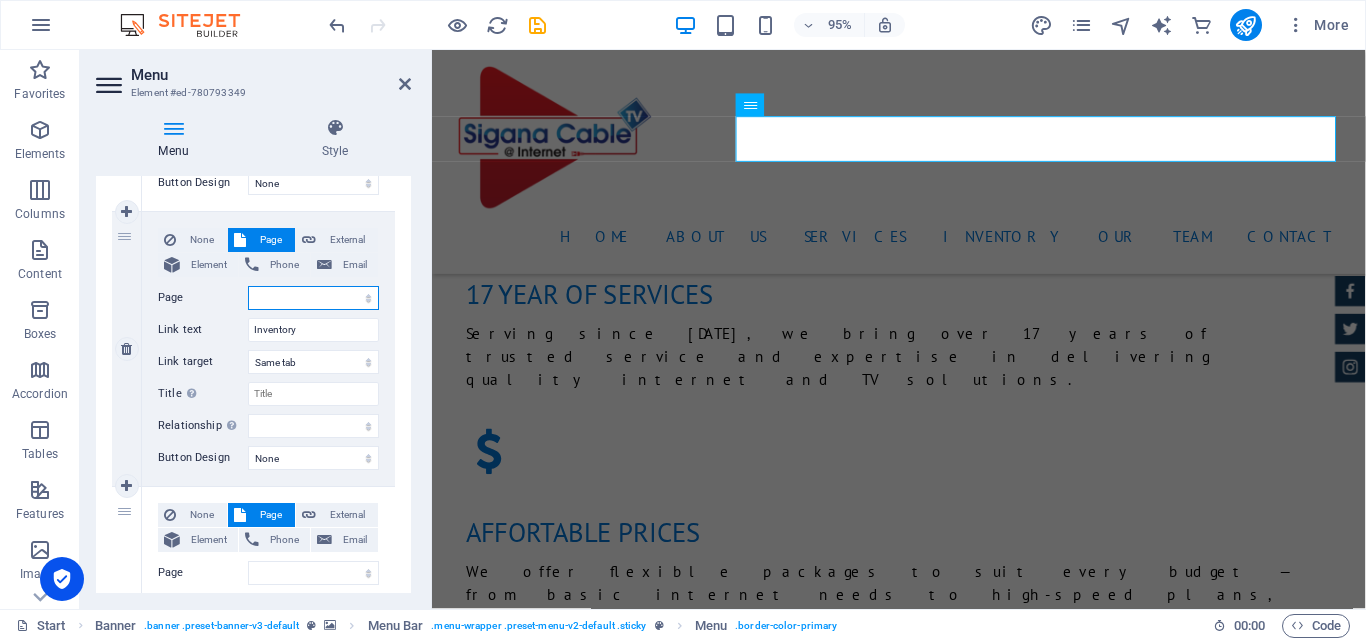 click on "Start Subpage Legal Notice Privacy" at bounding box center (313, 298) 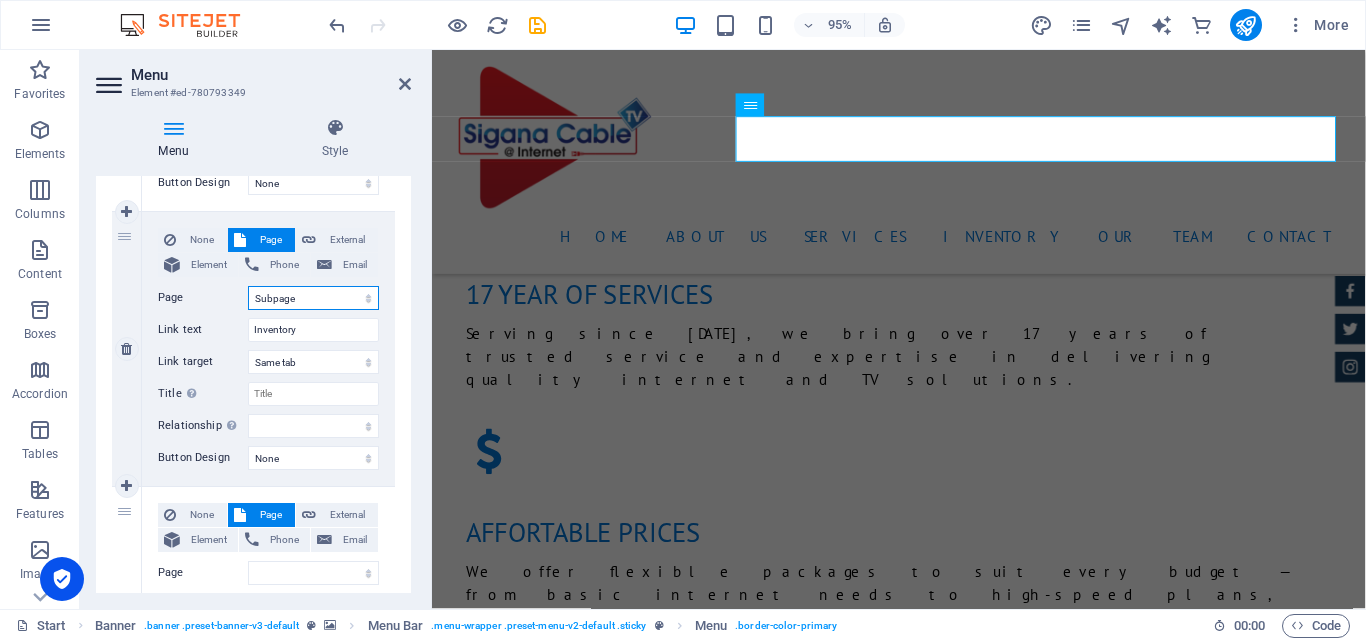 click on "Start Subpage Legal Notice Privacy" at bounding box center (313, 298) 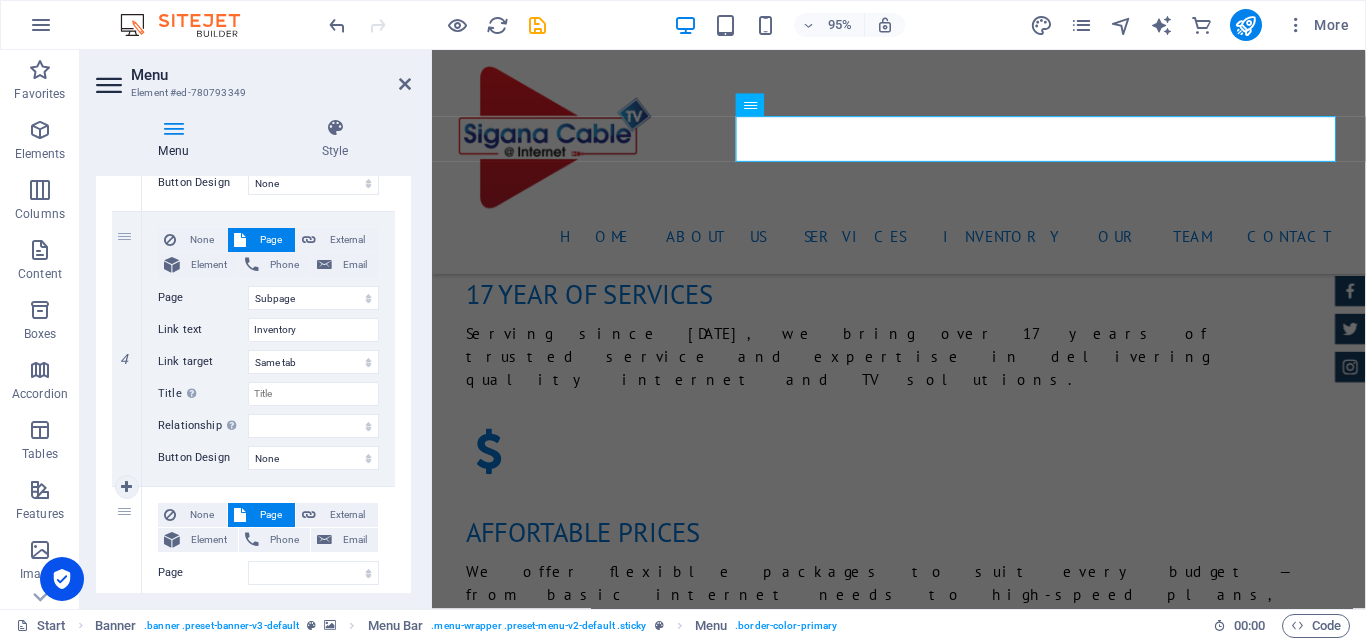 click on "Page" at bounding box center (270, 515) 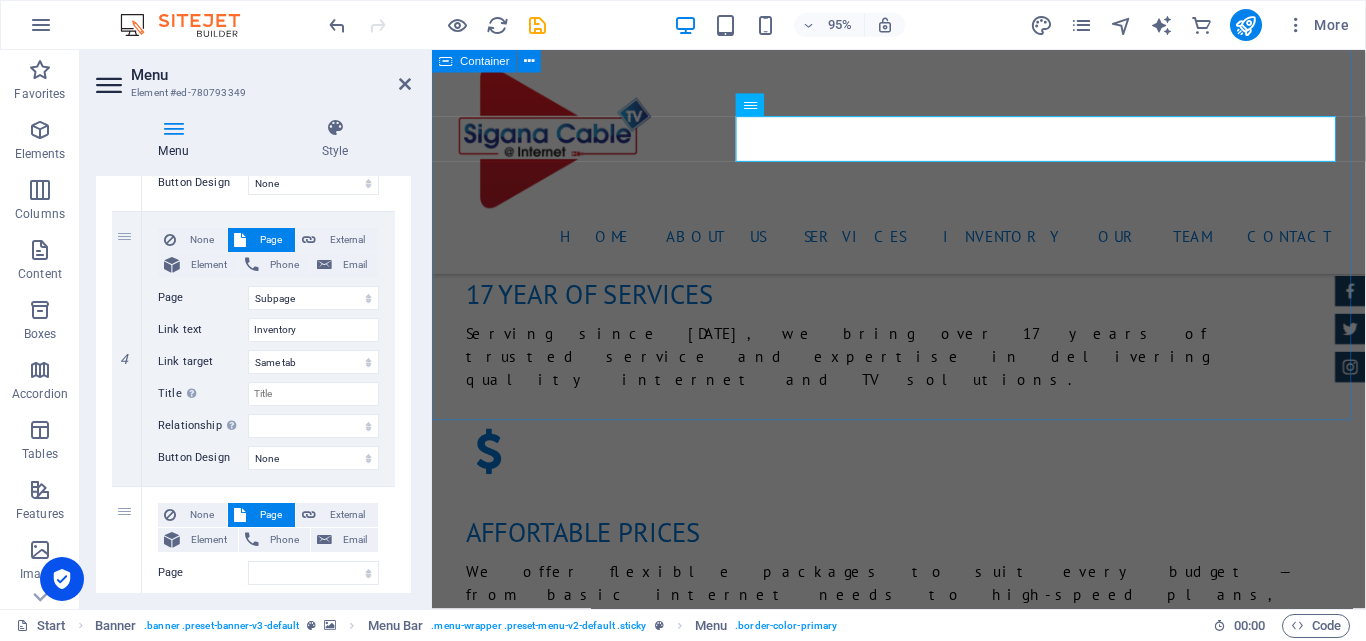 click on "Services Sigana Cable Television Network Pvt. Ltd.  is your trusted provider of high-speed internet, fiber cable, Max TV, and Net TV services. We offer reliable and affordable internet connections for homes and businesses, using advanced fiber technology for fast and stable performance. Our TV services bring you a wide range of HD channels, movies, and entertainment through Max TV and Net TV. With expert installation and dedicated customer support, we ensure a smooth and satisfying digital experience for all our customers. 100 Mbps          1 month High-Speed Internet Unlimited Data Free Maintenance 24/7 Customer Support from $1000 100 mbps 3 months High-Speed Internet Unlimited Data Free Maintenance 24/7 Customer Support from $2700 100 mbps  12 months High-Speed Internet Unlimited Data Free Maintenance 24/7 Customer Support from $8000 basic cable 1 month High-Speed Internet Unlimited Data Free Maintenance 24/7 Customer Support rs 350 basic cable 3 months High-Speed Internet Unlimited Data rs 1000 rs rs" at bounding box center (923, 3075) 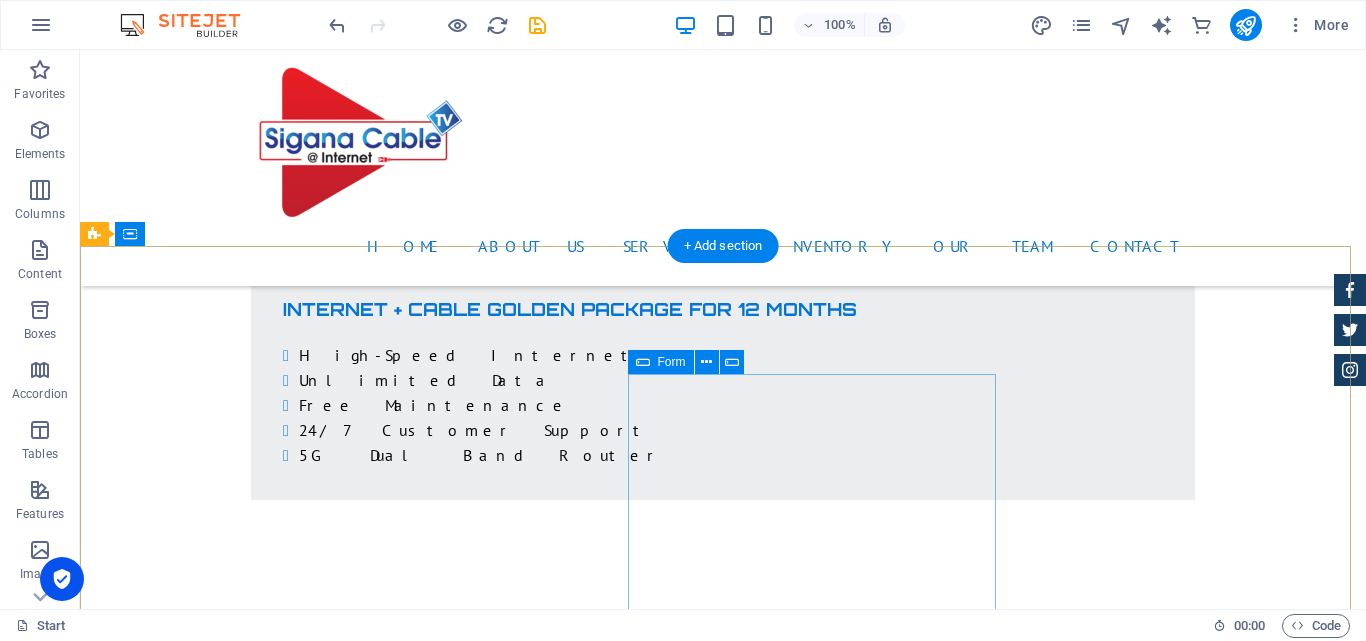 scroll, scrollTop: 7030, scrollLeft: 0, axis: vertical 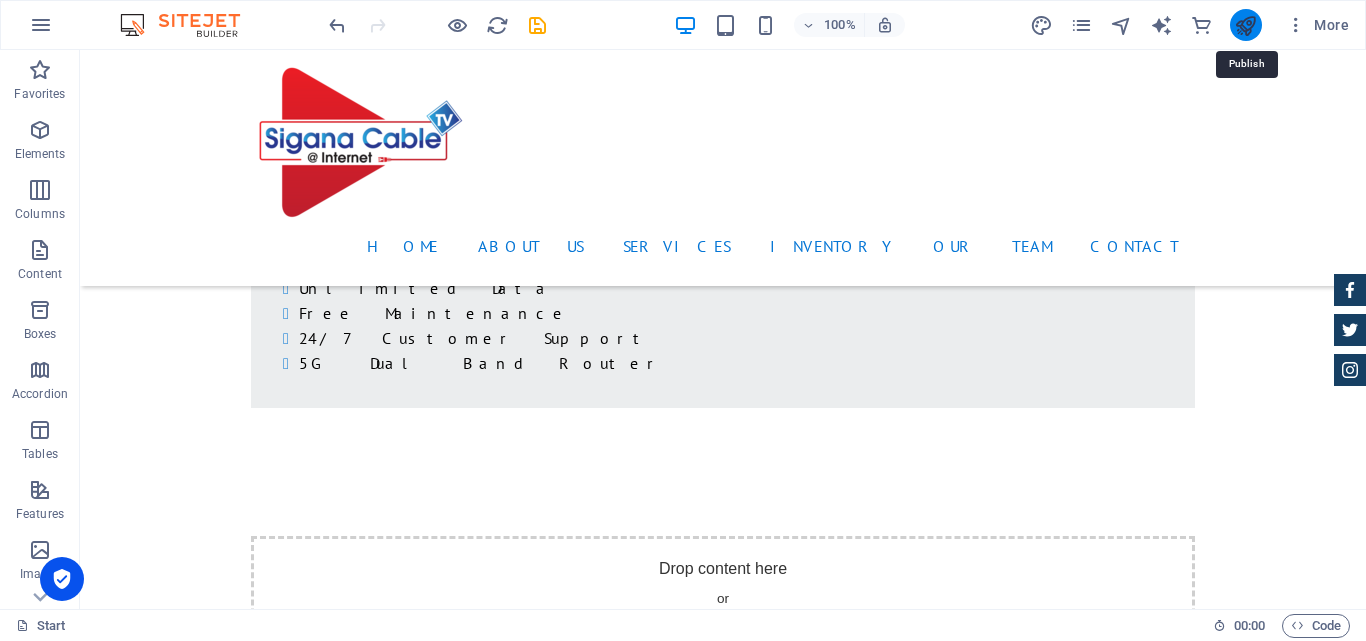 click at bounding box center (1245, 25) 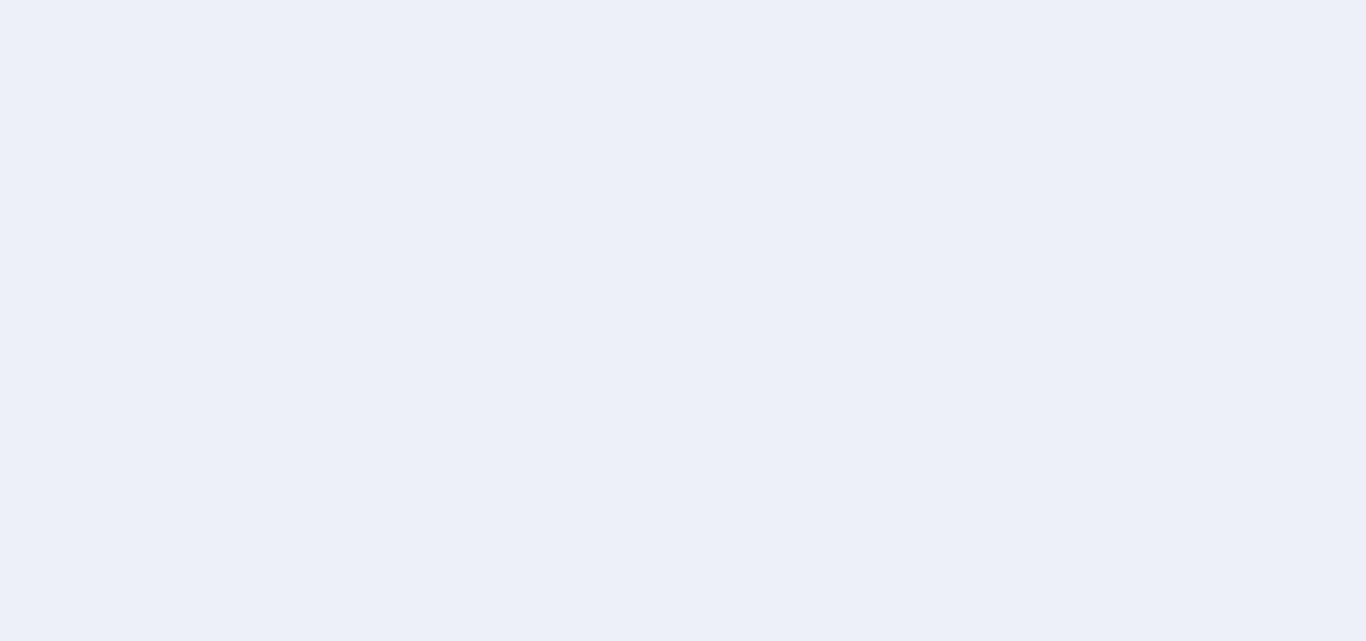 scroll, scrollTop: 0, scrollLeft: 0, axis: both 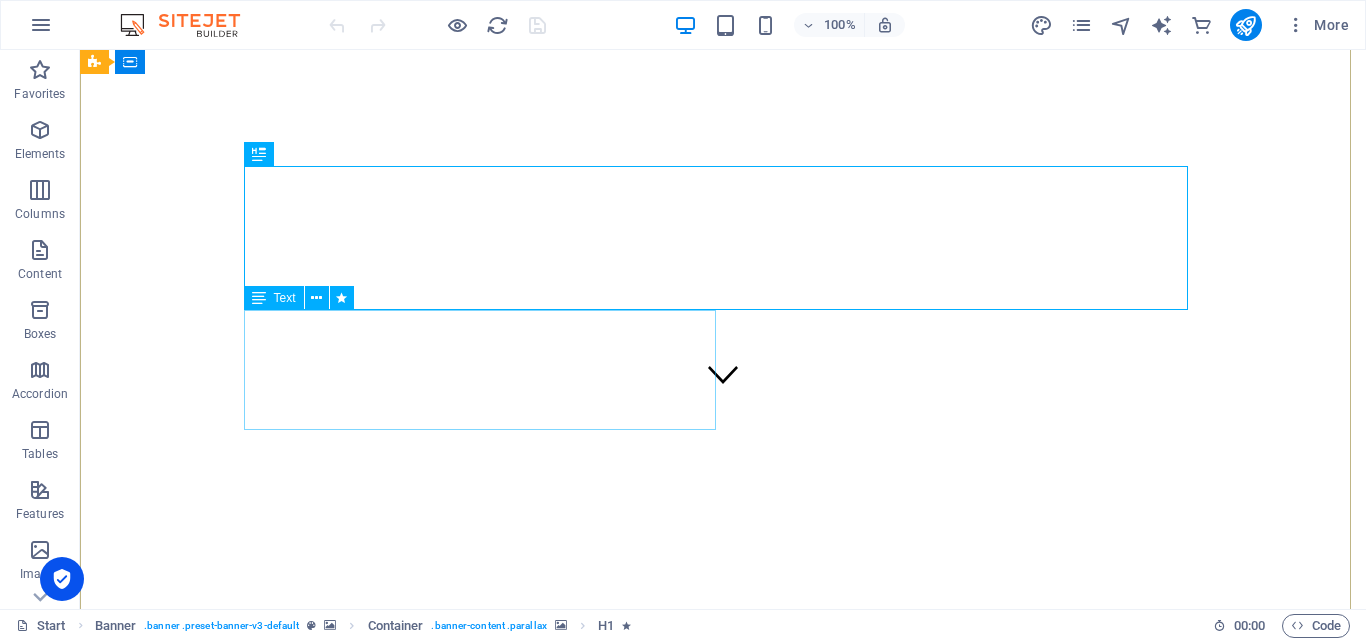 click on "Welcome to Sigana Cable Television Network Pvt. Ltd. – your trusted partner for high-speed internet and premium television services. Serving communities since [DATE], we are committed to delivering fast, reliable, and affordable connectivity through fiber internet, cable TV, IPTV, and Net TV." at bounding box center (723, 3392) 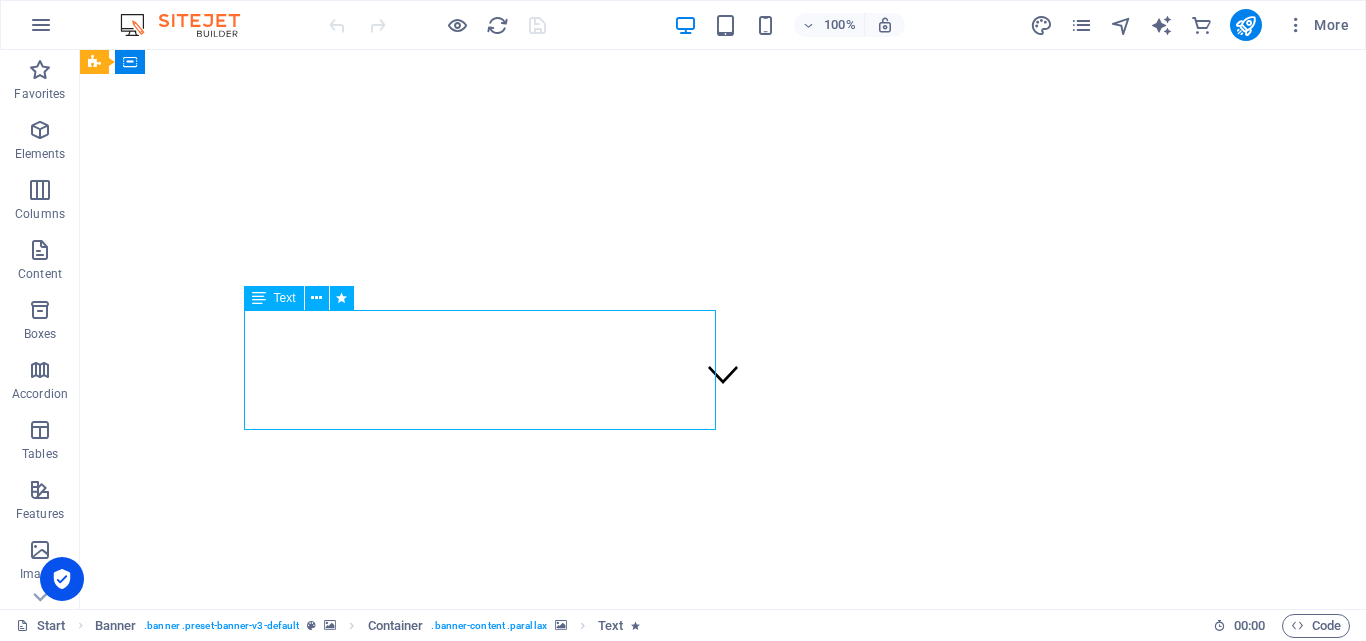click on "Welcome to Sigana Cable Television Network Pvt. Ltd. – your trusted partner for high-speed internet and premium television services. Serving communities since [DATE], we are committed to delivering fast, reliable, and affordable connectivity through fiber internet, cable TV, IPTV, and Net TV." at bounding box center [723, 3392] 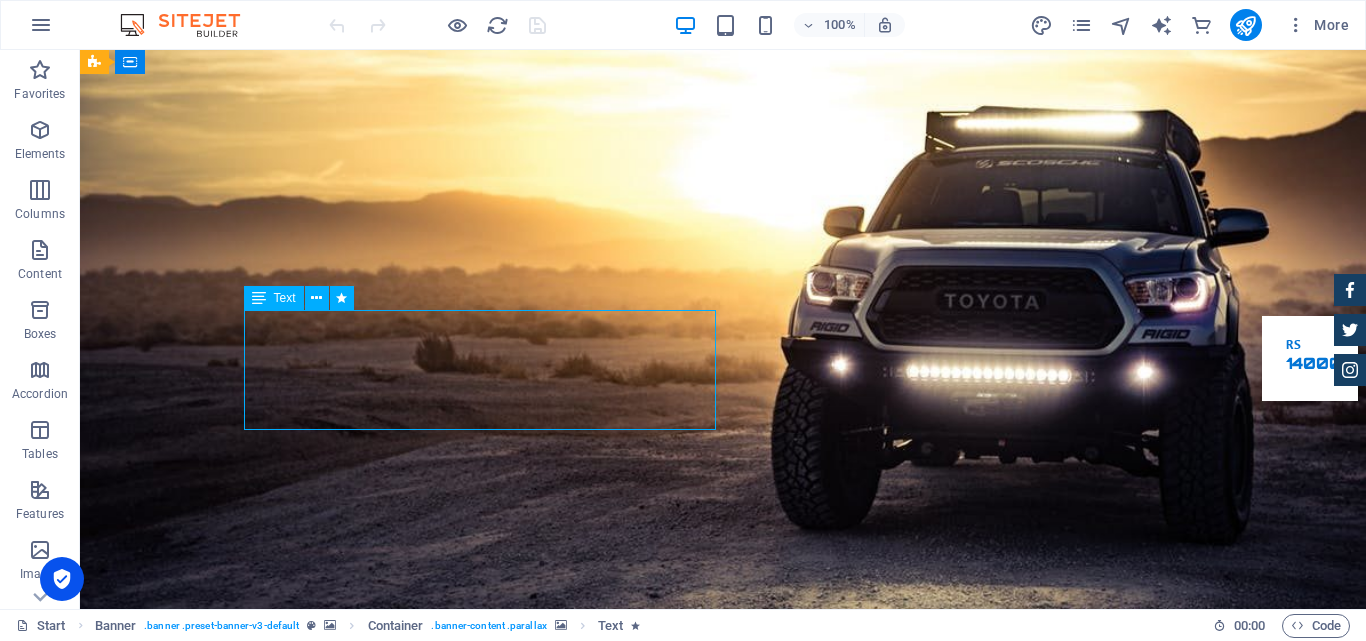 click on "Welcome to Sigana Cable Television Network Pvt. Ltd. – your trusted partner for high-speed internet and premium television services. Serving communities since [DATE], we are committed to delivering fast, reliable, and affordable connectivity through fiber internet, cable TV, IPTV, and Net TV." at bounding box center [713, 1861] 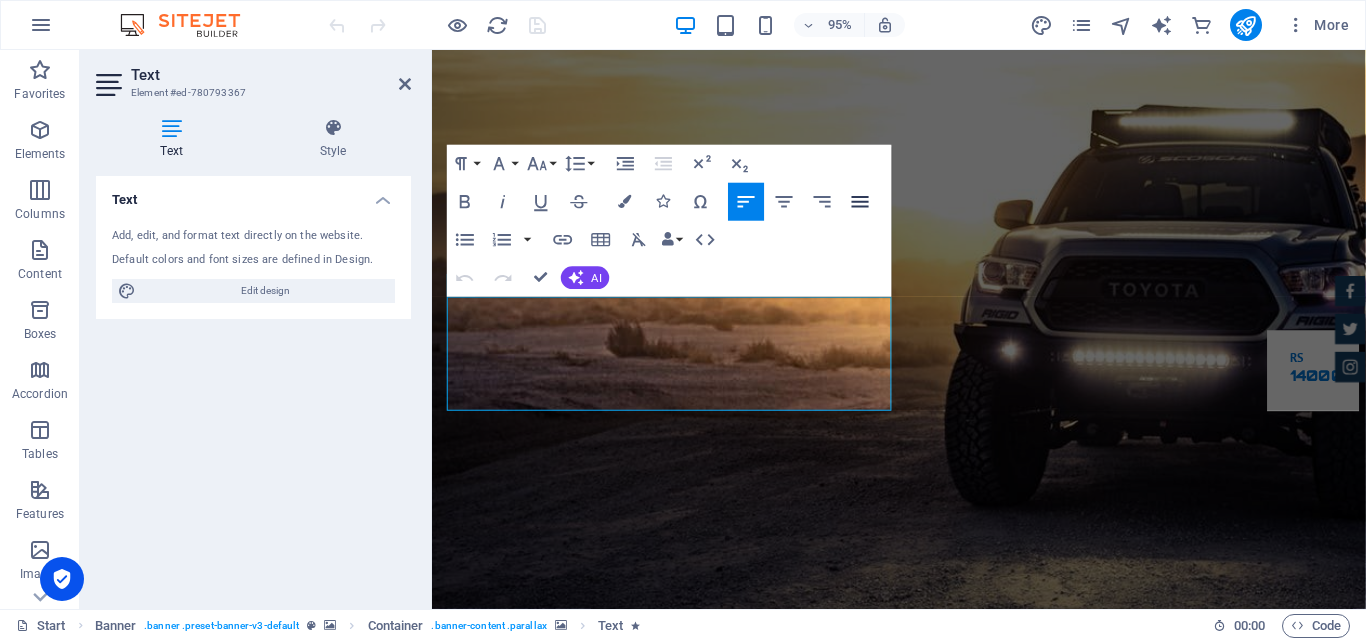click 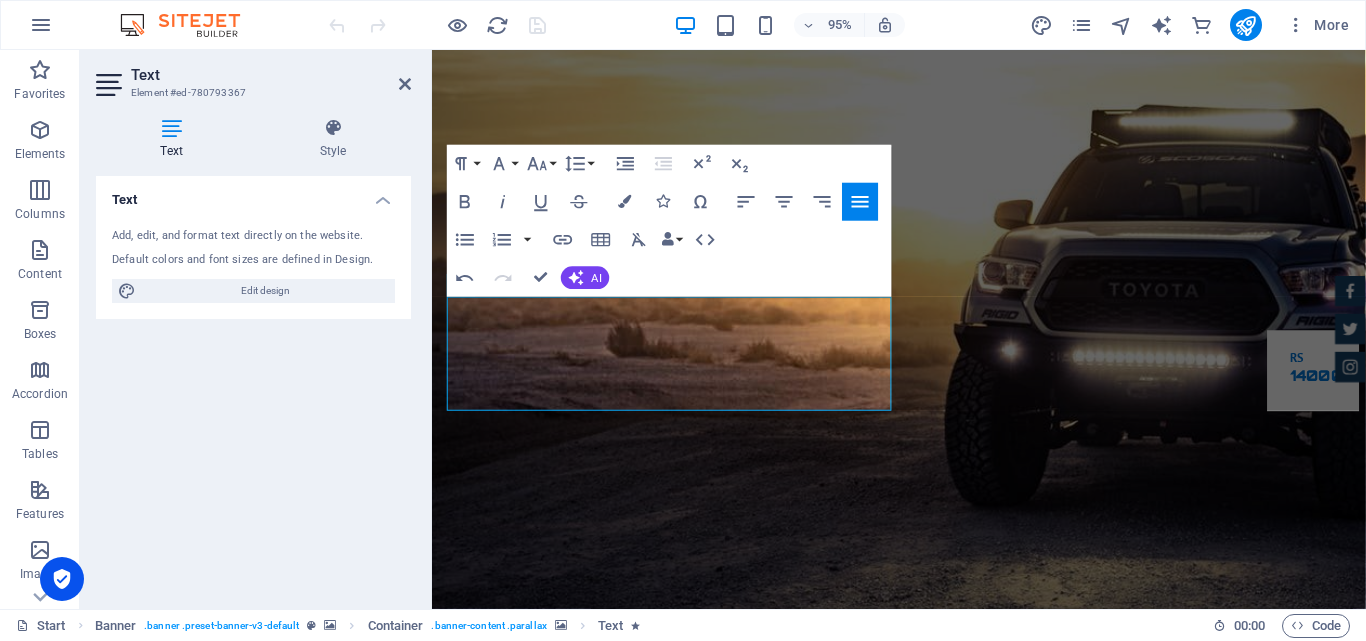 click at bounding box center [923, 1240] 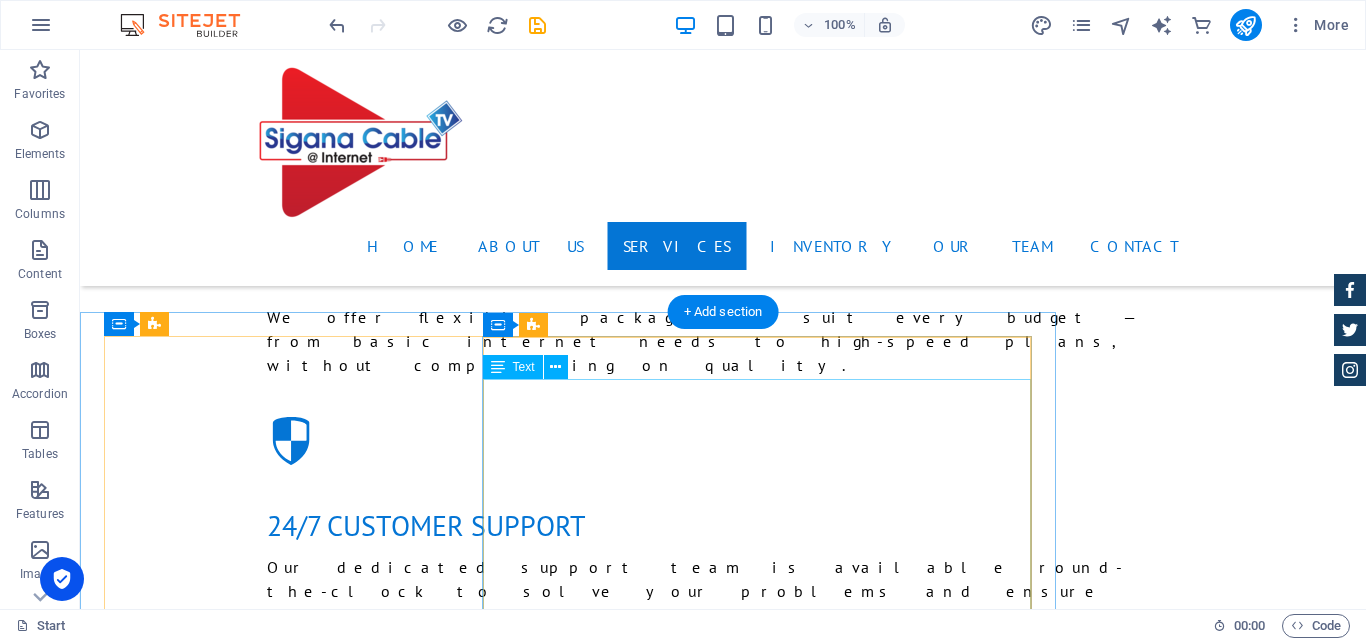 scroll, scrollTop: 2700, scrollLeft: 0, axis: vertical 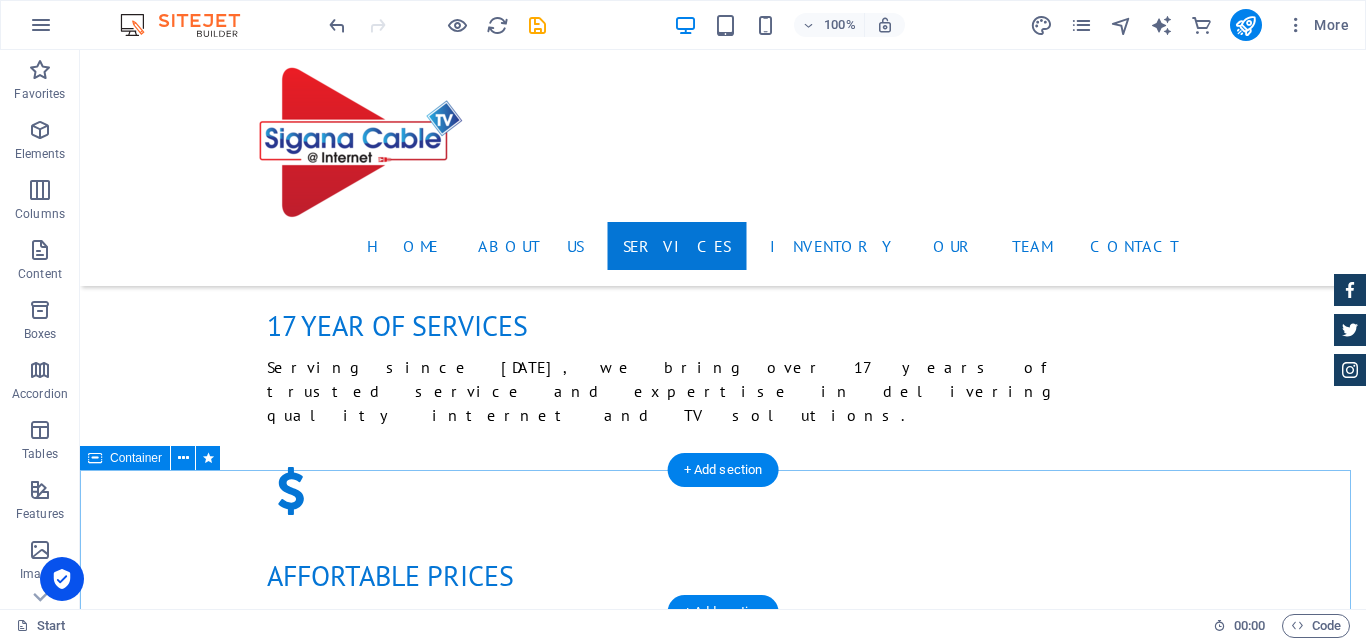 click on "Drop content here or  Add elements  Paste clipboard" at bounding box center [723, 4937] 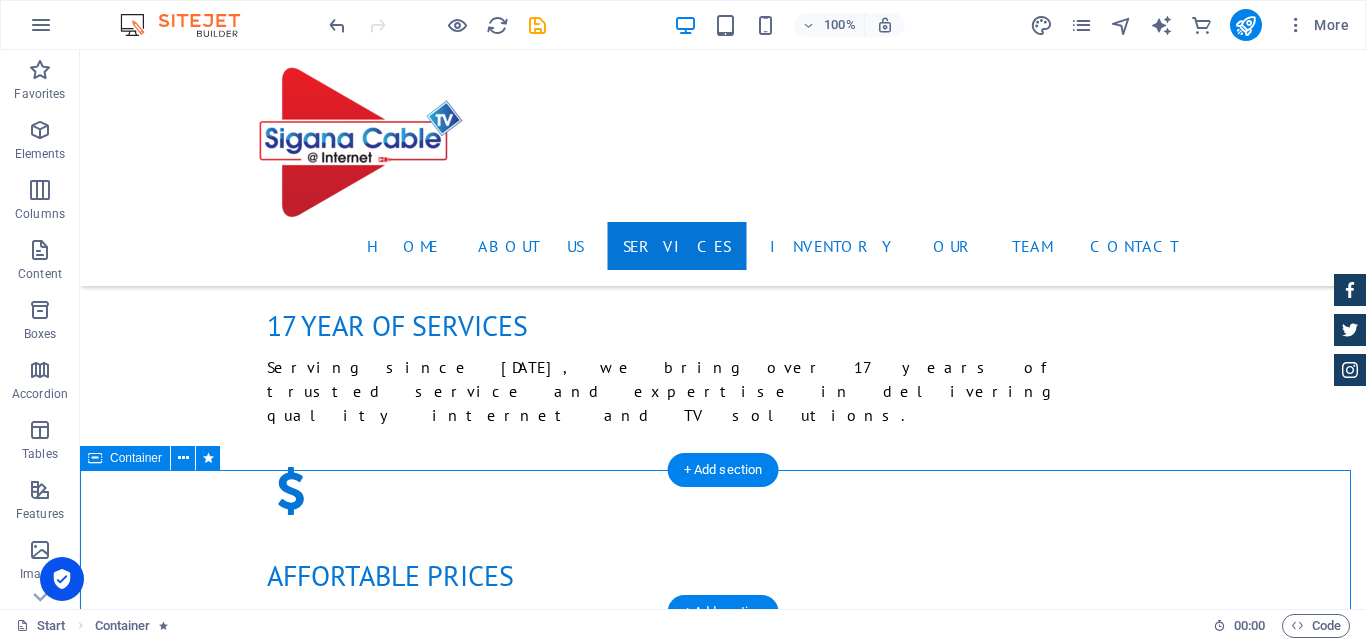 click on "Drop content here or  Add elements  Paste clipboard" at bounding box center (723, 4937) 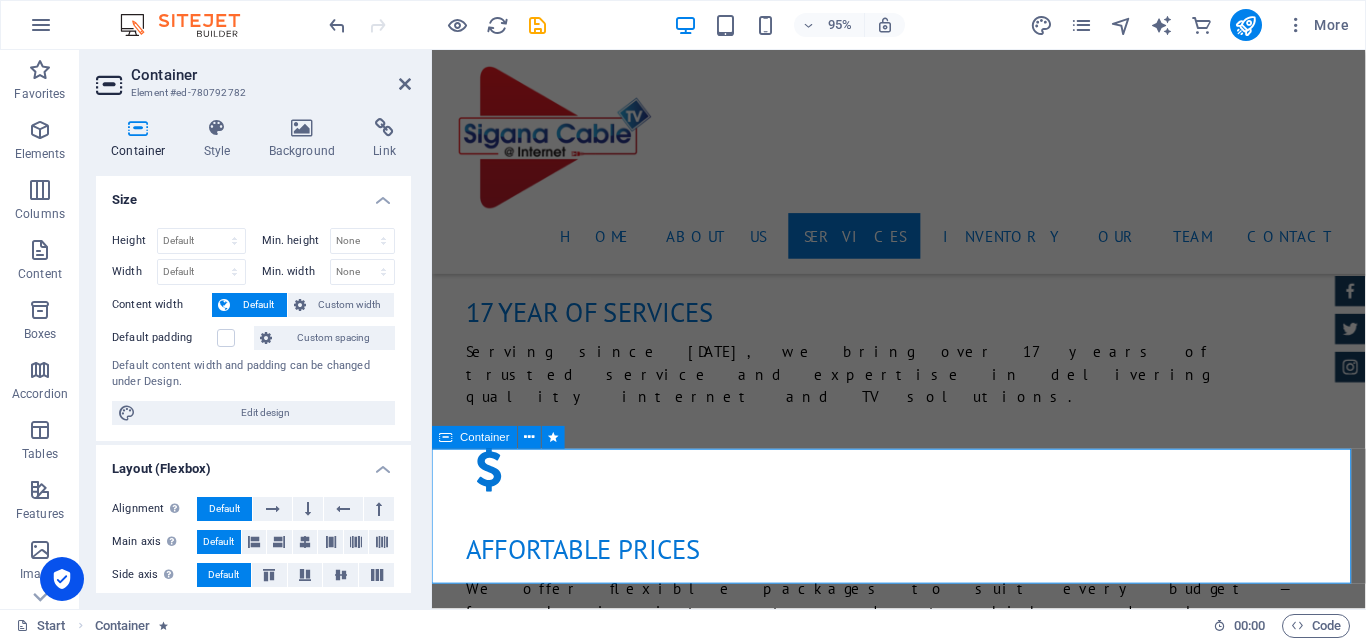 click on "Drop content here or  Add elements  Paste clipboard" at bounding box center (924, 4937) 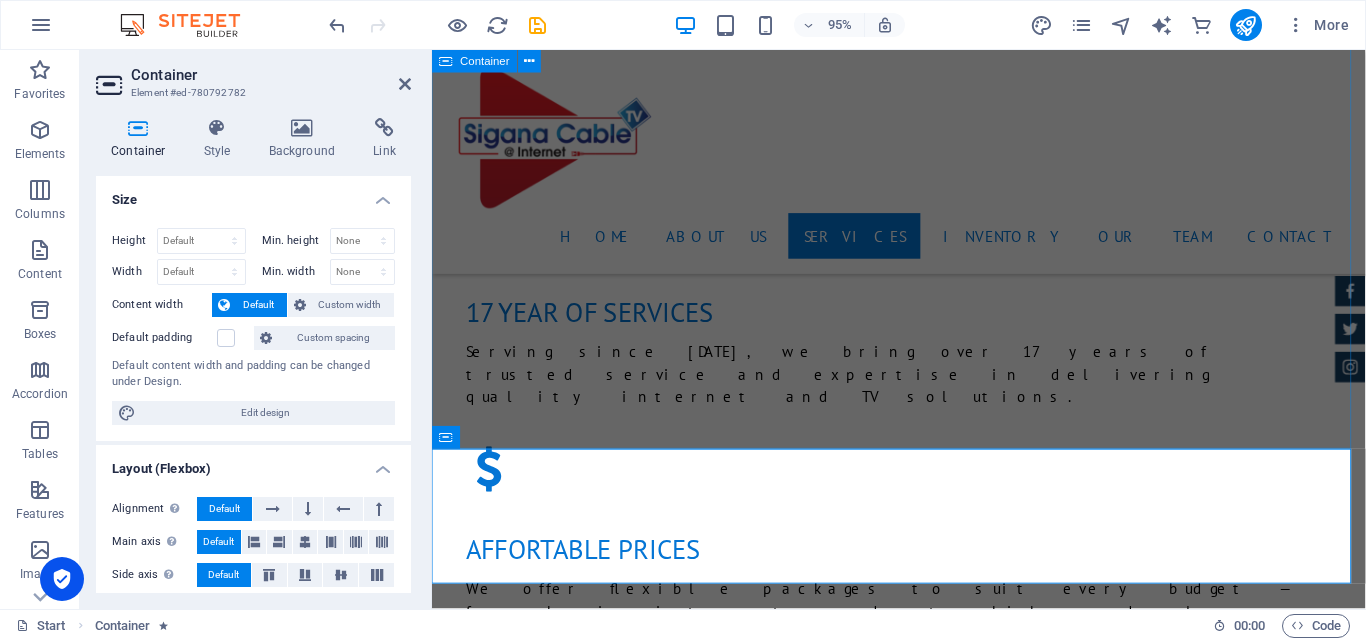 click on "Services Sigana Cable Television Network Pvt. Ltd.  is your trusted provider of high-speed internet, fiber cable, Max TV, and Net TV services. We offer reliable and affordable internet connections for homes and businesses, using advanced fiber technology for fast and stable performance. Our TV services bring you a wide range of HD channels, movies, and entertainment through Max TV and Net TV. With expert installation and dedicated customer support, we ensure a smooth and satisfying digital experience for all our customers. 100 Mbps          1 month High-Speed Internet Unlimited Data Free Maintenance 24/7 Customer Support from $1000 100 mbps 3 months High-Speed Internet Unlimited Data Free Maintenance 24/7 Customer Support from $2700 100 mbps  12 months High-Speed Internet Unlimited Data Free Maintenance 24/7 Customer Support from $8000 basic cable 1 month High-Speed Internet Unlimited Data Free Maintenance 24/7 Customer Support rs 350 basic cable 3 months High-Speed Internet Unlimited Data rs 1000 rs rs" at bounding box center [923, 3093] 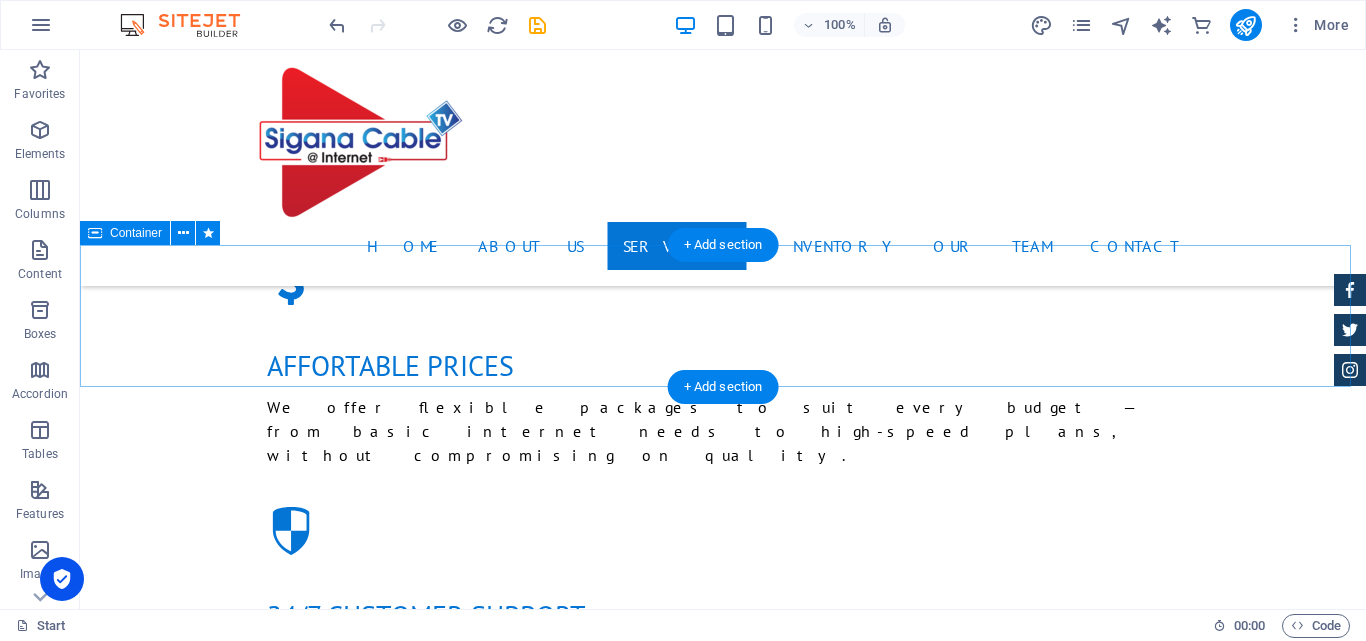 scroll, scrollTop: 2881, scrollLeft: 0, axis: vertical 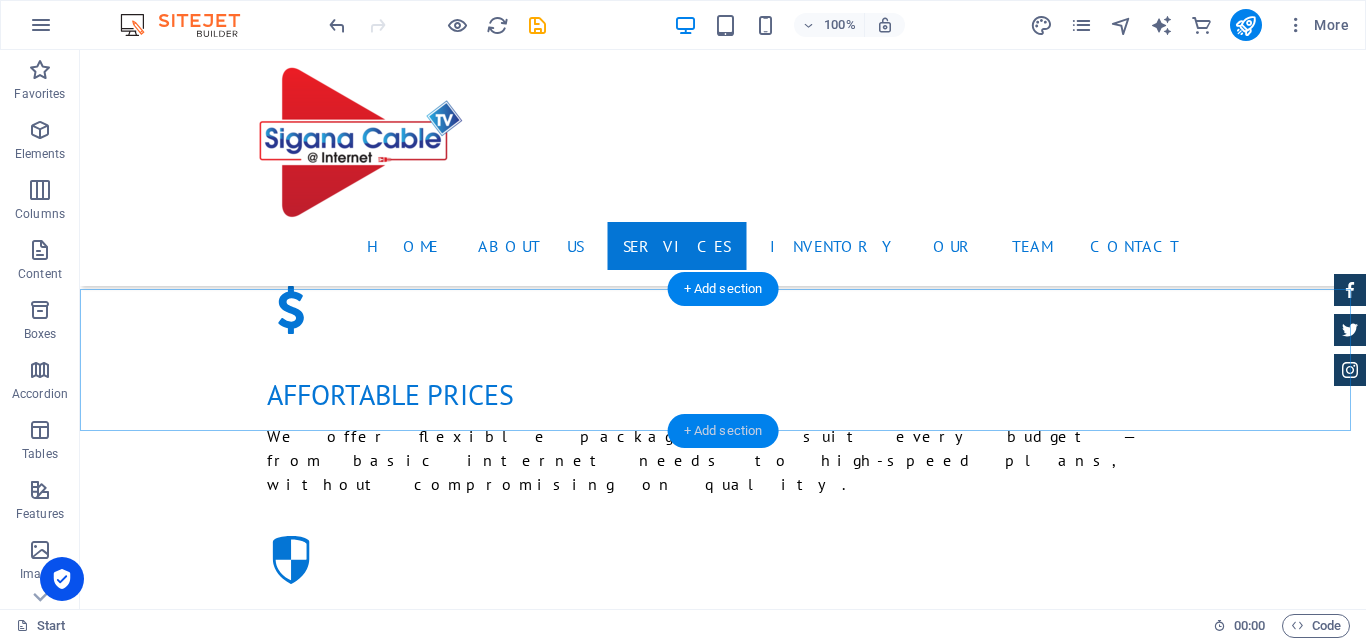 click on "+ Add section" at bounding box center [723, 431] 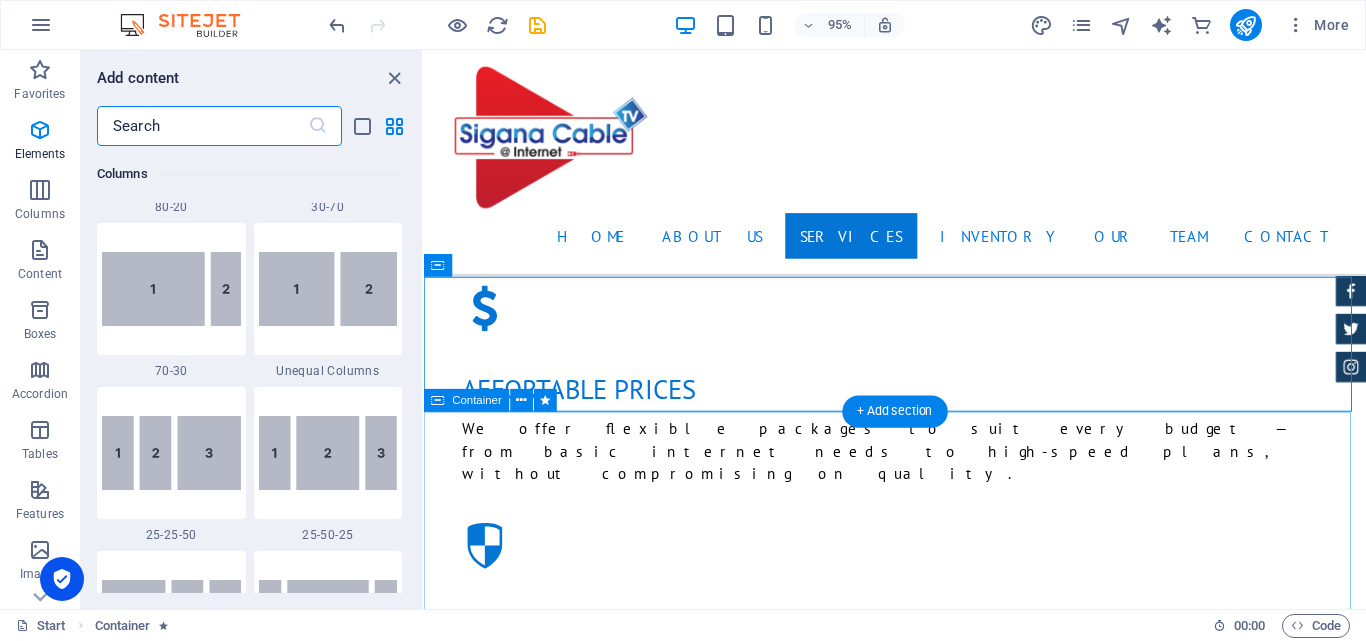scroll, scrollTop: 3499, scrollLeft: 0, axis: vertical 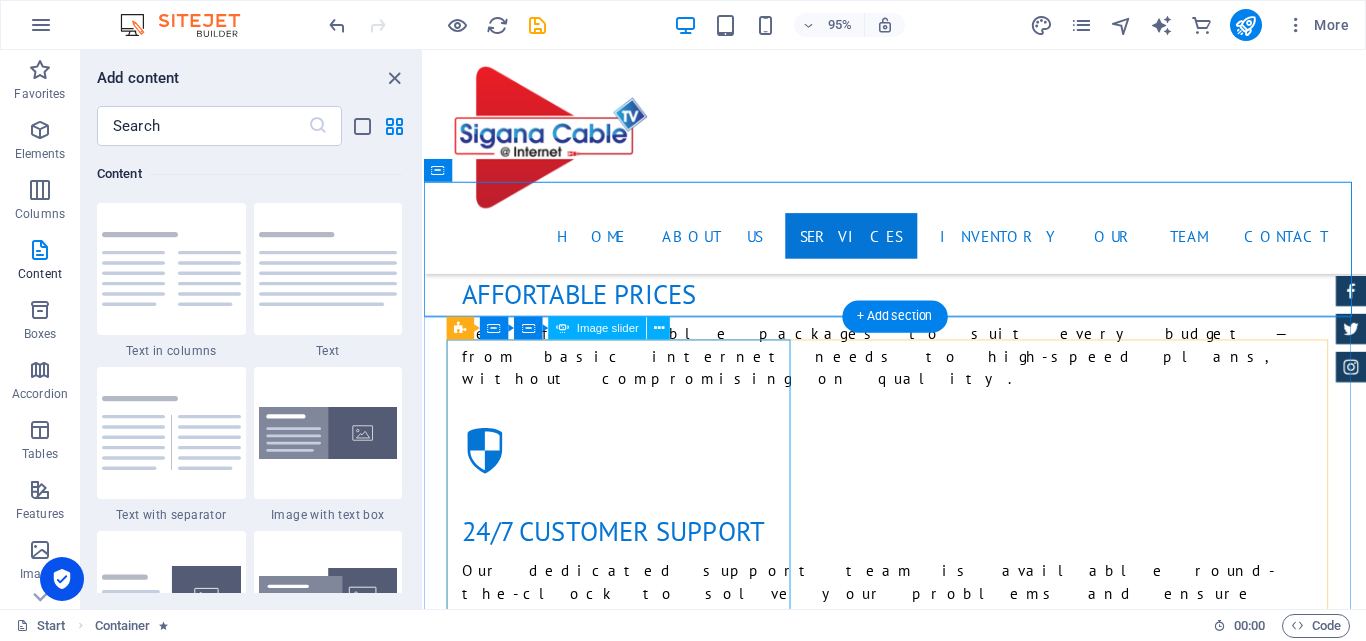click at bounding box center (598, 5703) 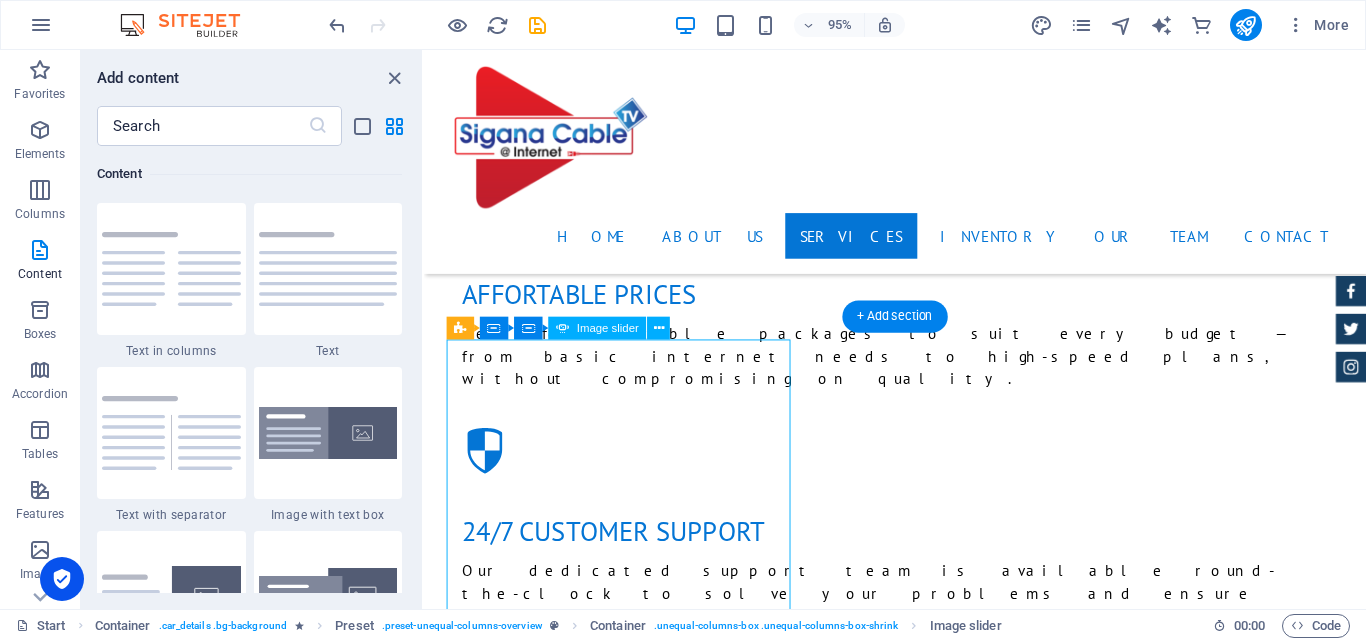 click at bounding box center (448, 8580) 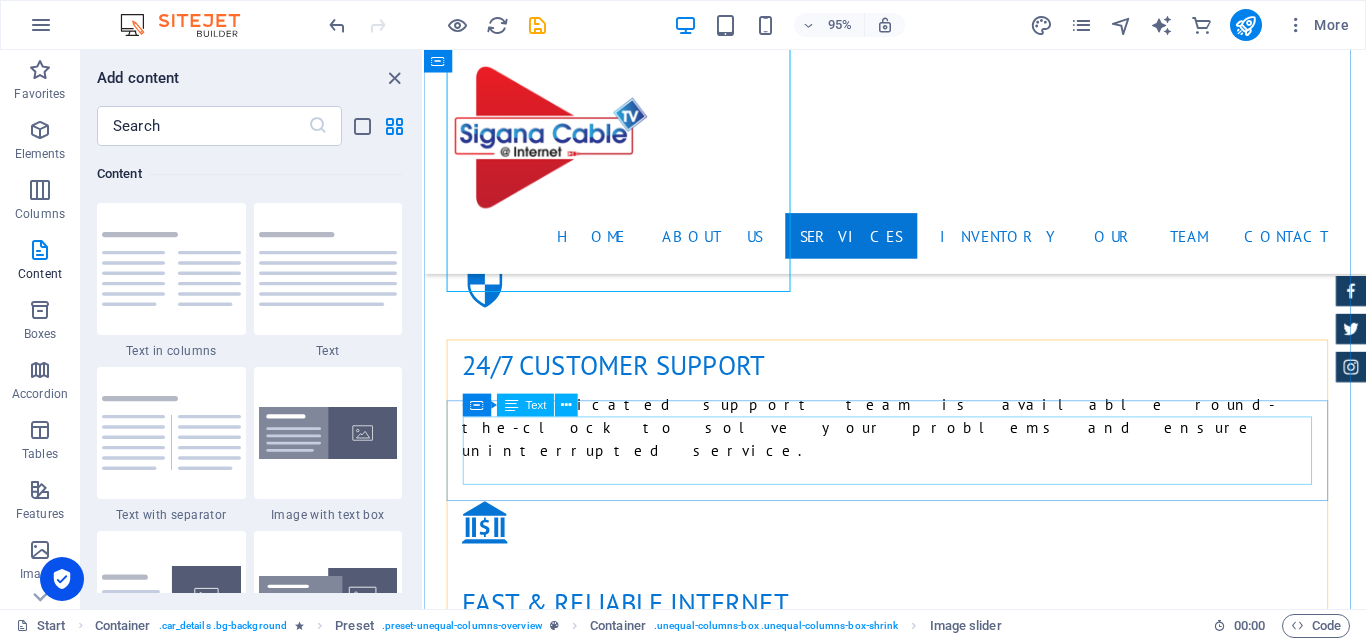scroll, scrollTop: 3081, scrollLeft: 0, axis: vertical 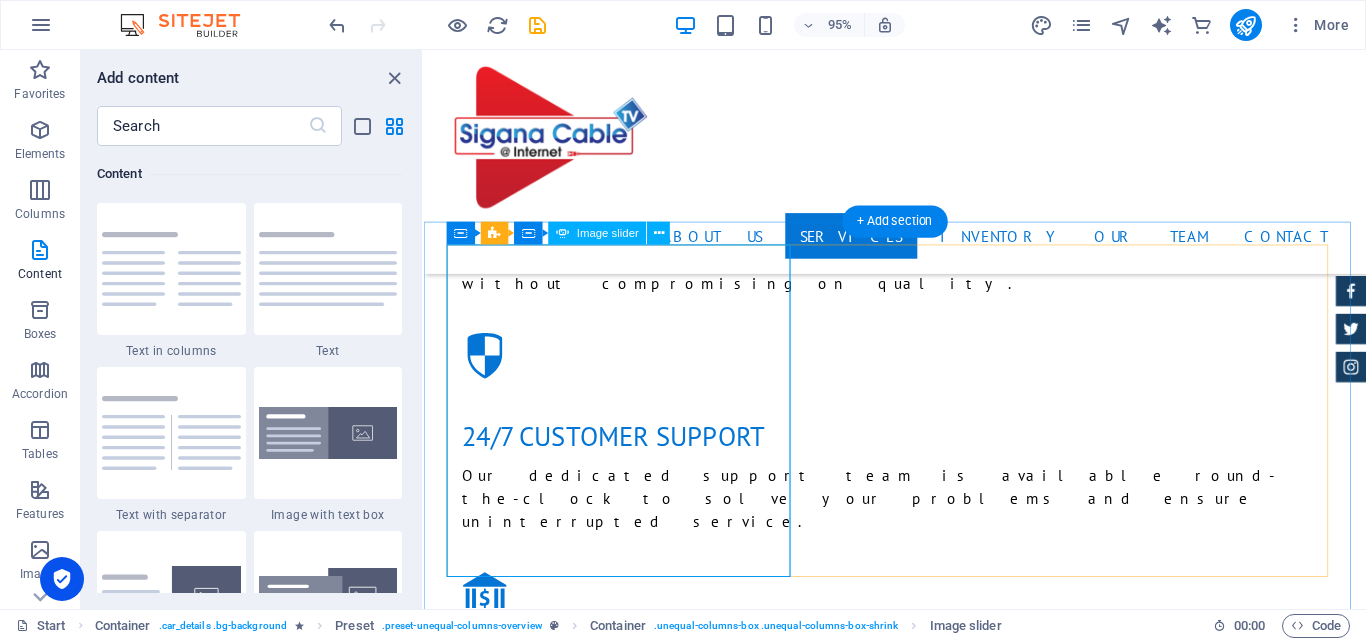 click at bounding box center [448, 8480] 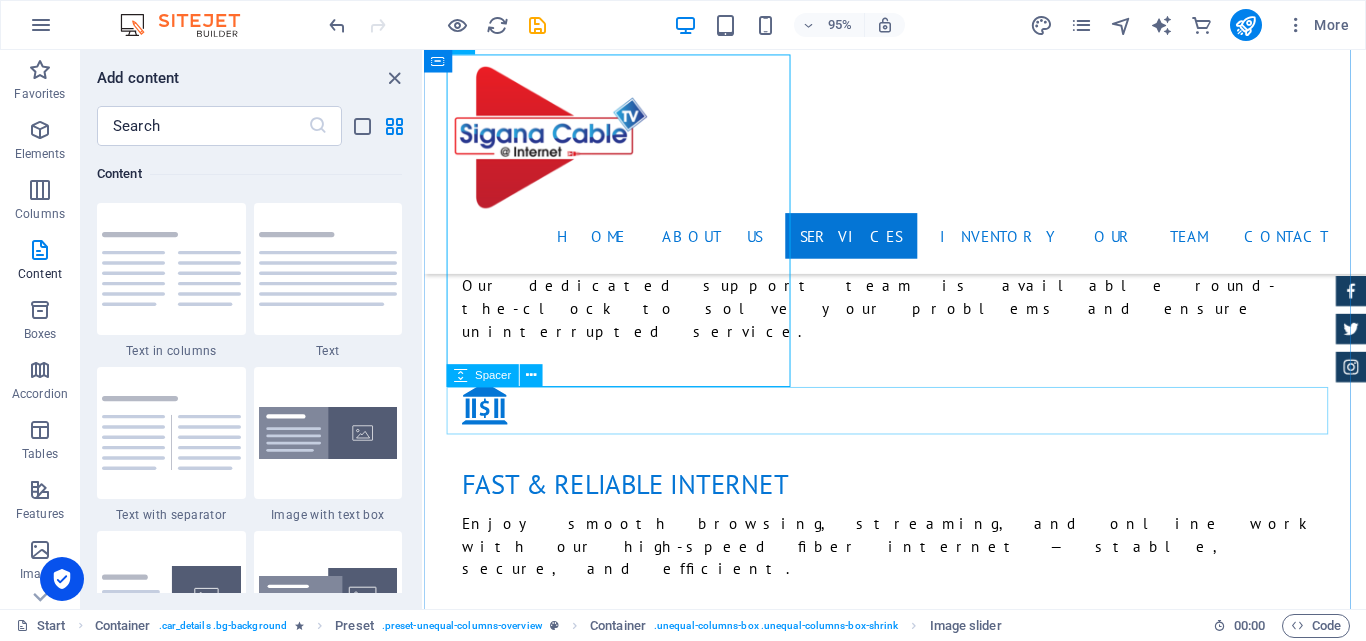 scroll, scrollTop: 3381, scrollLeft: 0, axis: vertical 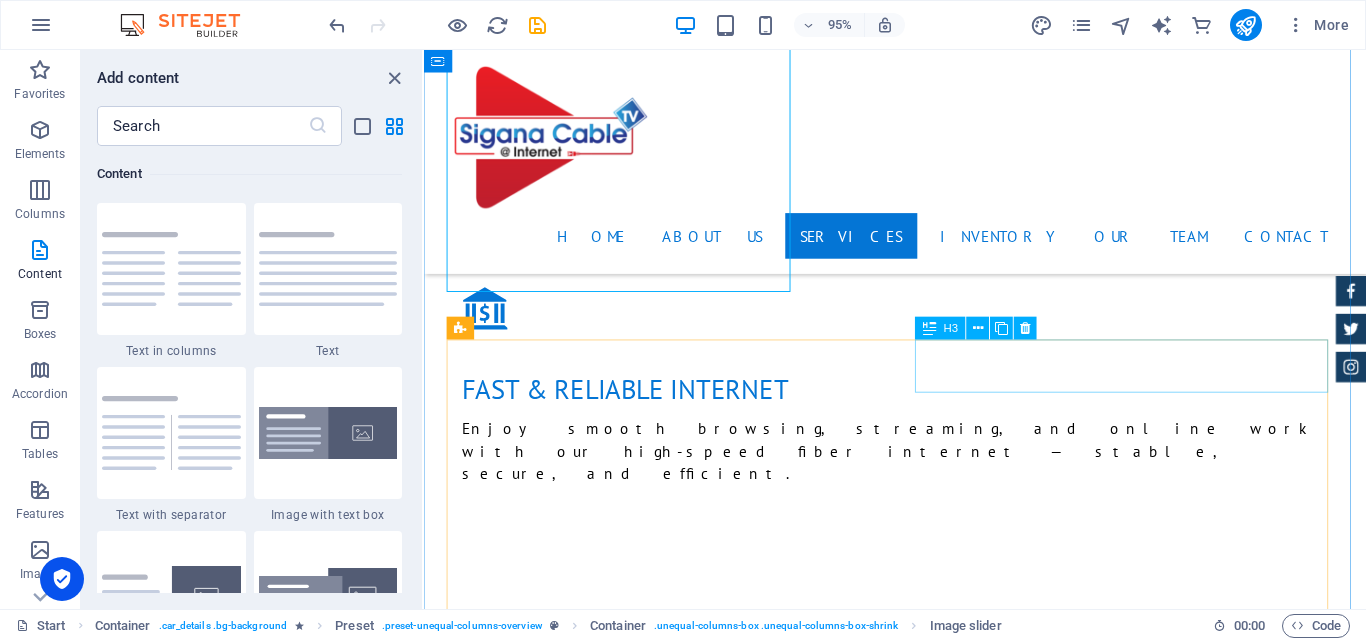 click on "Options" at bounding box center (721, 5378) 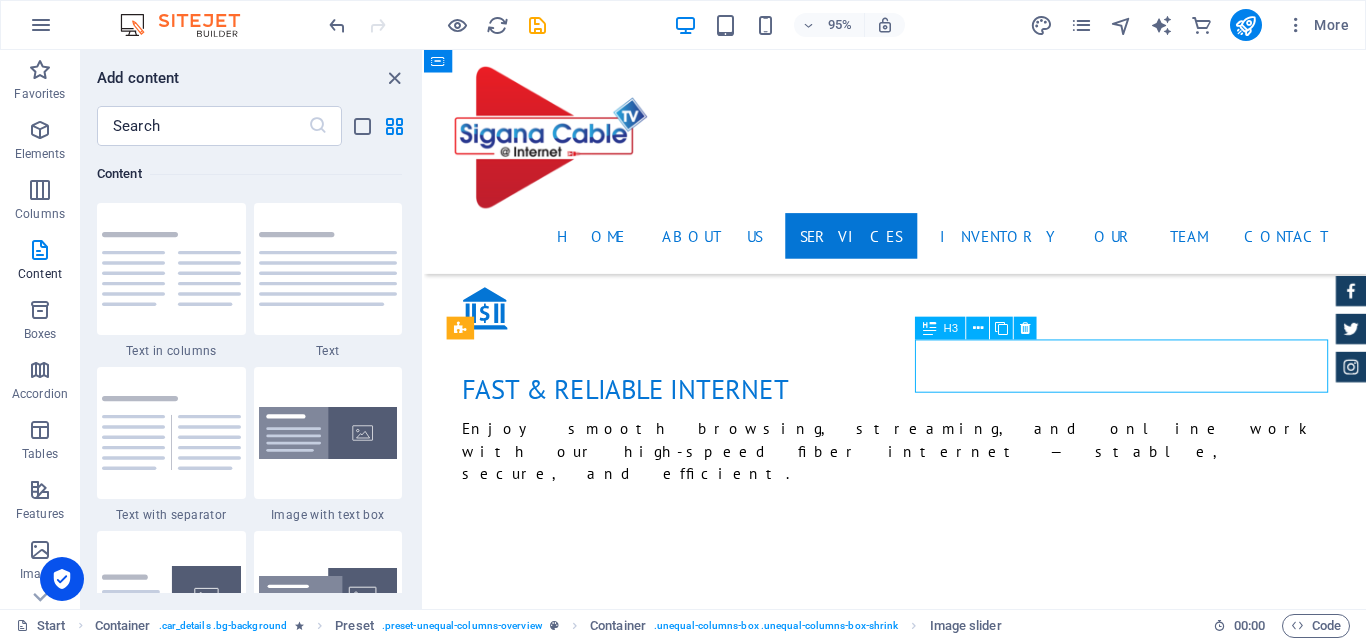 click on "Options" at bounding box center (721, 5378) 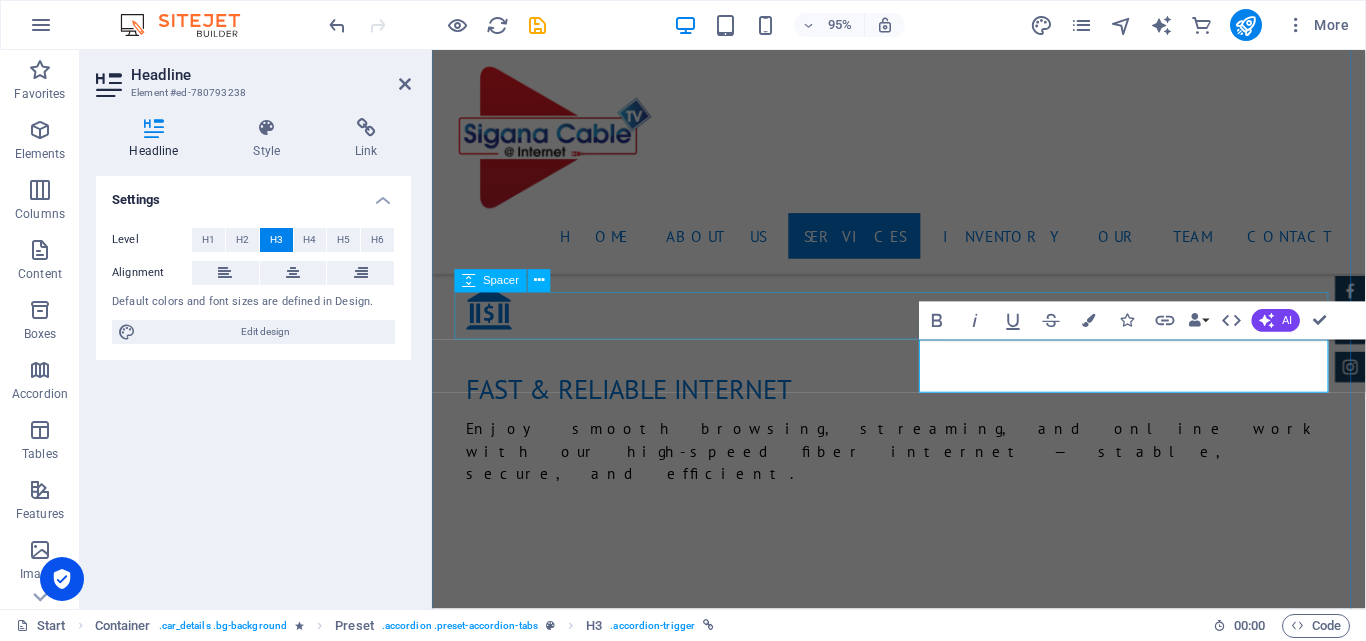 click at bounding box center (920, 5076) 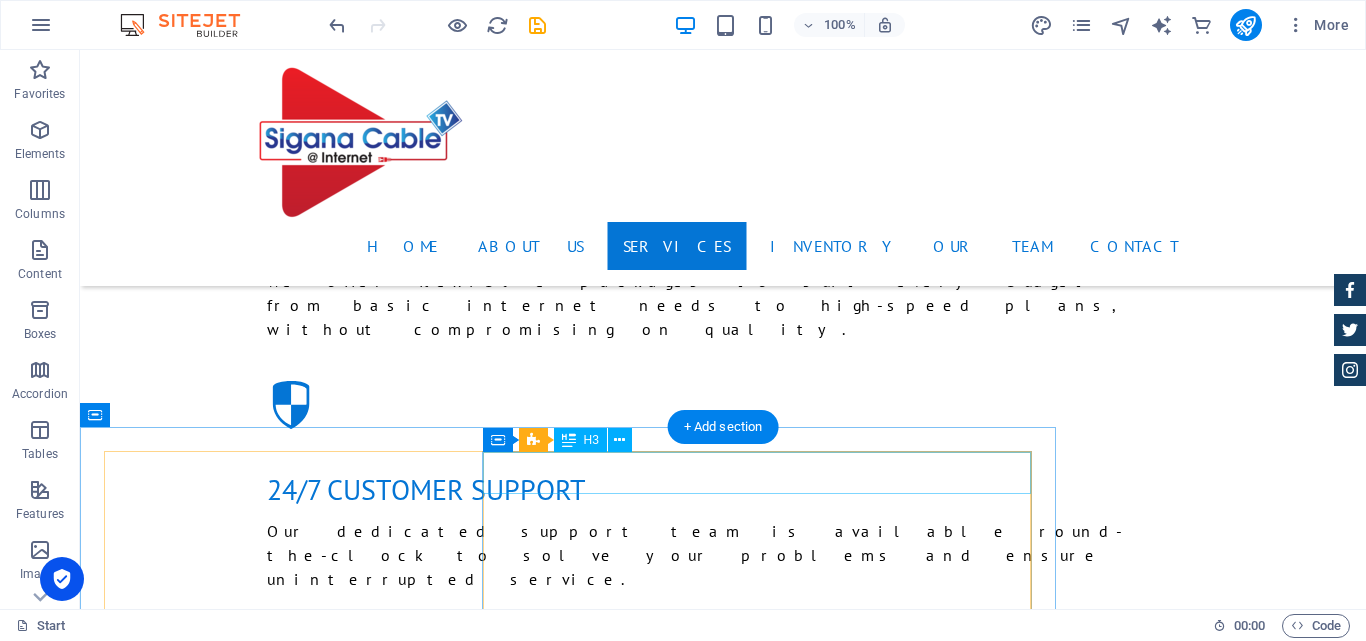 scroll, scrollTop: 3081, scrollLeft: 0, axis: vertical 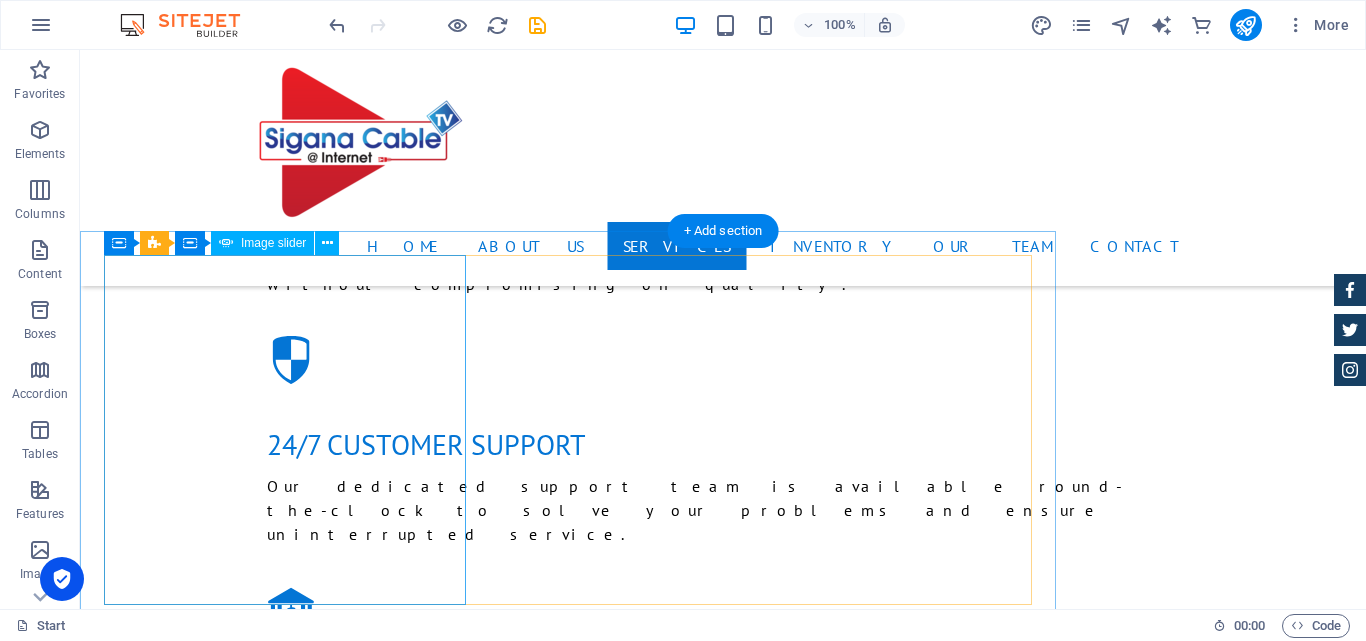 click at bounding box center (-108, 6221) 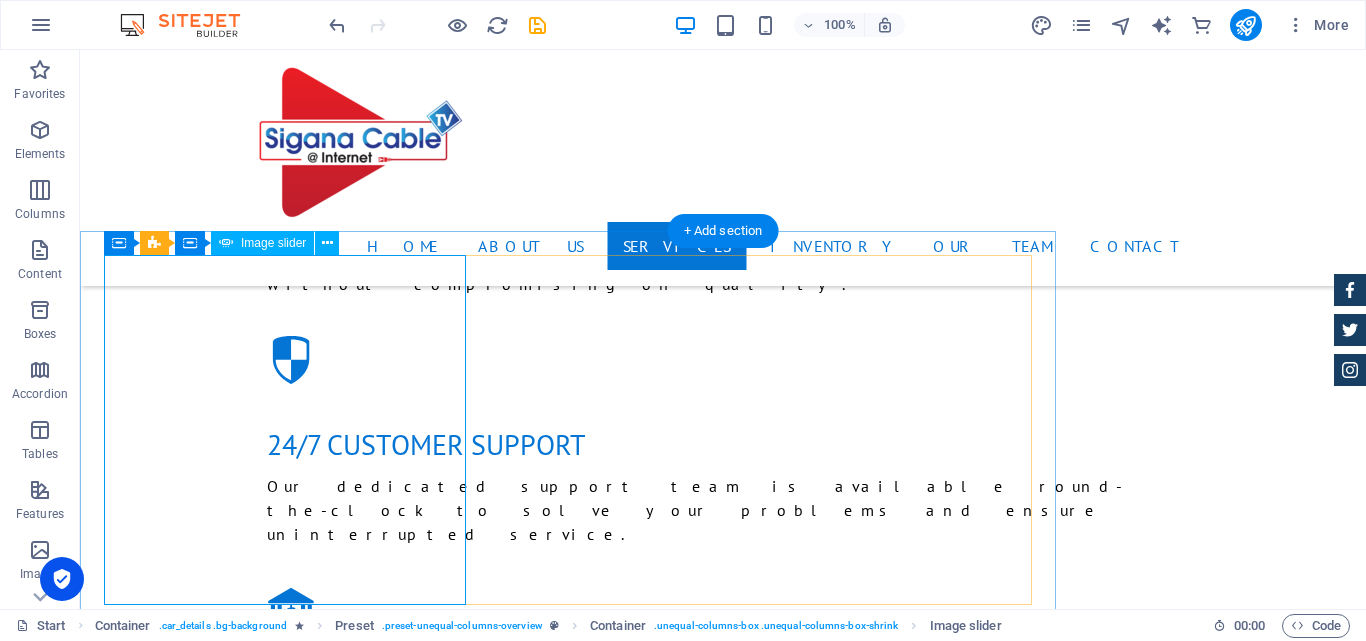 click at bounding box center (-108, 6221) 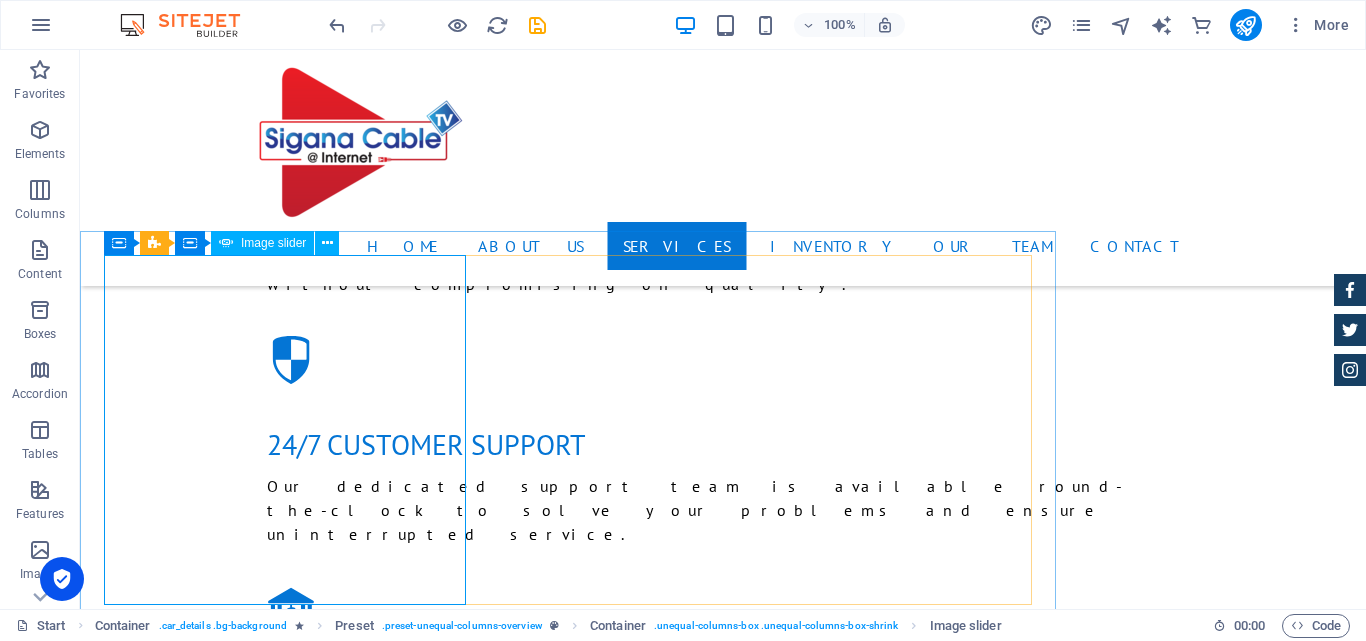 click on "Image slider" at bounding box center [273, 243] 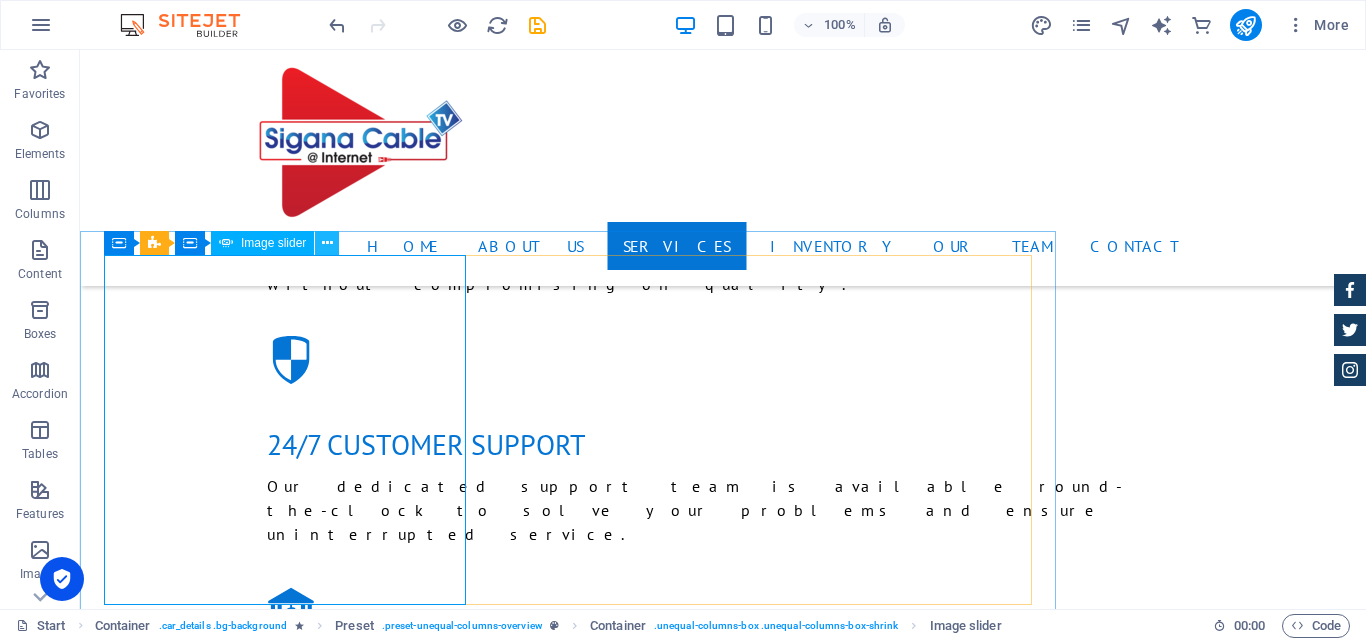click at bounding box center (327, 243) 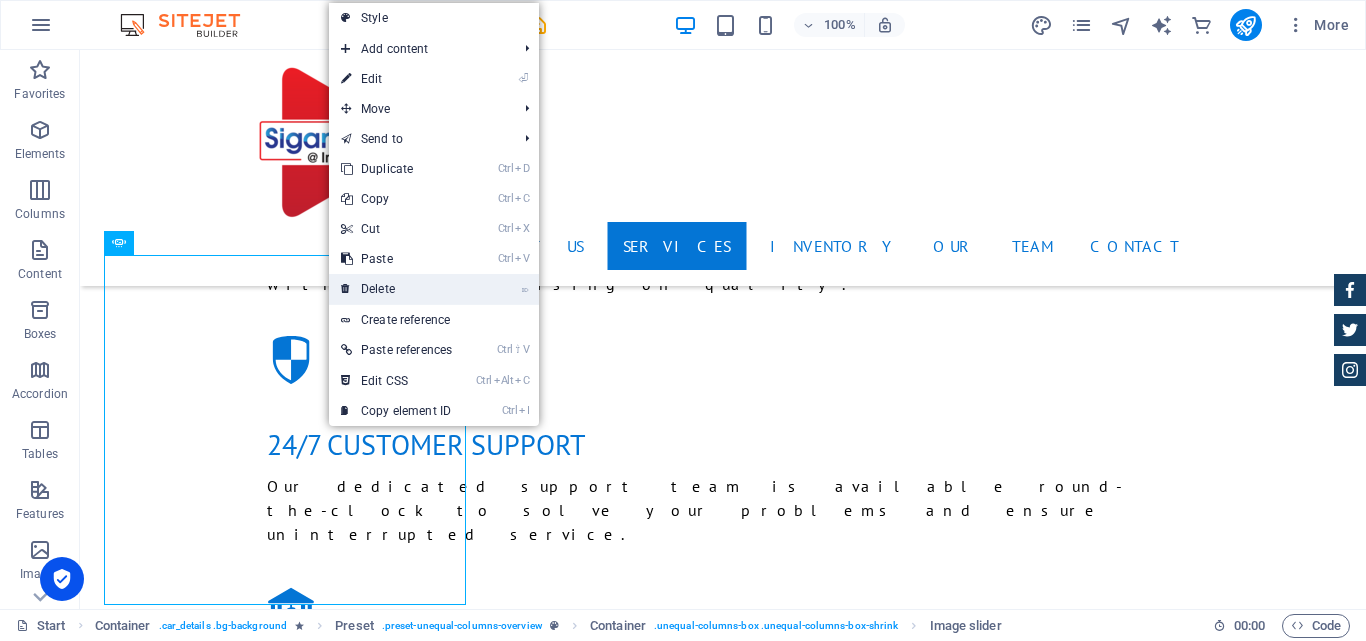 click on "⌦  Delete" at bounding box center (396, 289) 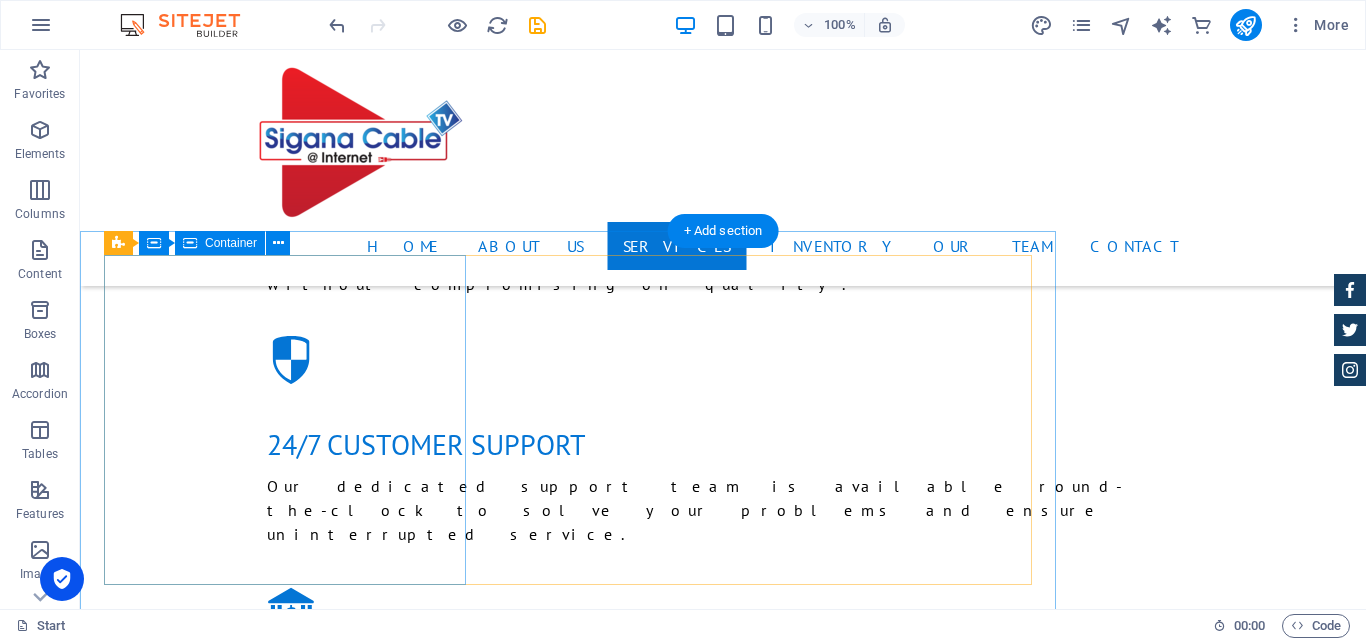 click on "Add elements" at bounding box center [509, 4752] 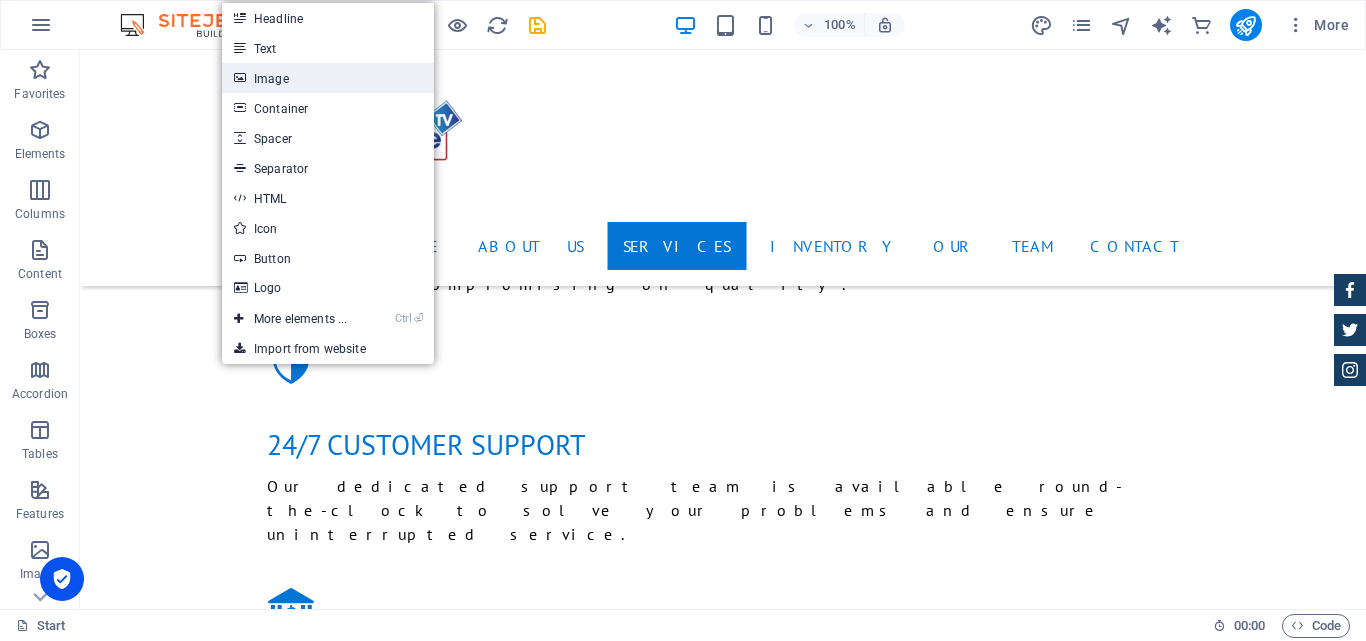 click on "Image" at bounding box center [328, 78] 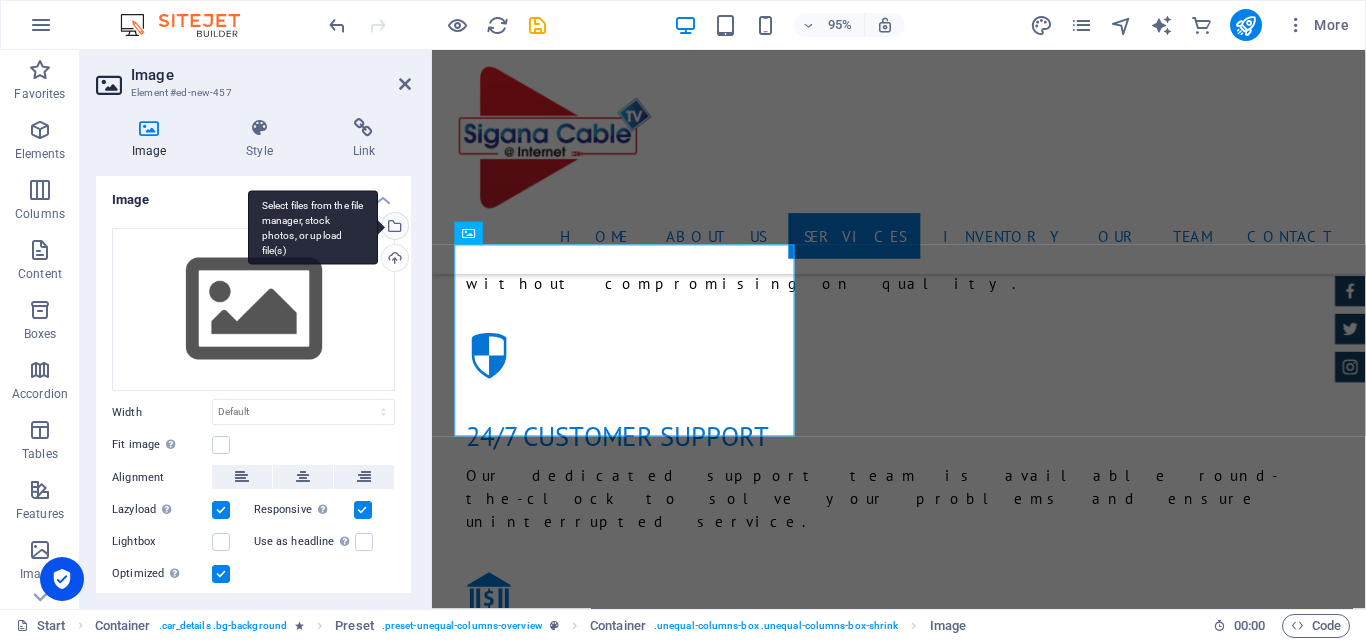 click on "Select files from the file manager, stock photos, or upload file(s)" at bounding box center (313, 227) 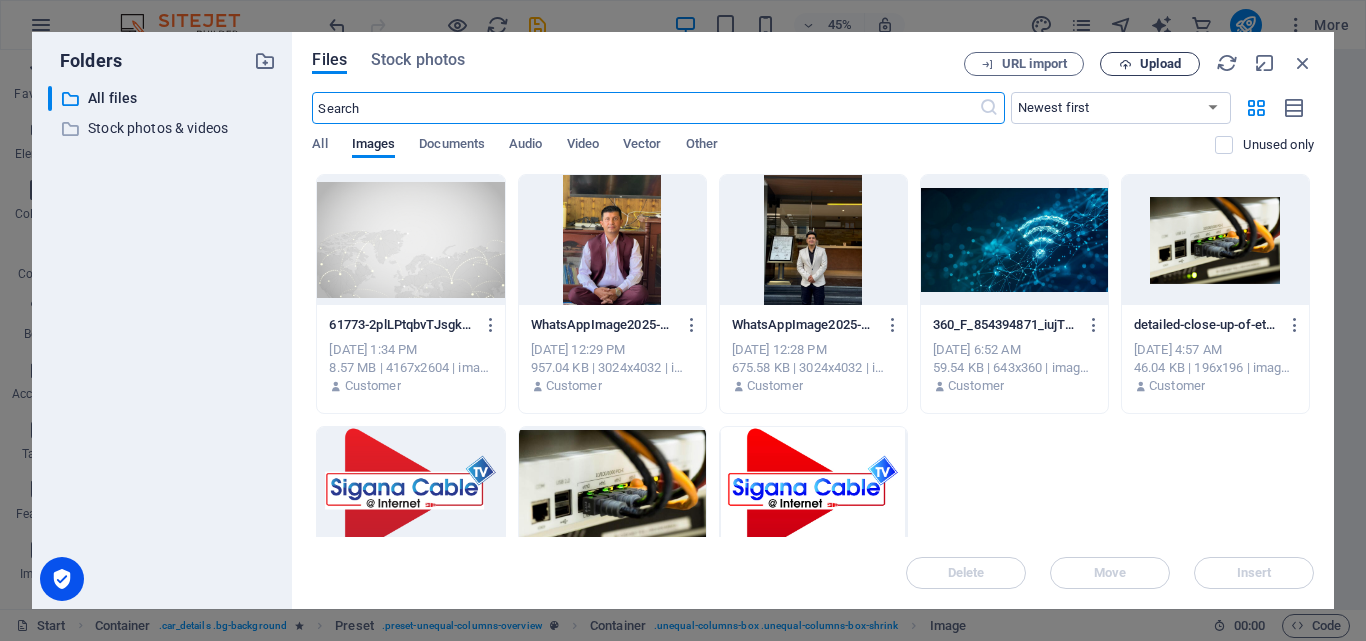 click on "Upload" at bounding box center (1160, 64) 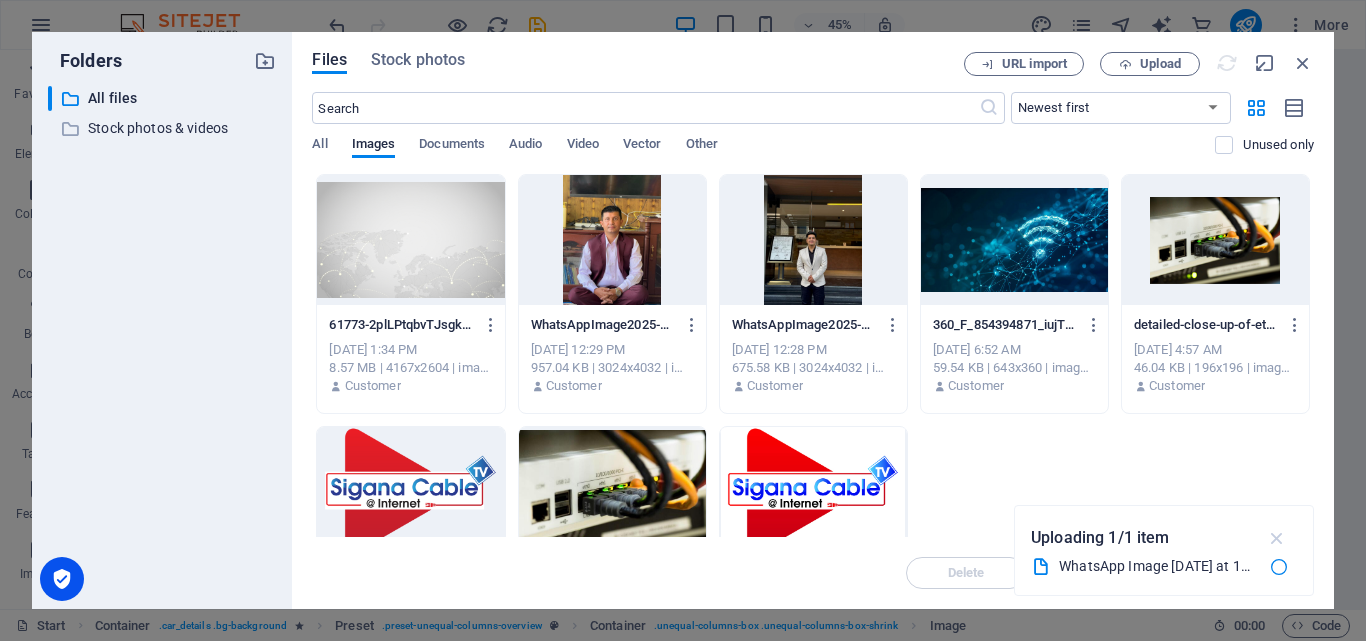 click at bounding box center [1277, 538] 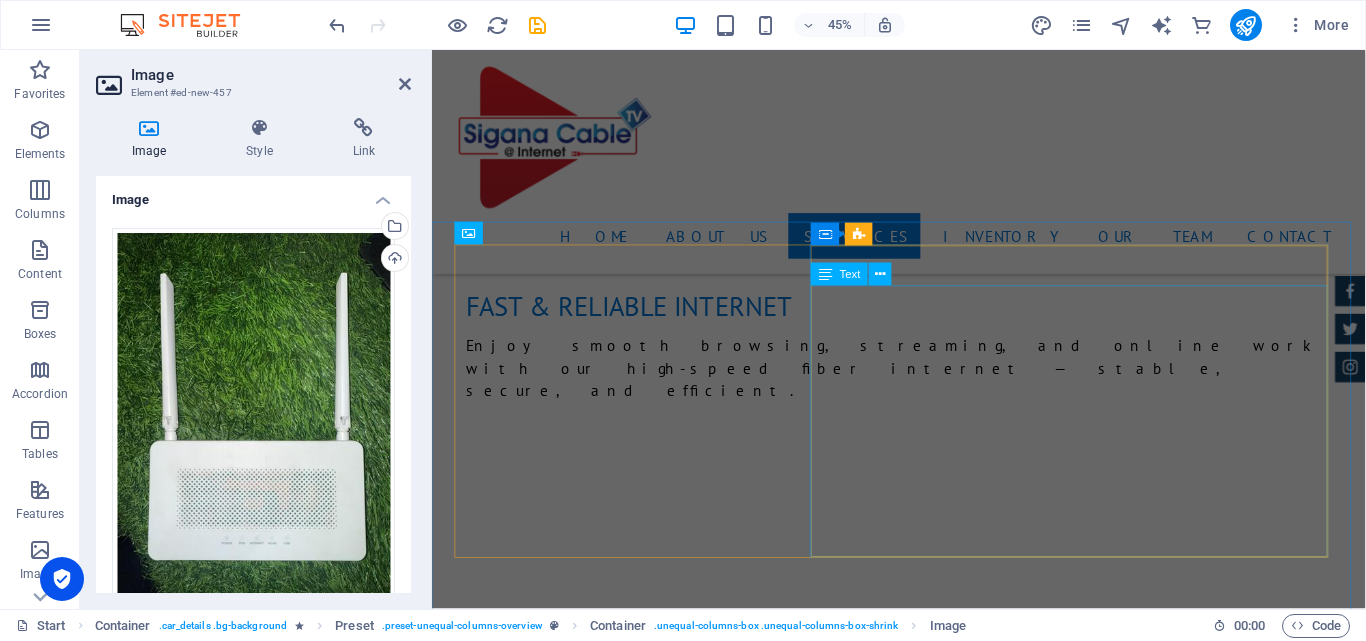 scroll, scrollTop: 3081, scrollLeft: 0, axis: vertical 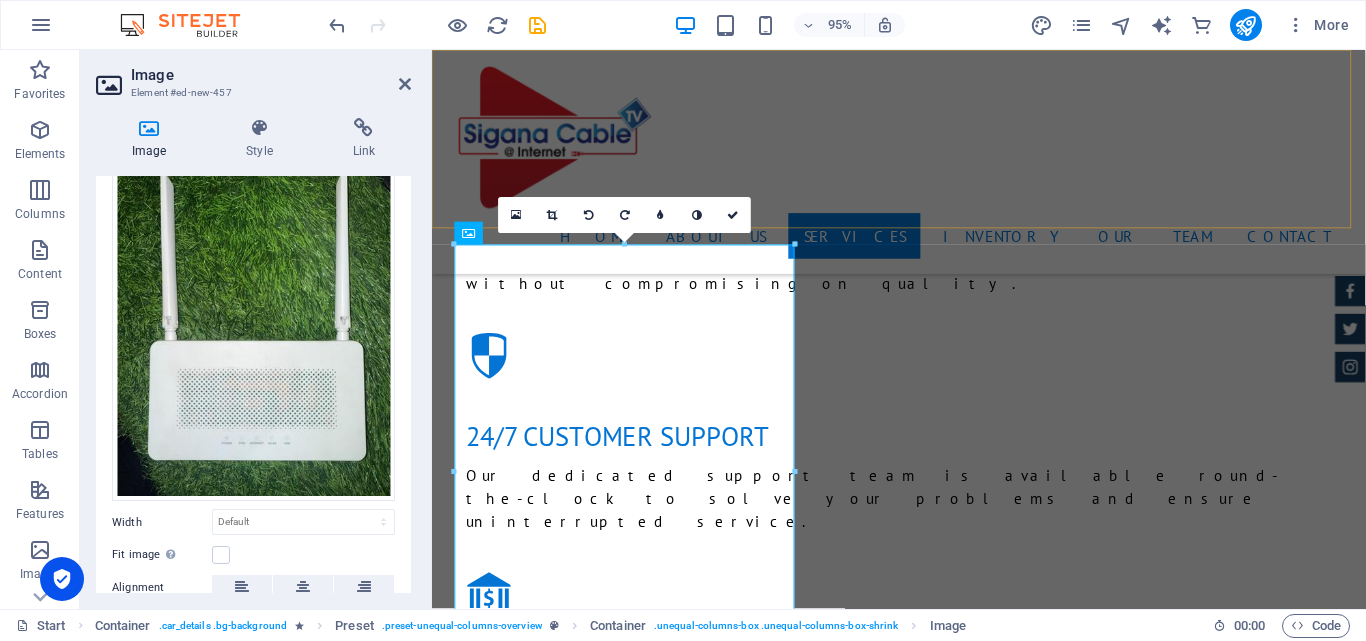 click on "Home About us Services Inventory our team Contact" at bounding box center (923, 168) 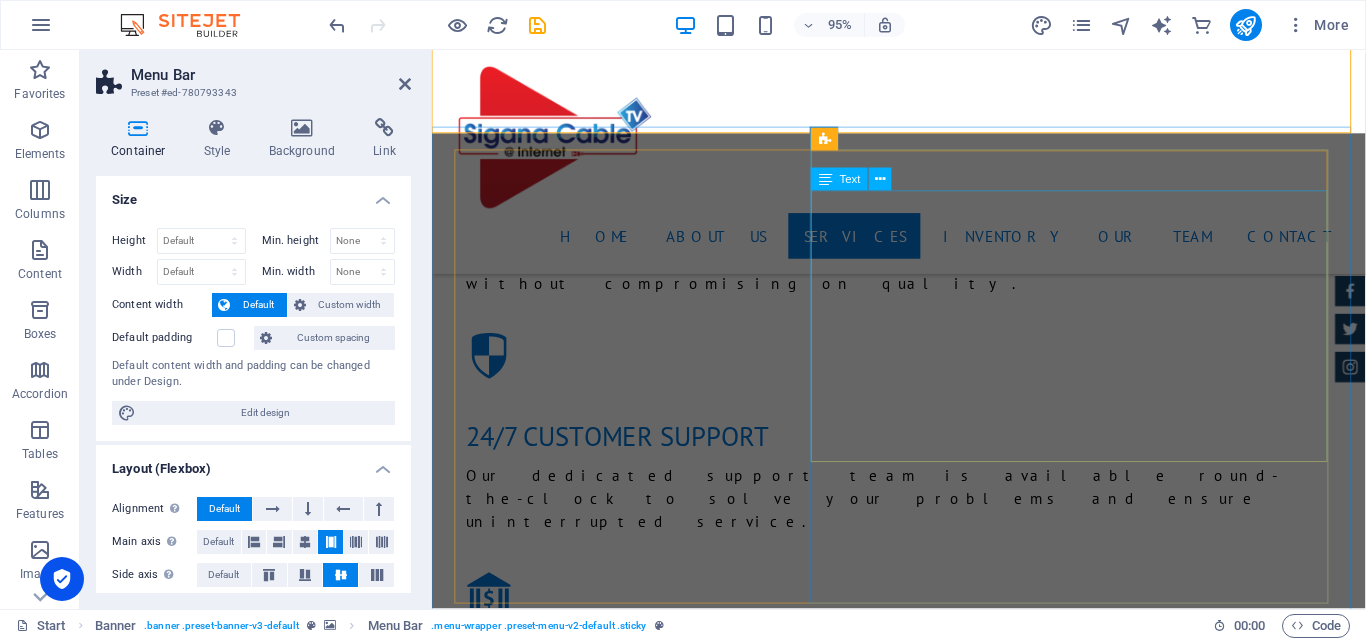 scroll, scrollTop: 3181, scrollLeft: 0, axis: vertical 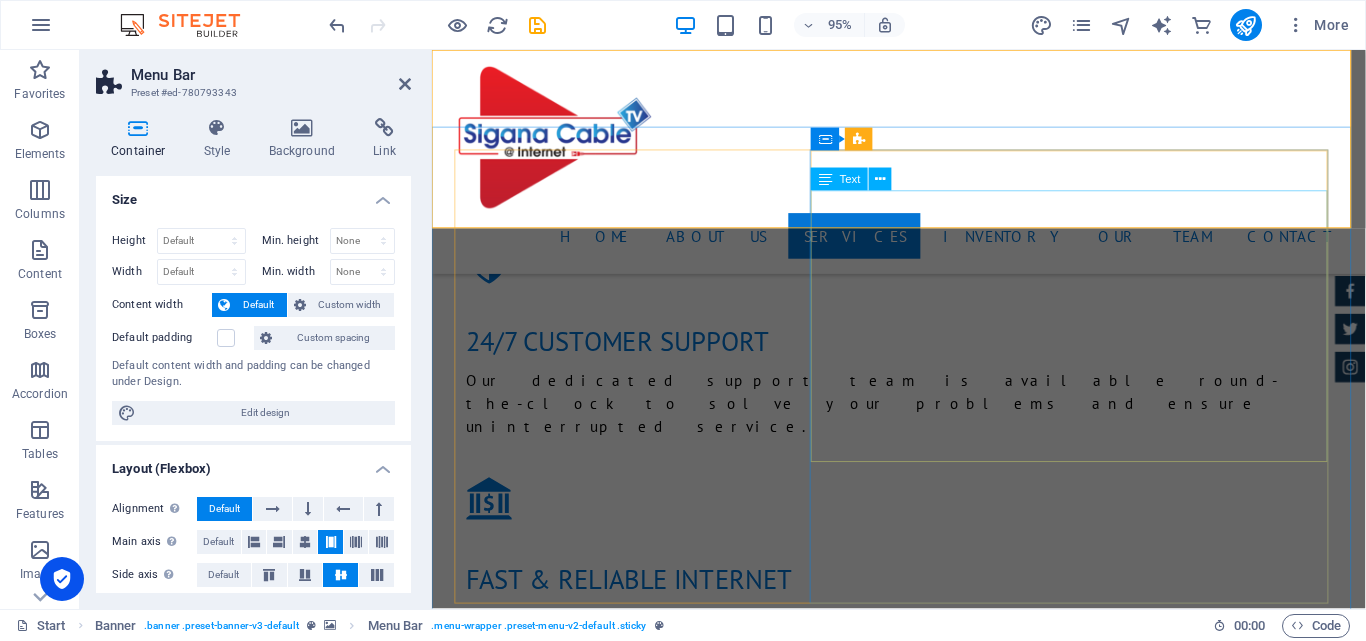 click on "Mileage 12,550 miles Engine I-4 cyl Transmission Automatic 9-Speed Fuel Gasoline Drive Train FWD Interior Vivid Blue Price $ 49.999" at bounding box center [920, 6067] 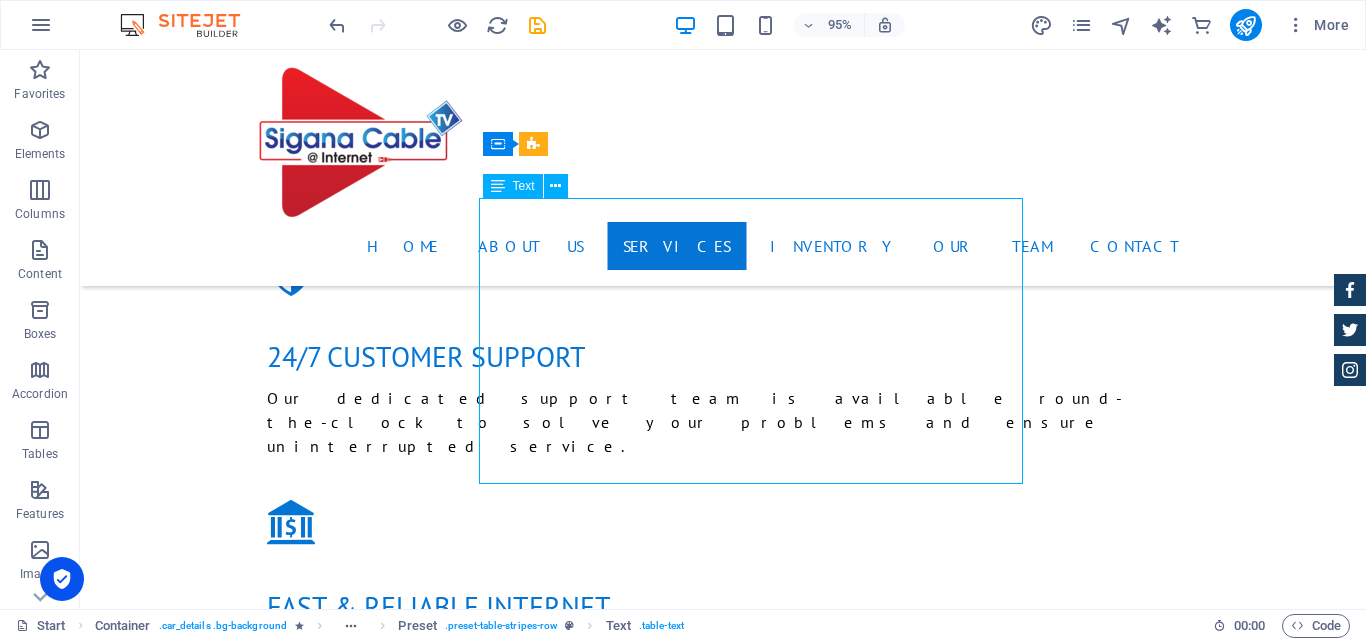 click on "Mileage 12,550 miles Engine I-4 cyl Transmission Automatic 9-Speed Fuel Gasoline Drive Train FWD Interior Vivid Blue Price $ 49.999" at bounding box center (568, 6123) 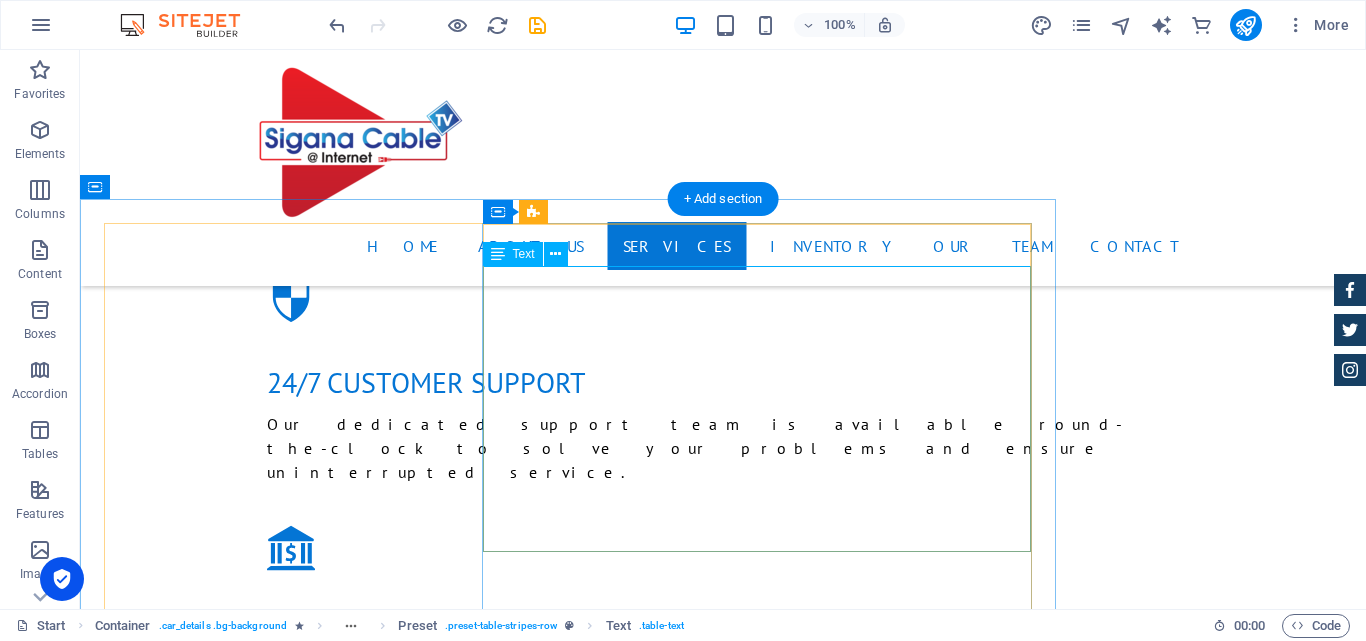 scroll, scrollTop: 3081, scrollLeft: 0, axis: vertical 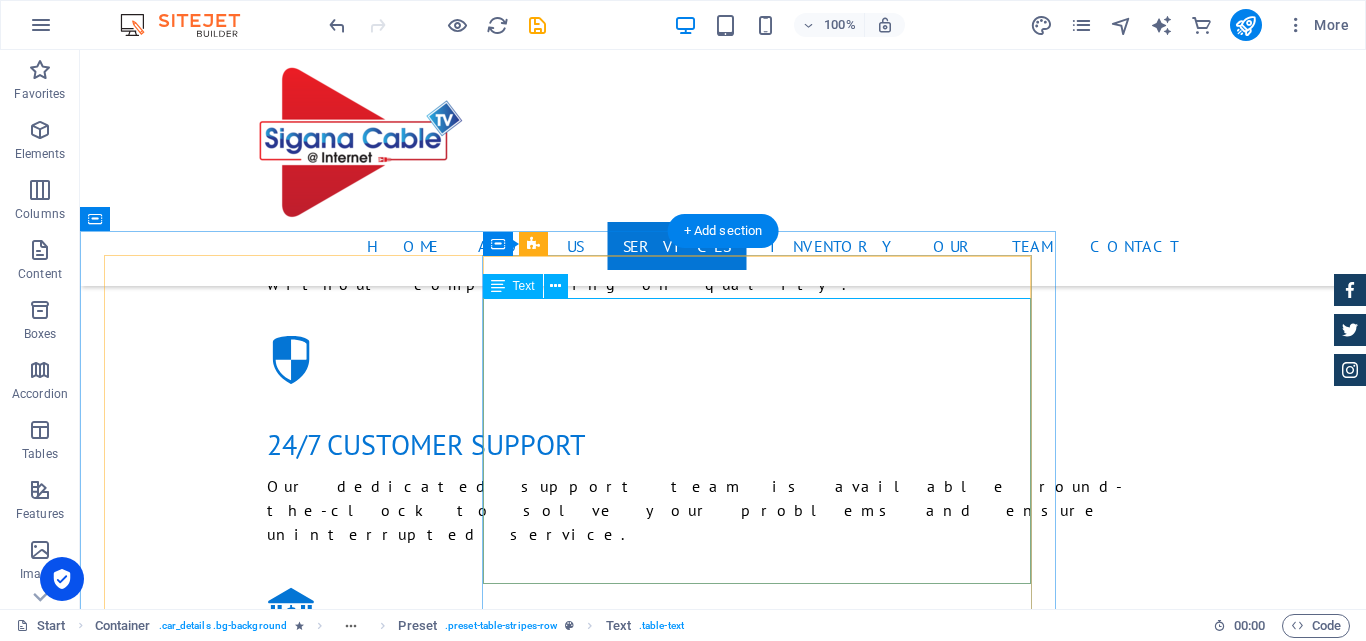 click on "Mileage 12,550 miles Engine I-4 cyl Transmission Automatic 9-Speed Fuel Gasoline Drive Train FWD Interior Vivid Blue Price $ 49.999" at bounding box center (568, 6211) 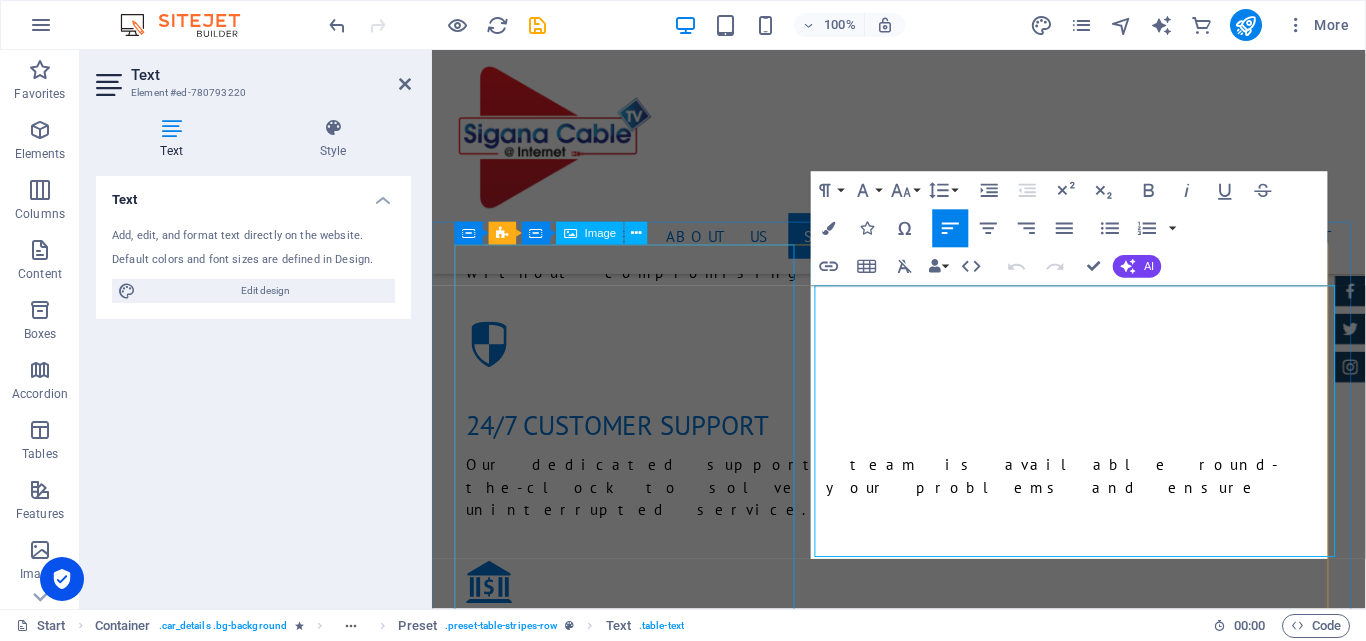 click at bounding box center (920, 5334) 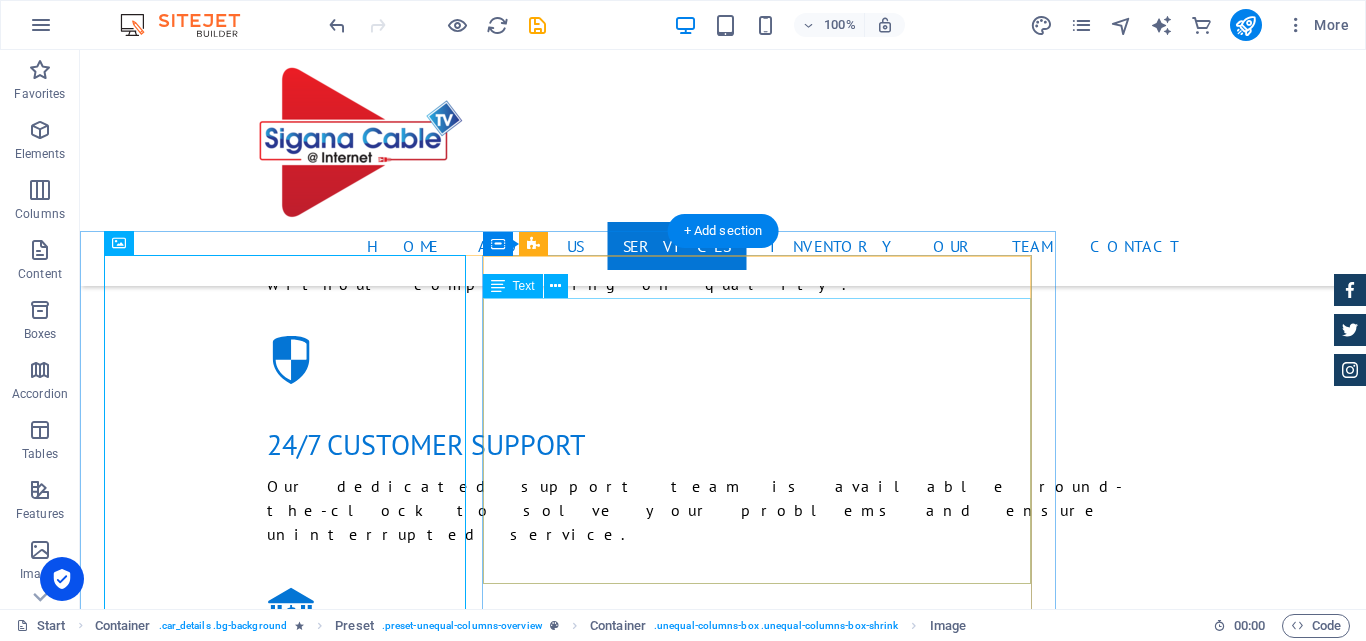 click on "Mileage 12,550 miles Engine I-4 cyl Transmission Automatic 9-Speed Fuel Gasoline Drive Train FWD Interior Vivid Blue Price $ 49.999" at bounding box center (568, 6211) 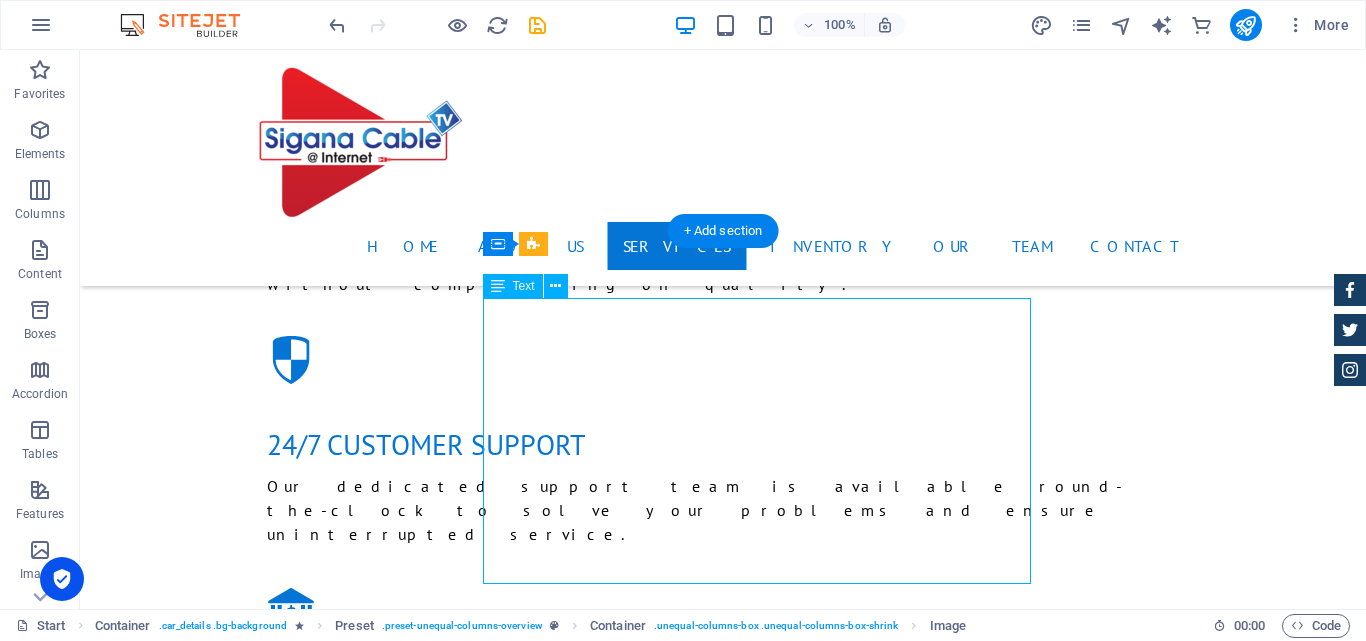 click on "Mileage 12,550 miles Engine I-4 cyl Transmission Automatic 9-Speed Fuel Gasoline Drive Train FWD Interior Vivid Blue Price $ 49.999" at bounding box center (568, 6211) 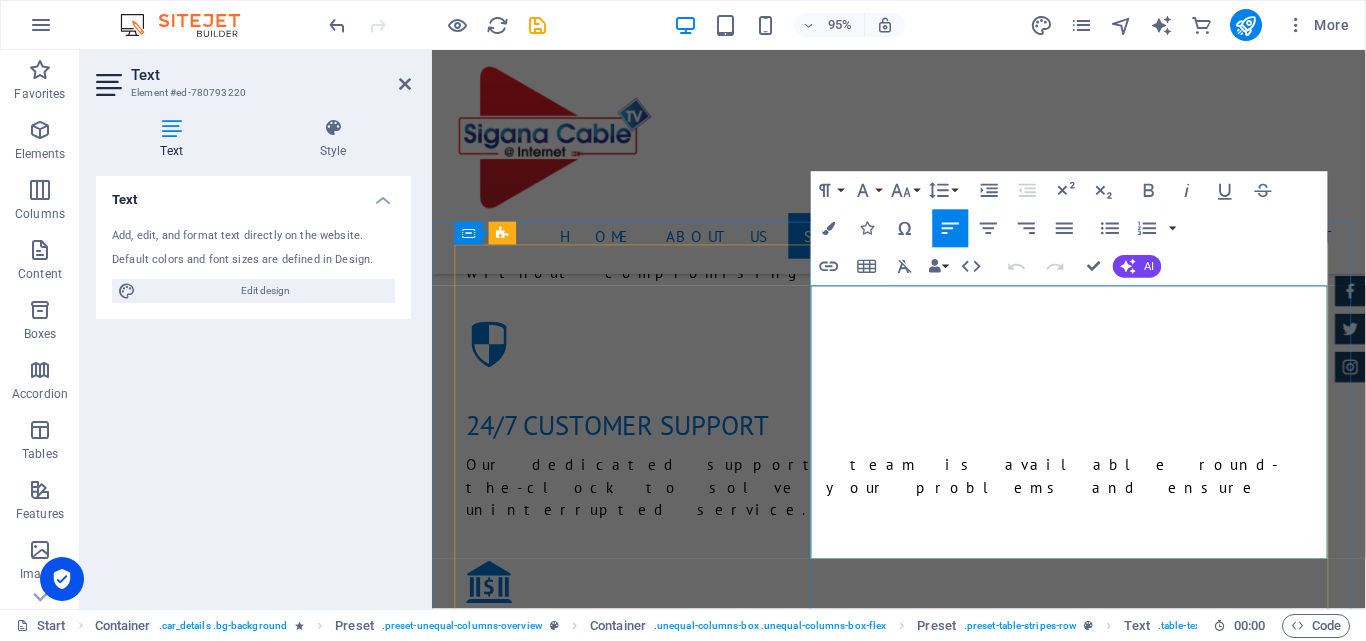 click on "Mileage" at bounding box center (659, 6088) 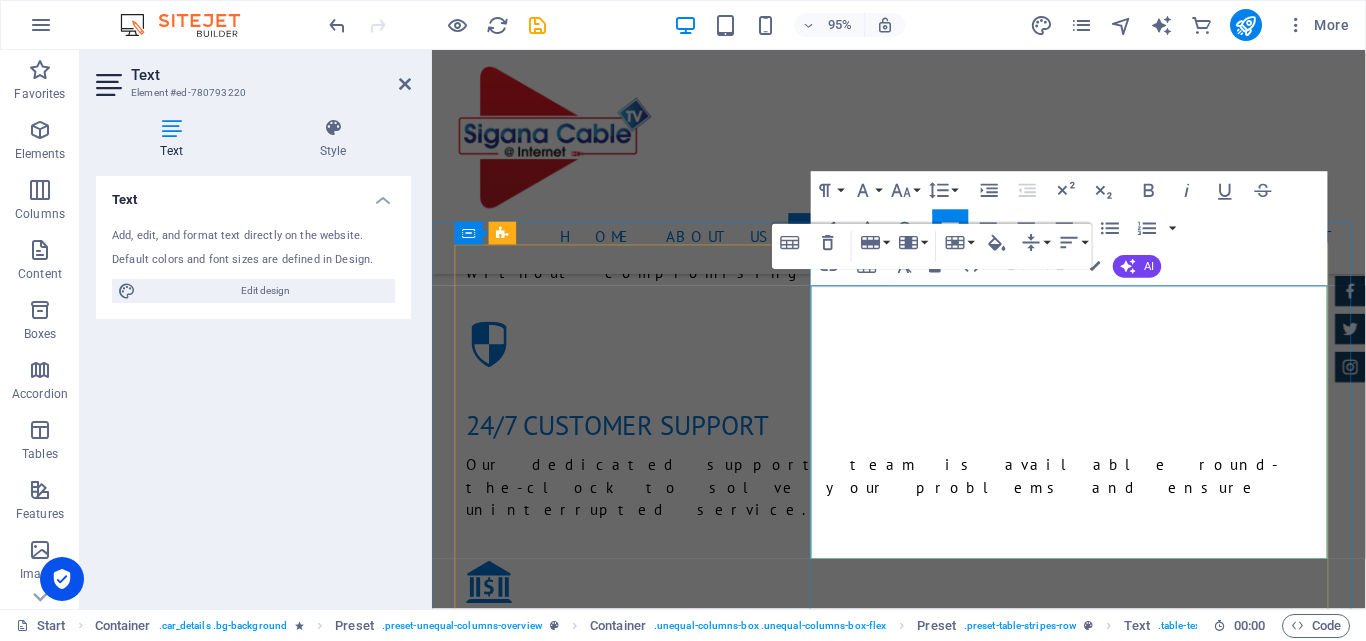 click on "Mileage" at bounding box center [659, 6088] 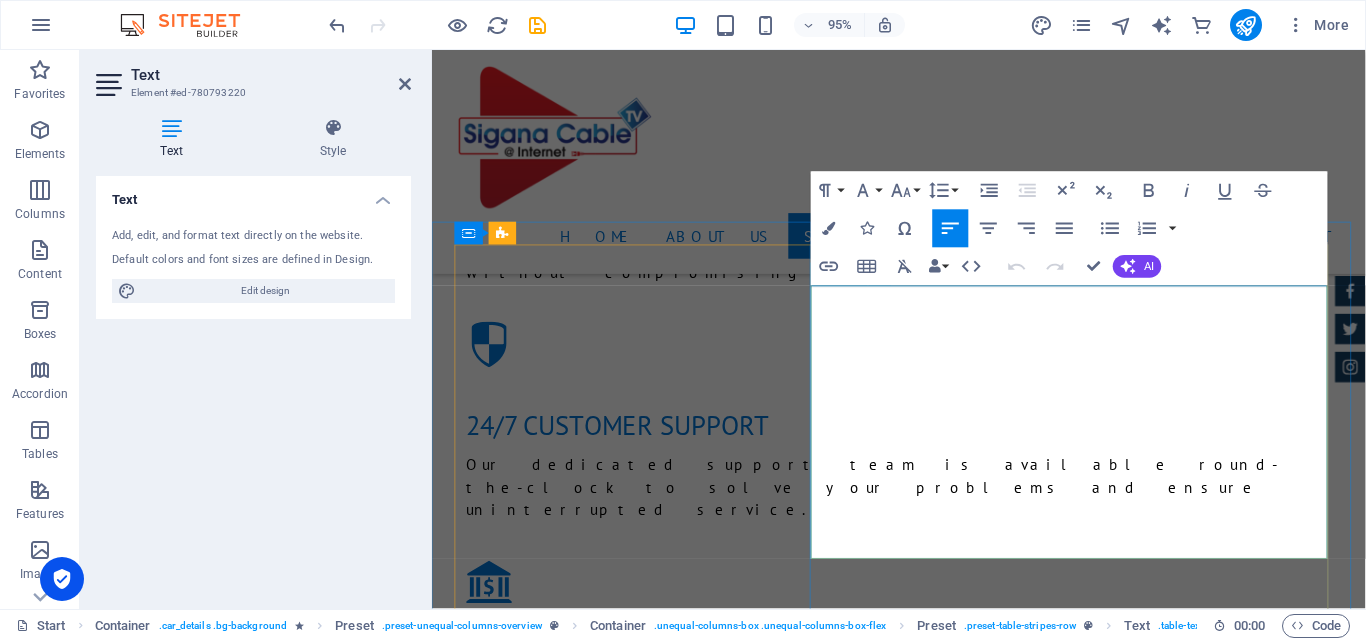type 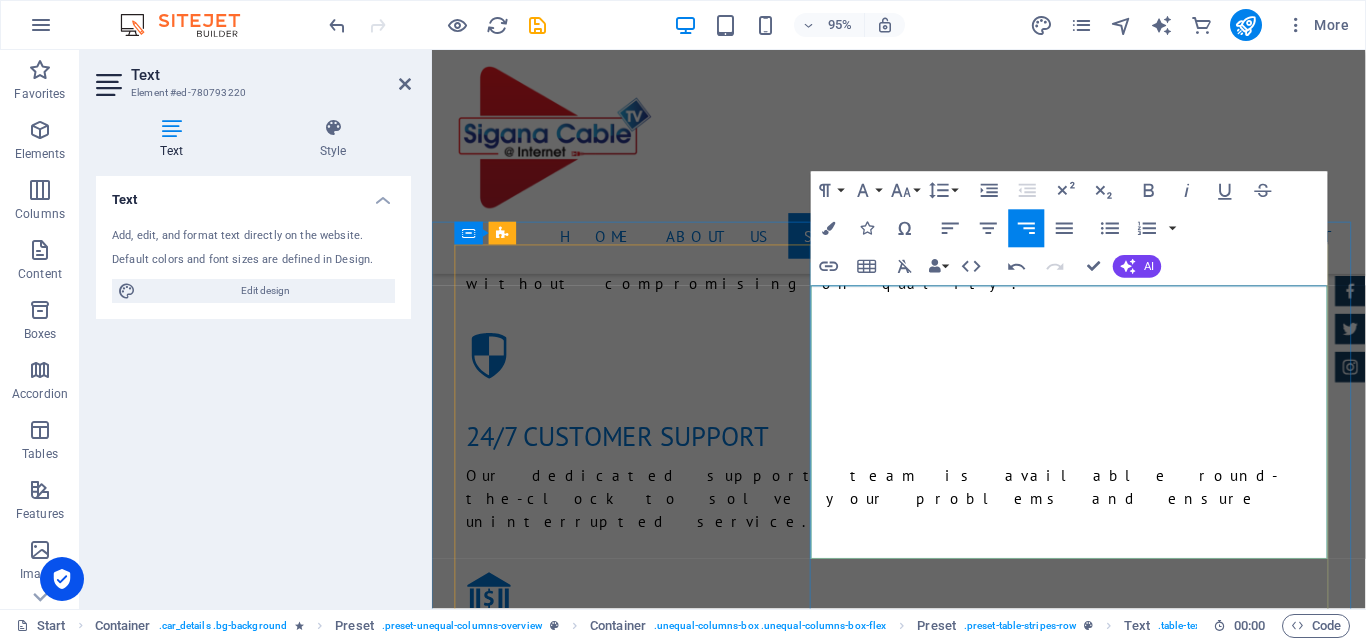 click on "MODE" at bounding box center (659, 6141) 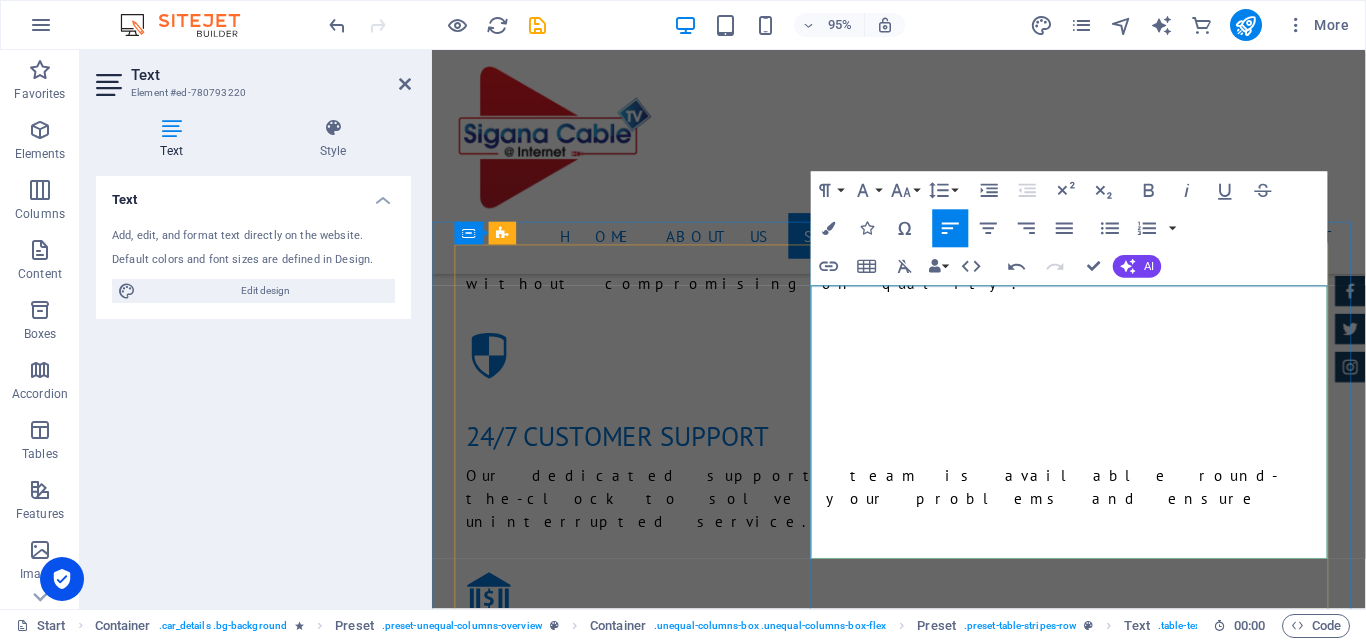 click at bounding box center [1122, 6141] 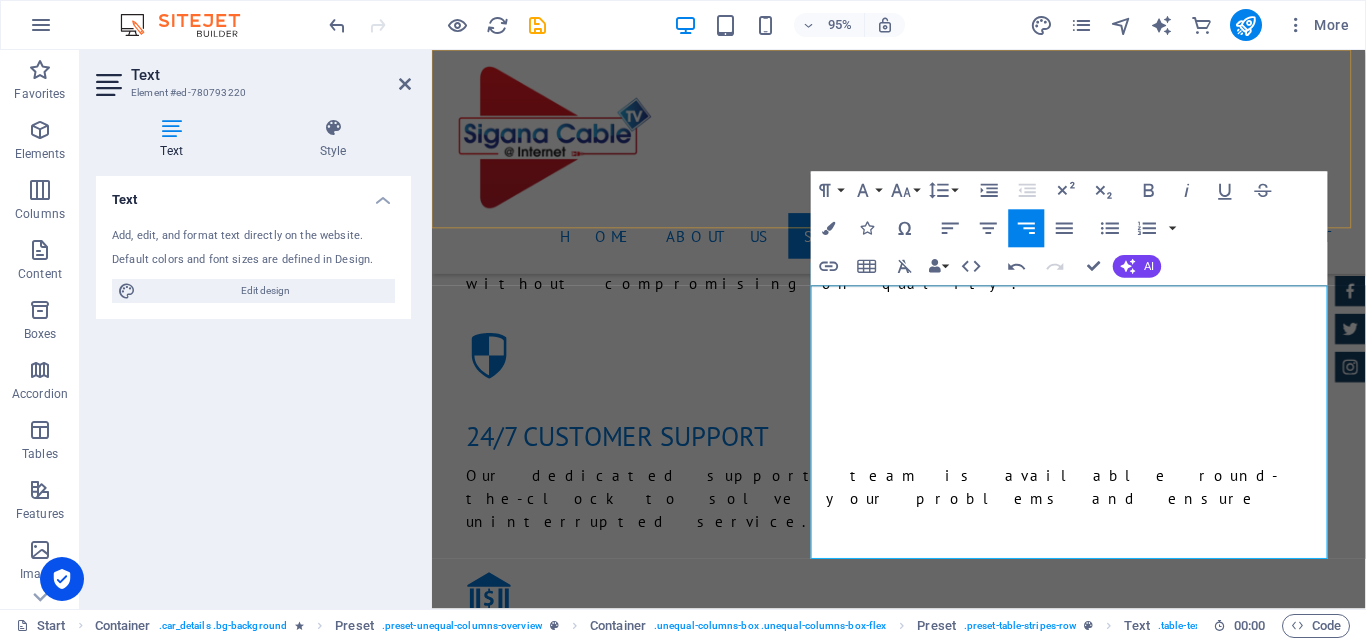 click on "Home About us Services Inventory our team Contact" at bounding box center [923, 168] 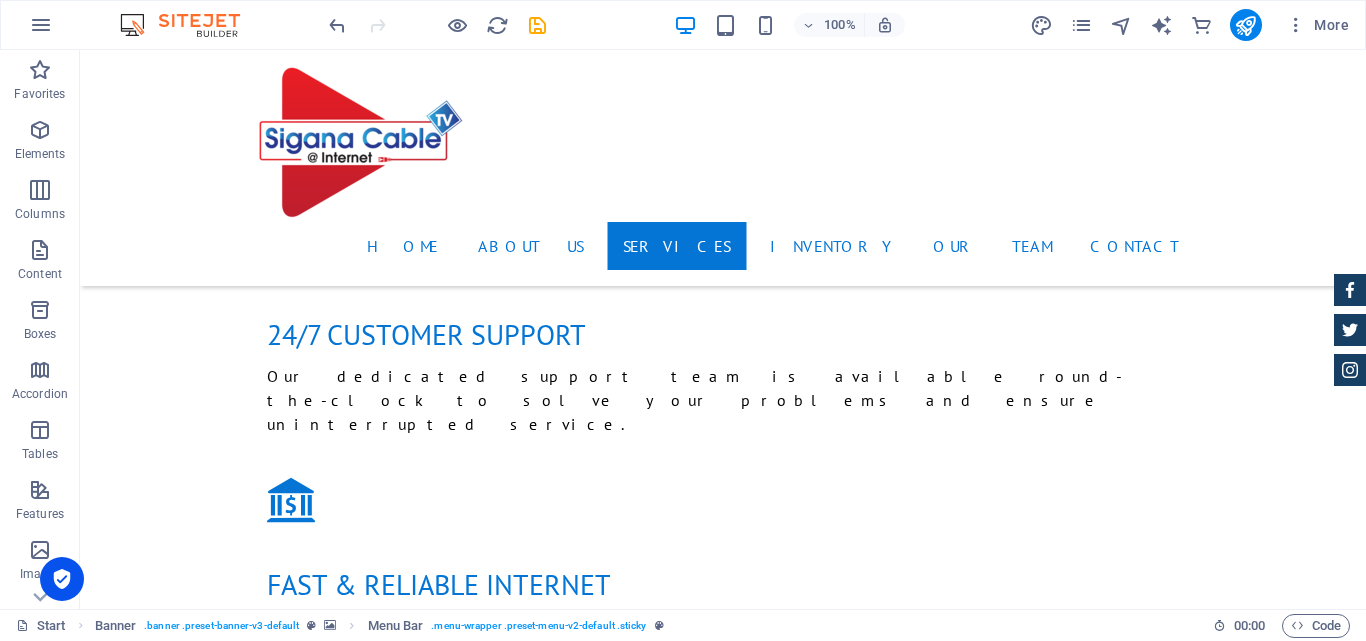 scroll, scrollTop: 3081, scrollLeft: 0, axis: vertical 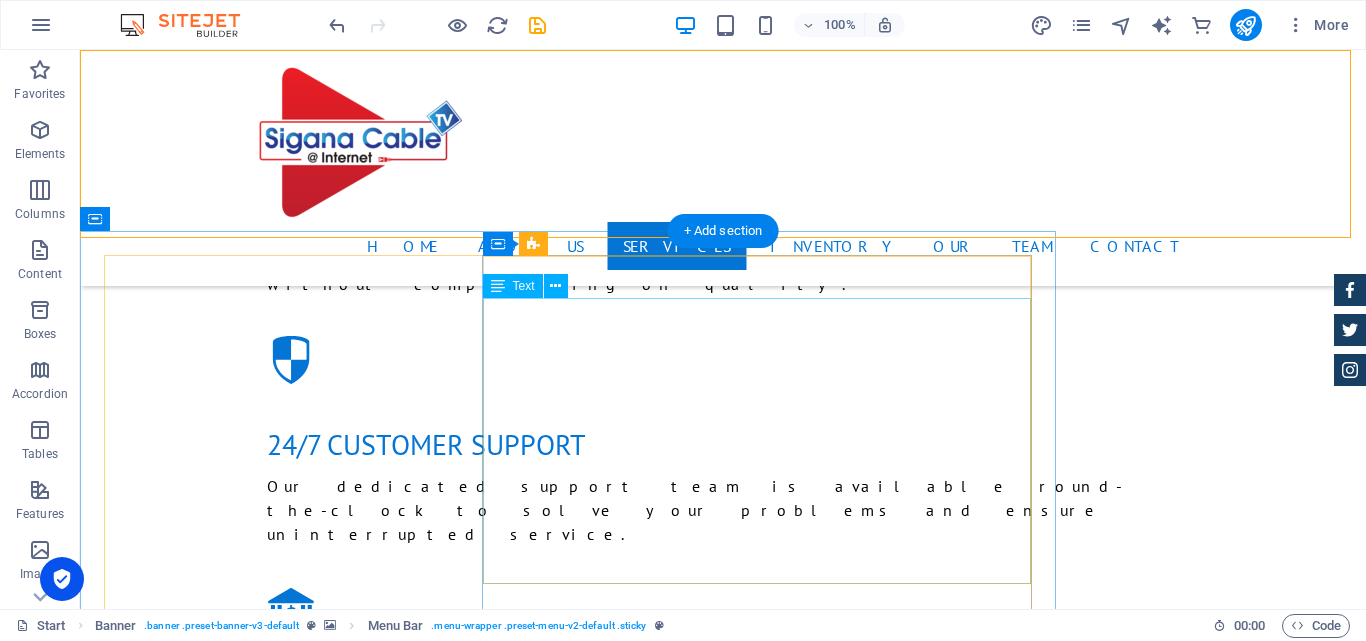 click on "ONU HUAWEI MODEL ZC-521 ONU TYPE XPON ONY POWER RATING 12.0V : 1.5A IP 192.168.100.1 WARRANTY 6 MONTHS Price RS 3200" at bounding box center [568, 6211] 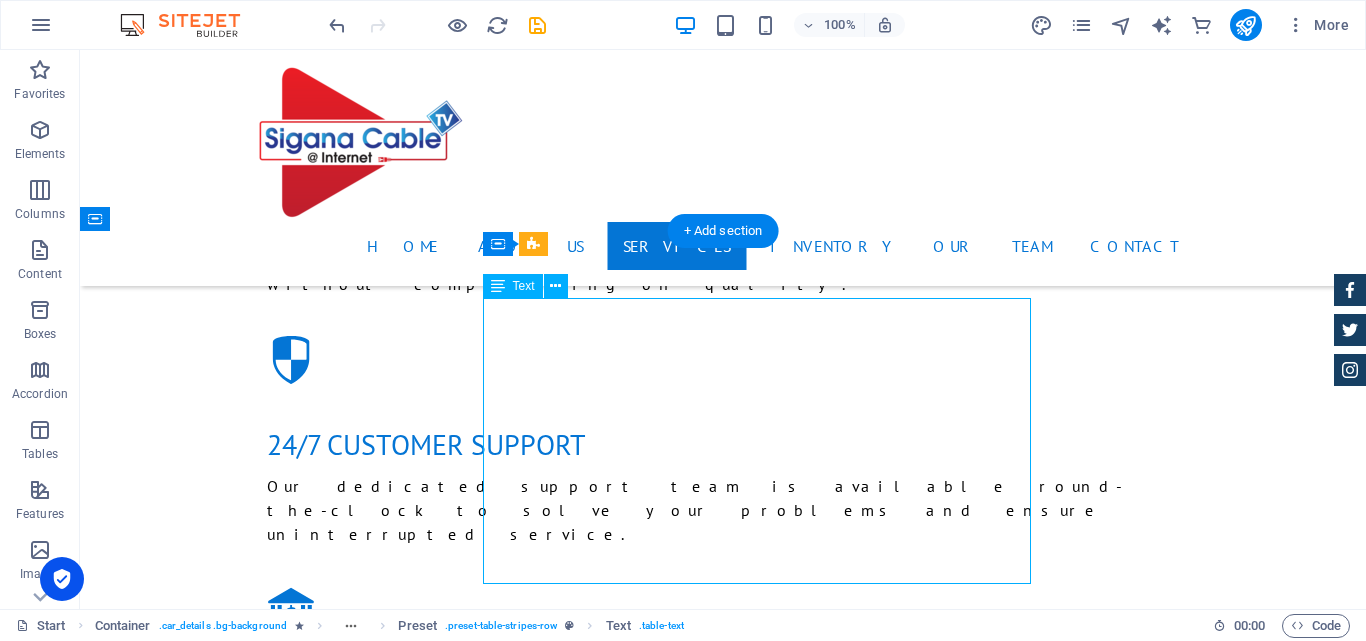 click on "ONU HUAWEI MODEL ZC-521 ONU TYPE XPON ONY POWER RATING 12.0V : 1.5A IP 192.168.100.1 WARRANTY 6 MONTHS Price RS 3200" at bounding box center (568, 6211) 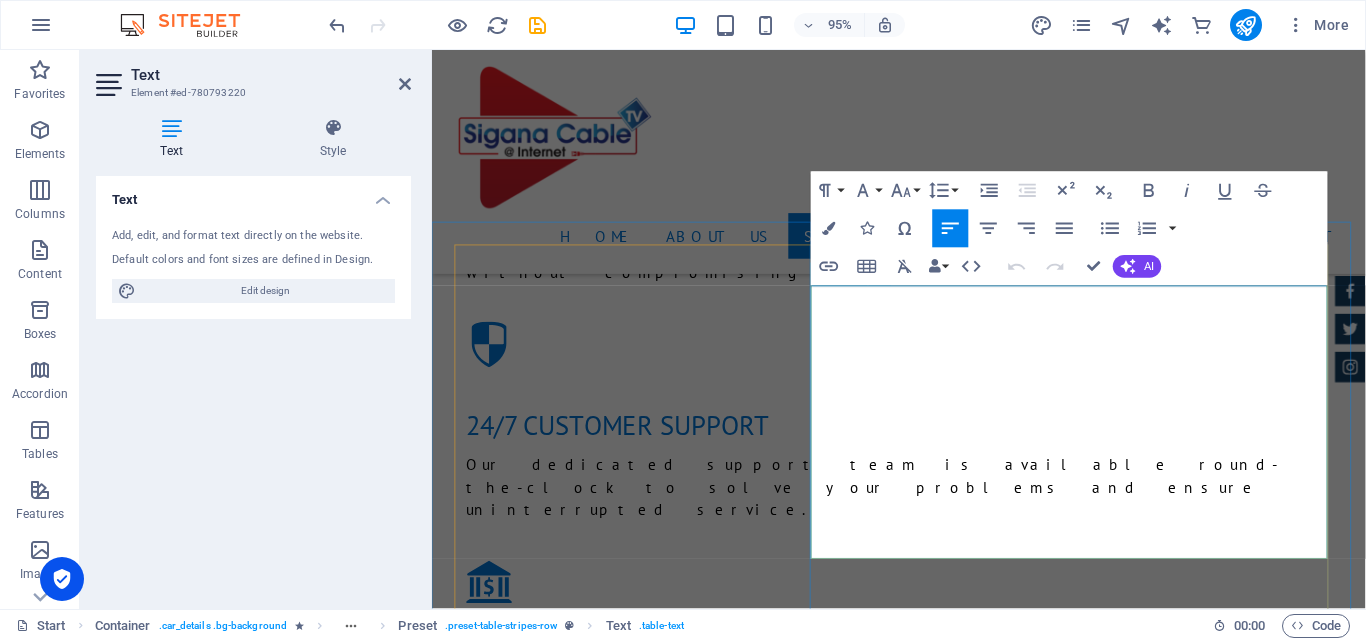 click on "XPON ONY" at bounding box center (1122, 6170) 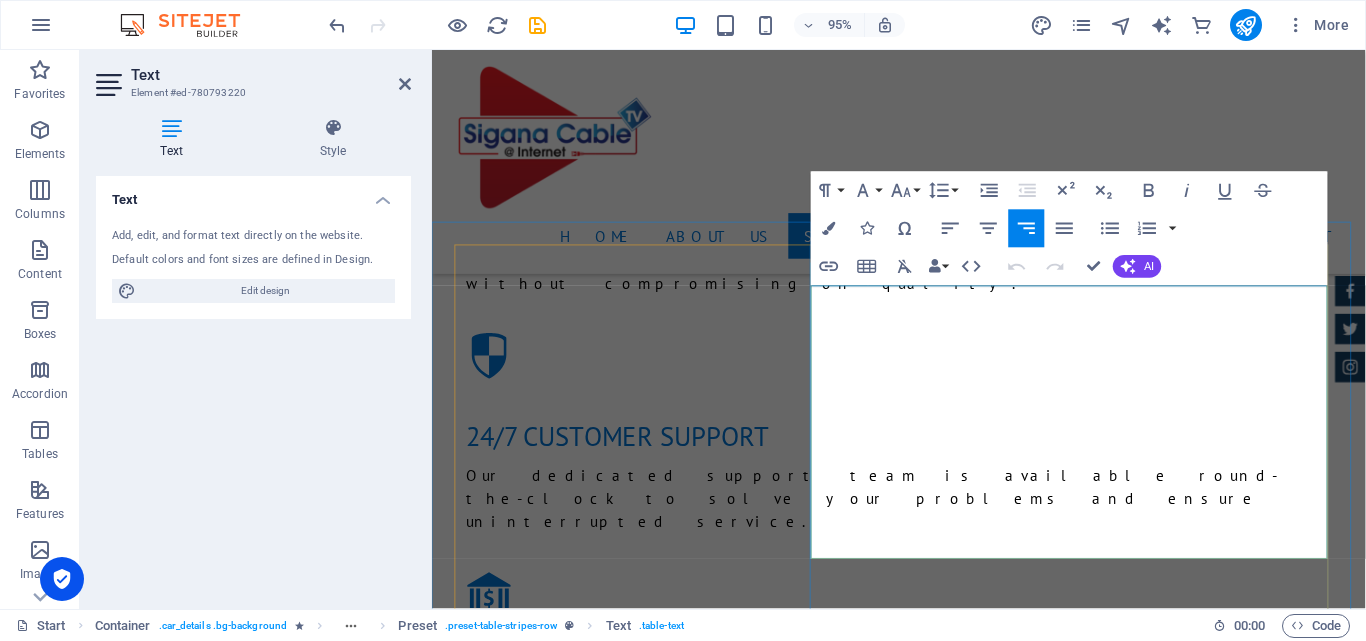 type 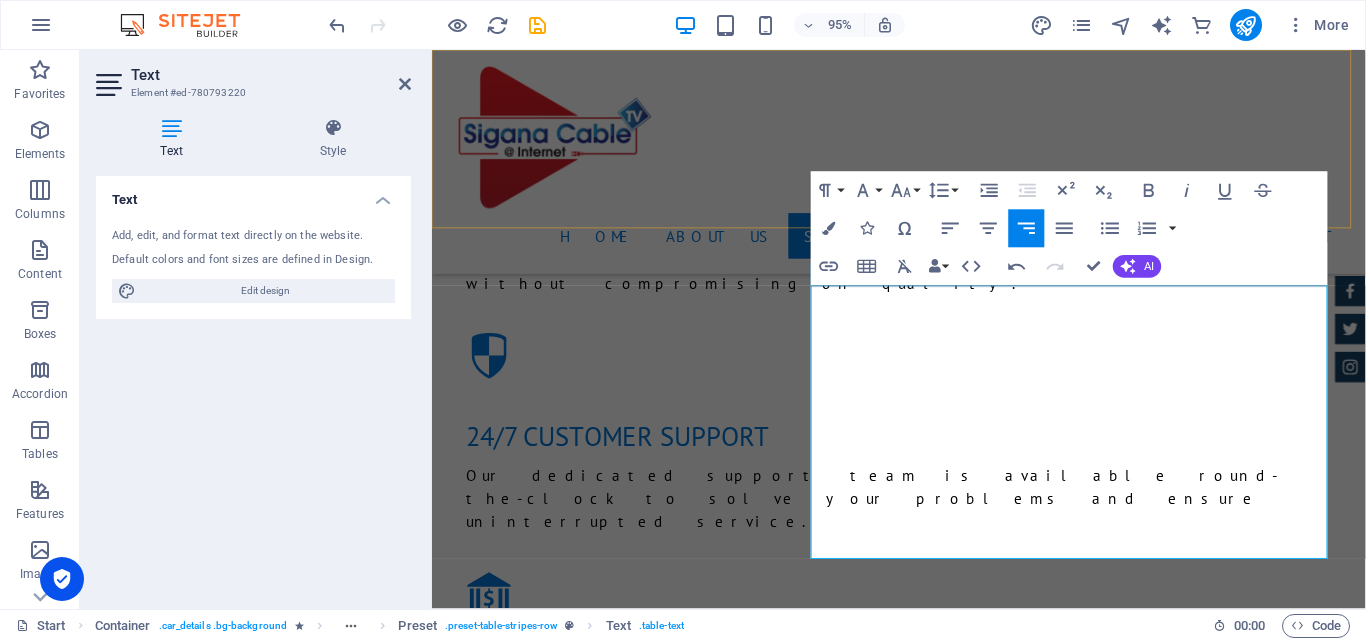 click on "Home About us Services Inventory our team Contact" at bounding box center [923, 168] 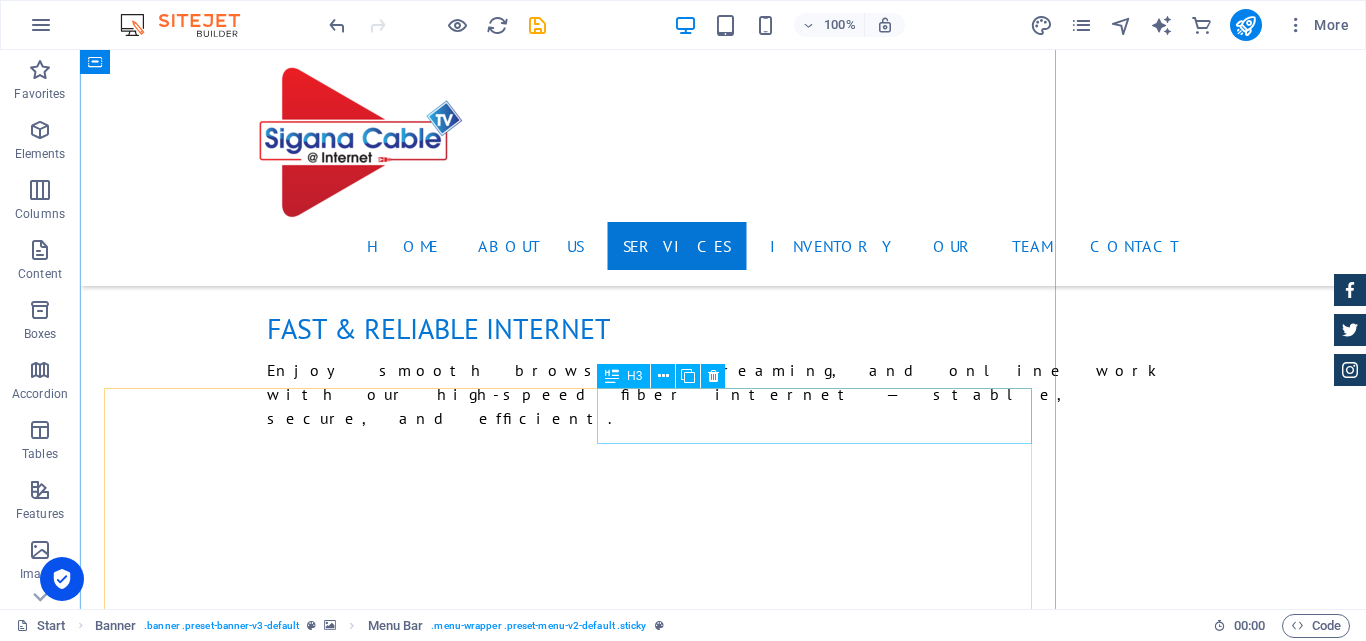 scroll, scrollTop: 3481, scrollLeft: 0, axis: vertical 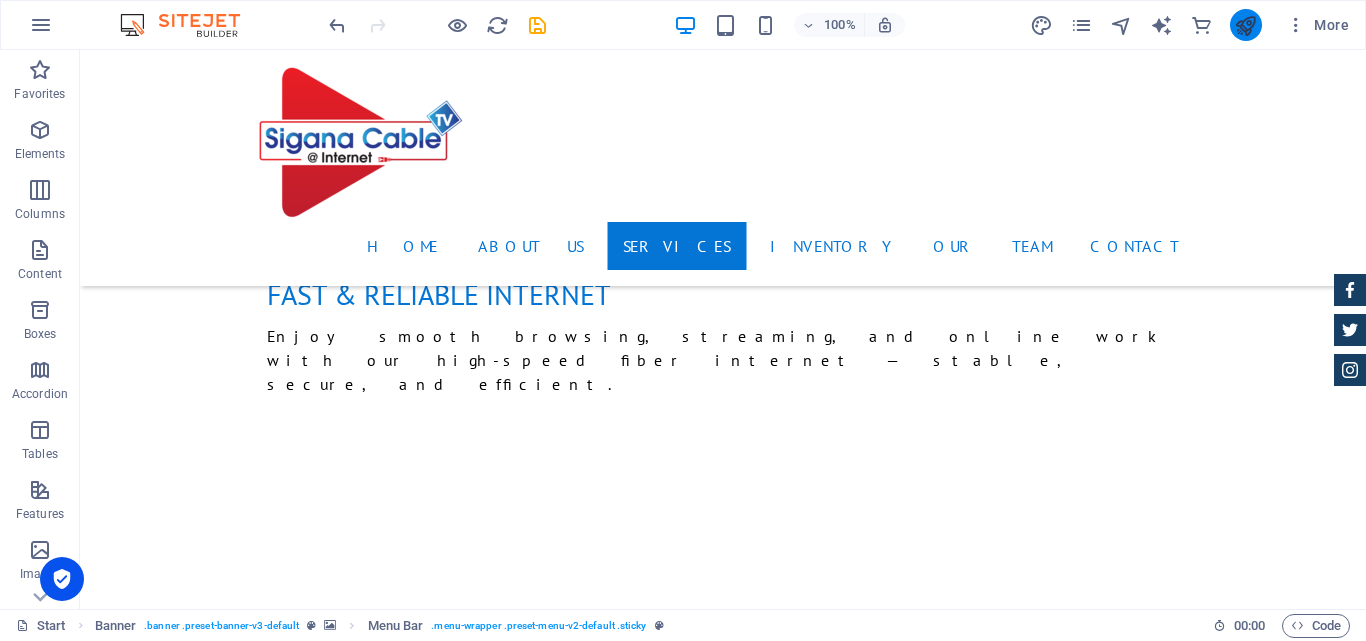 click at bounding box center [1246, 25] 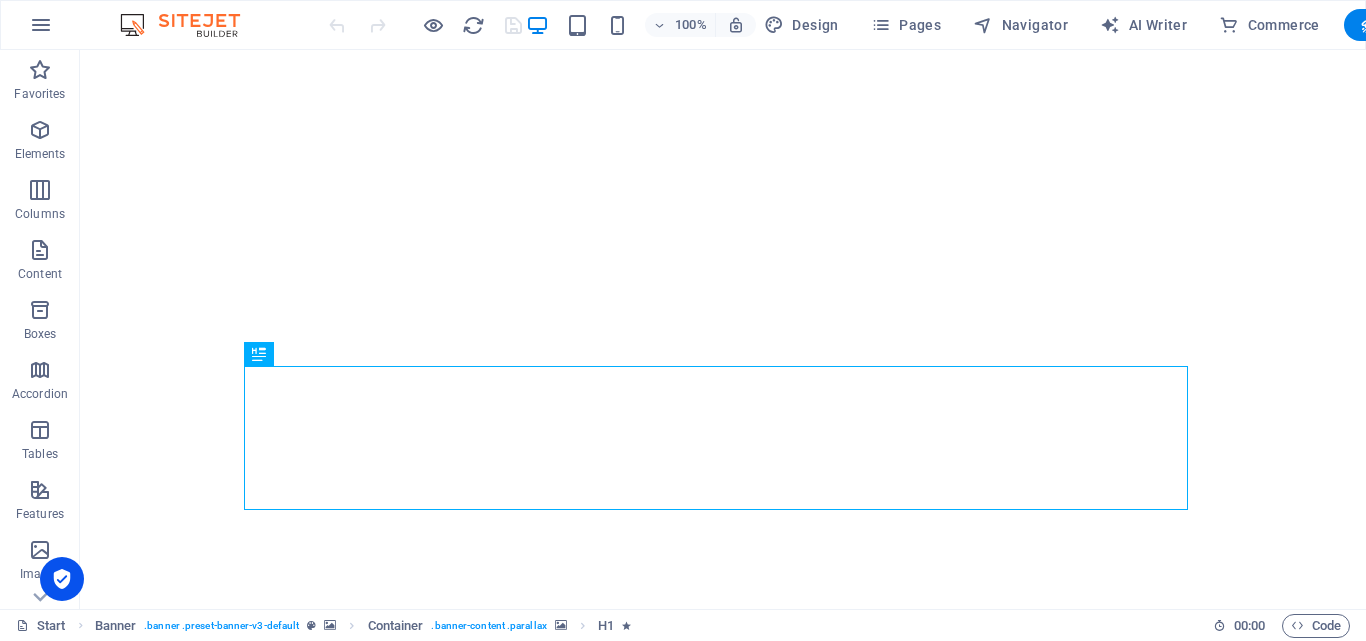 scroll, scrollTop: 0, scrollLeft: 0, axis: both 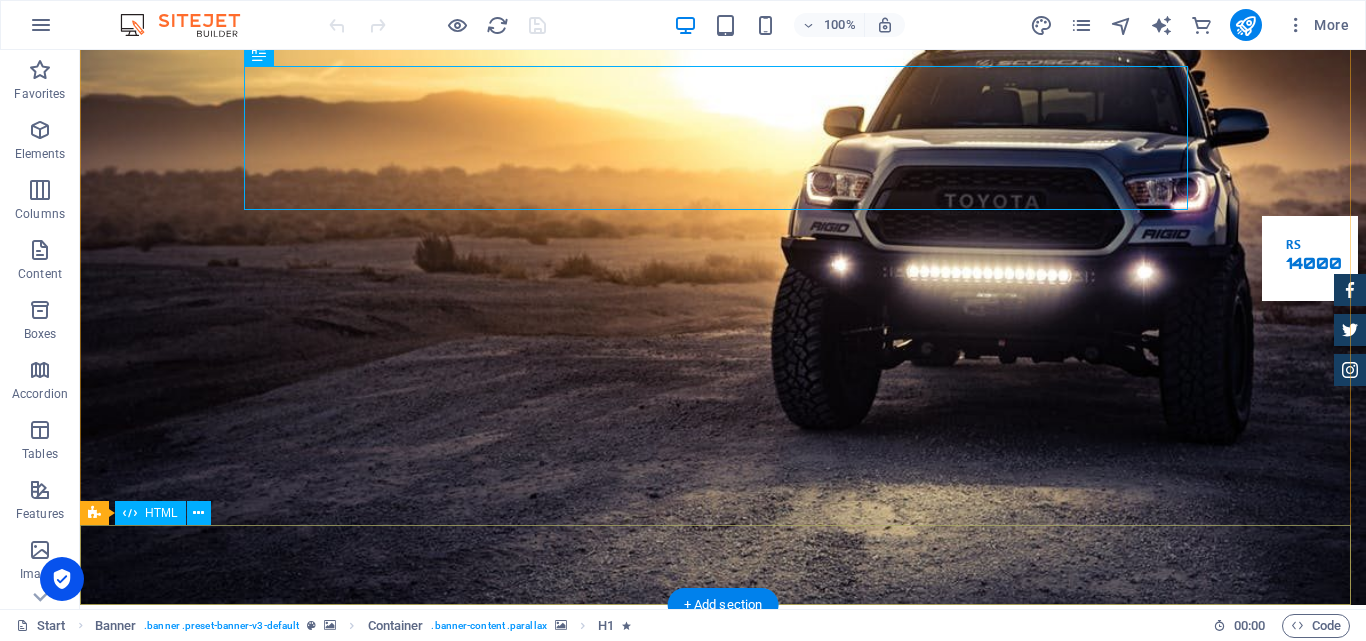 click at bounding box center (723, 2122) 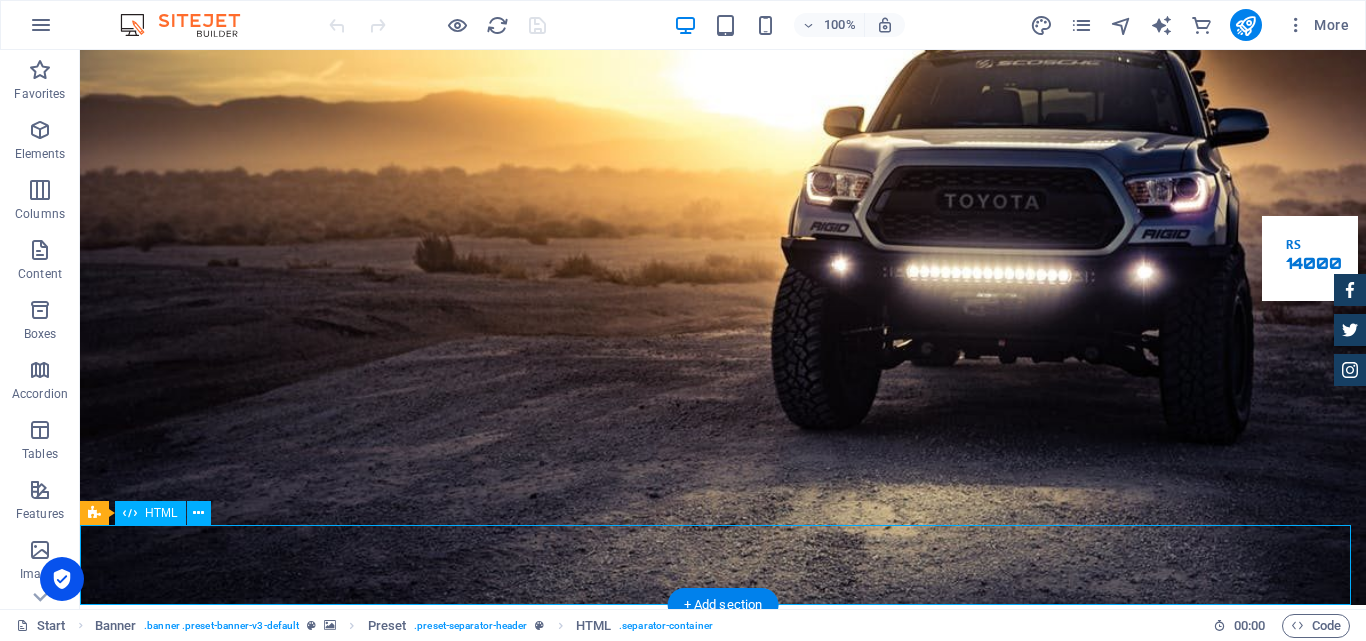 click at bounding box center (723, 2122) 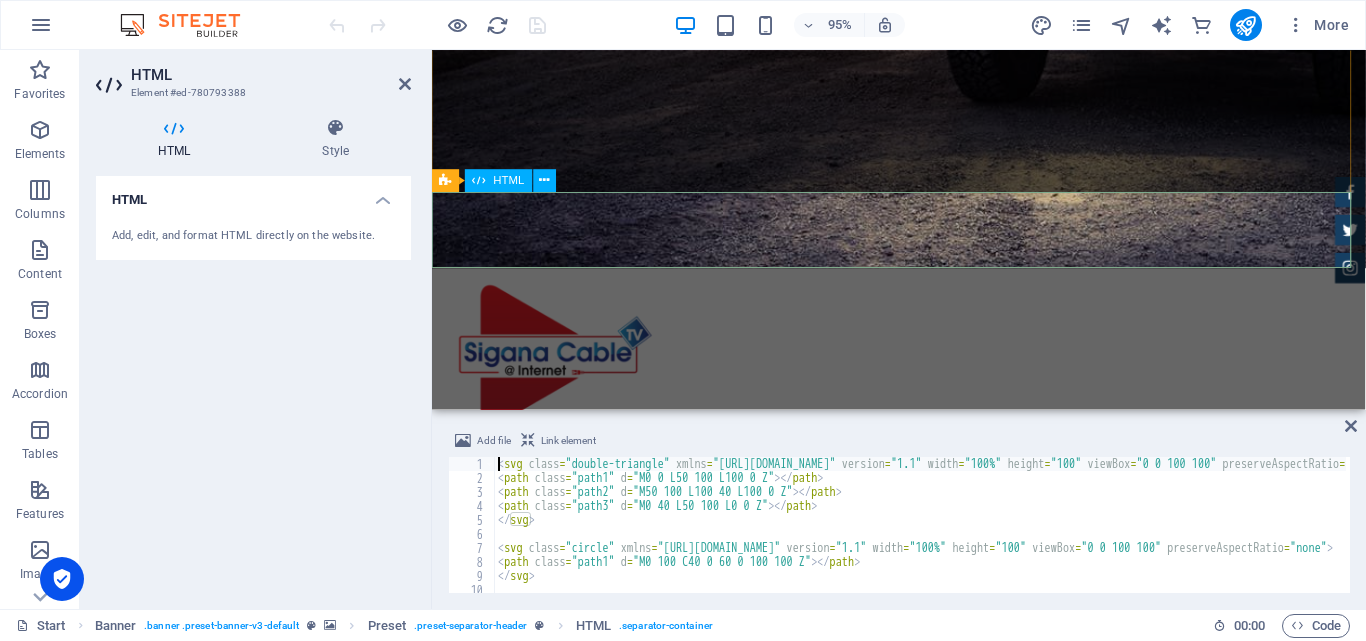click at bounding box center [923, 1724] 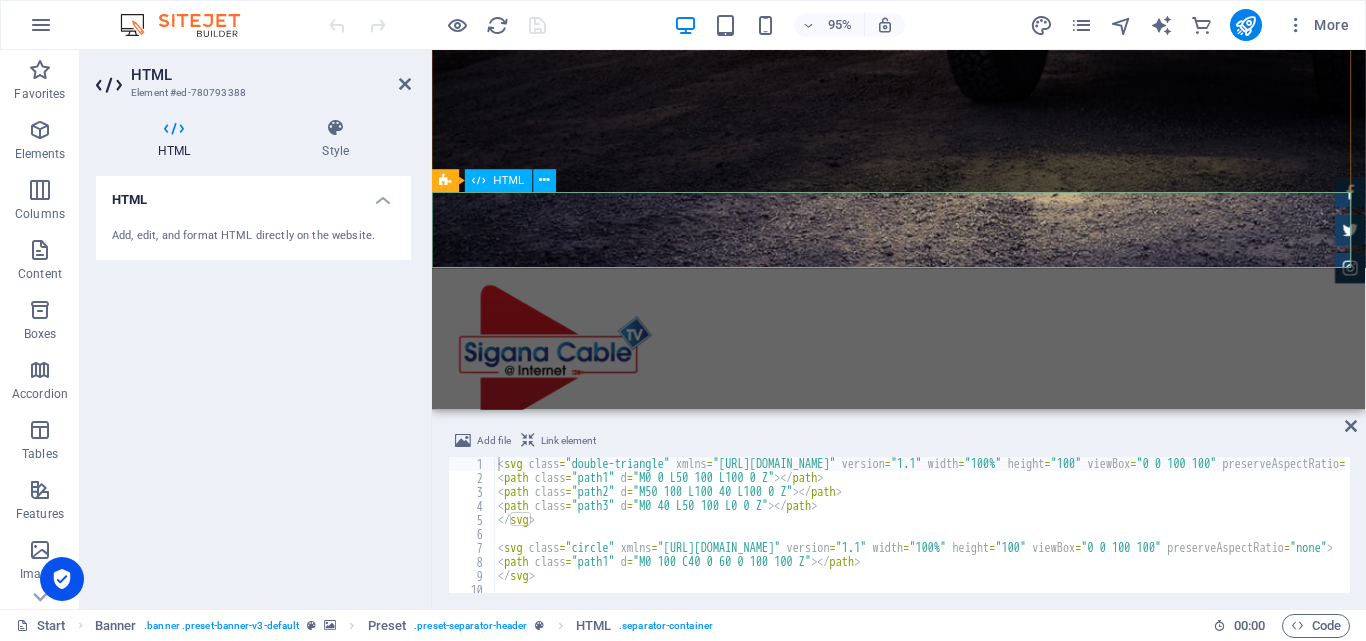 click at bounding box center (923, 1724) 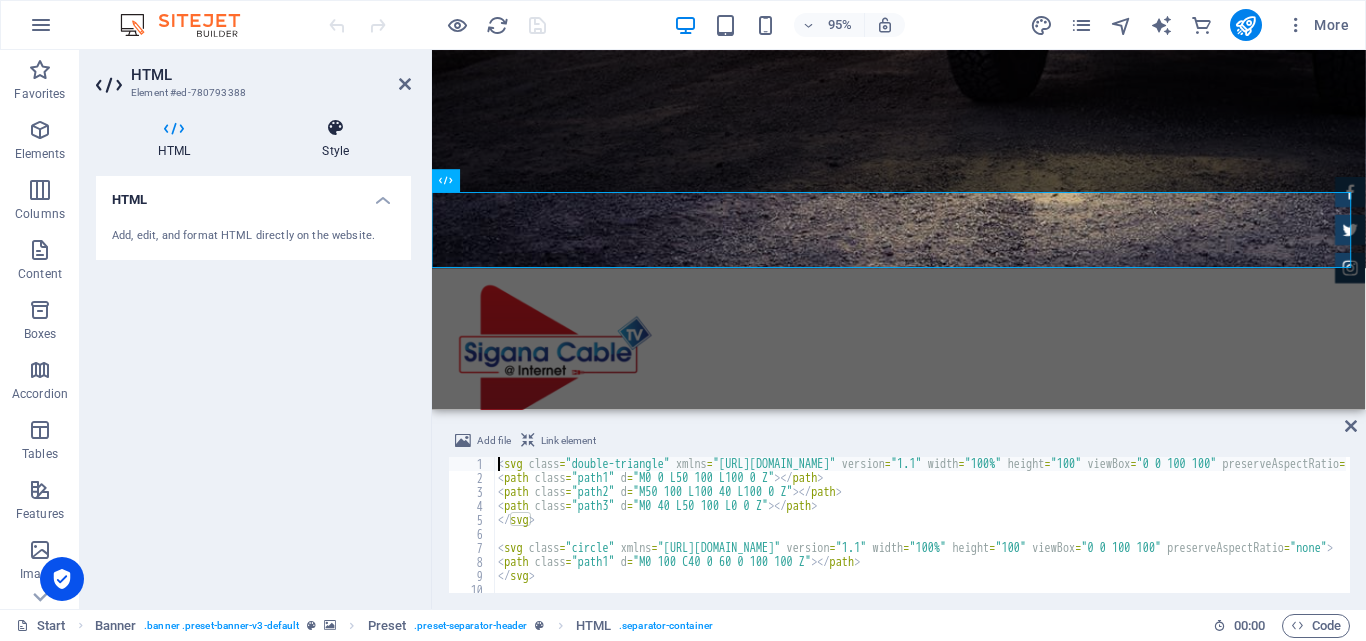 click at bounding box center (335, 128) 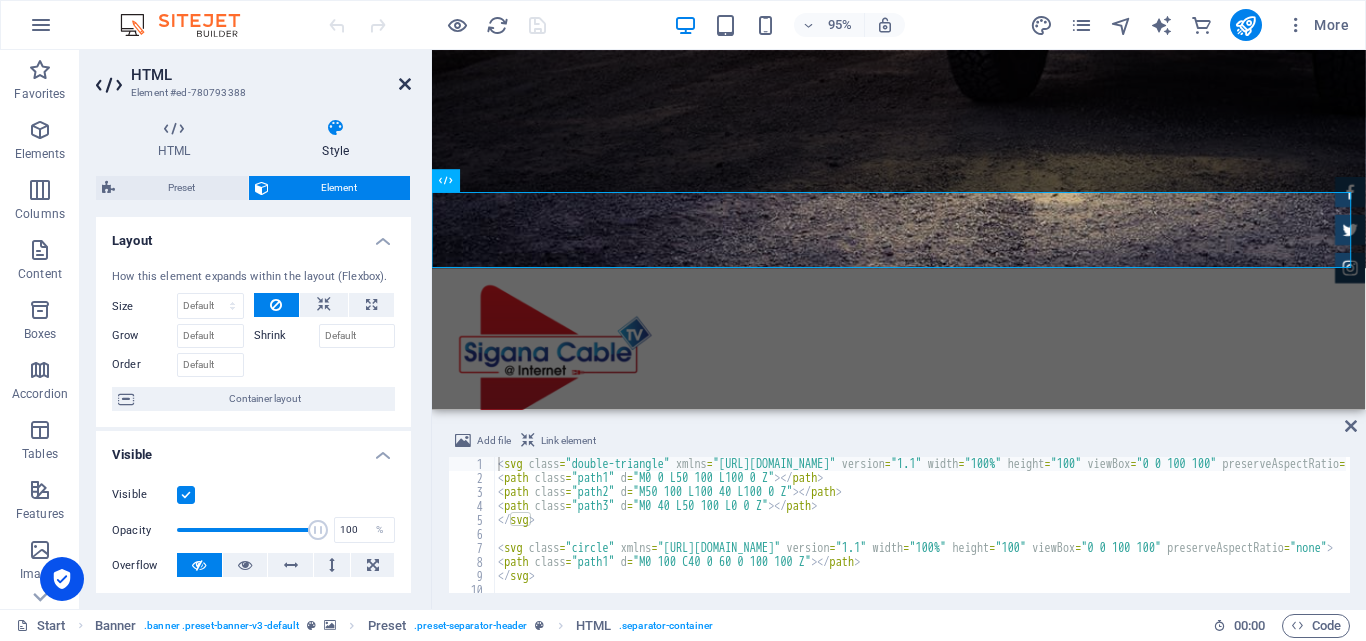 click at bounding box center (405, 84) 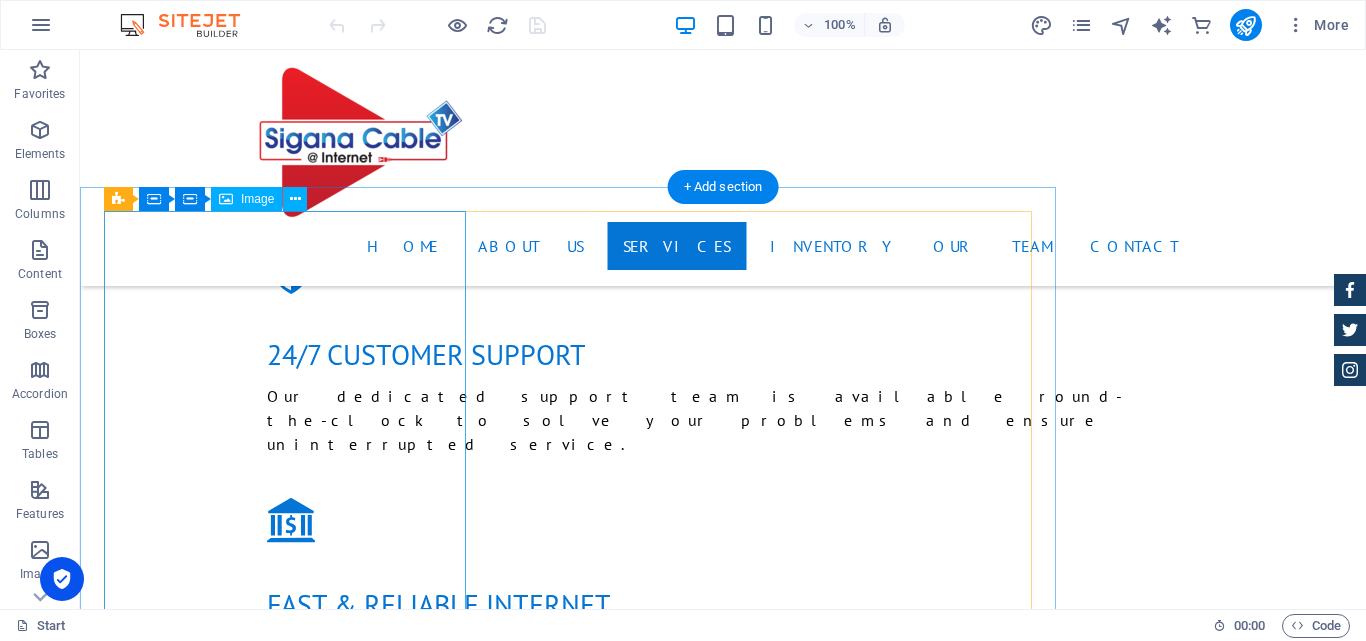scroll, scrollTop: 3026, scrollLeft: 0, axis: vertical 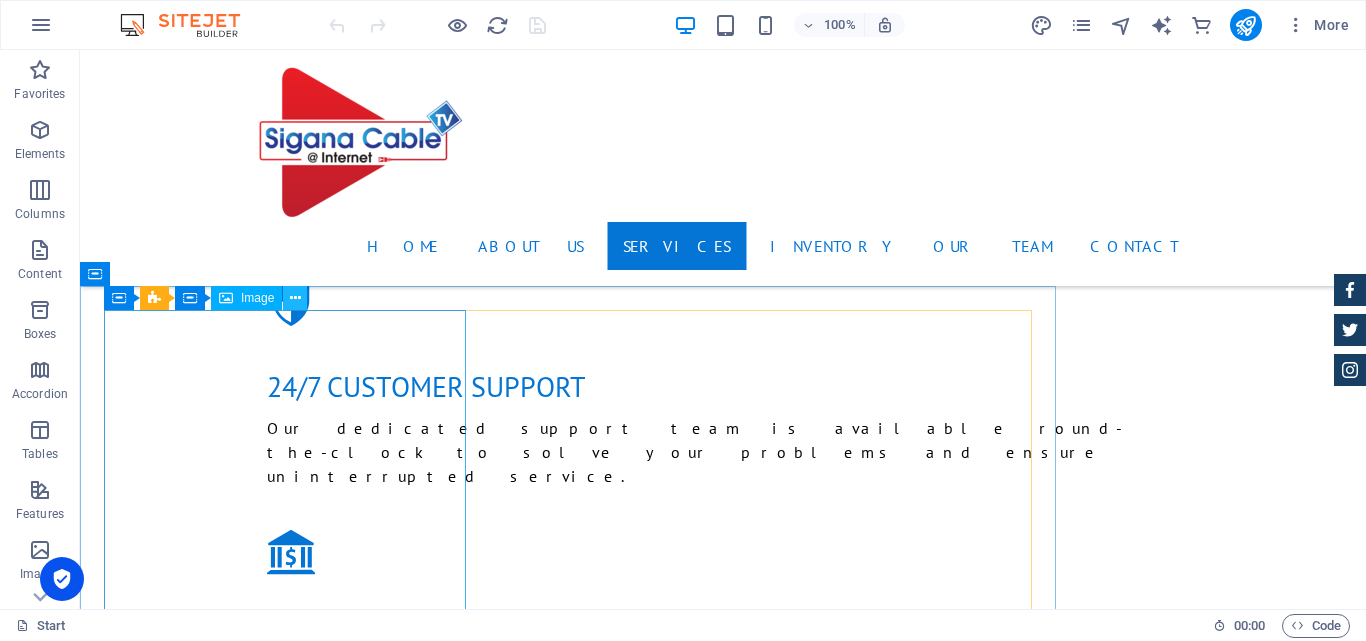 click at bounding box center [295, 298] 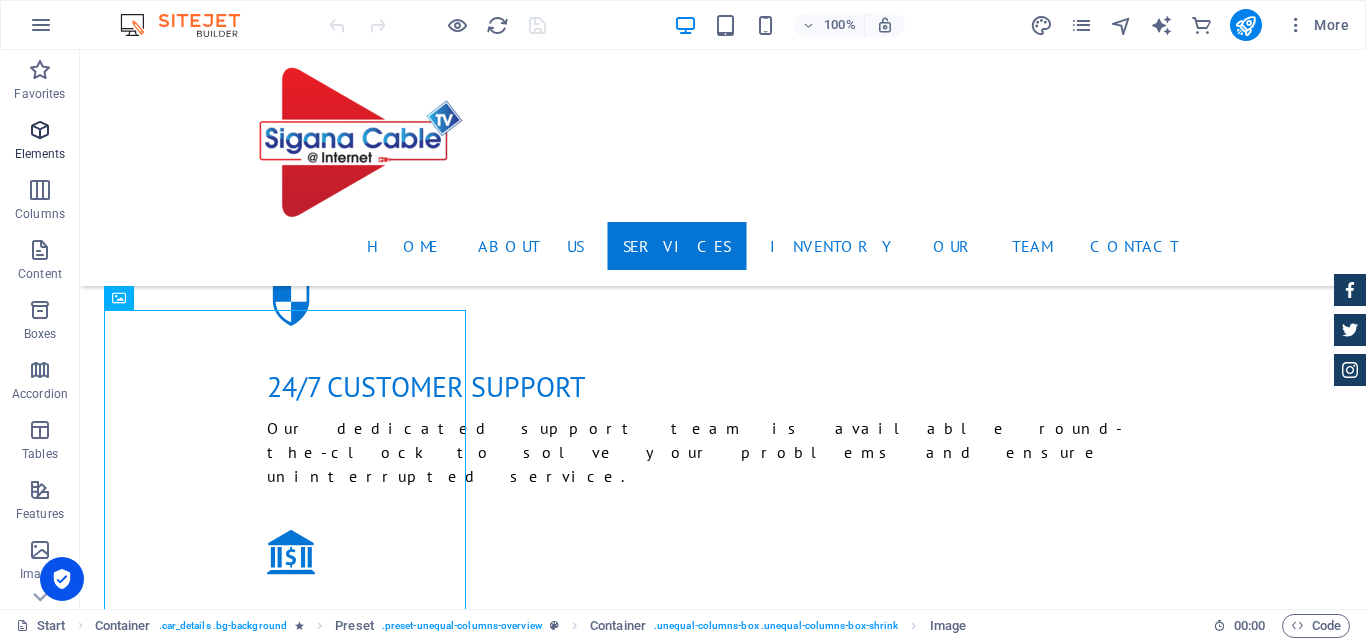 click on "Elements" at bounding box center [40, 142] 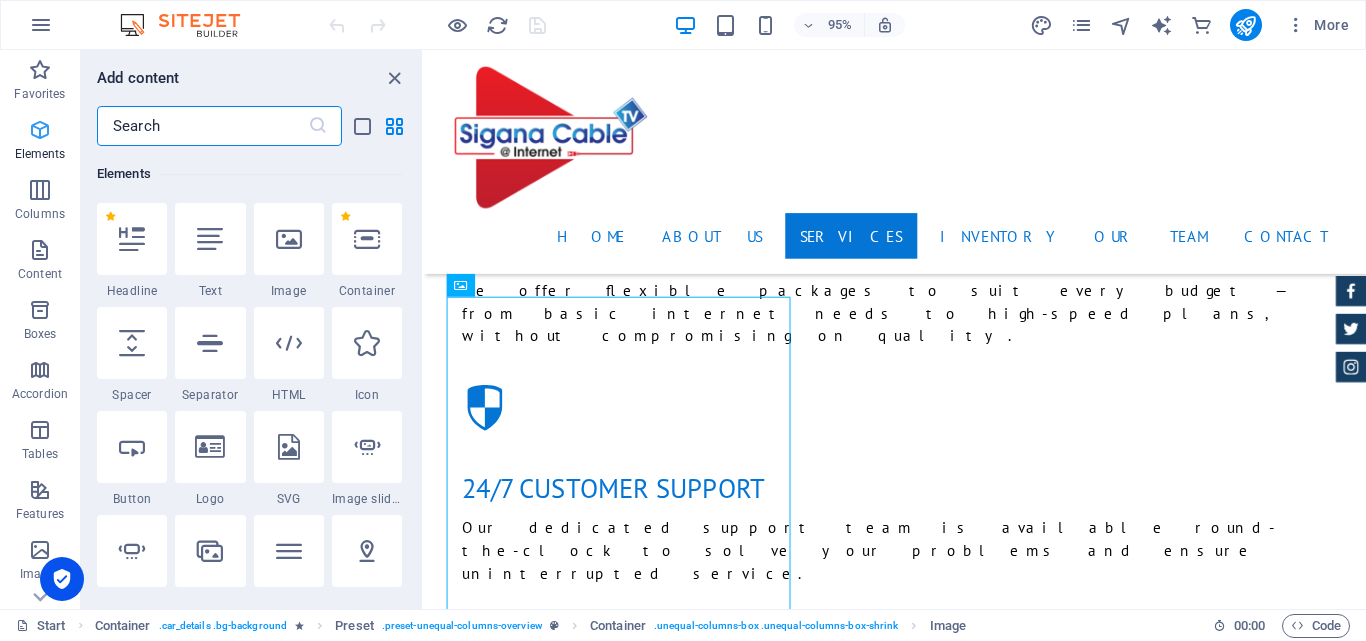 scroll, scrollTop: 213, scrollLeft: 0, axis: vertical 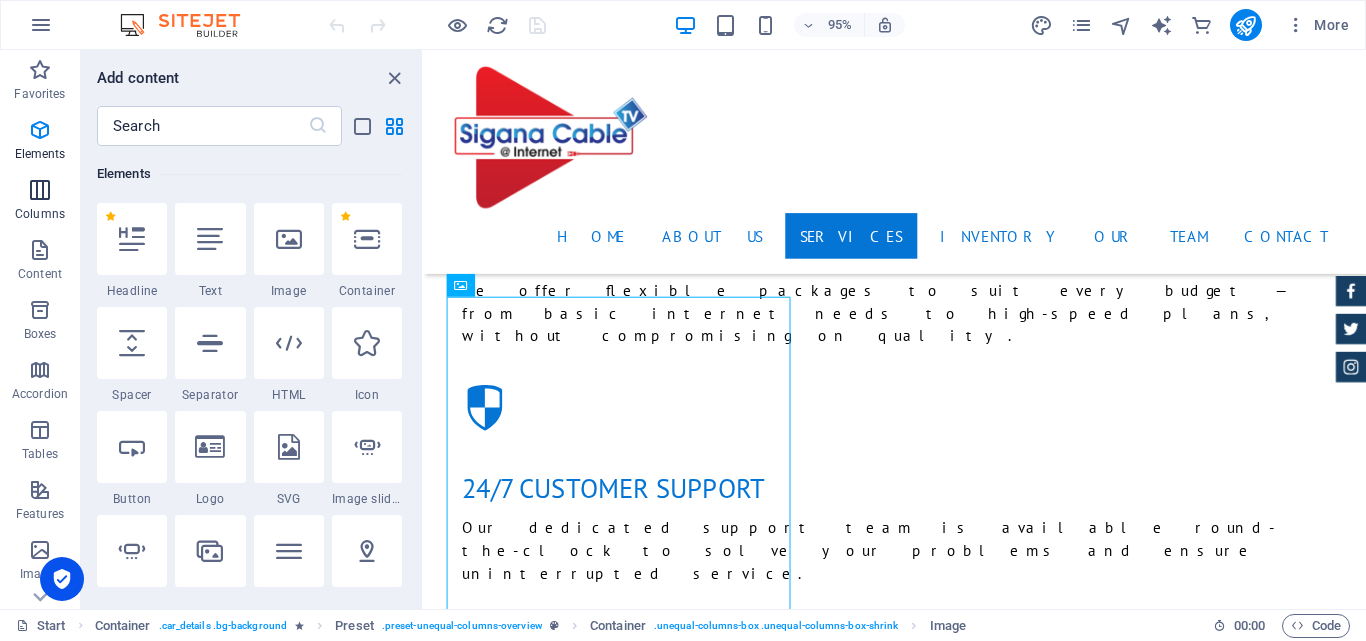 click at bounding box center [40, 190] 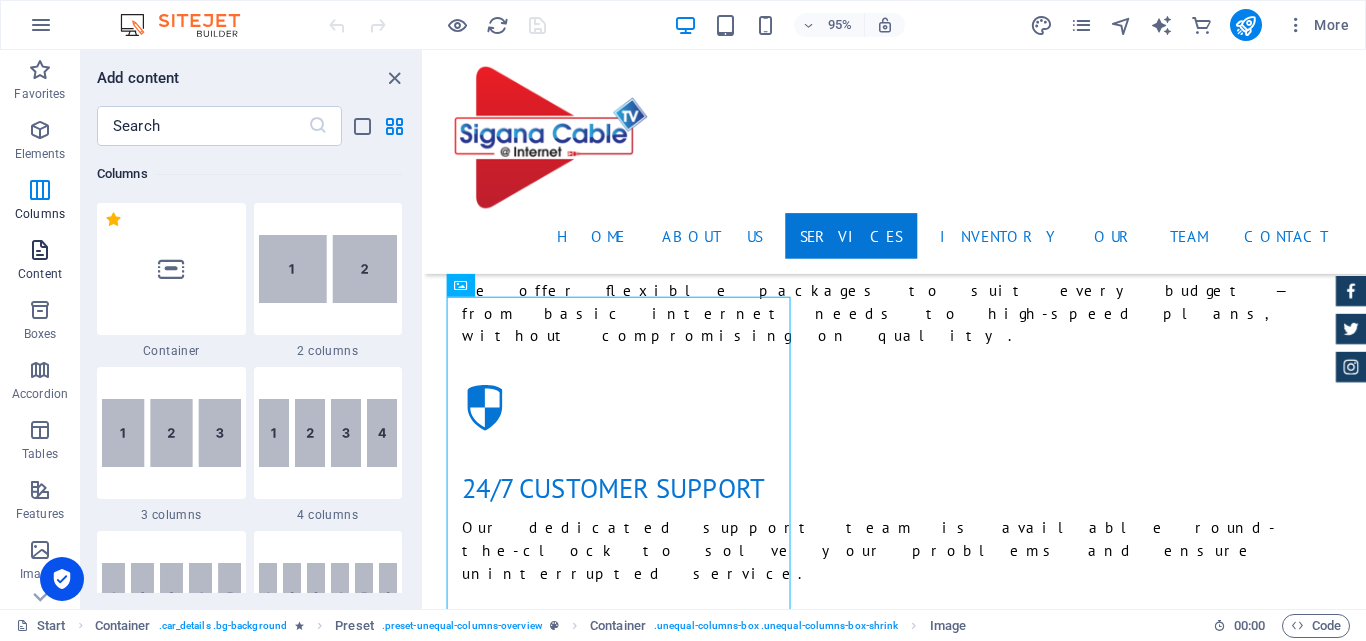 click at bounding box center [40, 250] 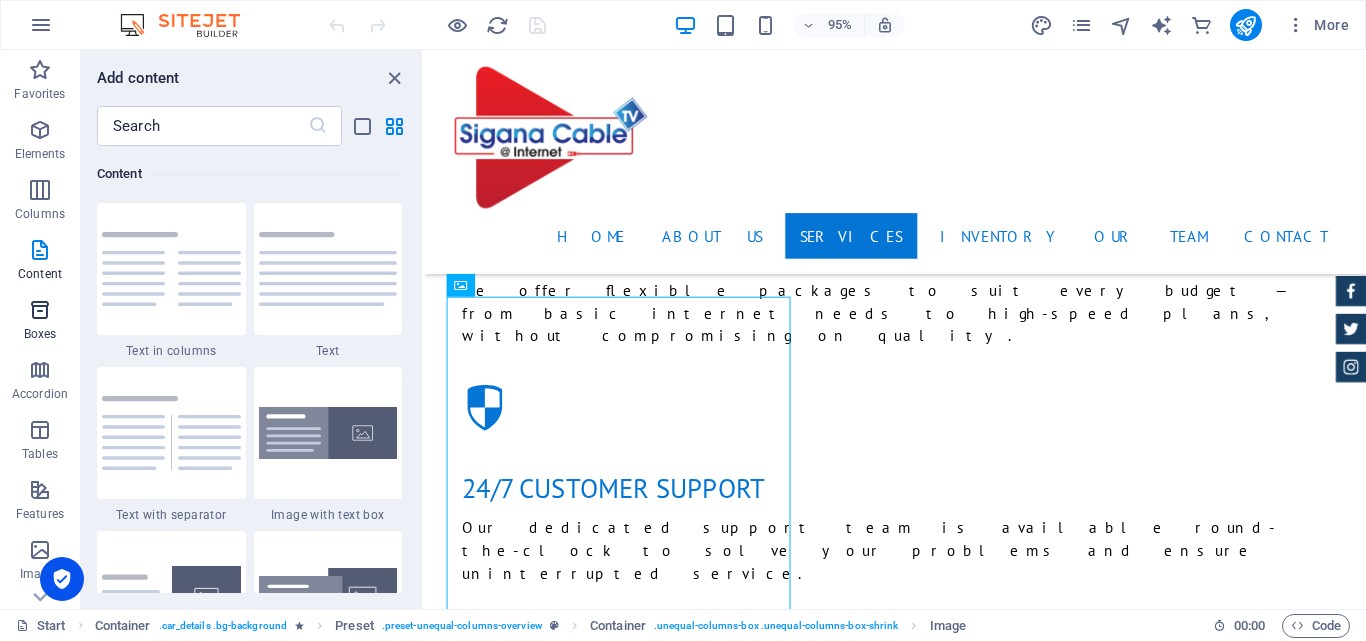 click at bounding box center [40, 310] 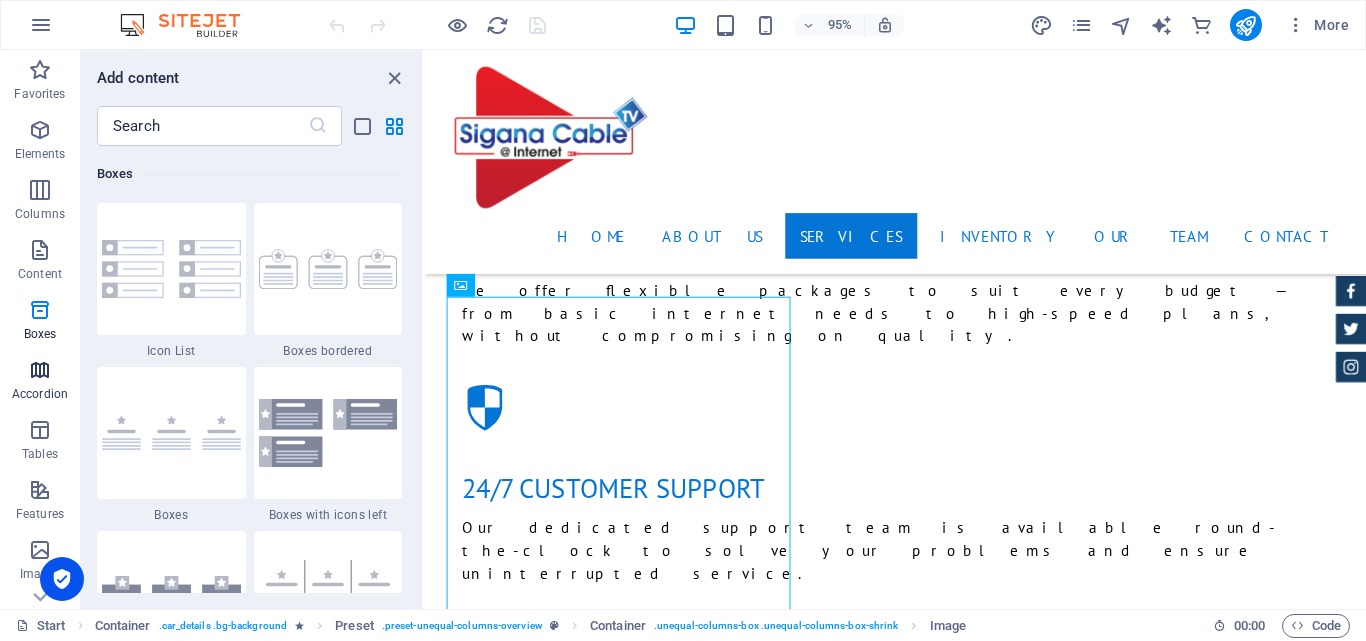 click at bounding box center [40, 370] 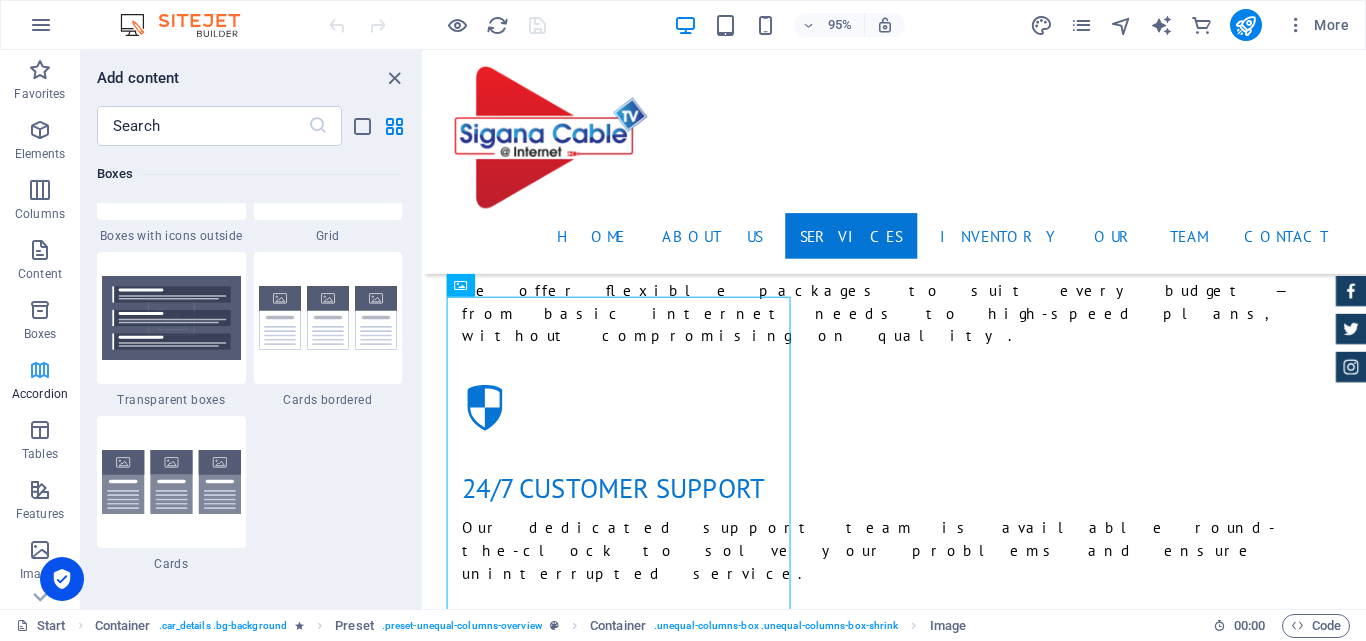 scroll, scrollTop: 6221, scrollLeft: 0, axis: vertical 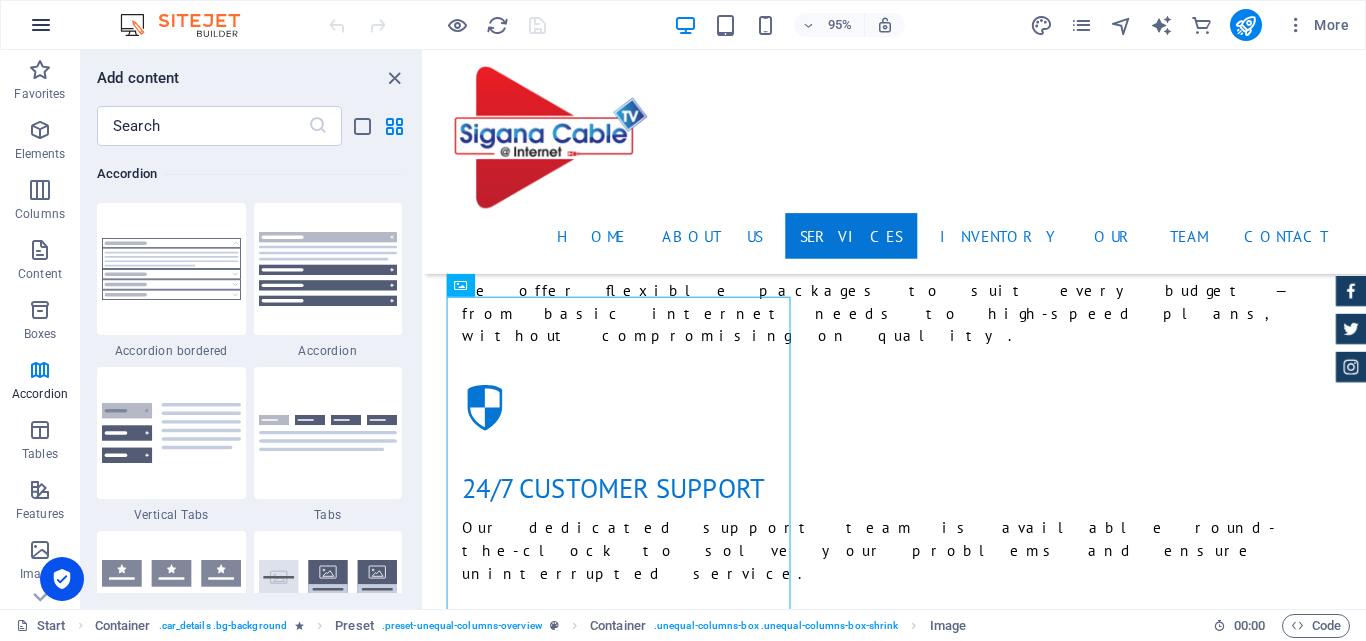 click at bounding box center [41, 25] 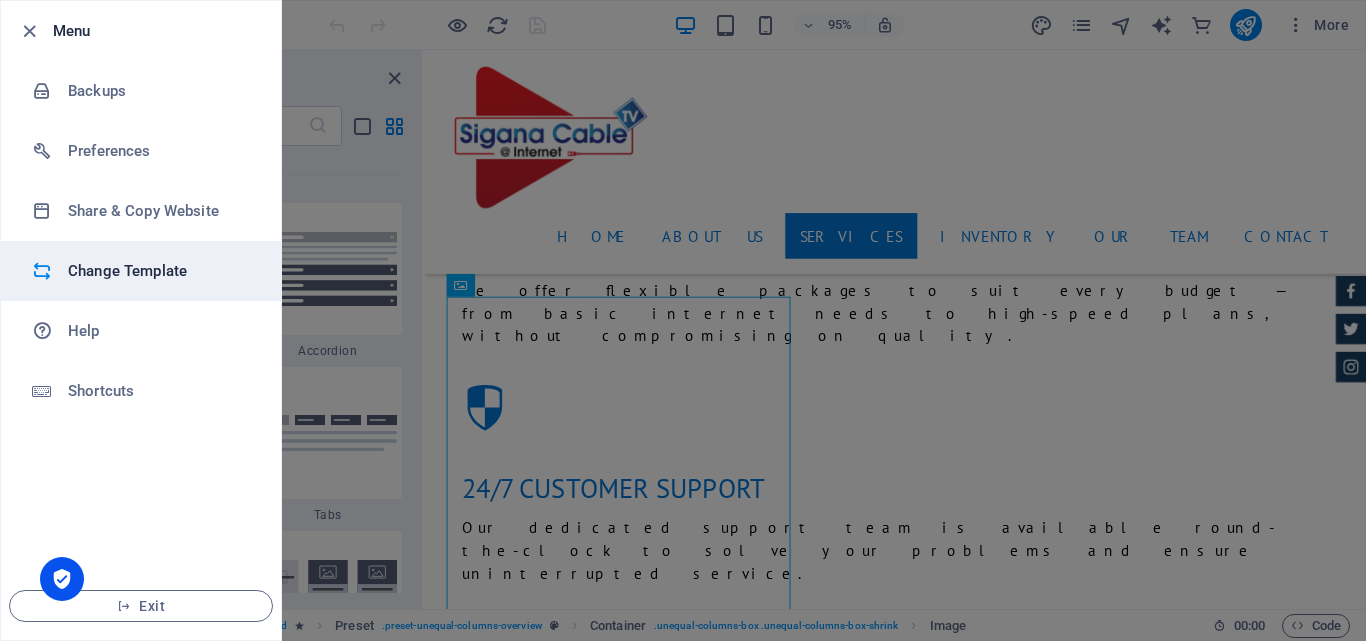 click on "Change Template" at bounding box center (160, 271) 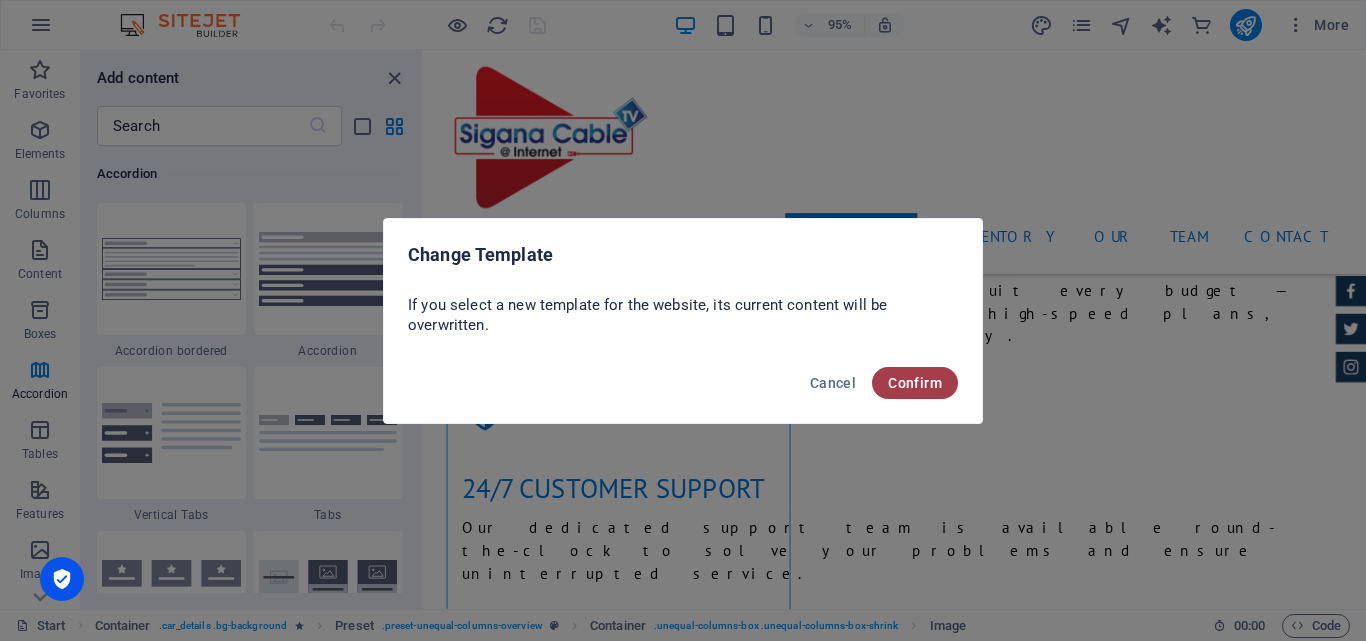 click on "Confirm" at bounding box center [915, 383] 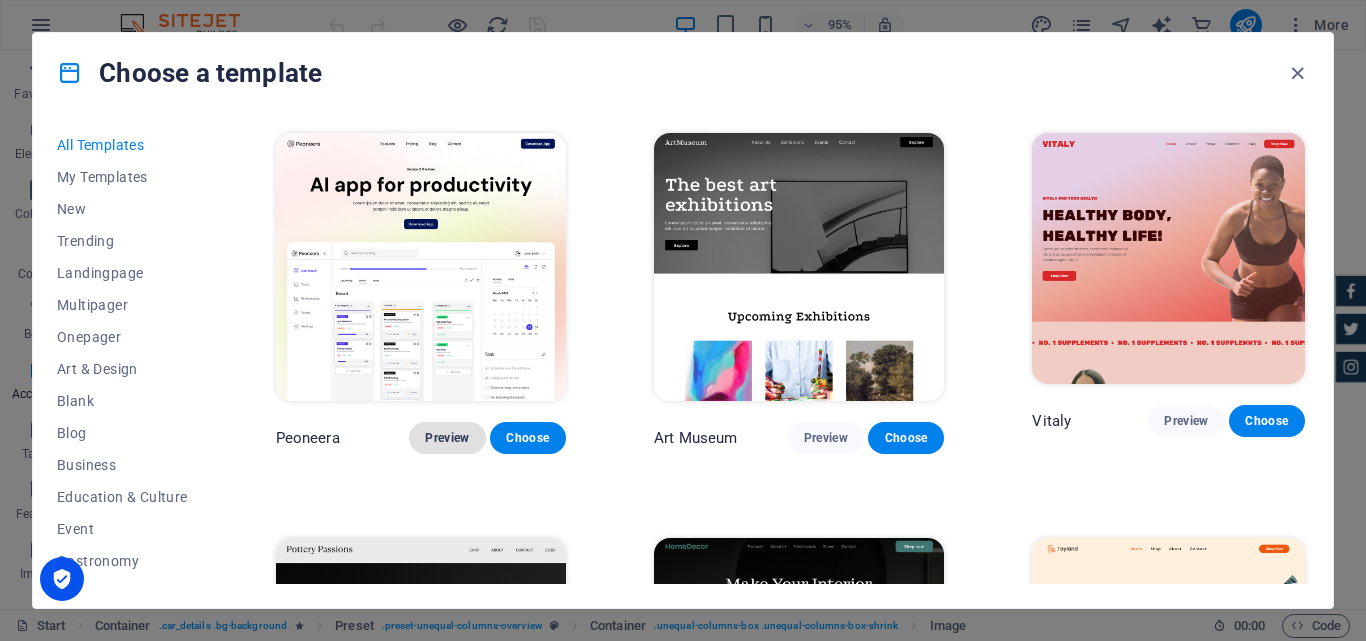 click on "Preview" at bounding box center [447, 438] 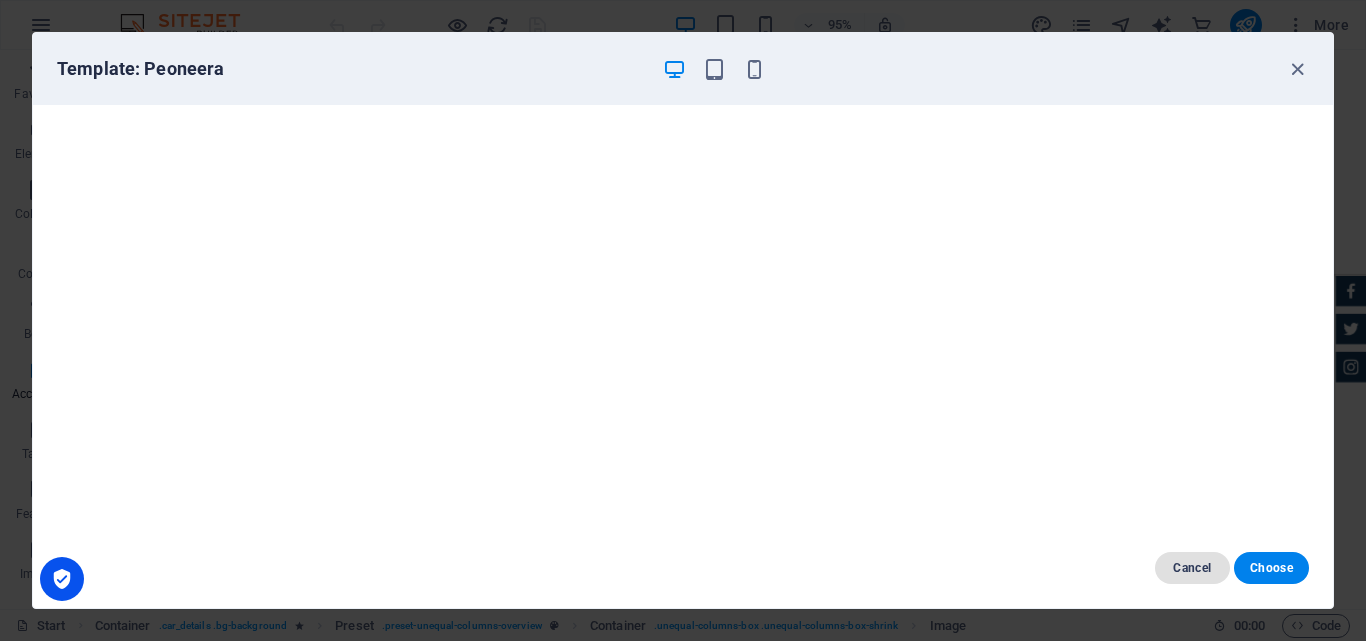 click on "Cancel" at bounding box center [1192, 568] 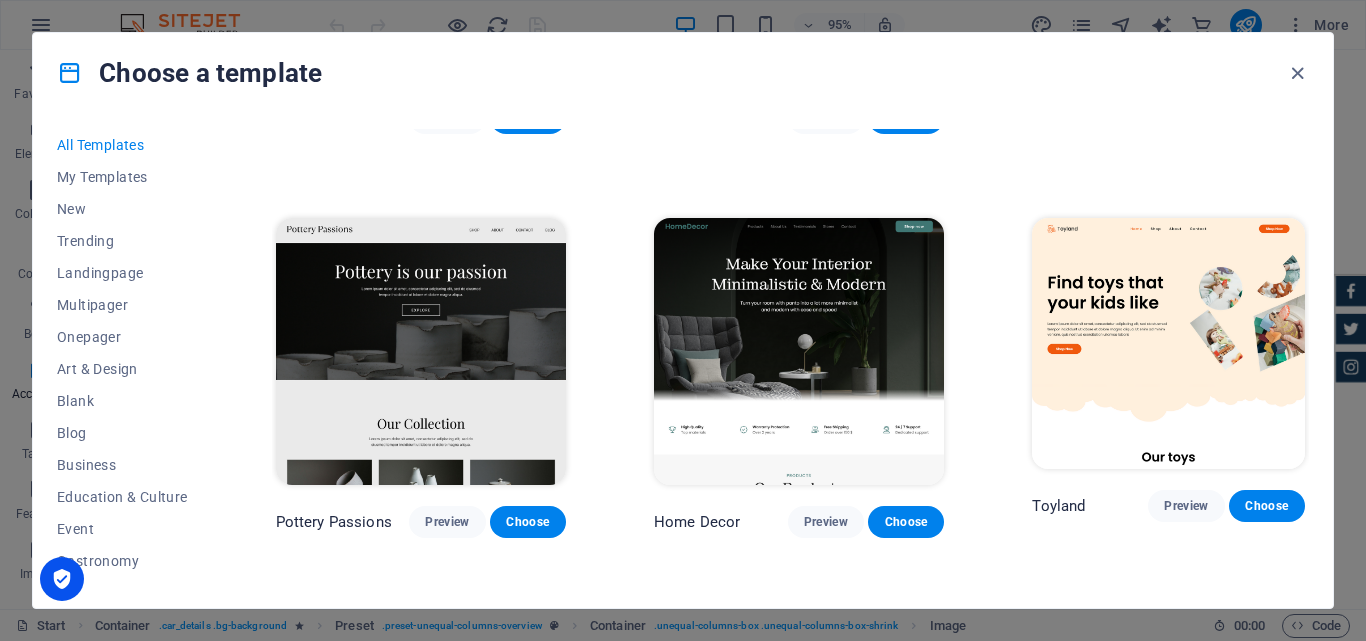 scroll, scrollTop: 400, scrollLeft: 0, axis: vertical 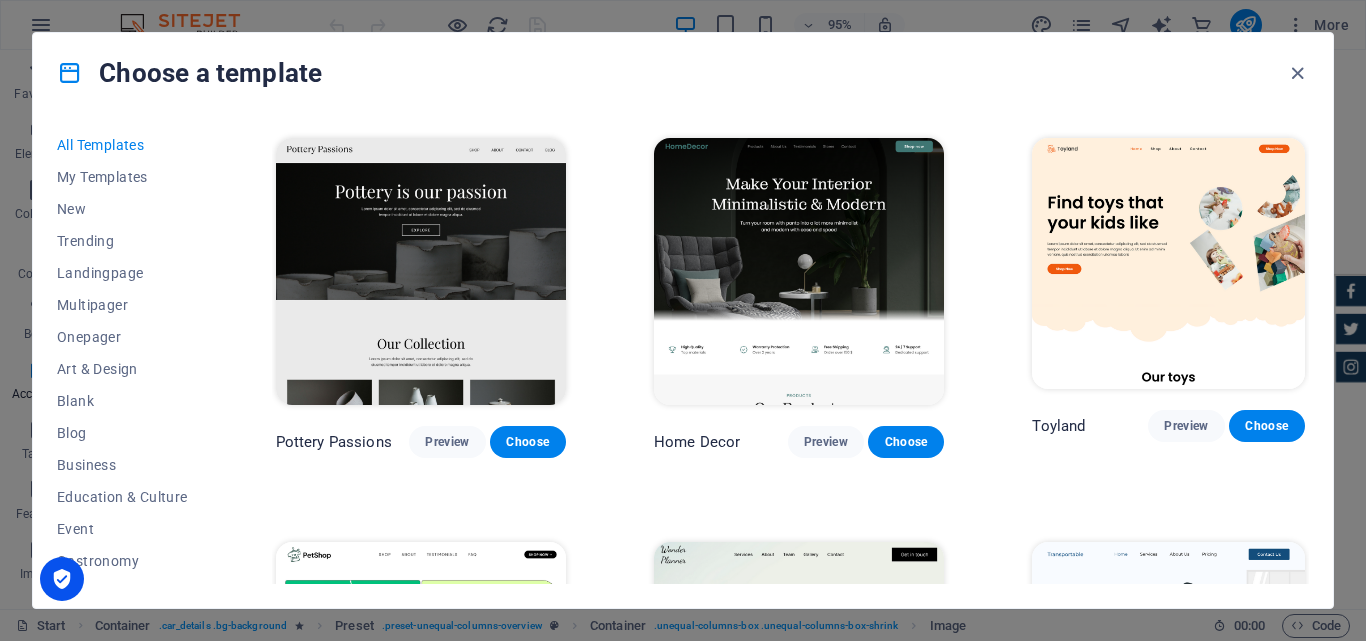 type 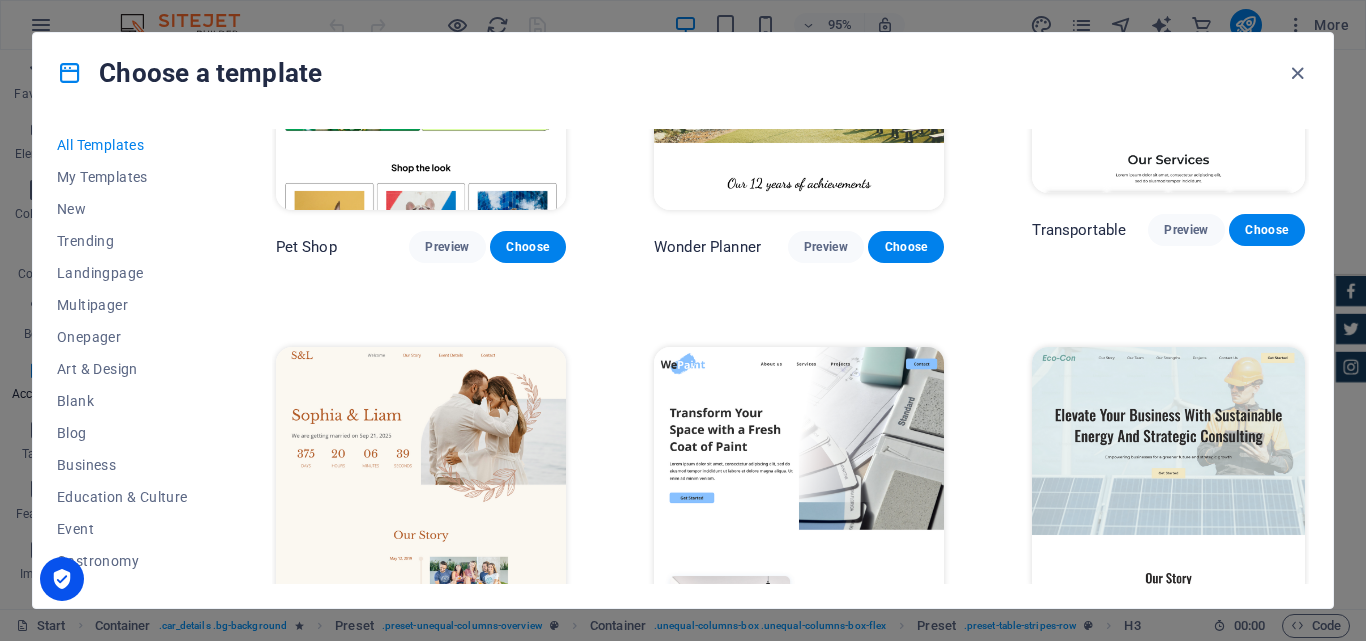 scroll, scrollTop: 800, scrollLeft: 0, axis: vertical 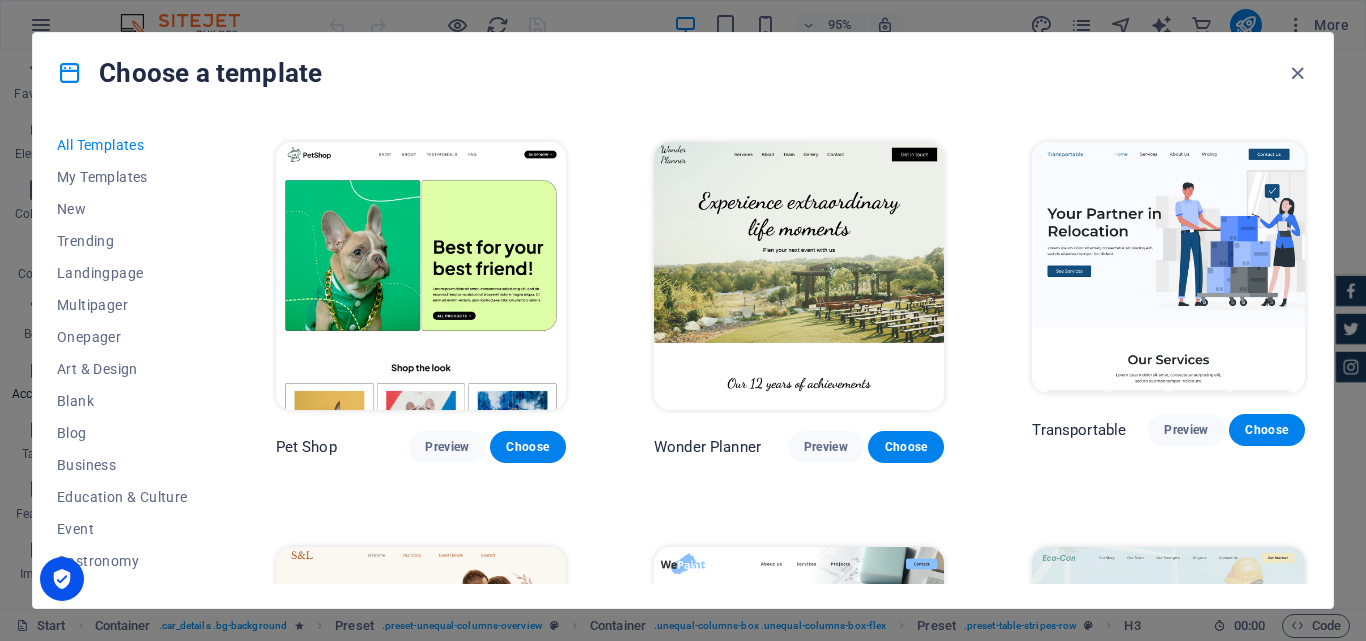 click at bounding box center [1168, 267] 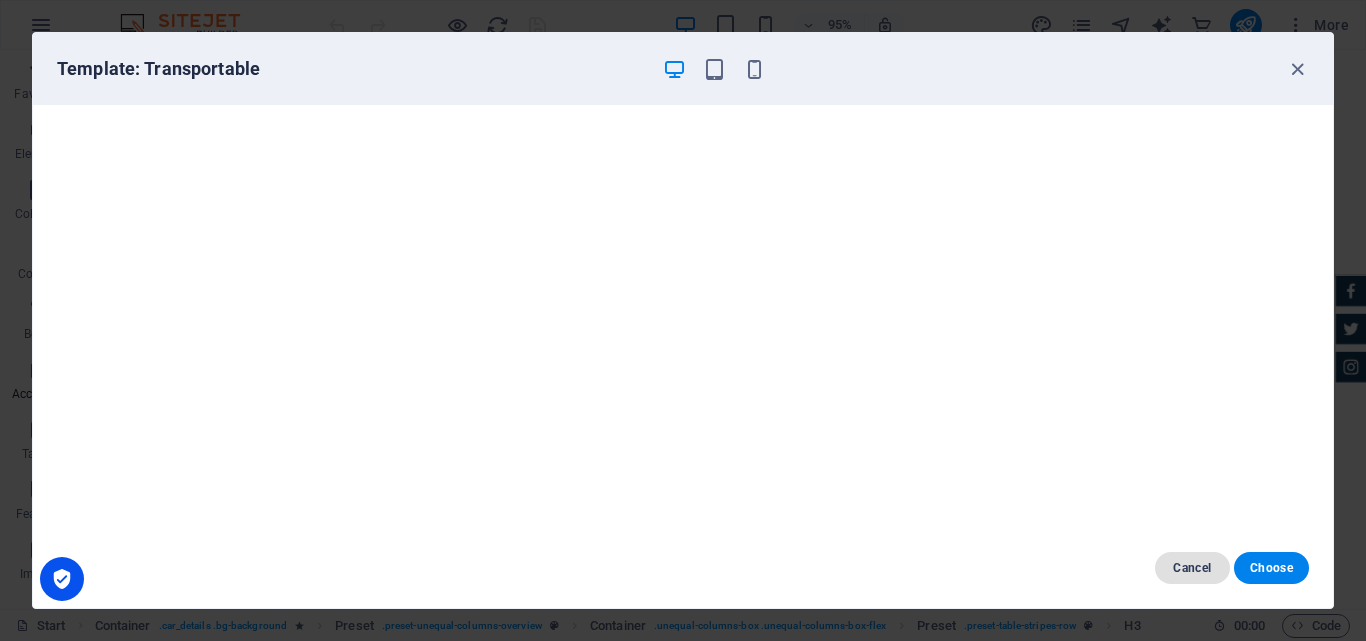 click on "Cancel" at bounding box center [1192, 568] 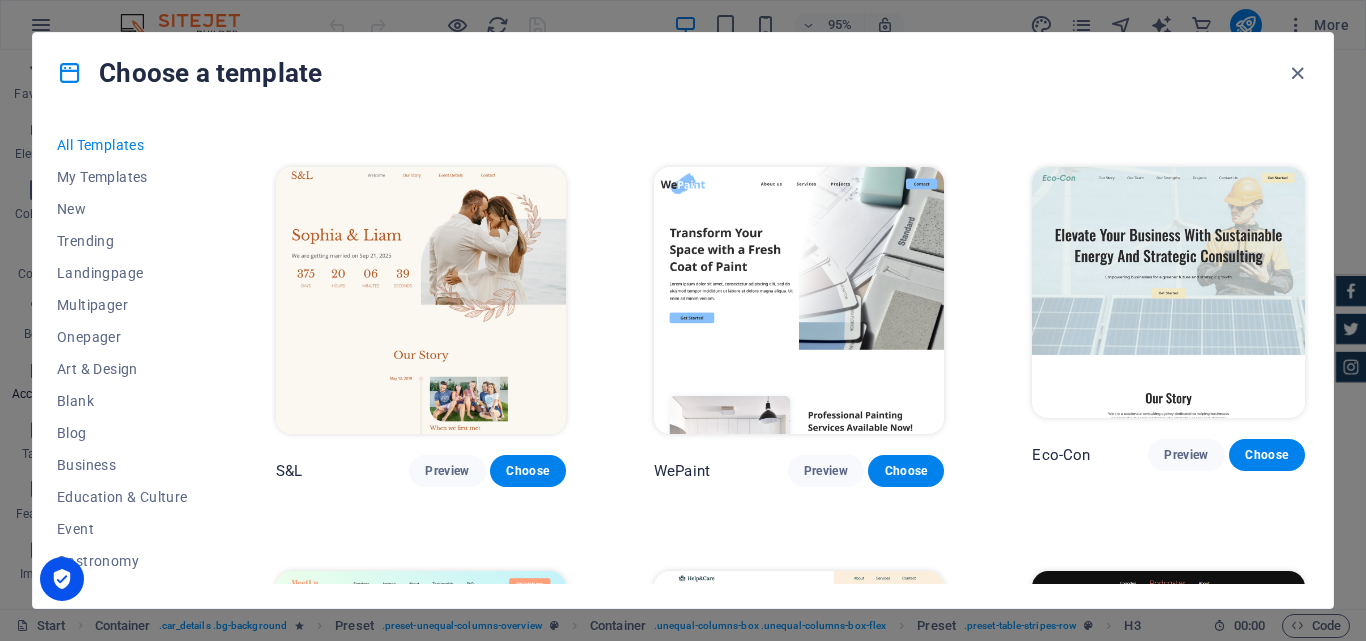 scroll, scrollTop: 1200, scrollLeft: 0, axis: vertical 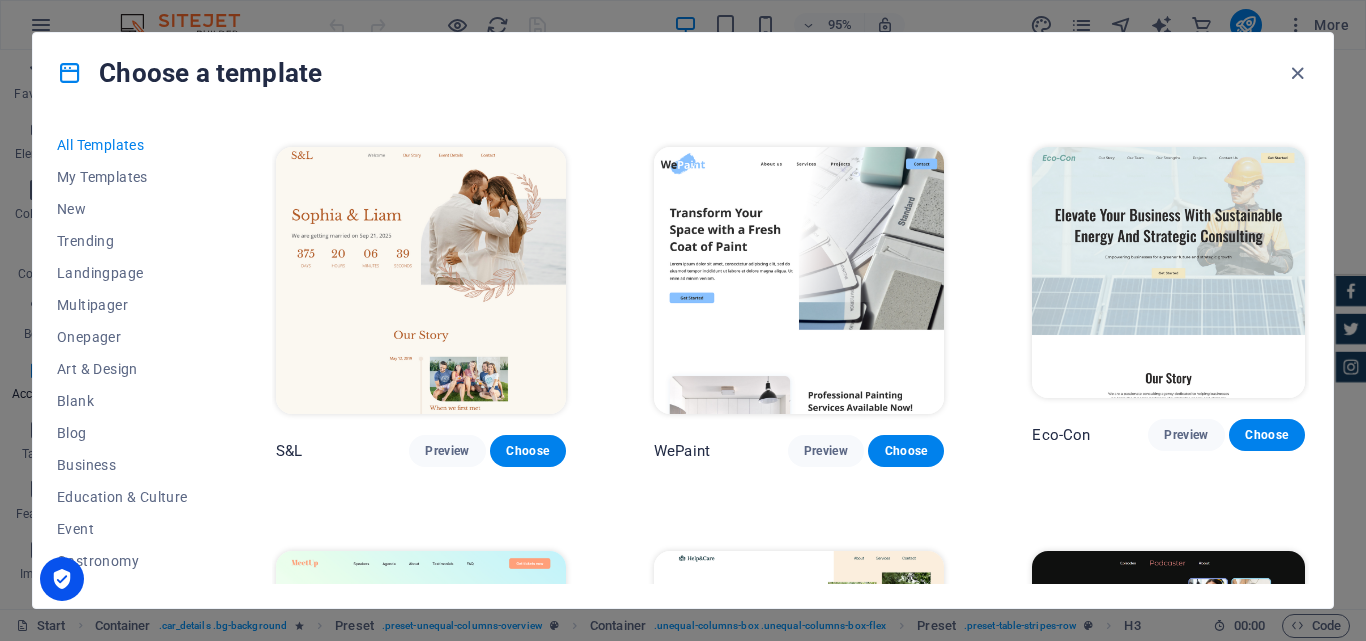 click at bounding box center (799, 281) 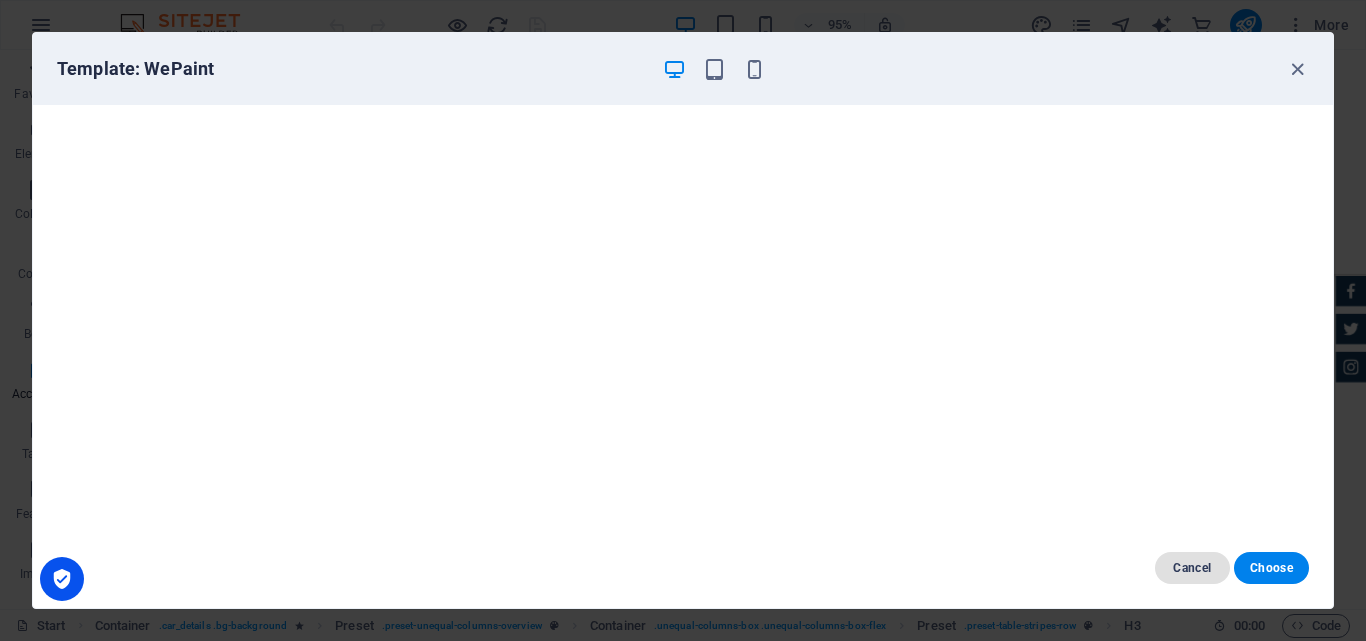 click on "Cancel" at bounding box center (1192, 568) 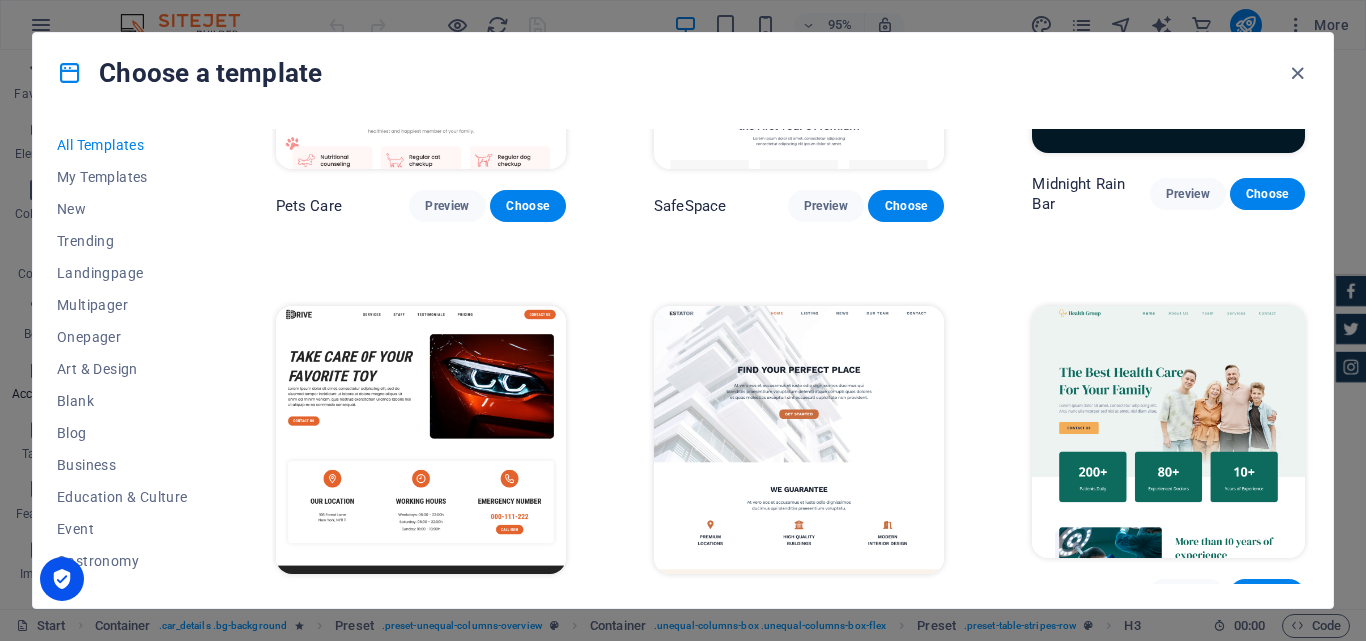 scroll, scrollTop: 3900, scrollLeft: 0, axis: vertical 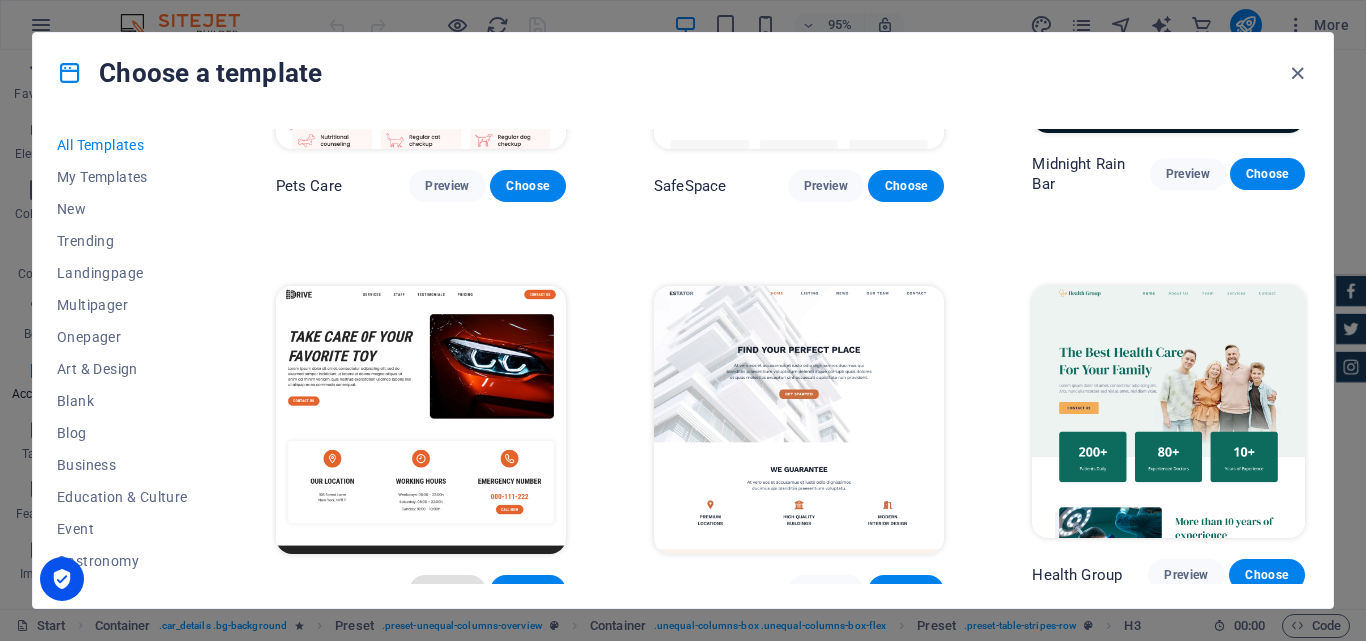 click on "Preview" at bounding box center [447, 591] 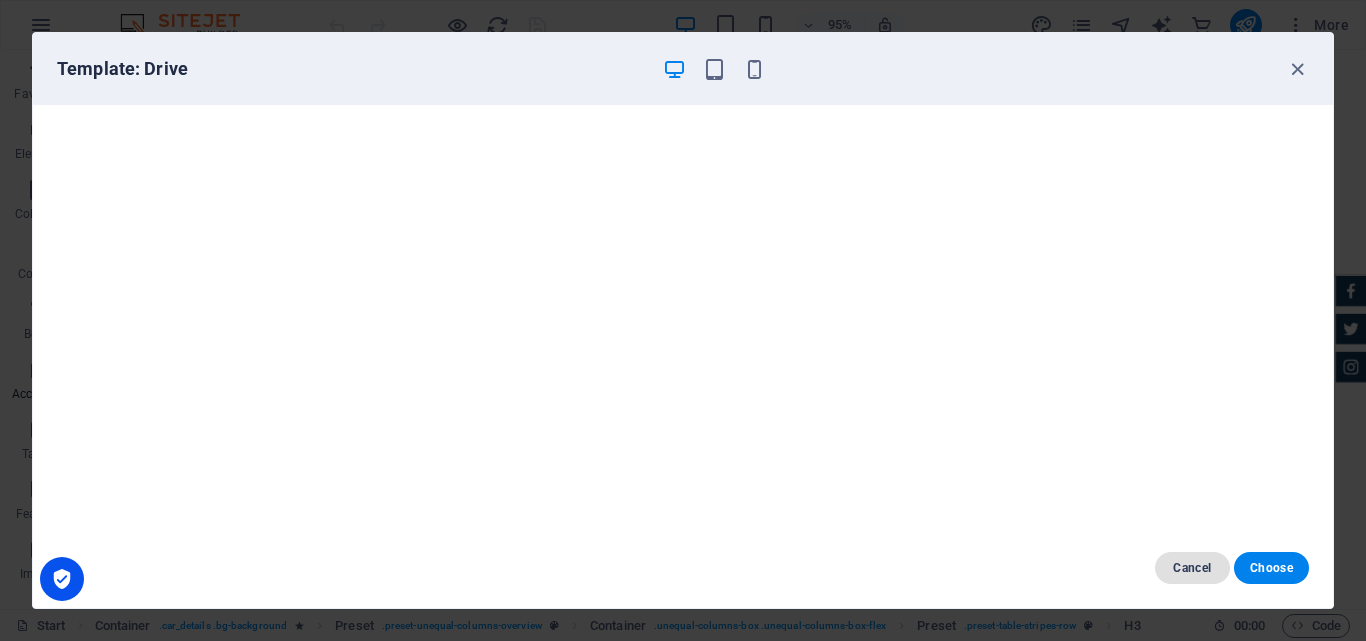 click on "Cancel" at bounding box center [1192, 568] 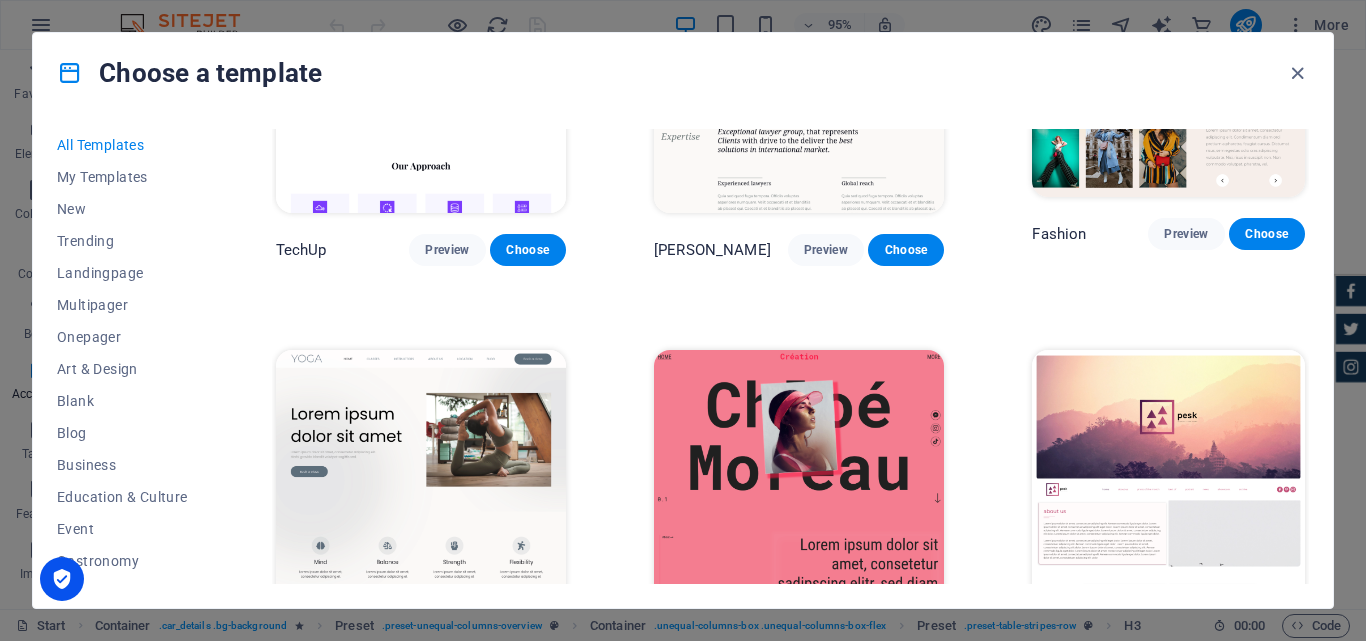 scroll, scrollTop: 6700, scrollLeft: 0, axis: vertical 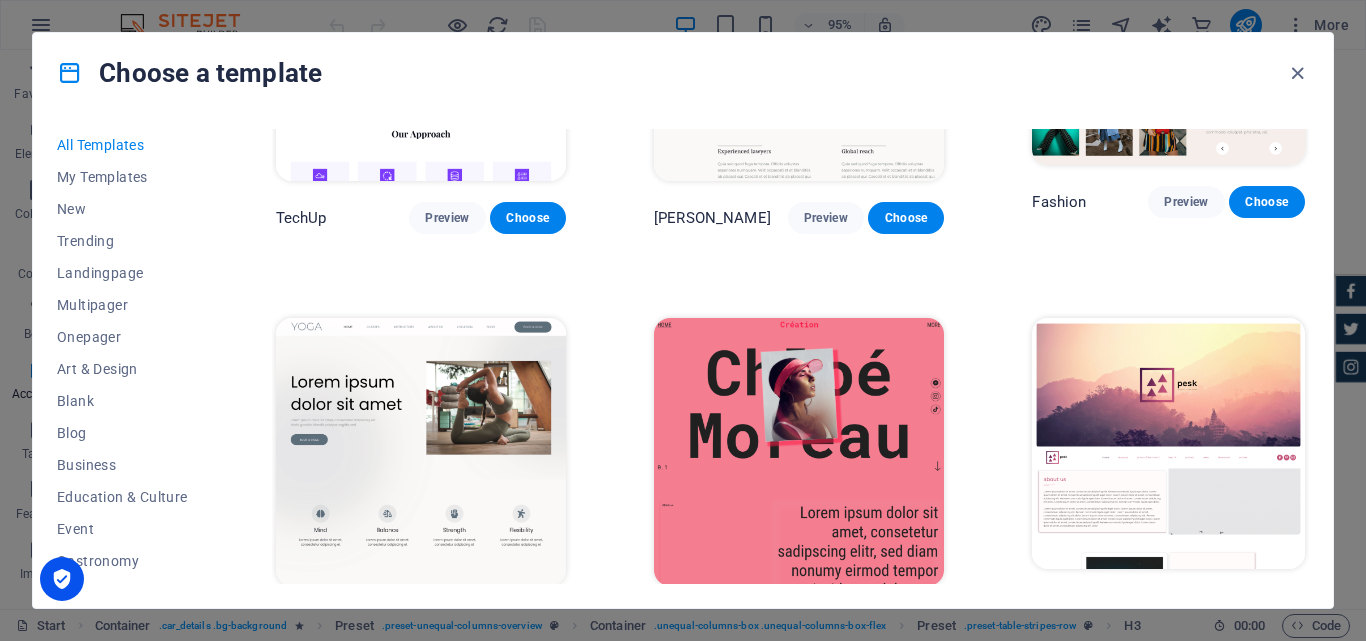 click on "Preview" at bounding box center [447, 623] 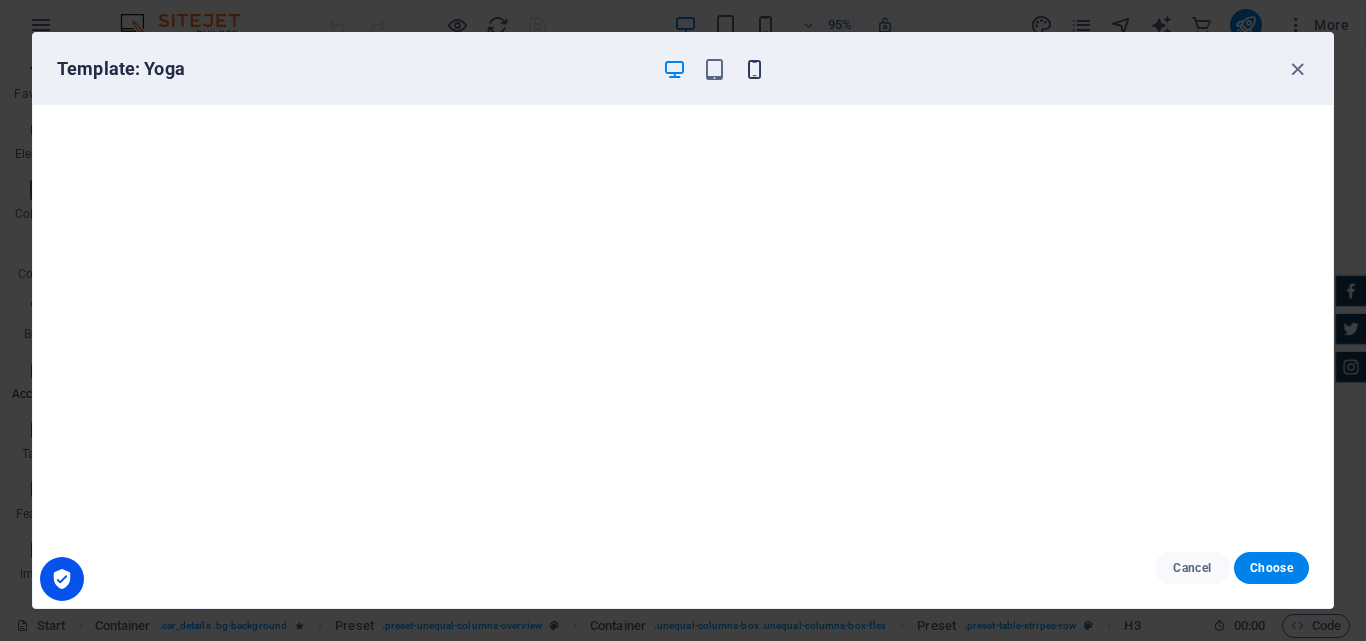 click at bounding box center [754, 69] 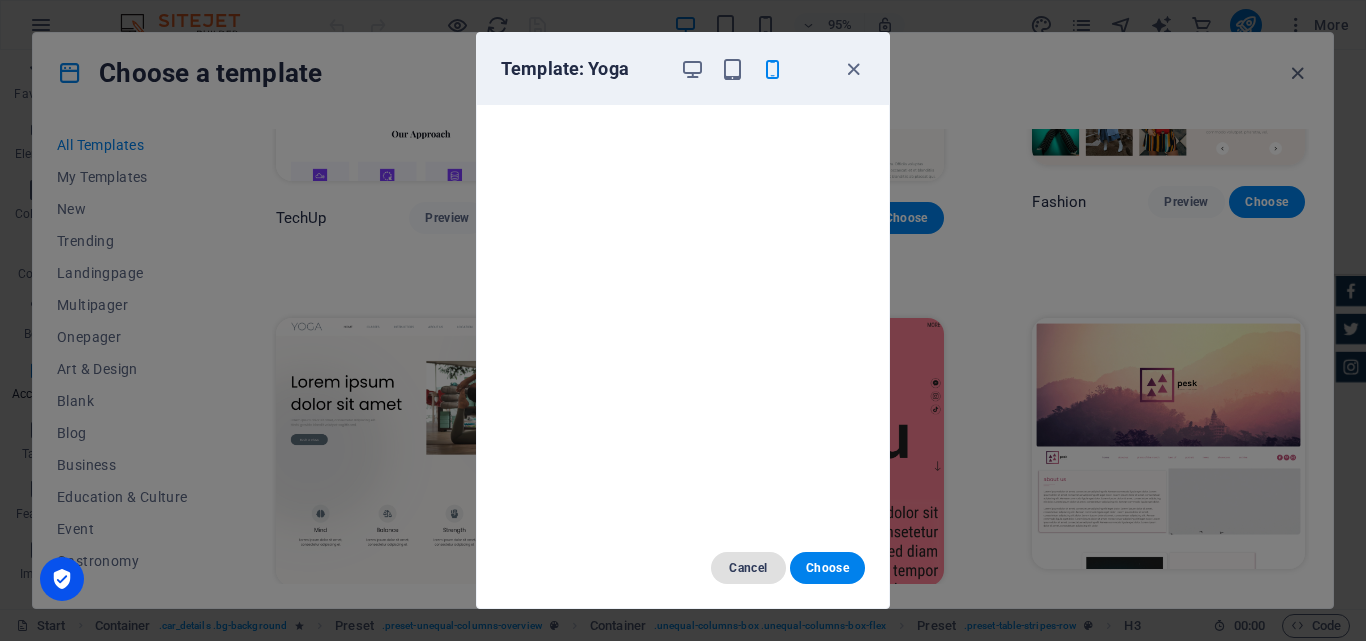click on "Cancel" at bounding box center (748, 568) 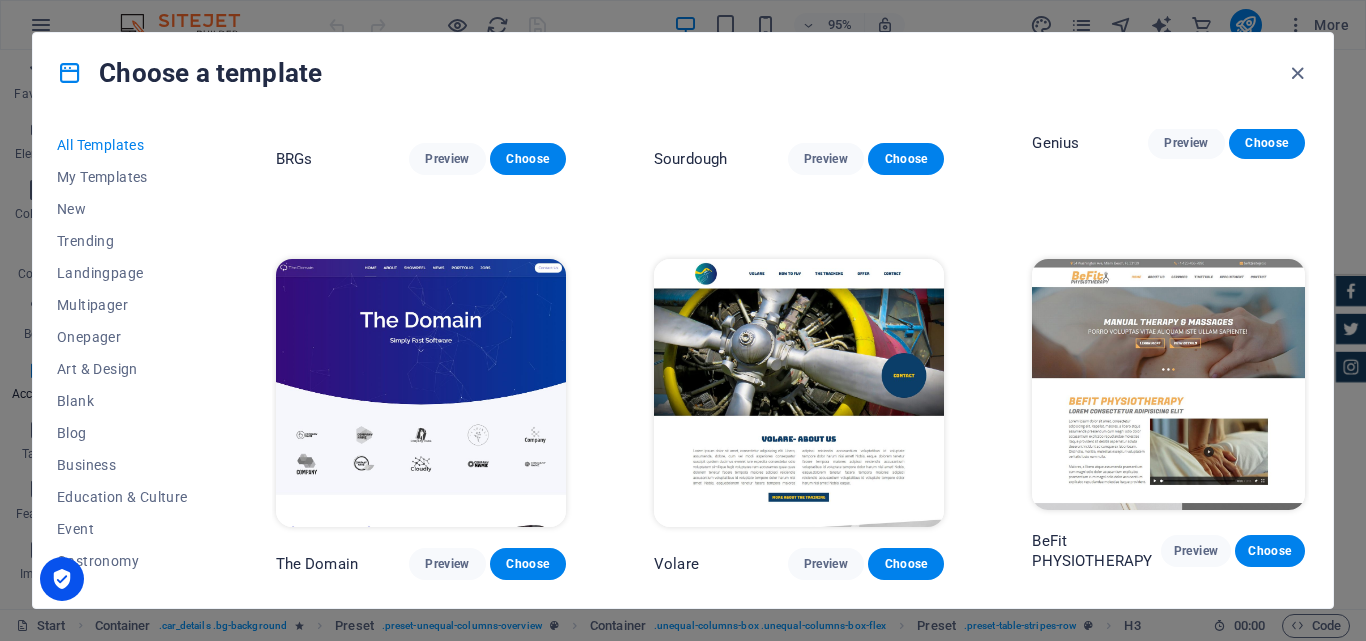 scroll, scrollTop: 10200, scrollLeft: 0, axis: vertical 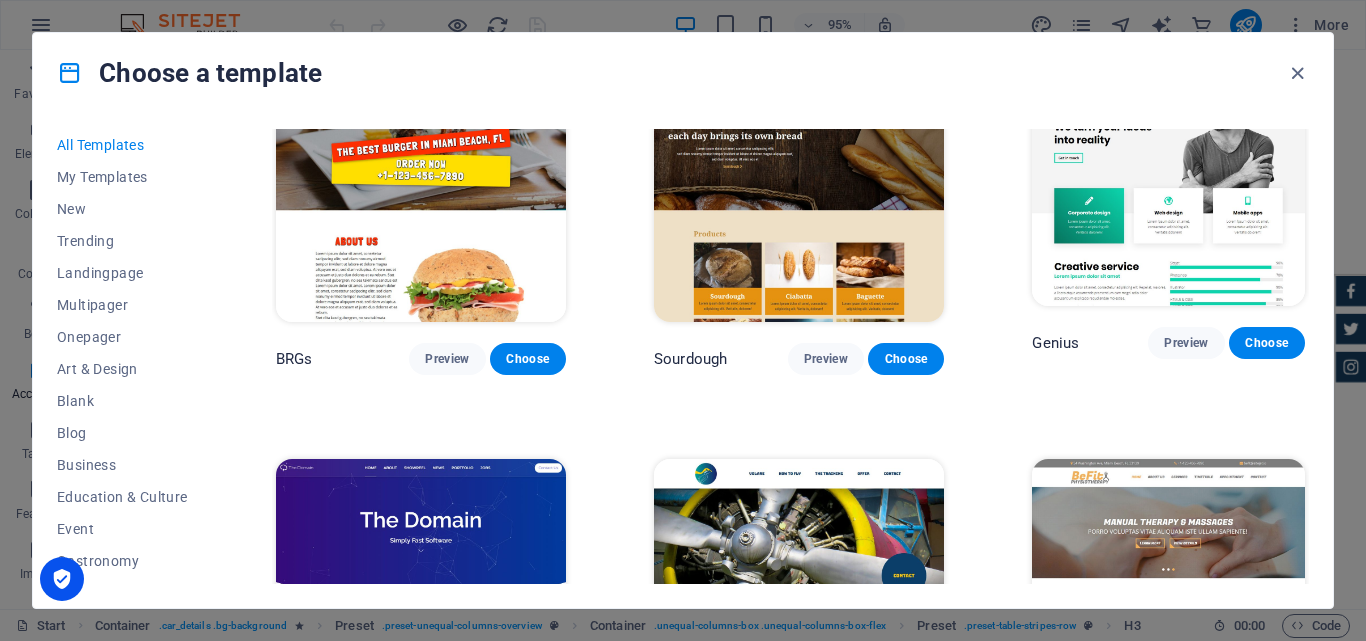 click on "Preview" at bounding box center (447, 764) 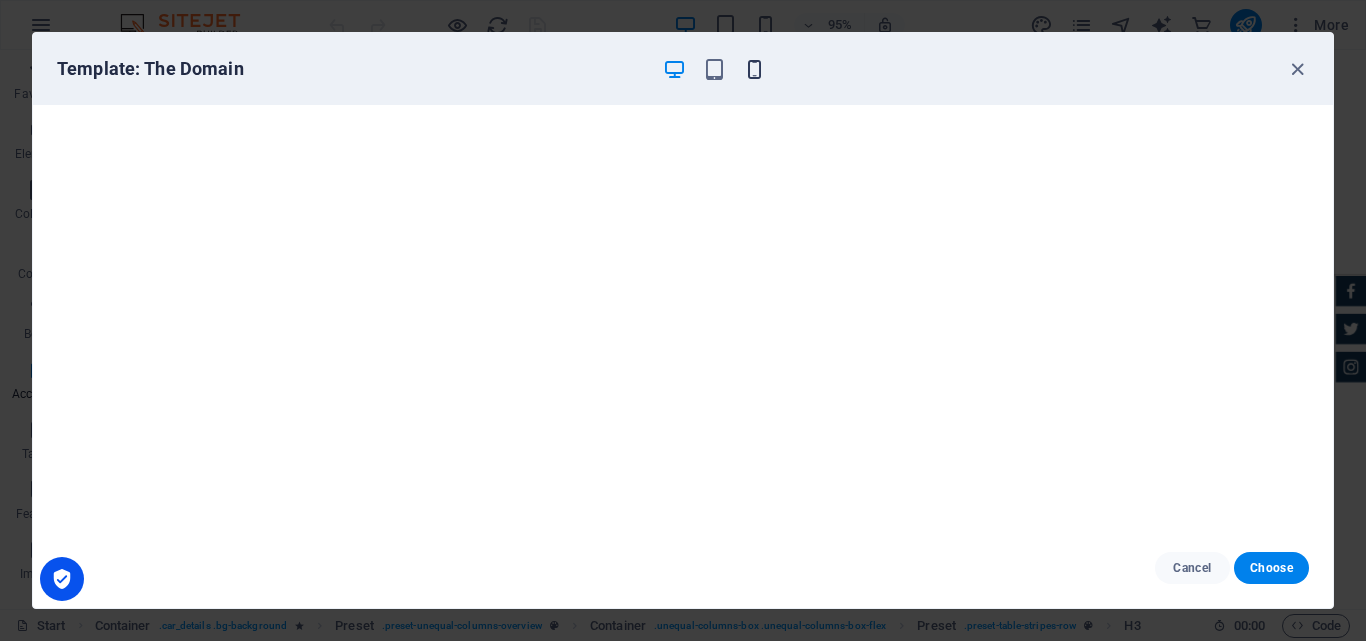click at bounding box center [754, 69] 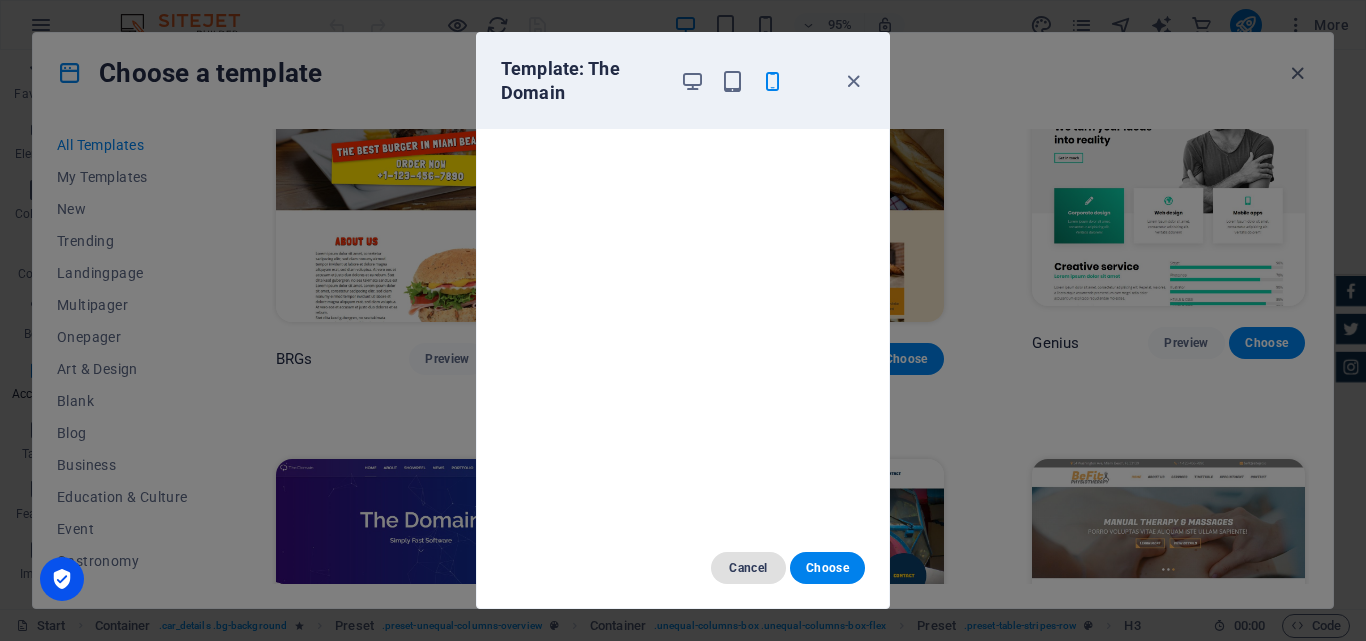 click on "Cancel" at bounding box center [748, 568] 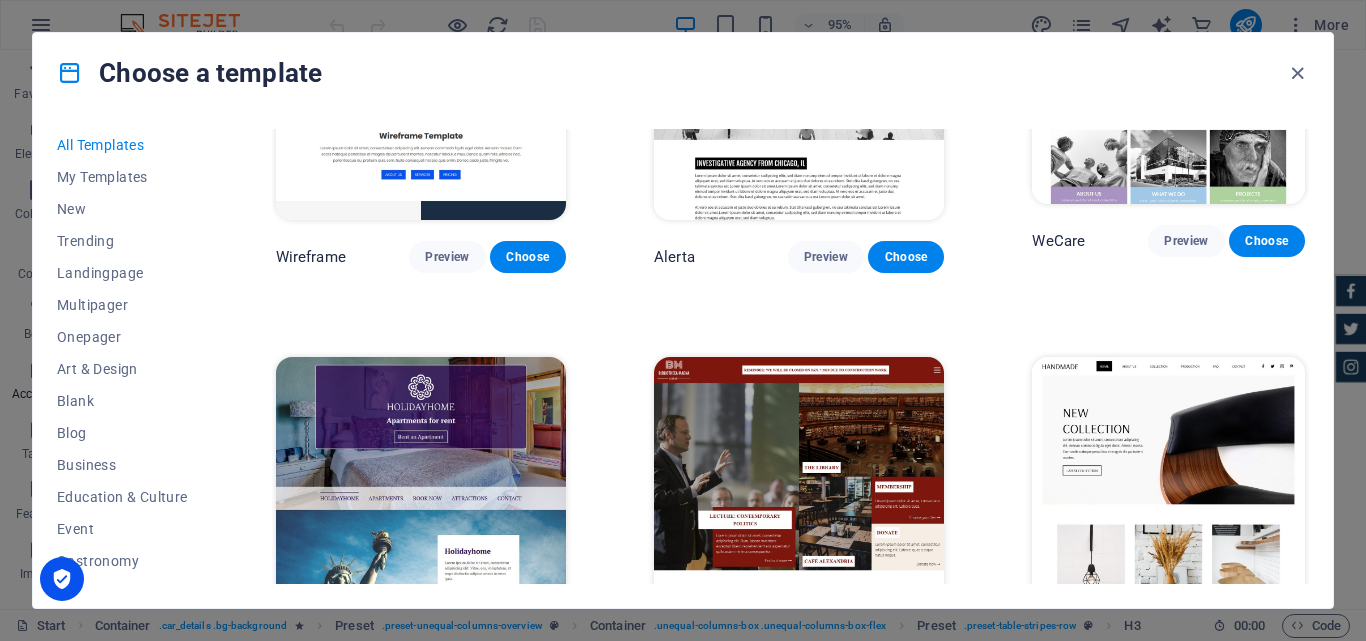 scroll, scrollTop: 11411, scrollLeft: 0, axis: vertical 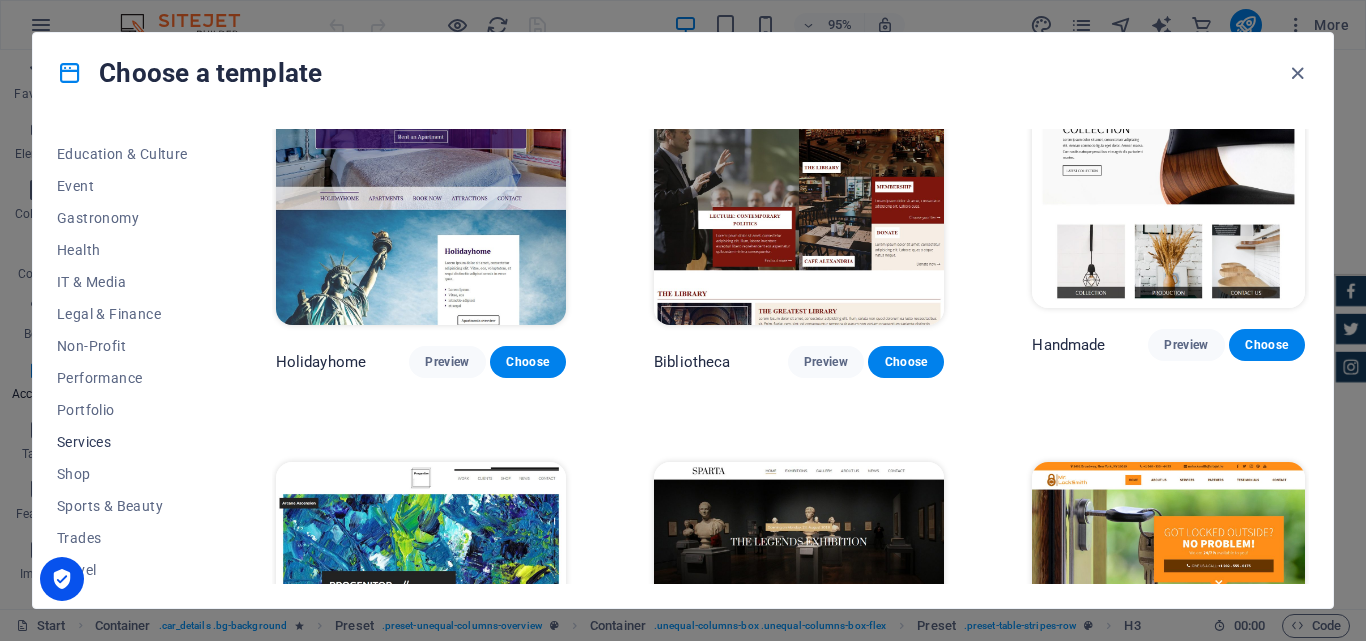 click on "Services" at bounding box center (122, 442) 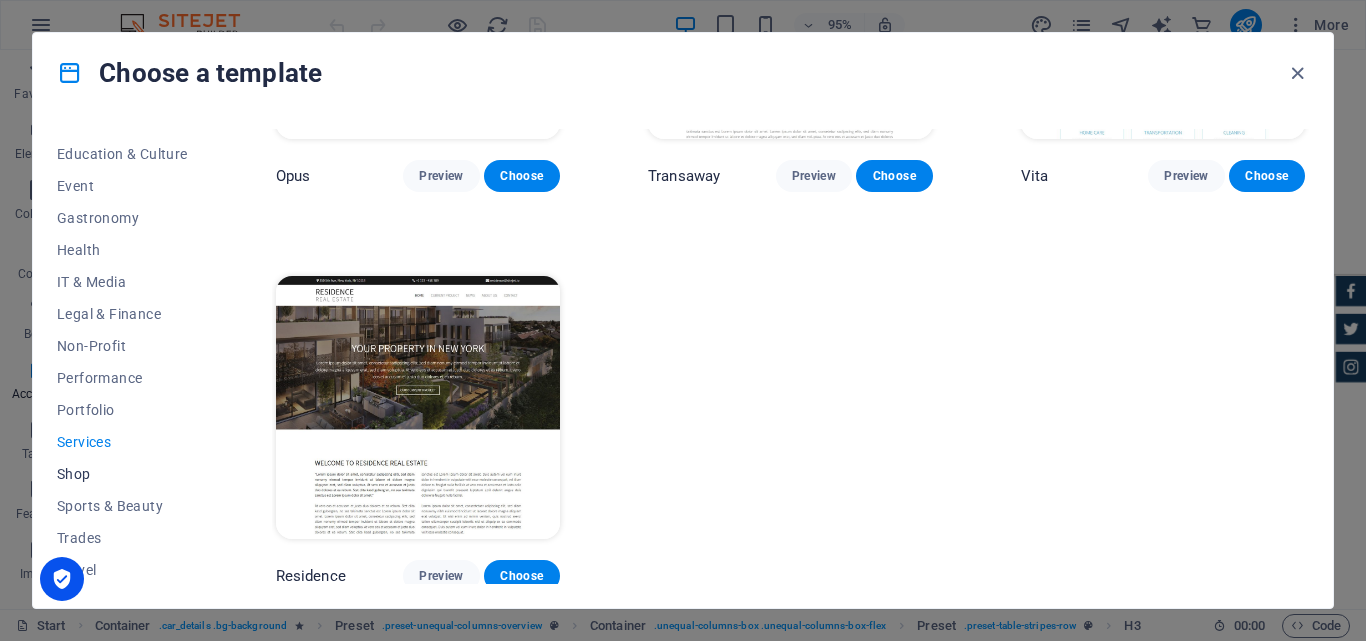 click on "Shop" at bounding box center [122, 474] 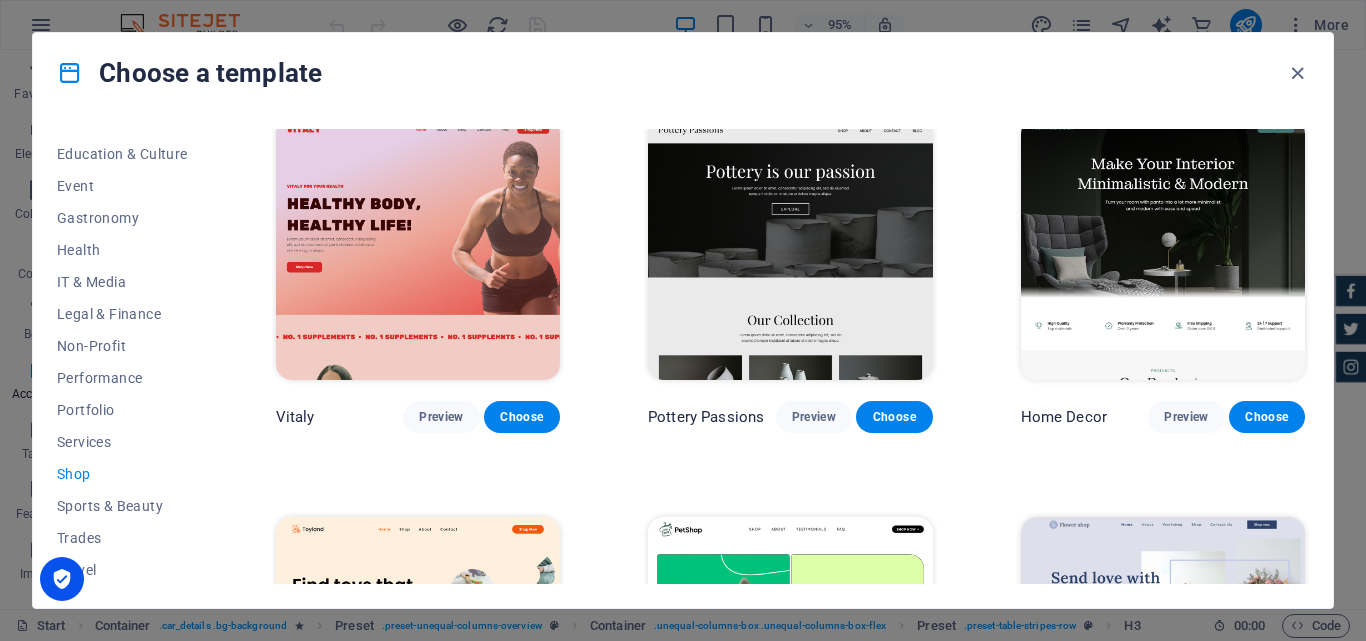 scroll, scrollTop: 0, scrollLeft: 0, axis: both 